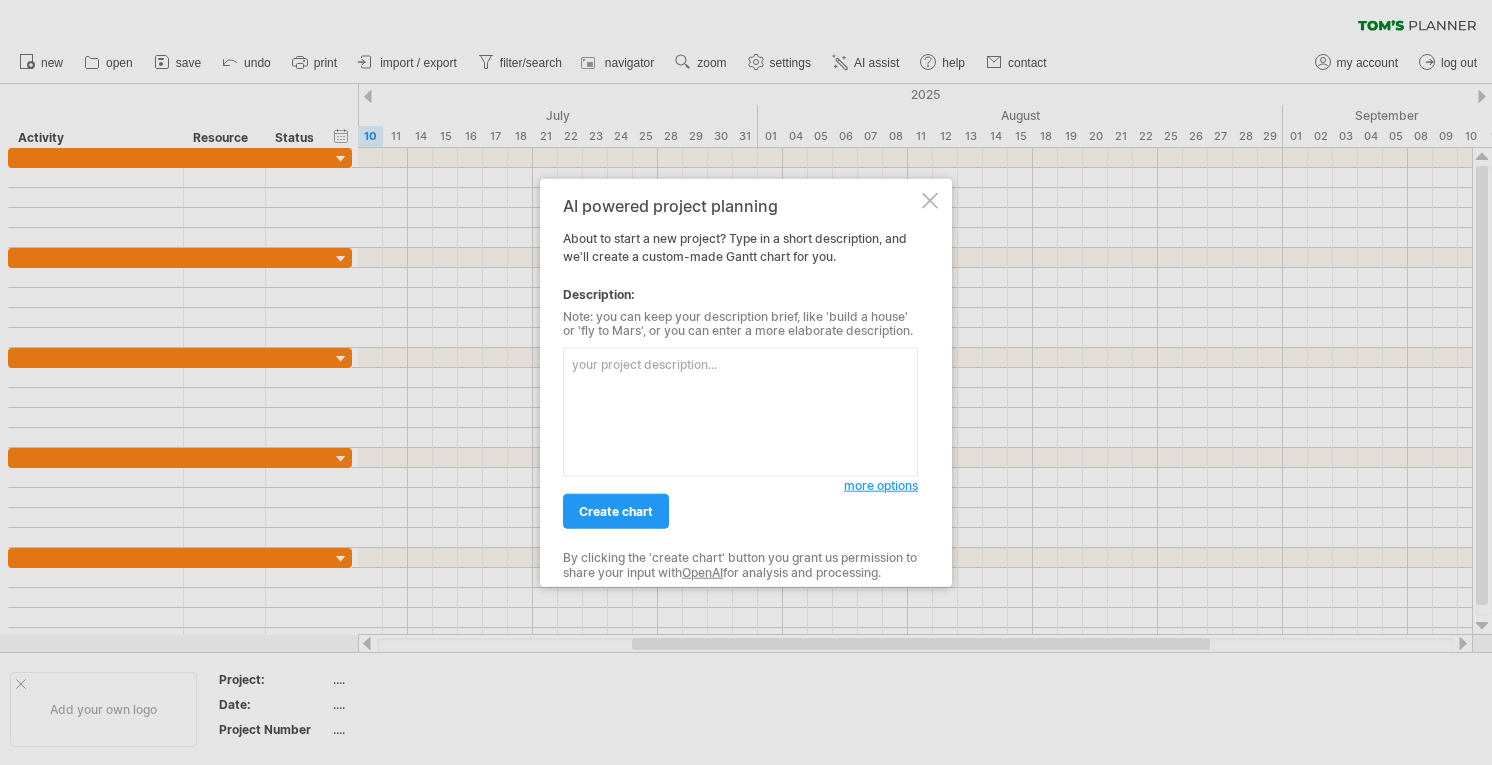 scroll, scrollTop: 0, scrollLeft: 0, axis: both 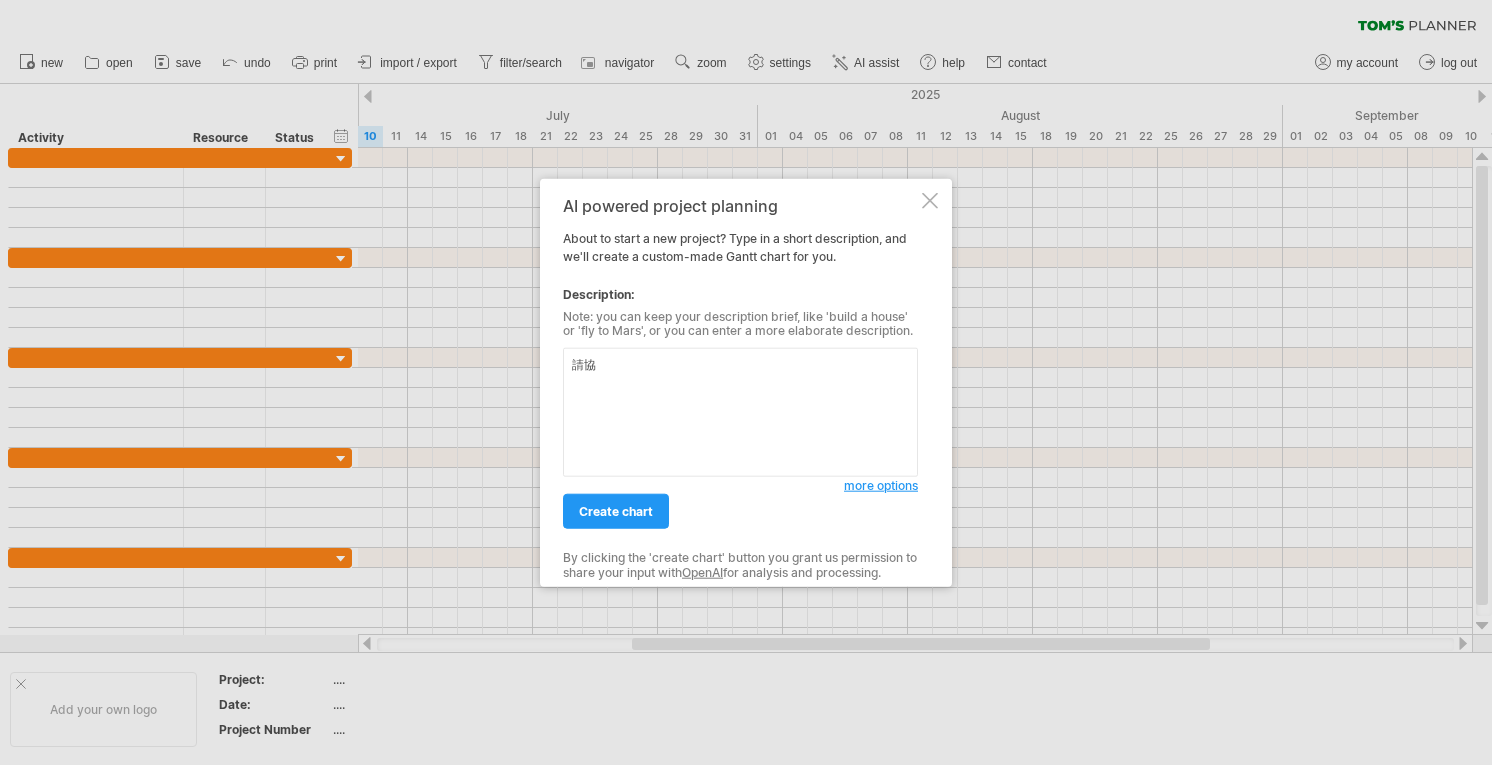 type on "請" 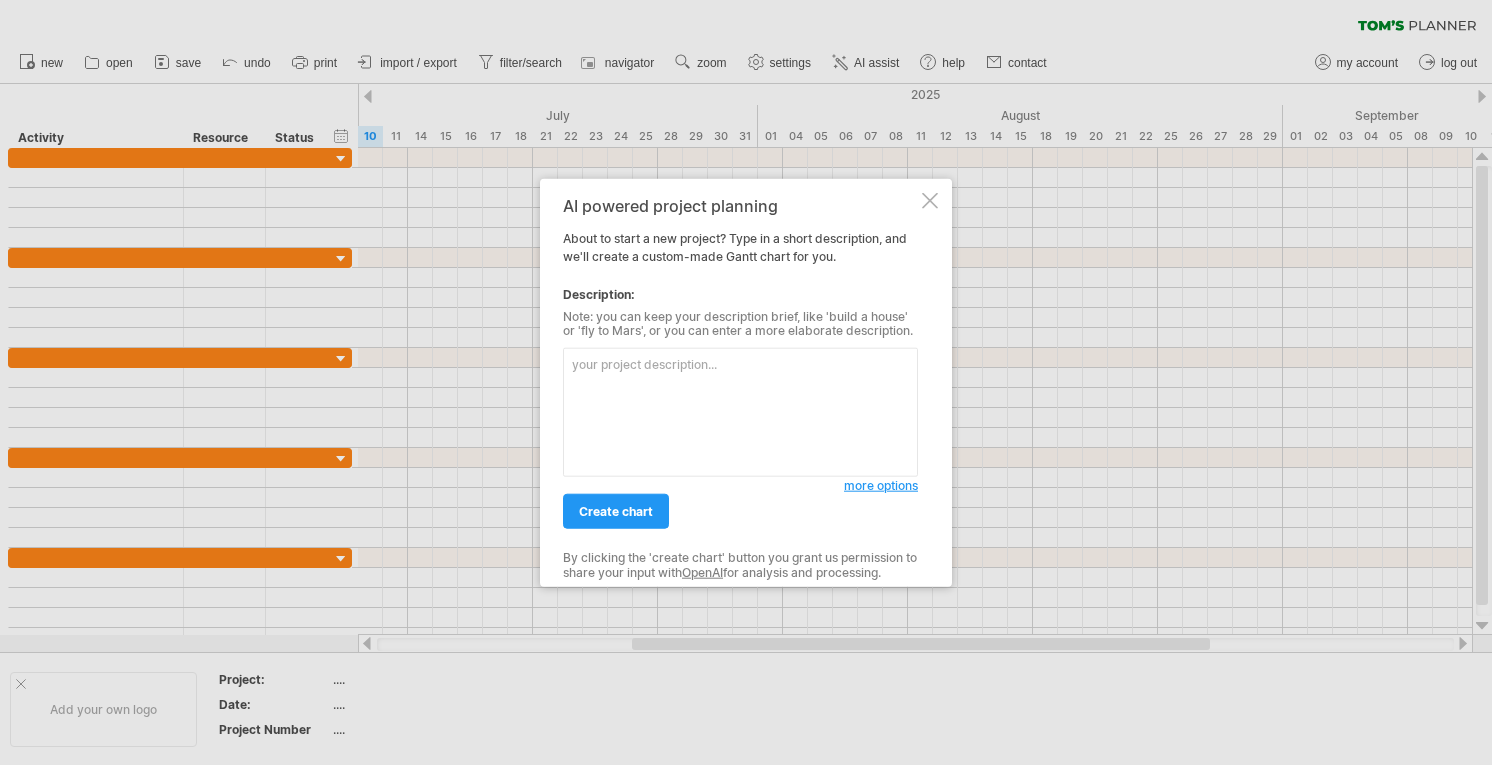 click at bounding box center (740, 412) 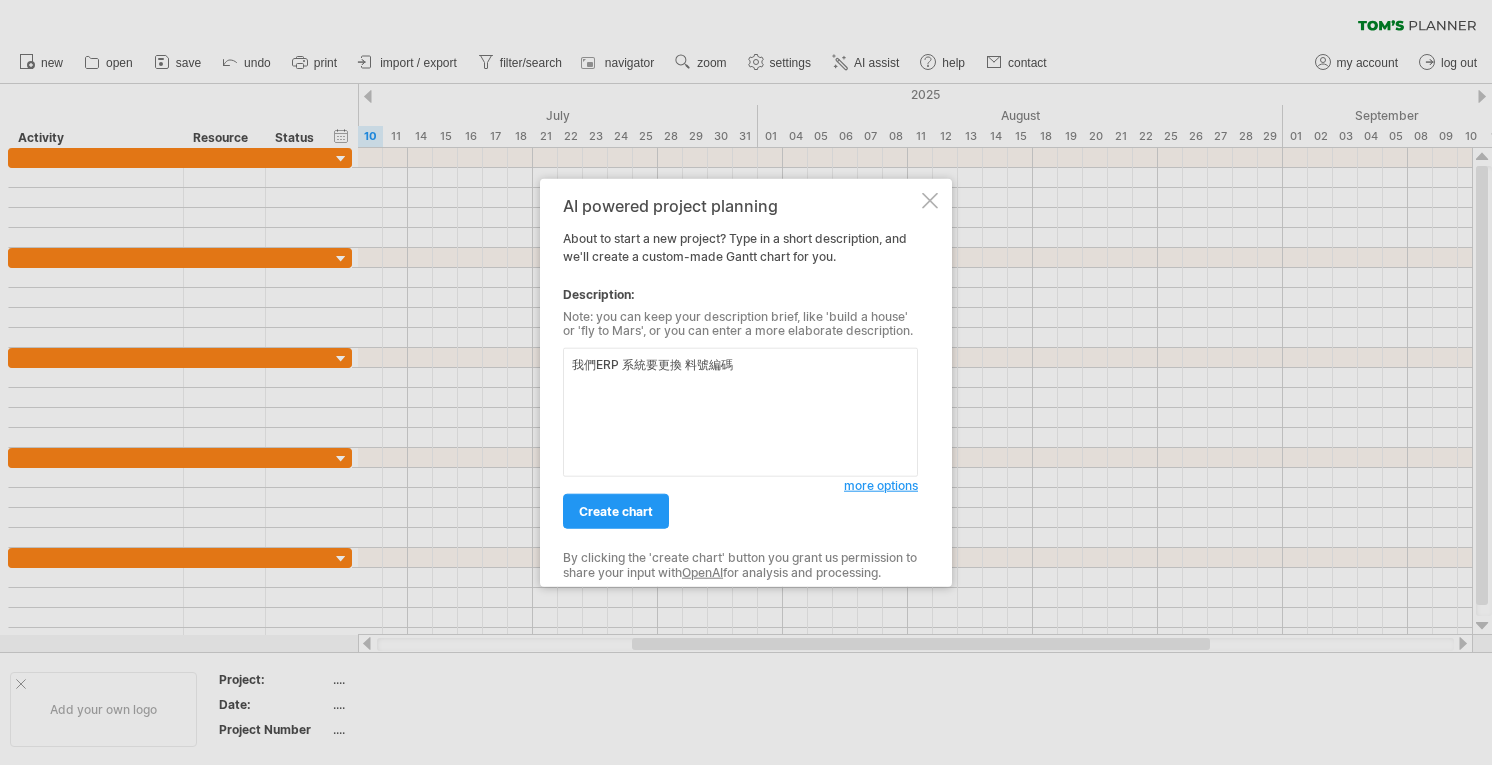 click on "我們ERP 系統要更換 料號編碼" at bounding box center (740, 412) 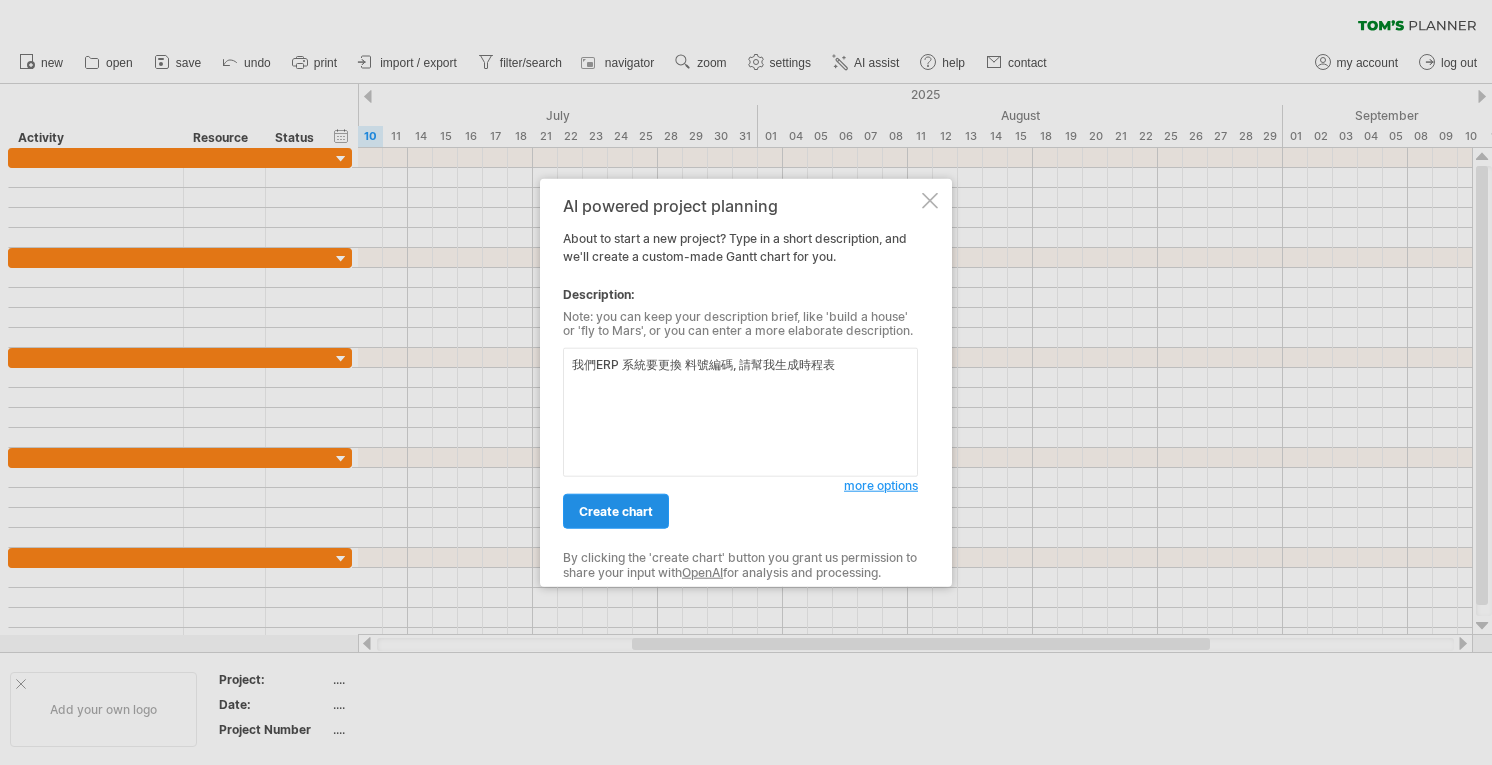 type on "我們ERP 系統要更換 料號編碼, 請幫我生成時程表" 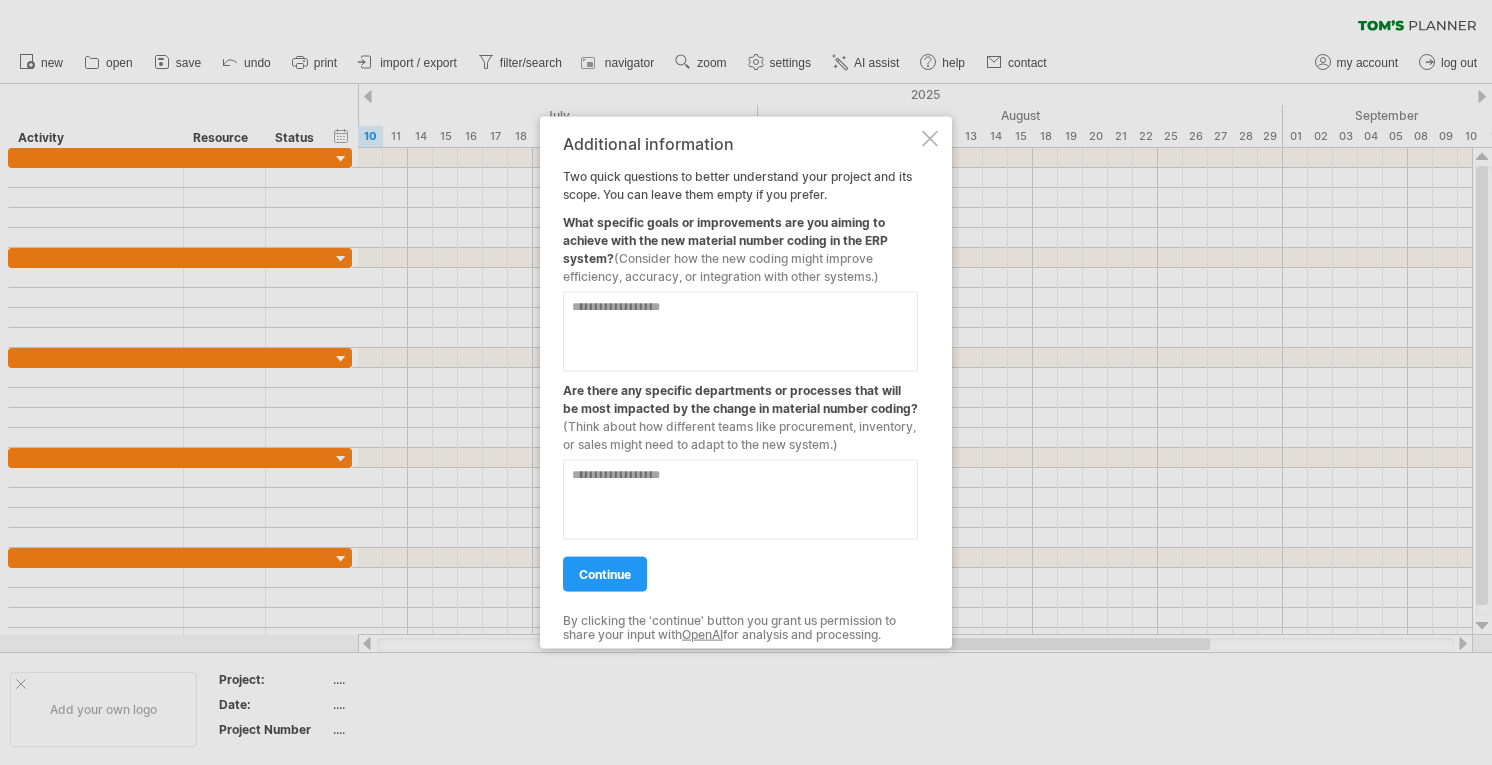 click at bounding box center [740, 331] 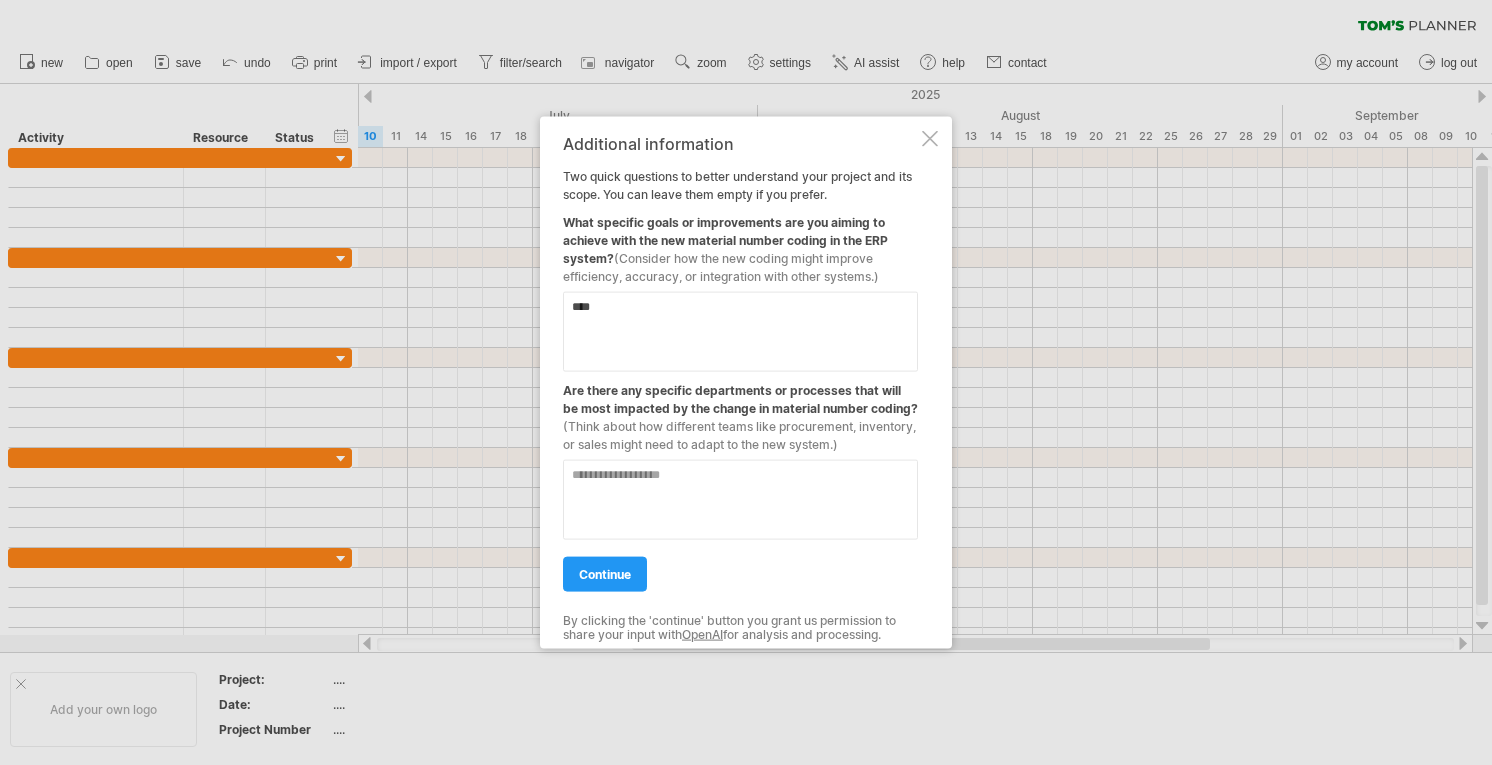 type on "****" 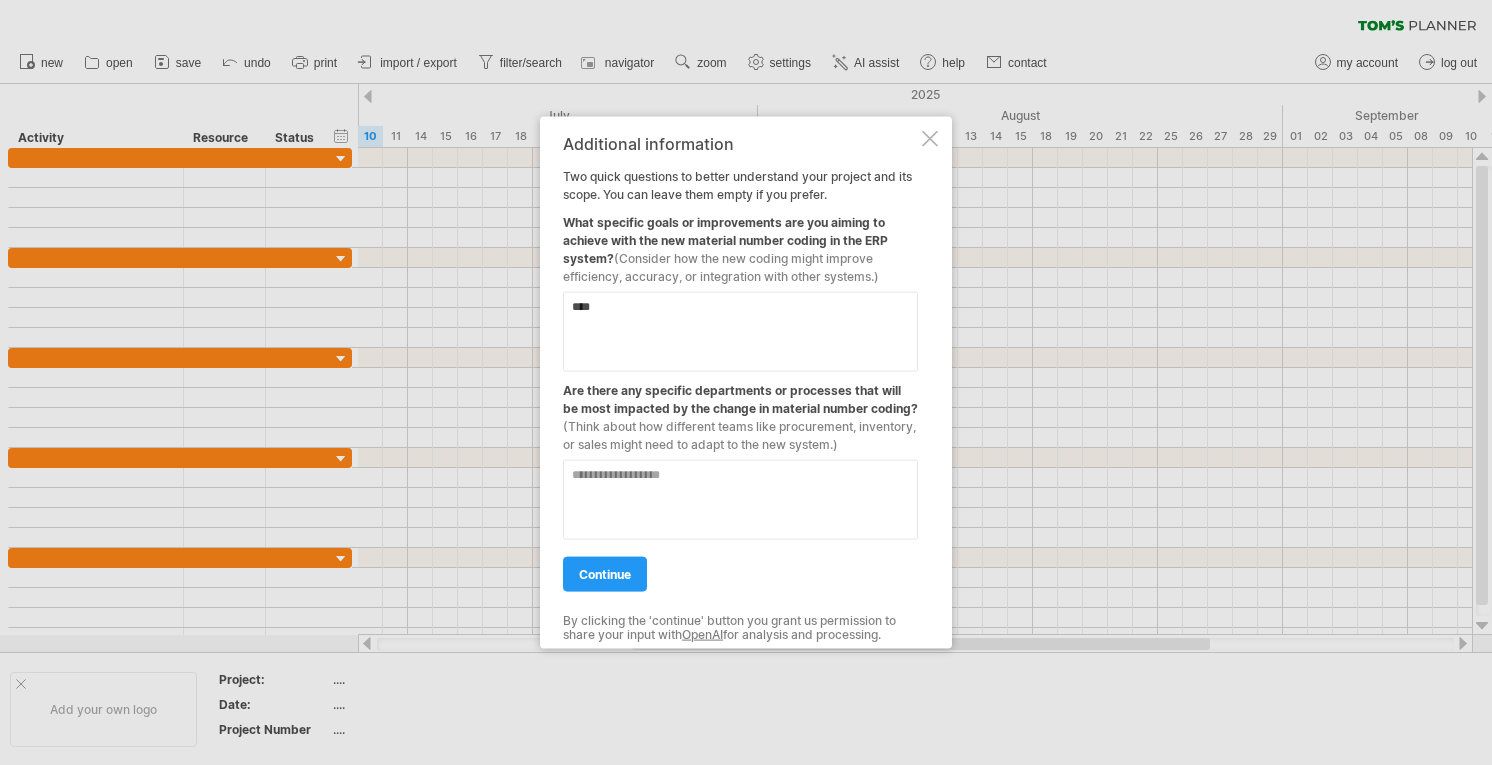 click at bounding box center (740, 499) 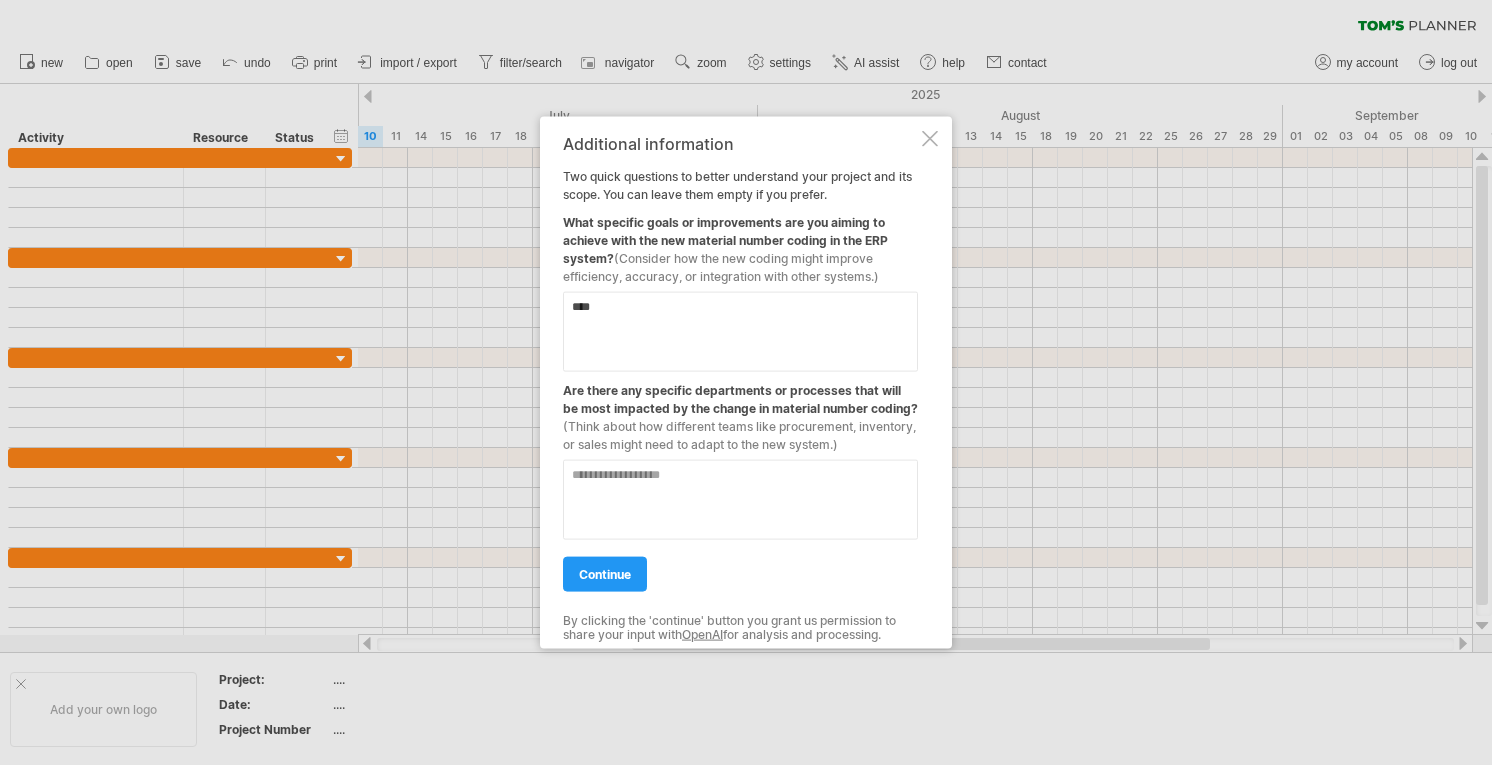 click at bounding box center (740, 499) 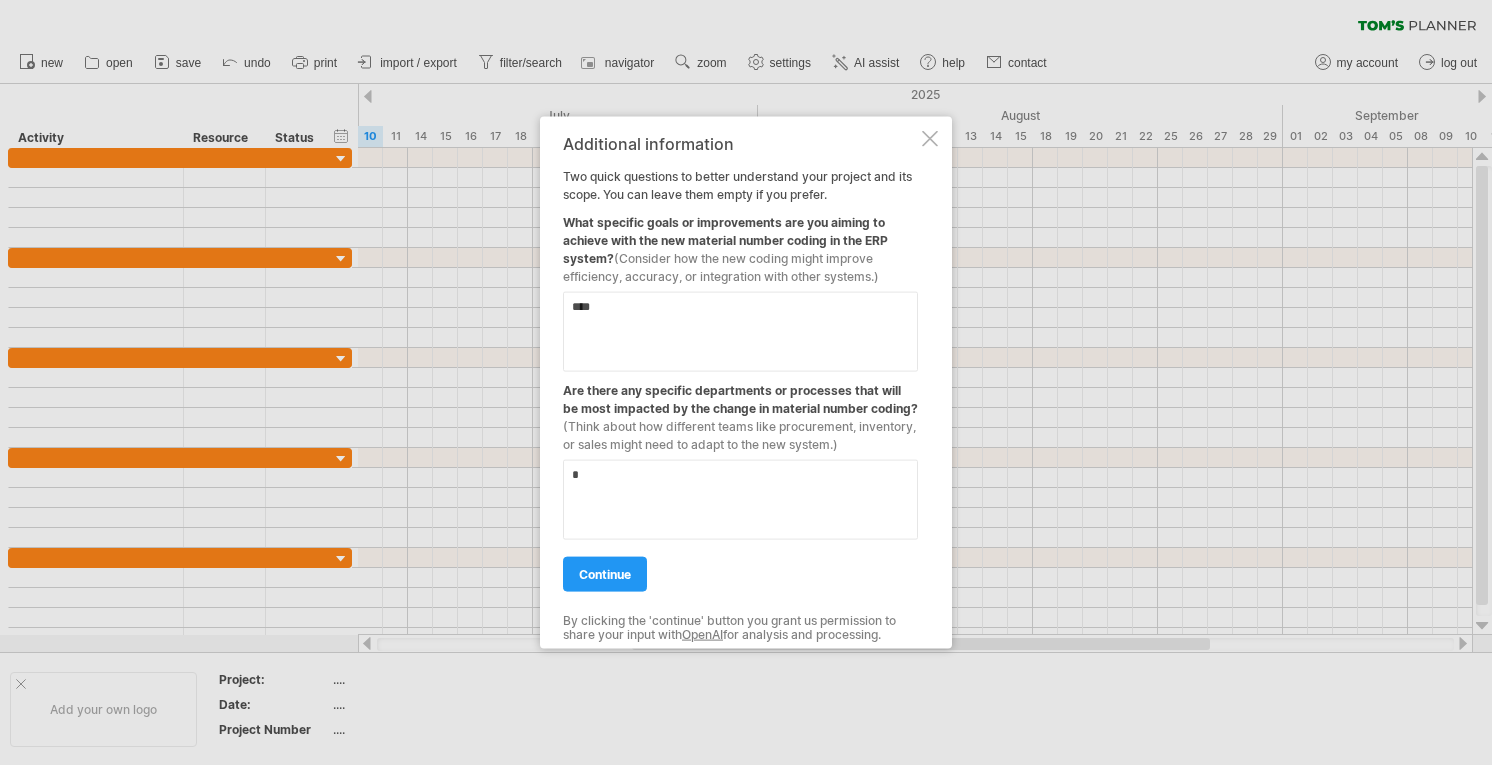 type on "**" 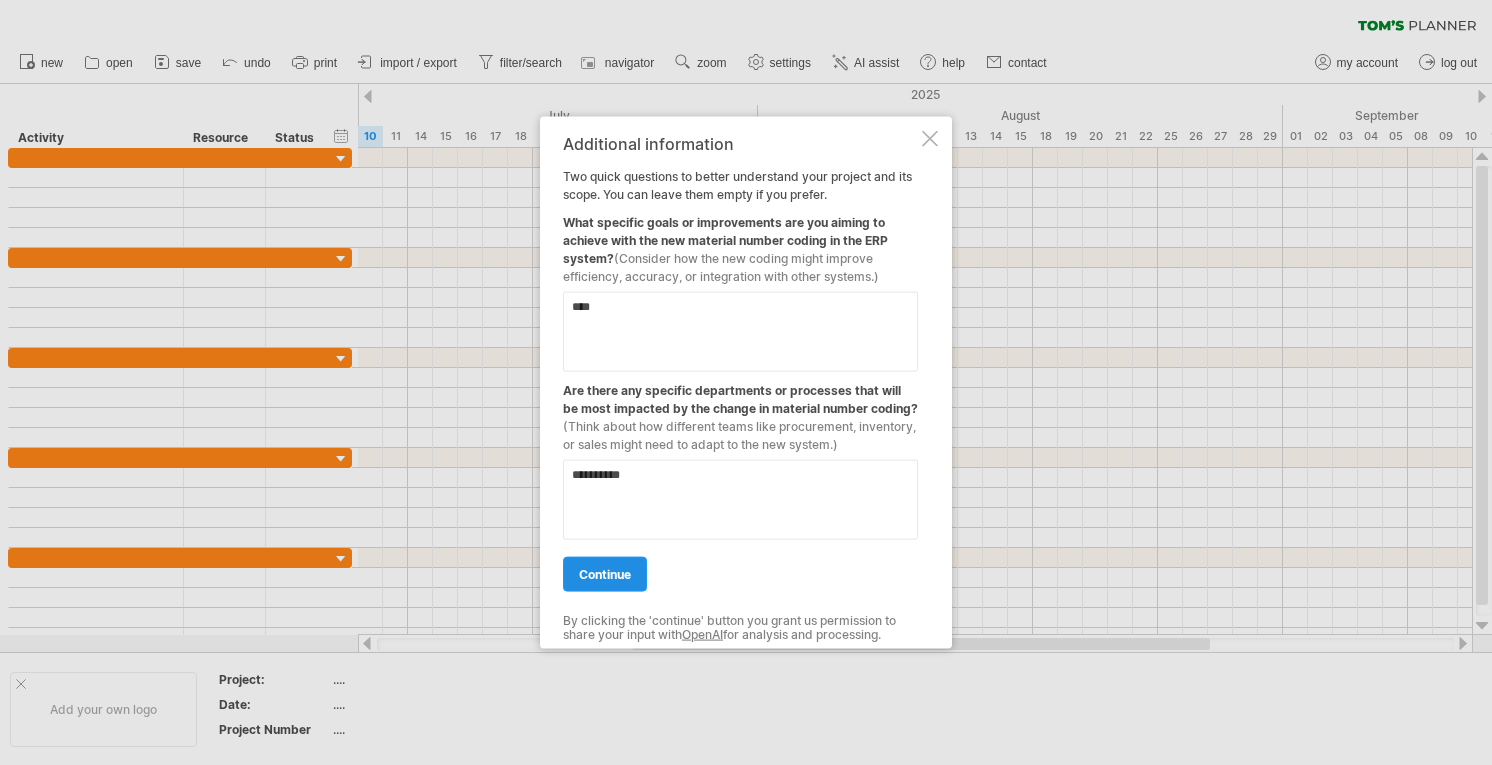type on "*********" 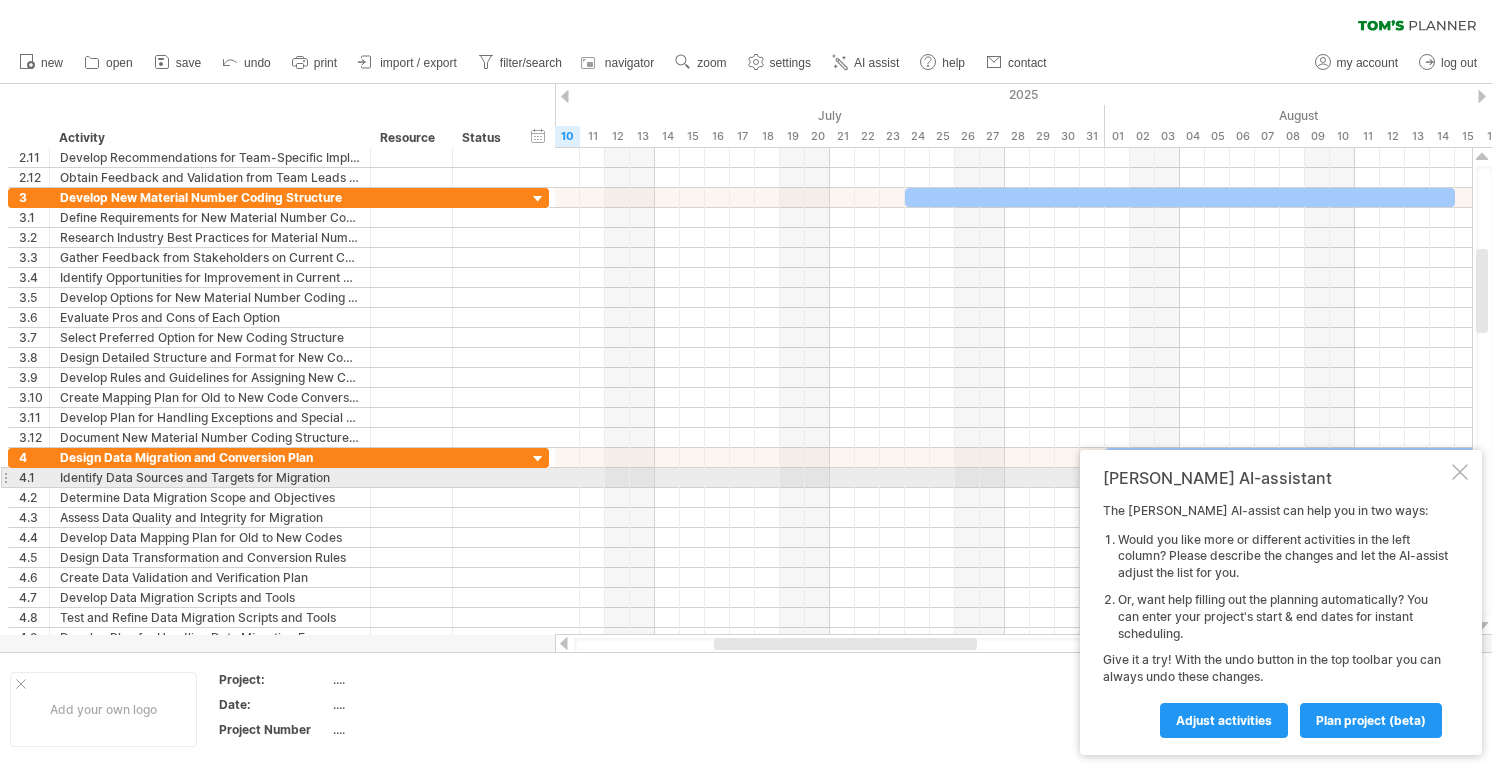 click at bounding box center [1460, 472] 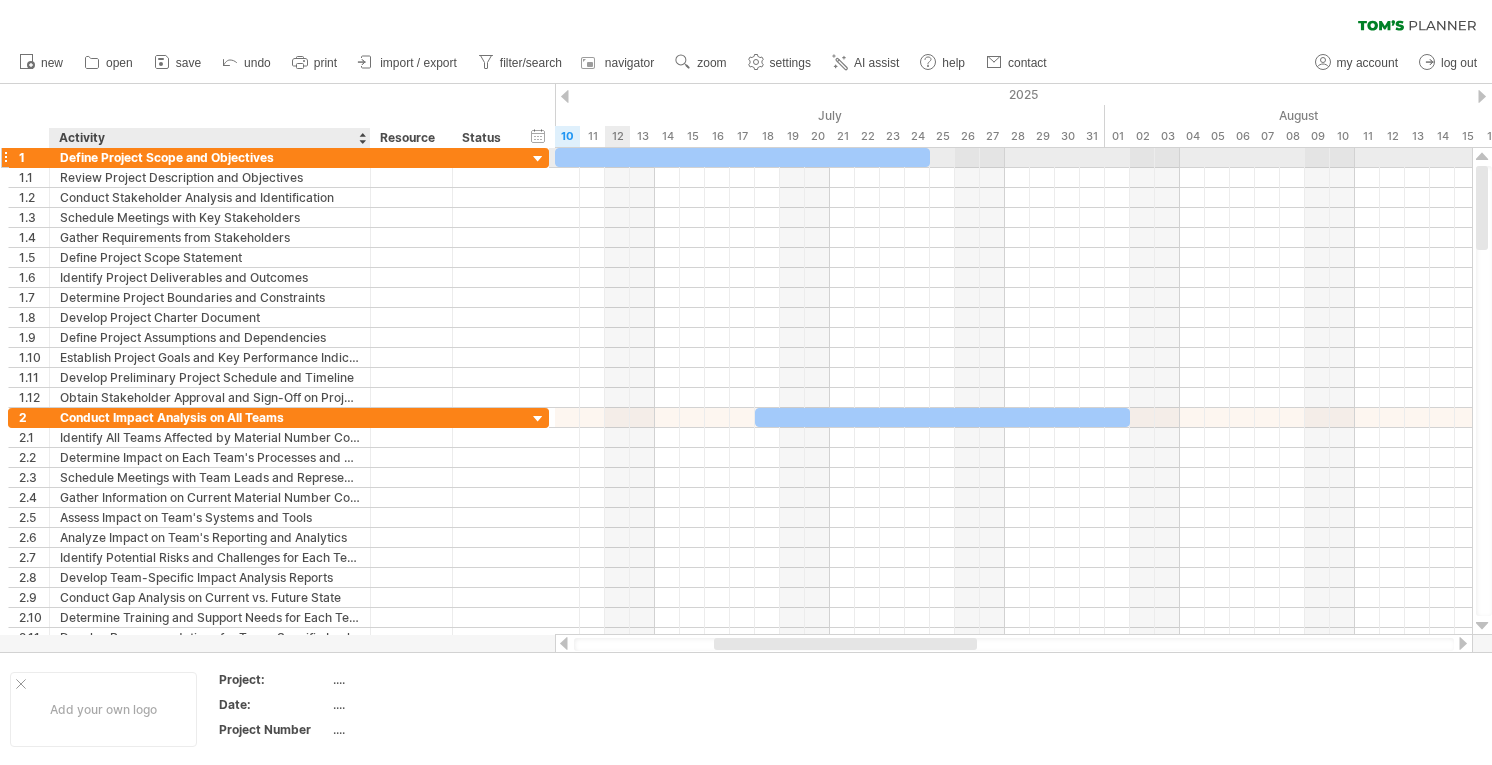 click on "Define Project Scope and Objectives" at bounding box center (210, 157) 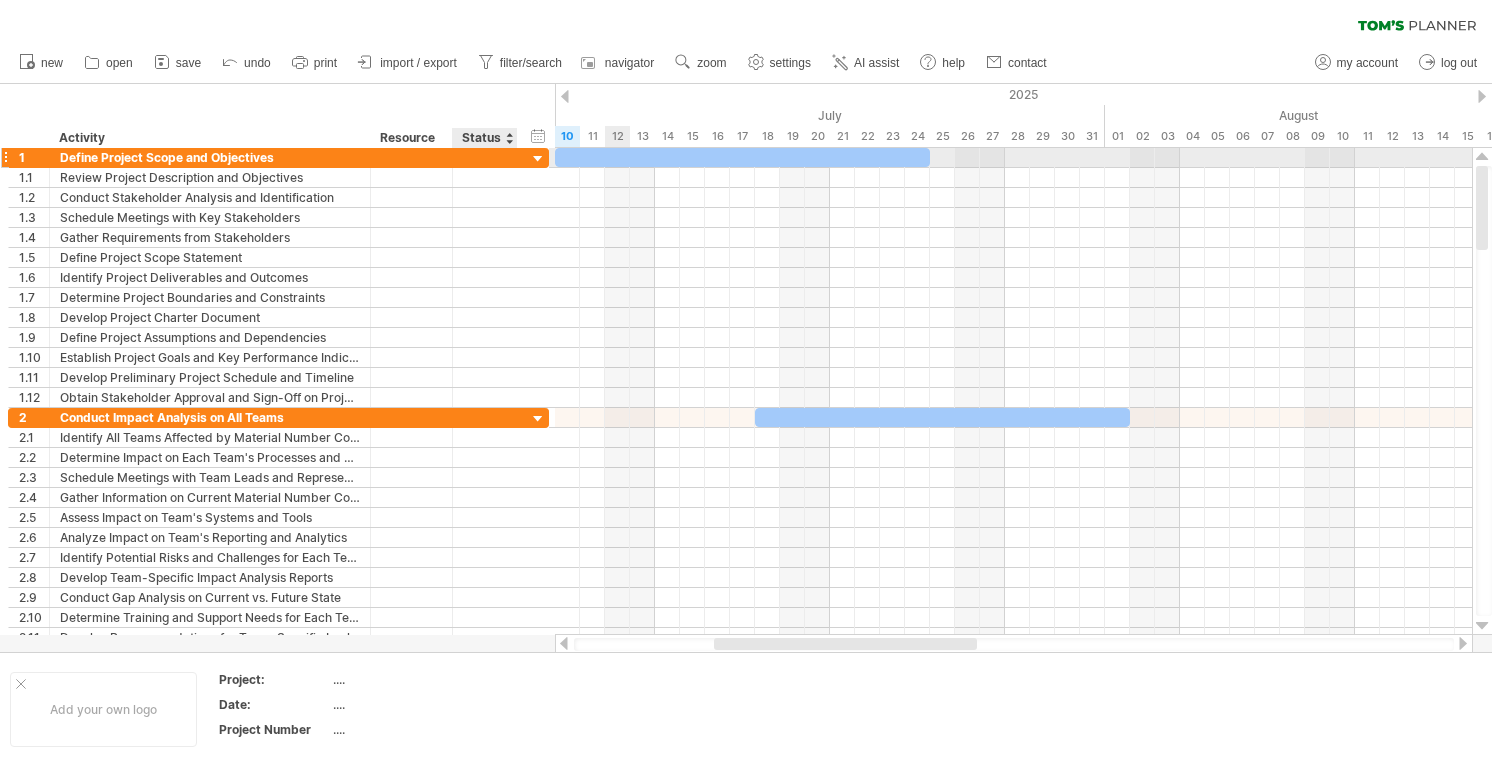 click at bounding box center (538, 159) 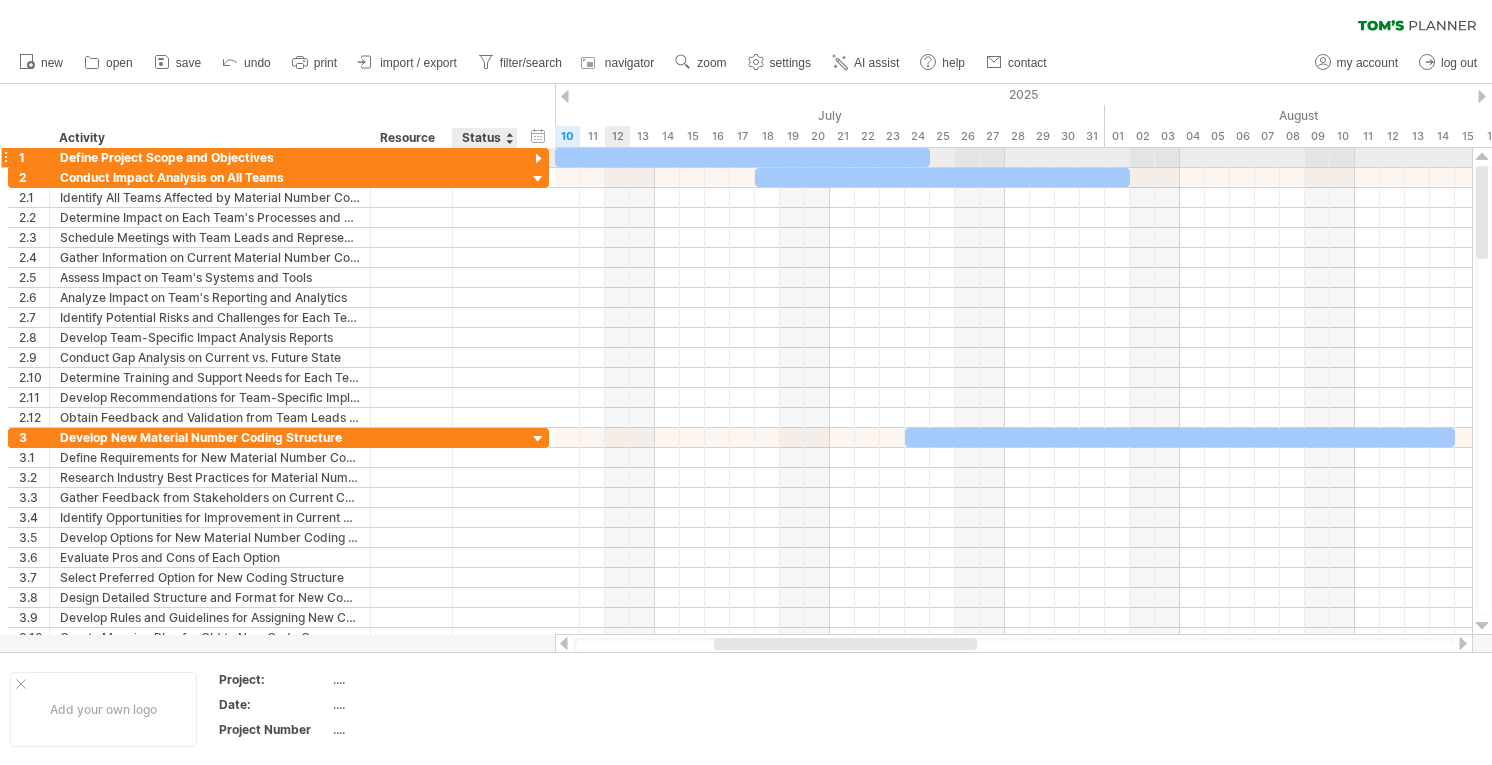click at bounding box center [538, 159] 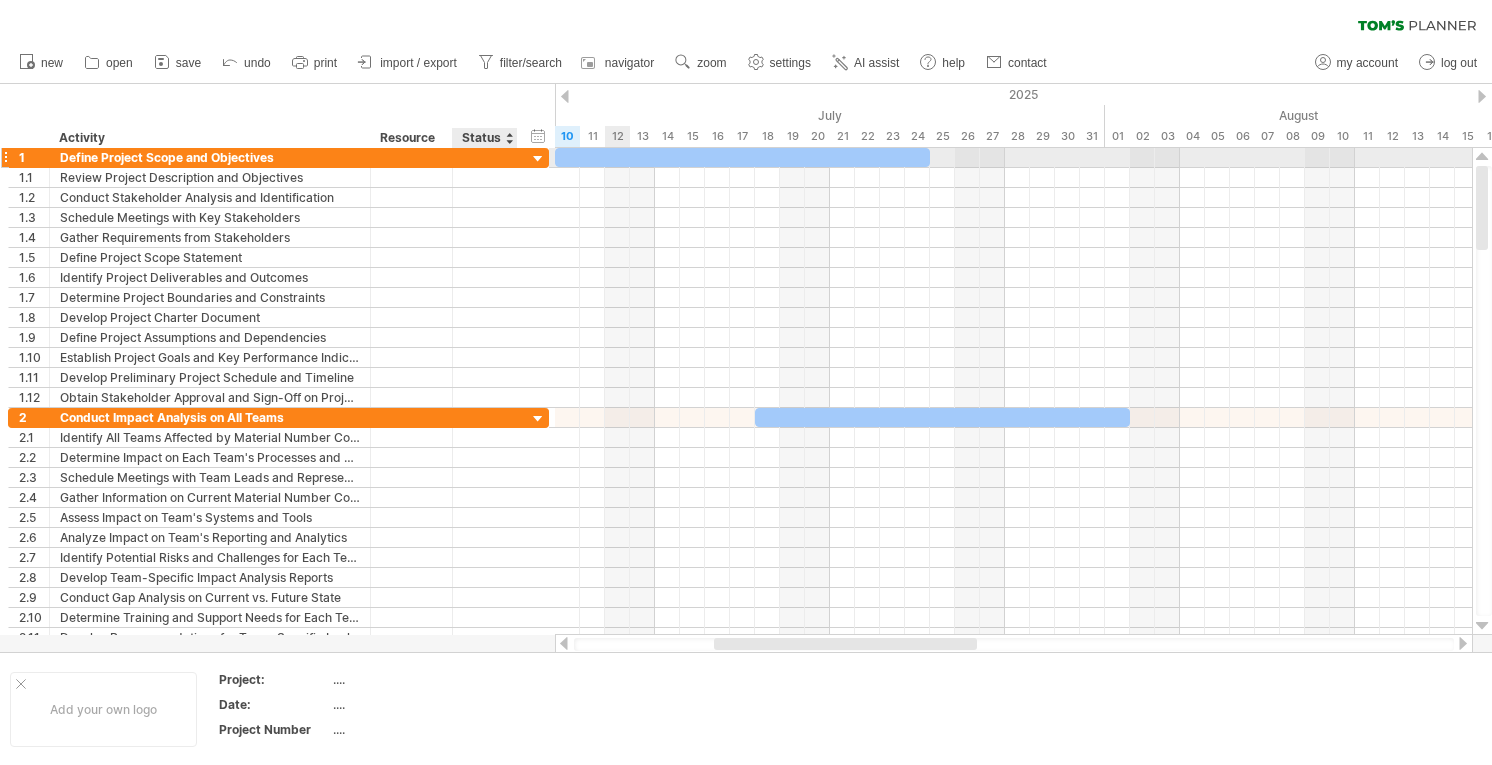click at bounding box center (538, 159) 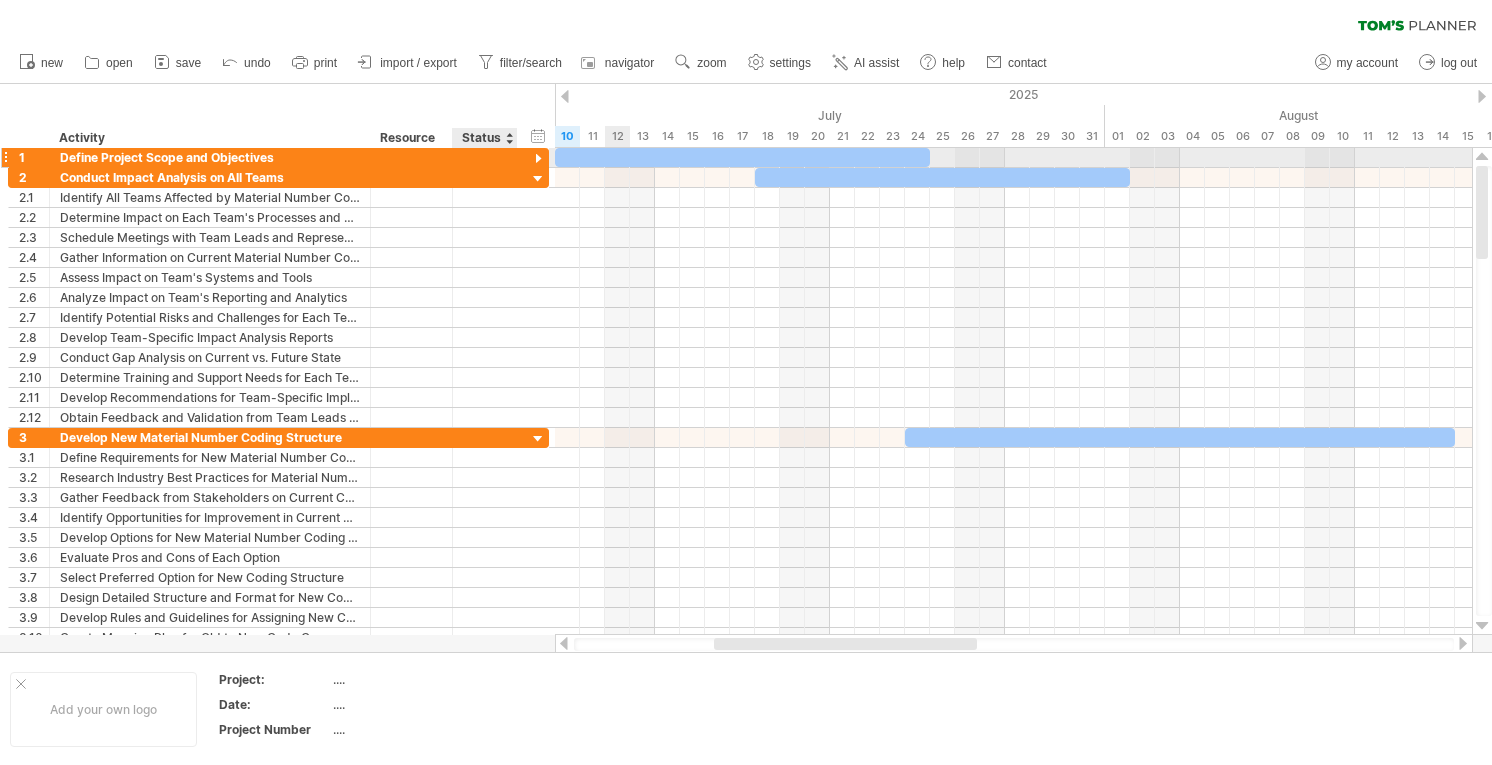 click at bounding box center [538, 159] 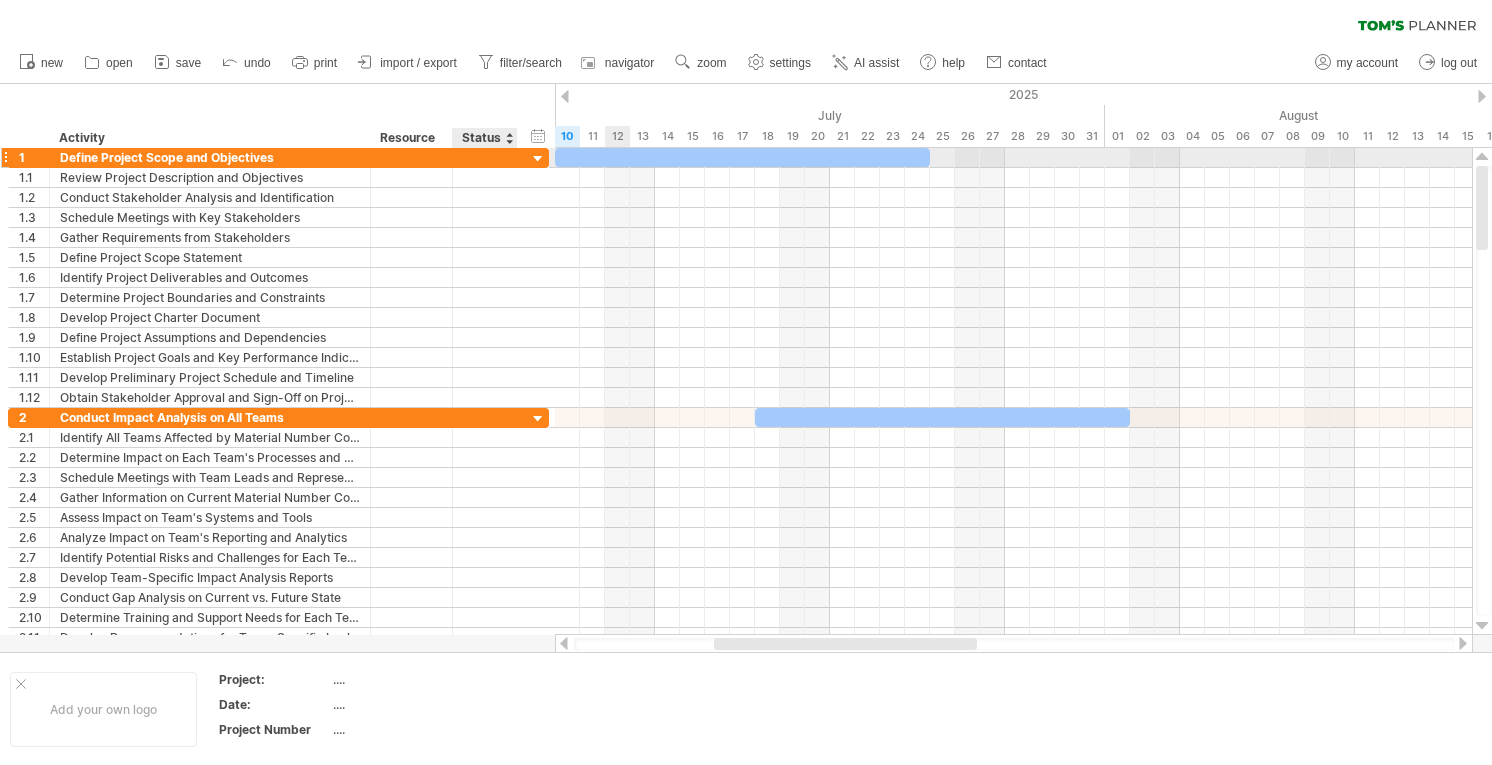 click at bounding box center [538, 159] 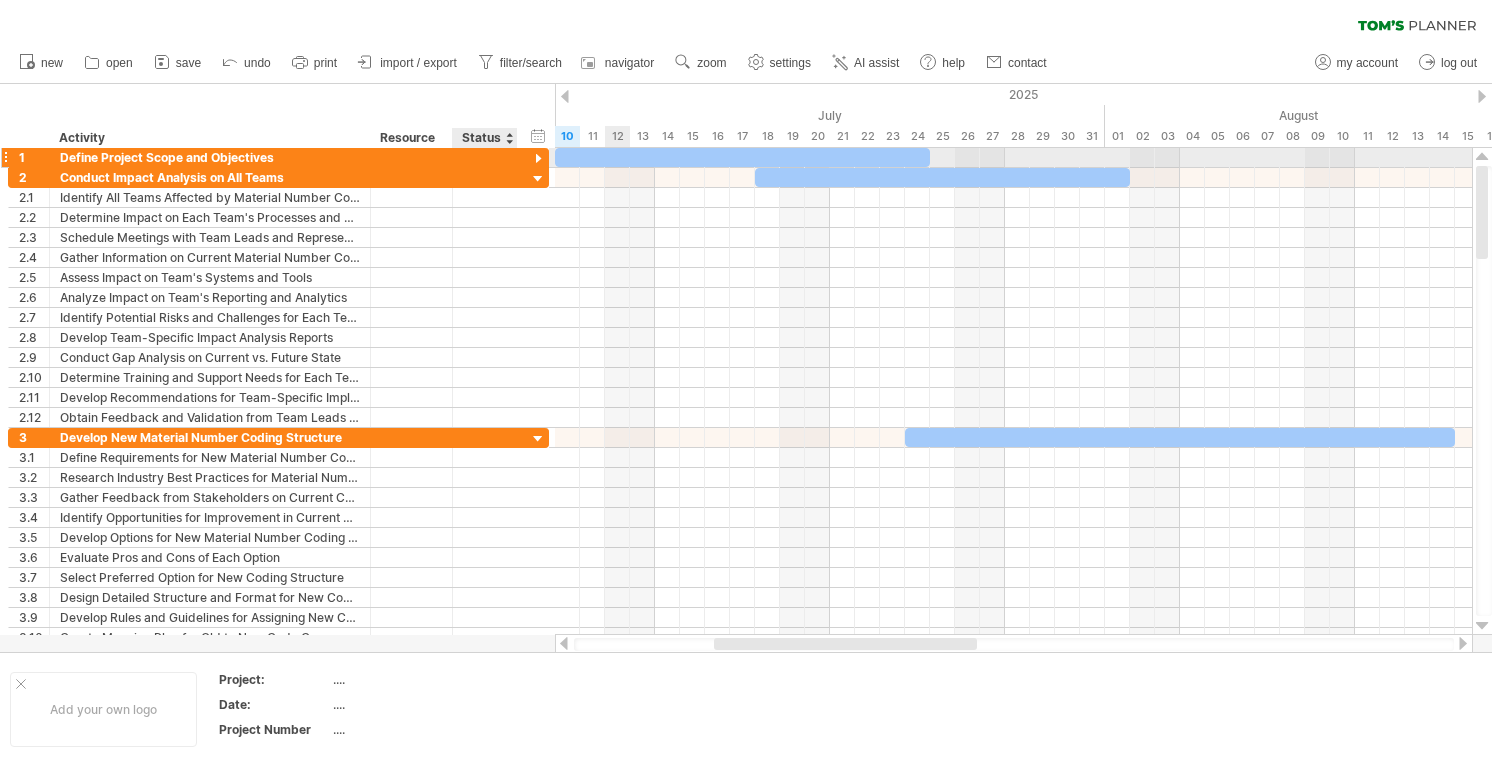 click at bounding box center [538, 159] 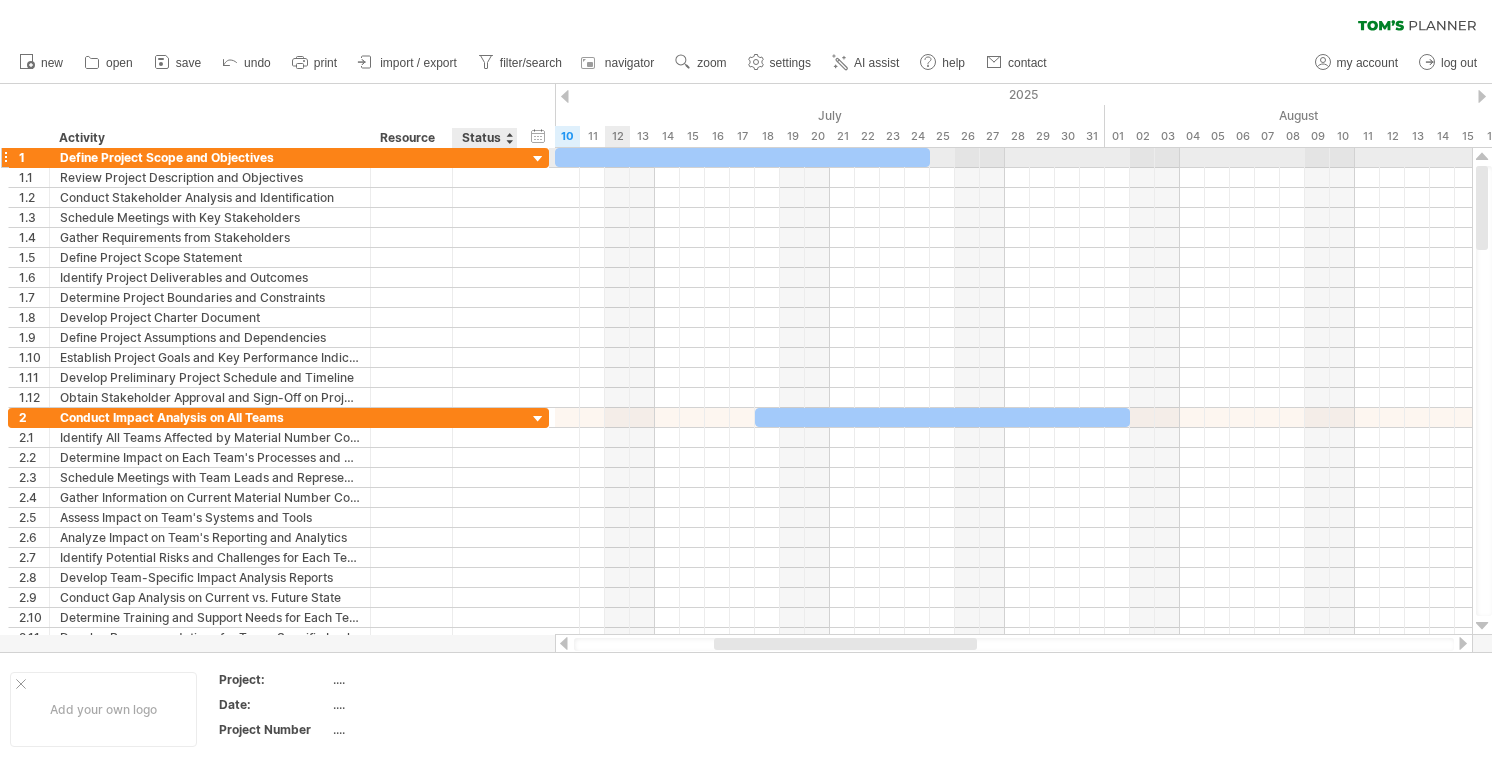click at bounding box center [538, 159] 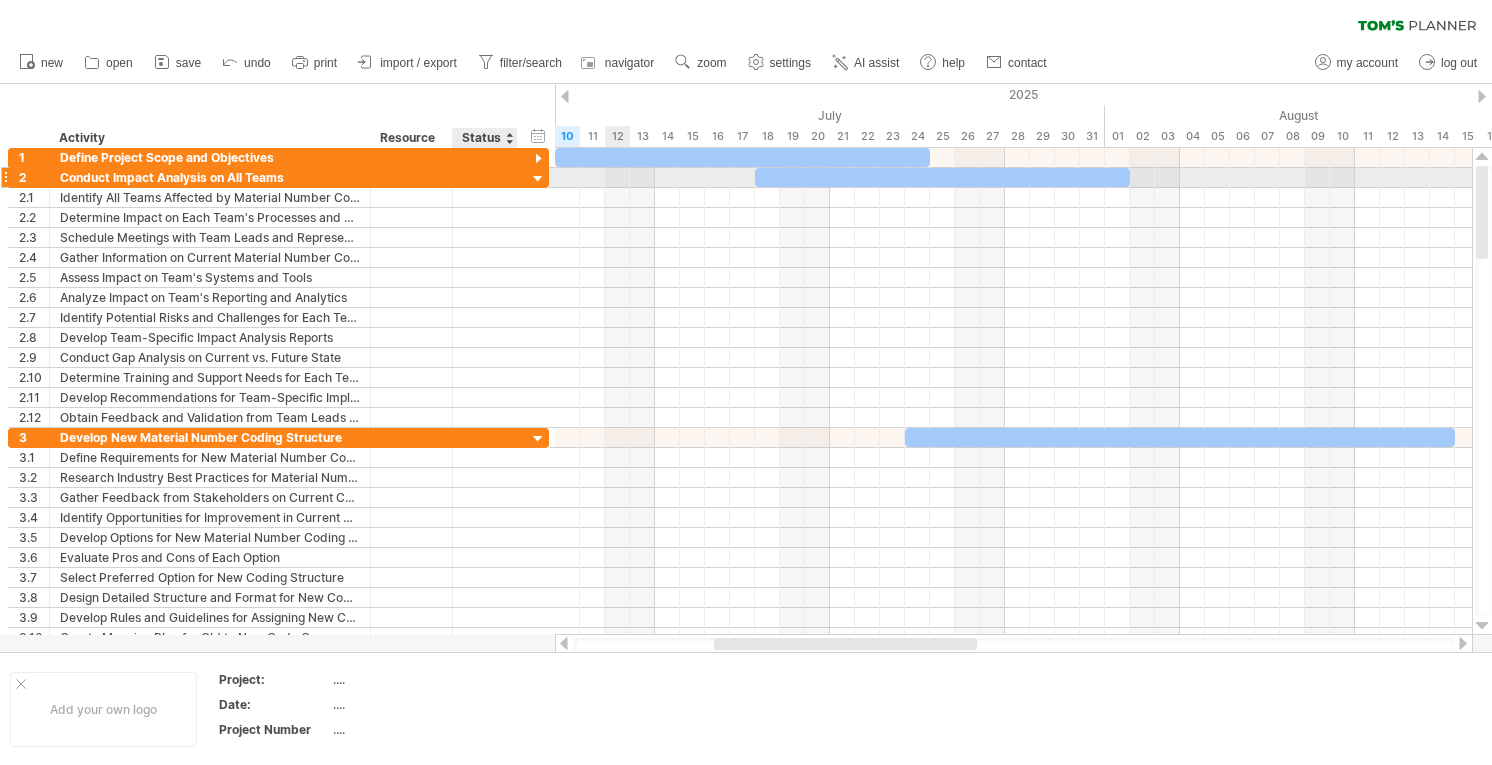 click at bounding box center (538, 179) 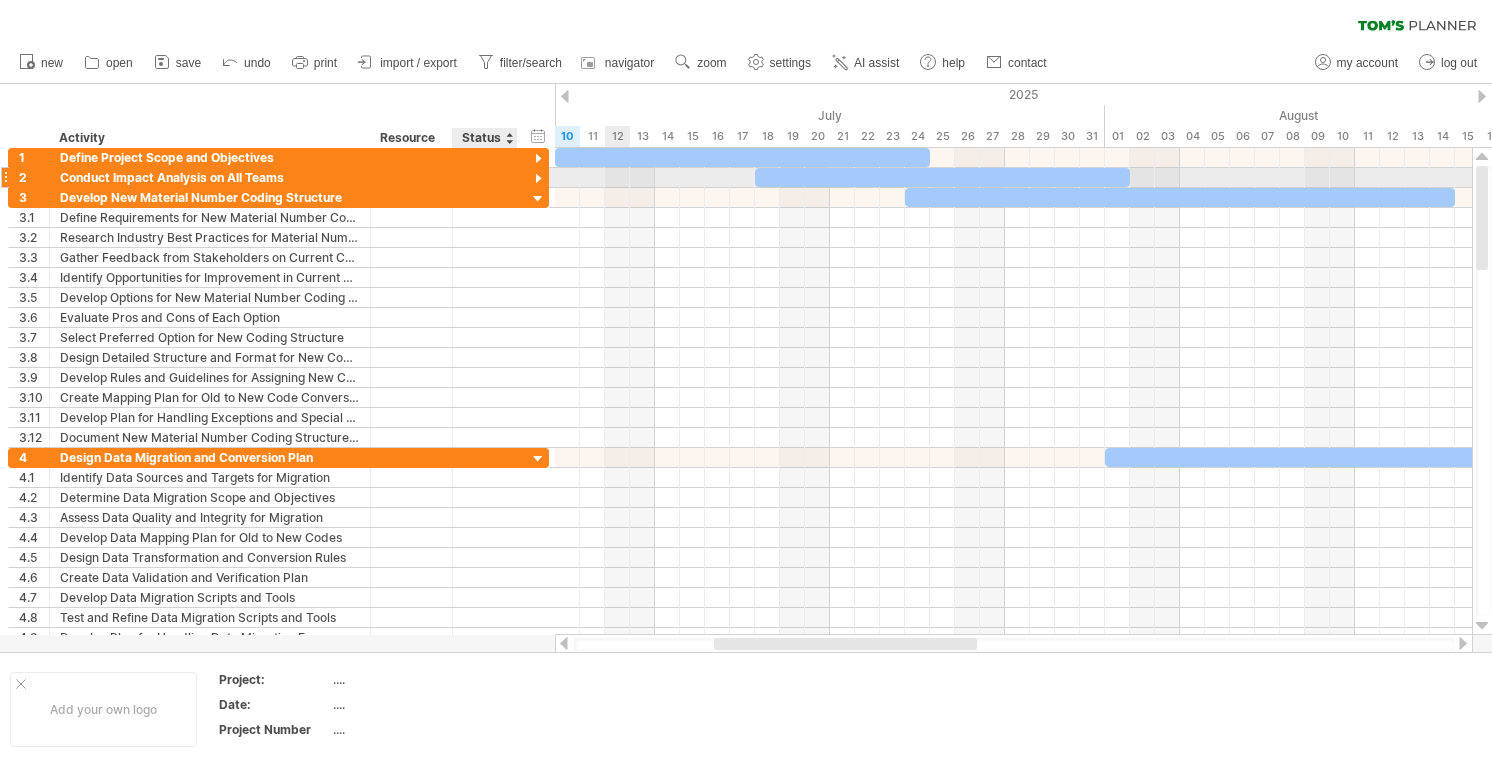 click at bounding box center [538, 179] 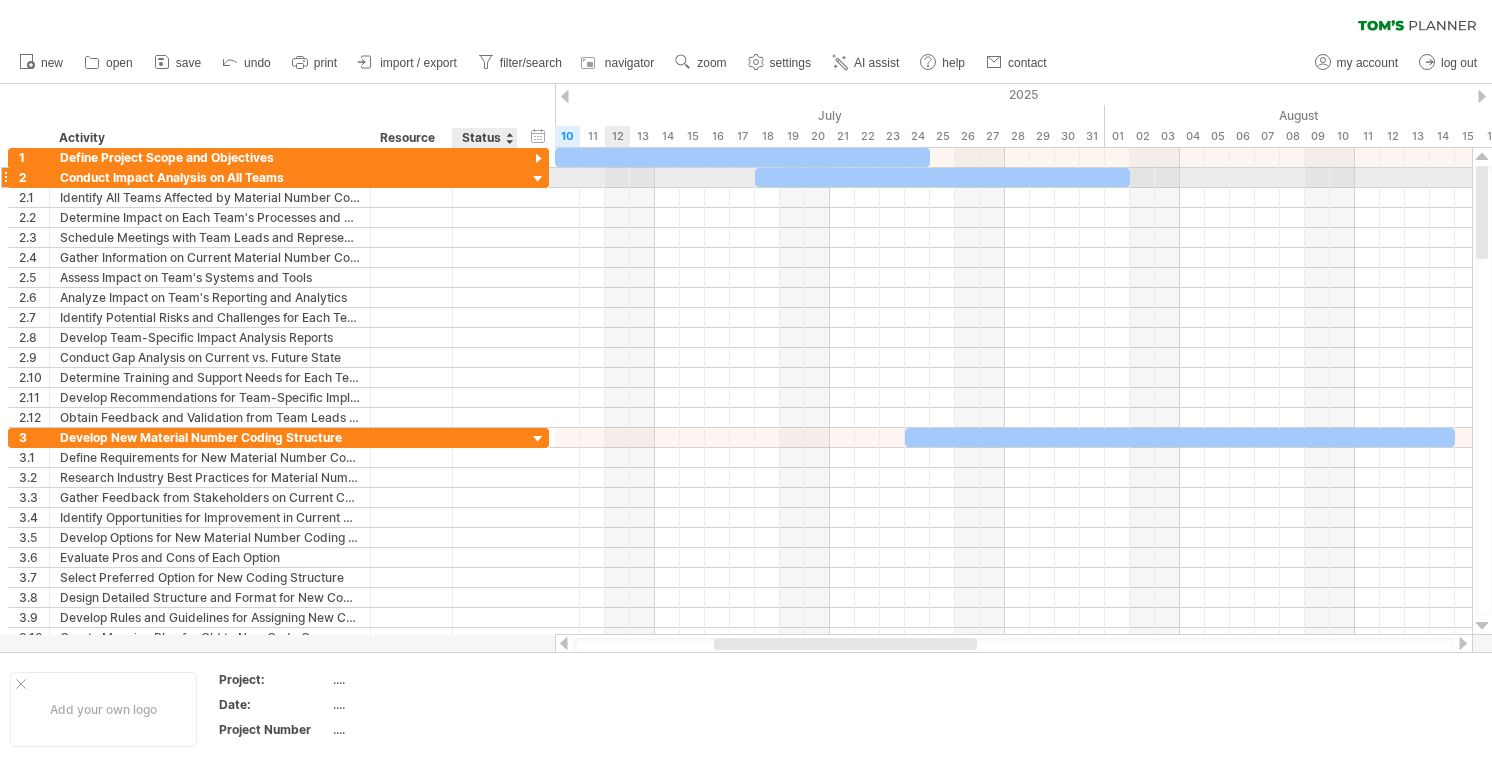 click at bounding box center (538, 179) 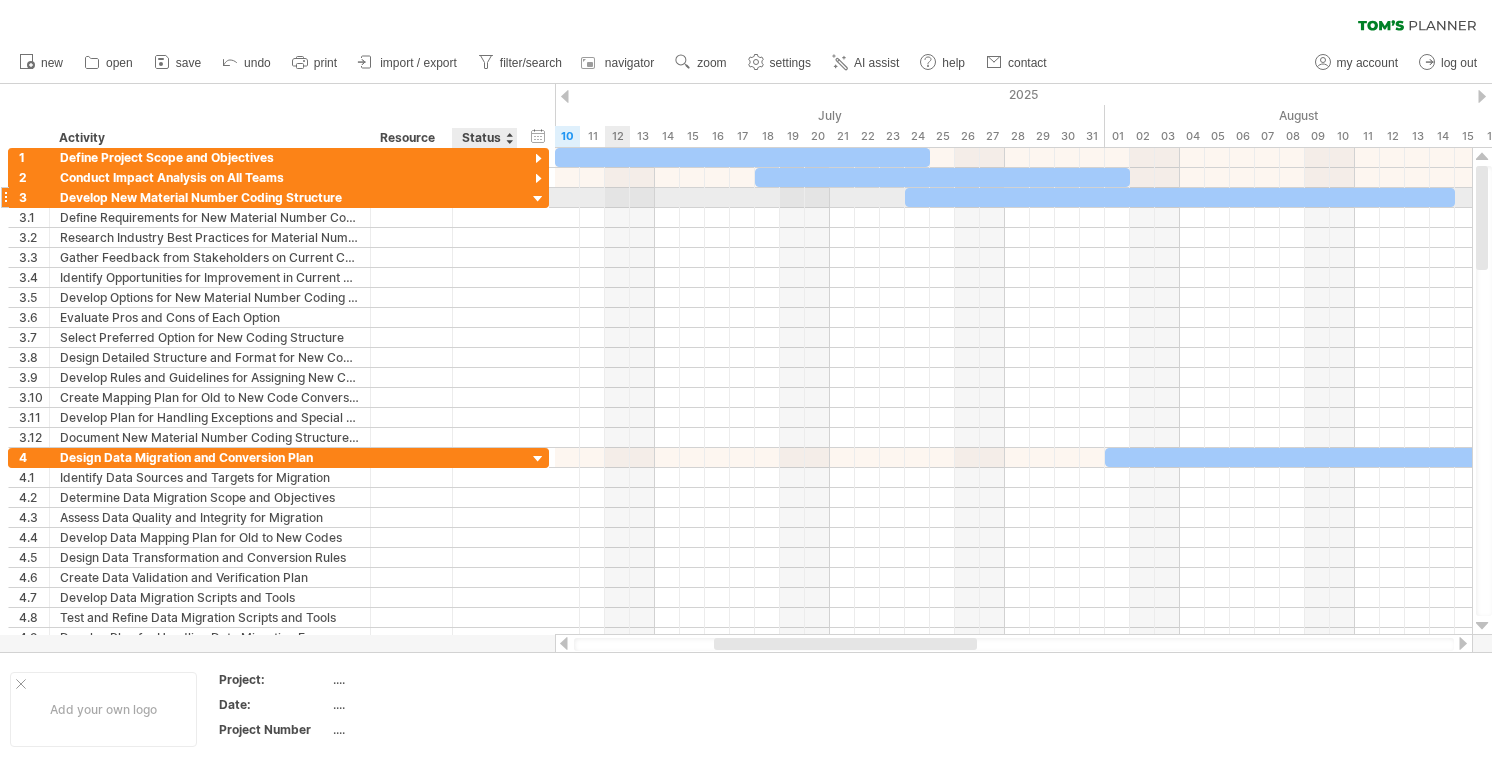 click at bounding box center [538, 199] 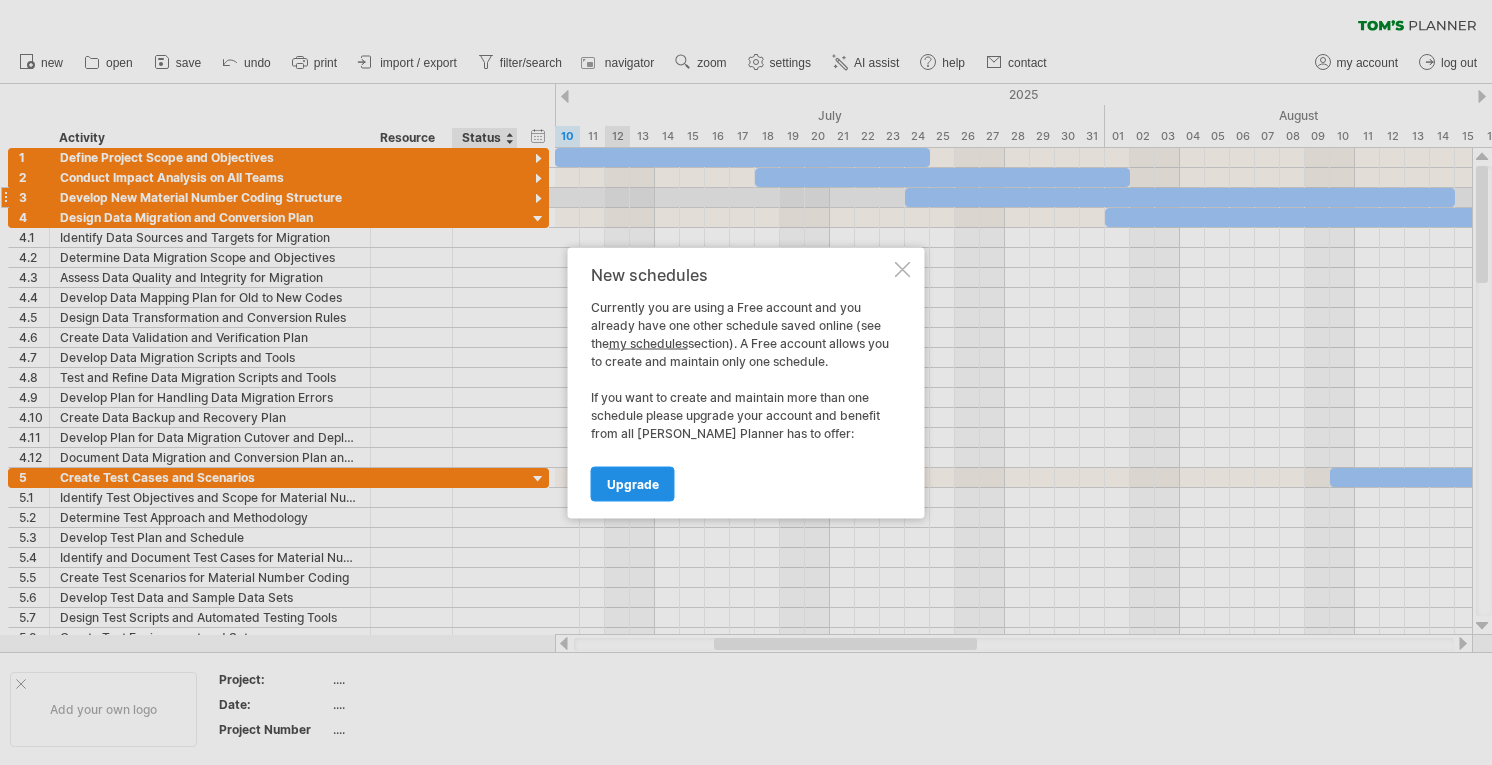 click on "Upgrade" at bounding box center (633, 483) 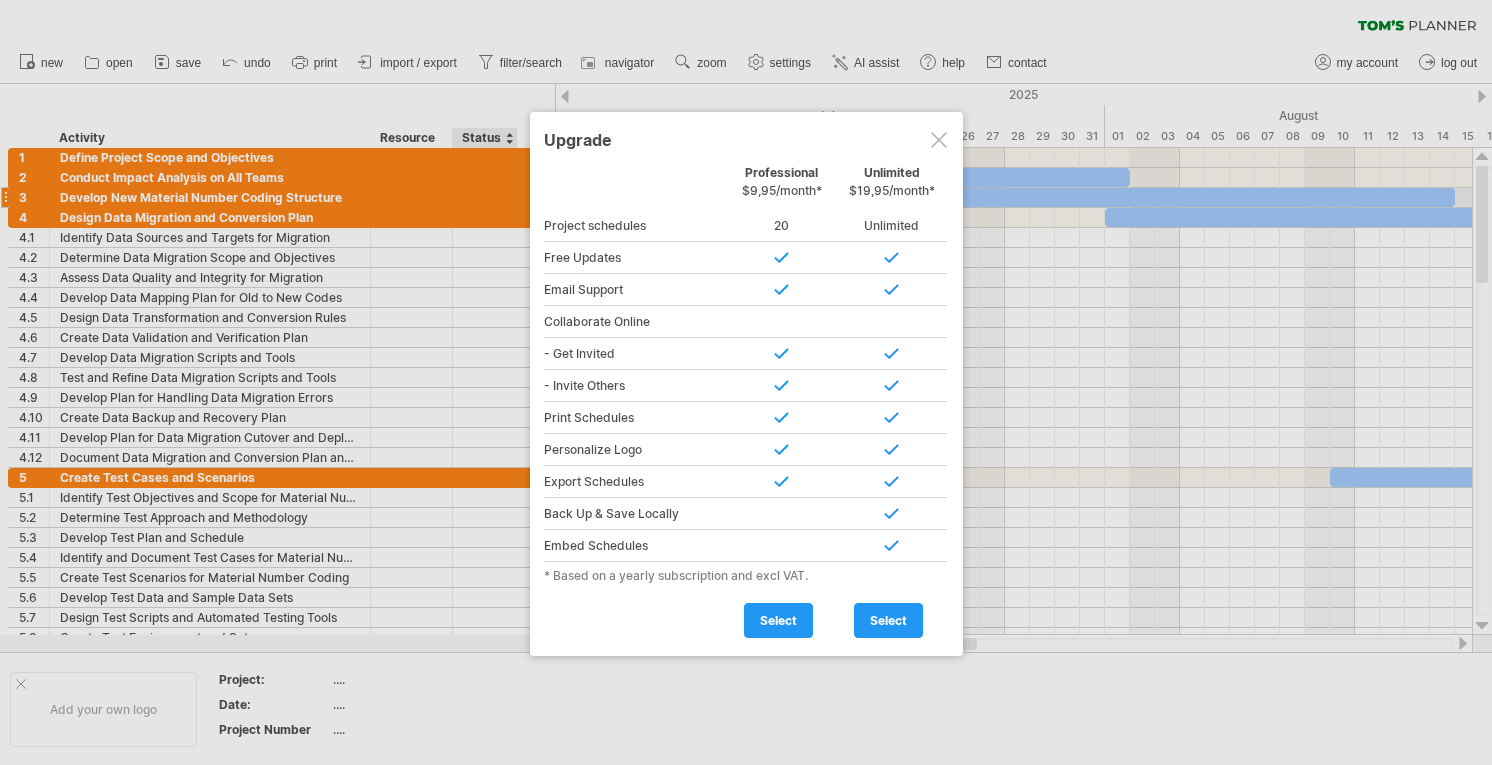 click at bounding box center [939, 140] 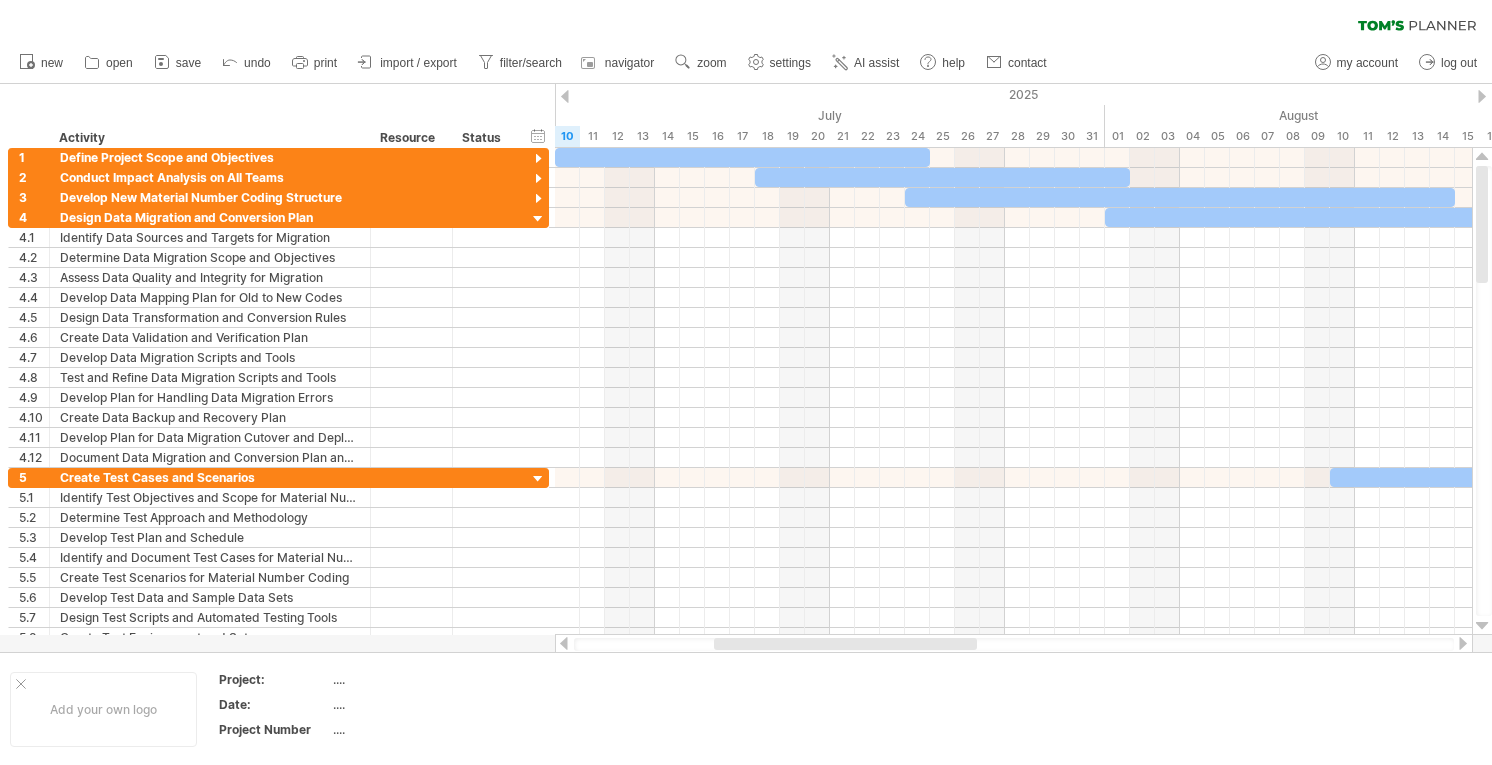 click on "new" at bounding box center (746, 63) 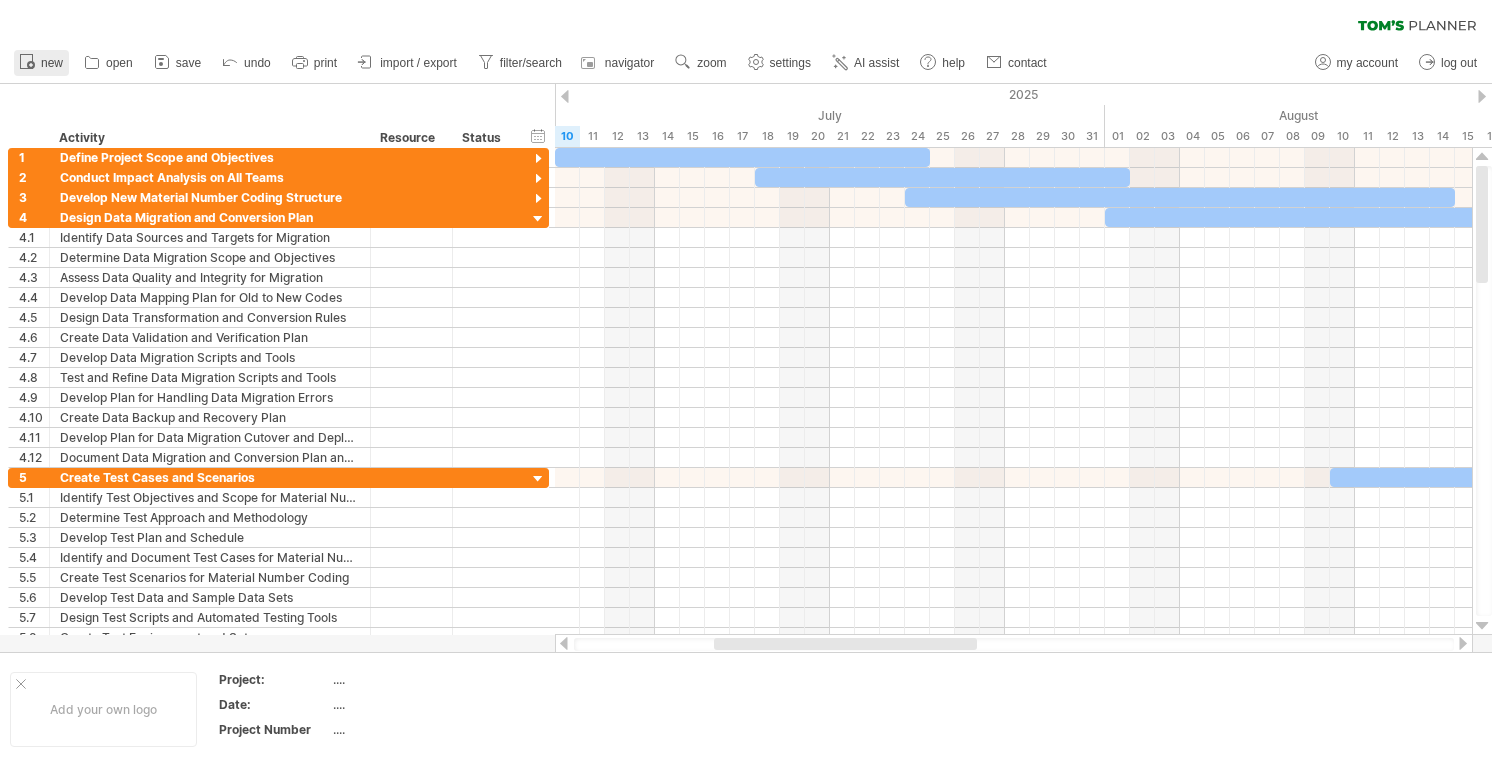 click 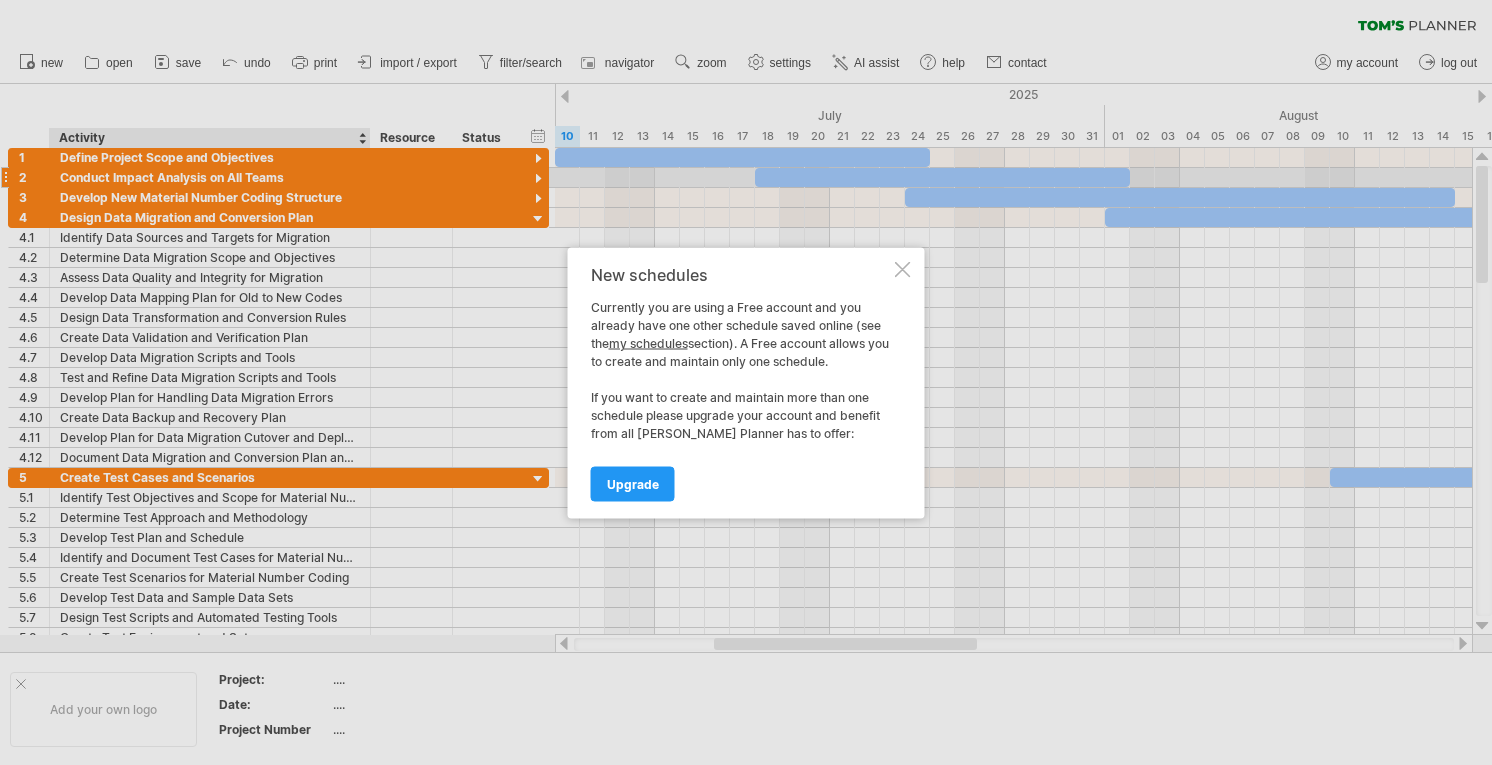 click on "Upgrade" at bounding box center (633, 483) 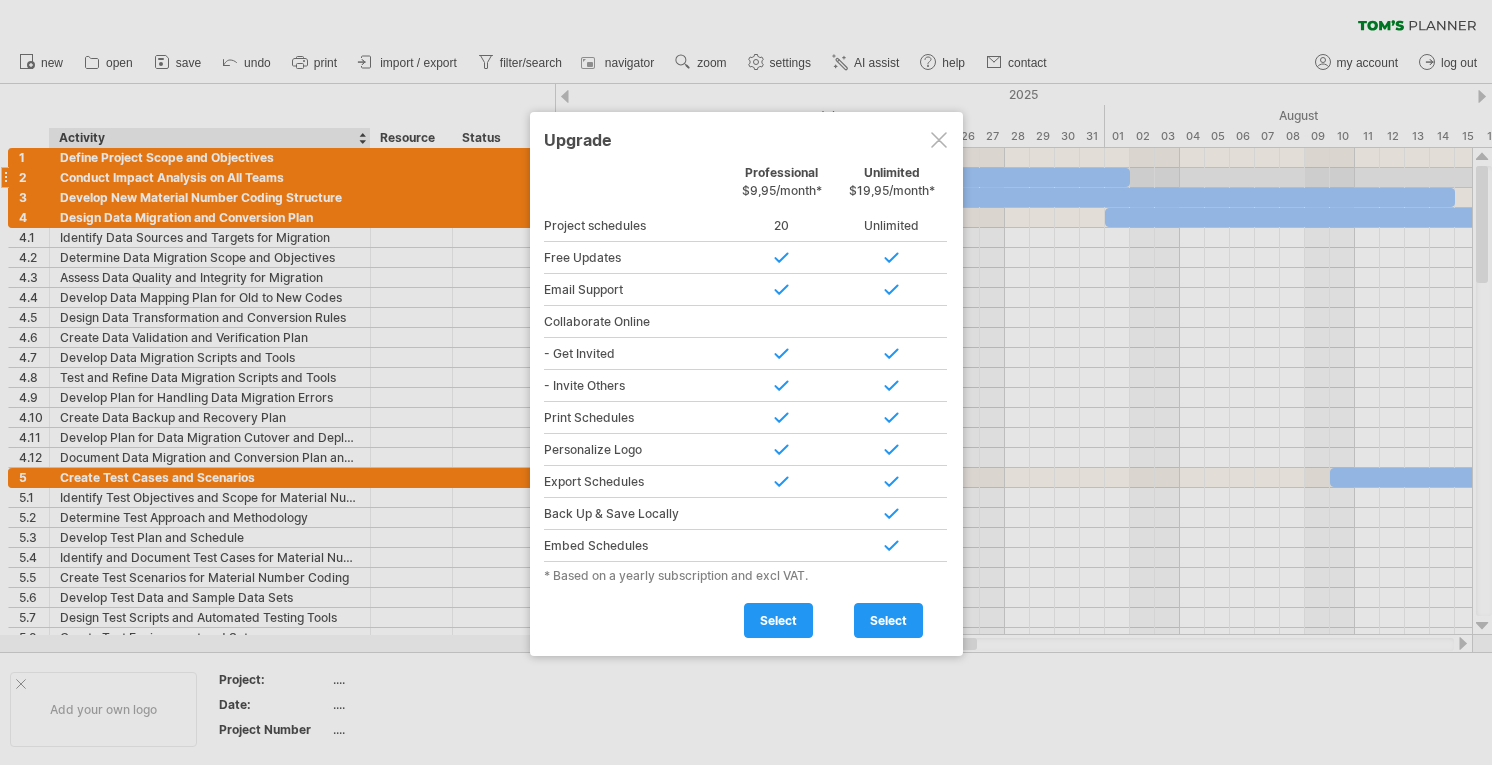 drag, startPoint x: 935, startPoint y: 139, endPoint x: 1039, endPoint y: 78, distance: 120.56948 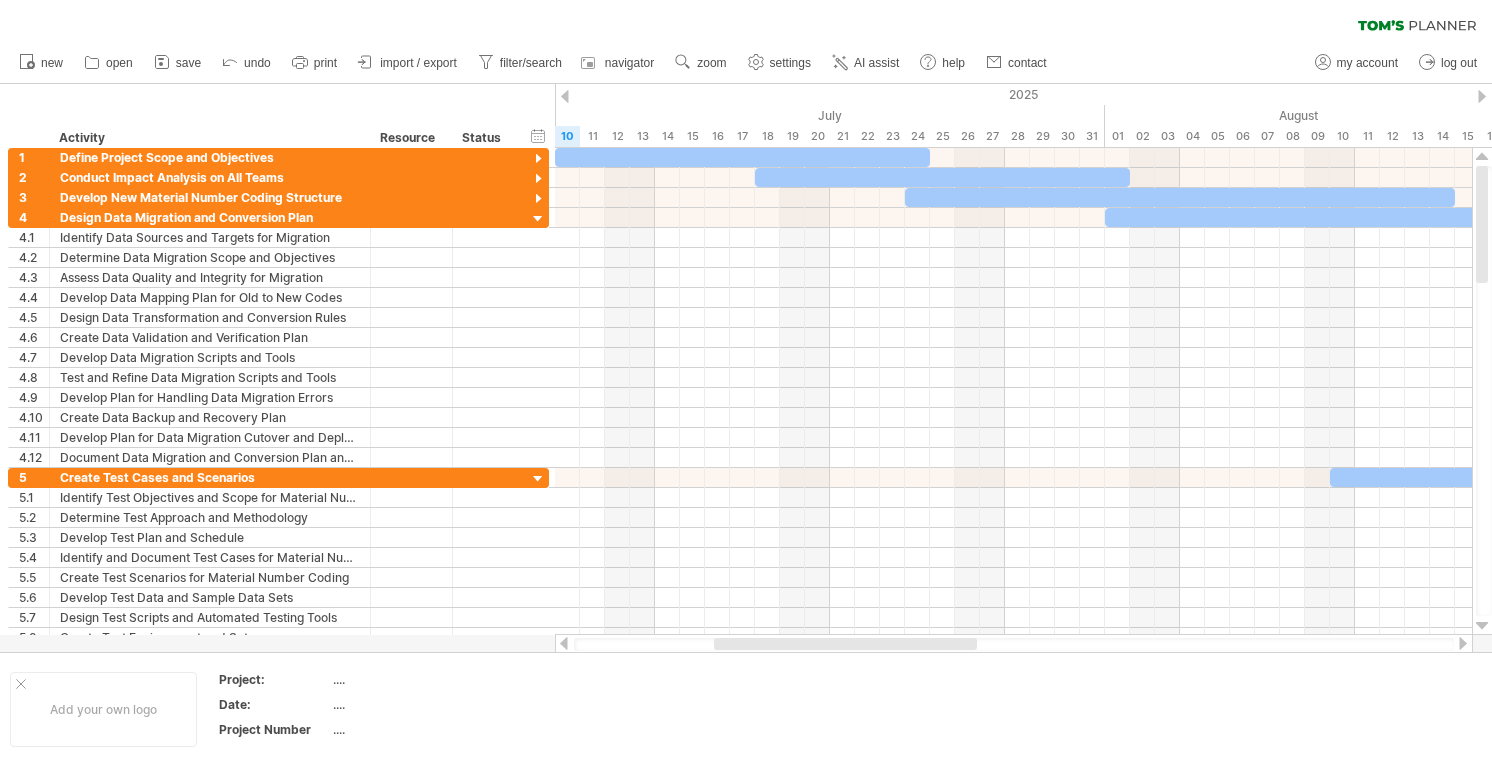 click on "new" at bounding box center [746, 63] 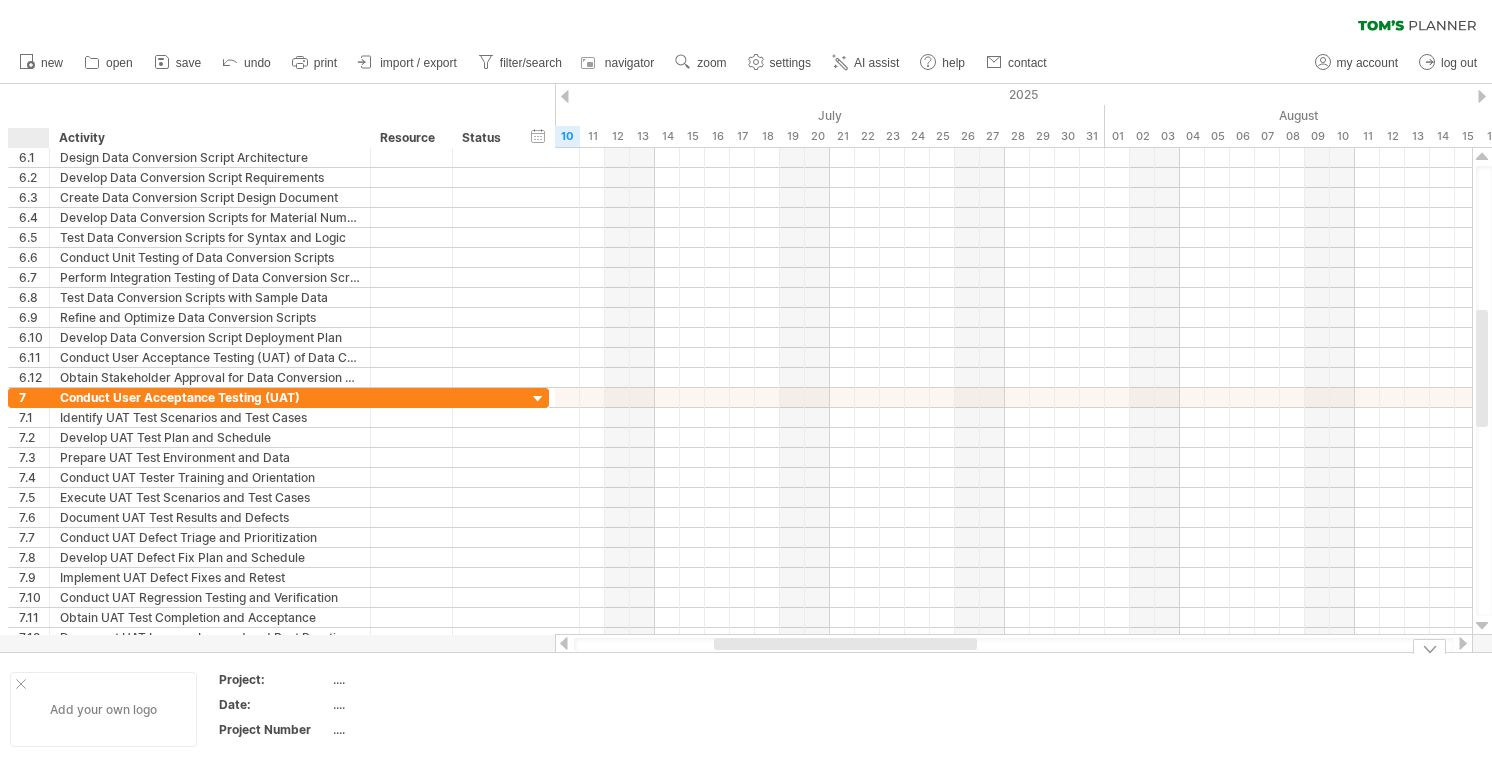 click on "Add your own logo" at bounding box center (103, 709) 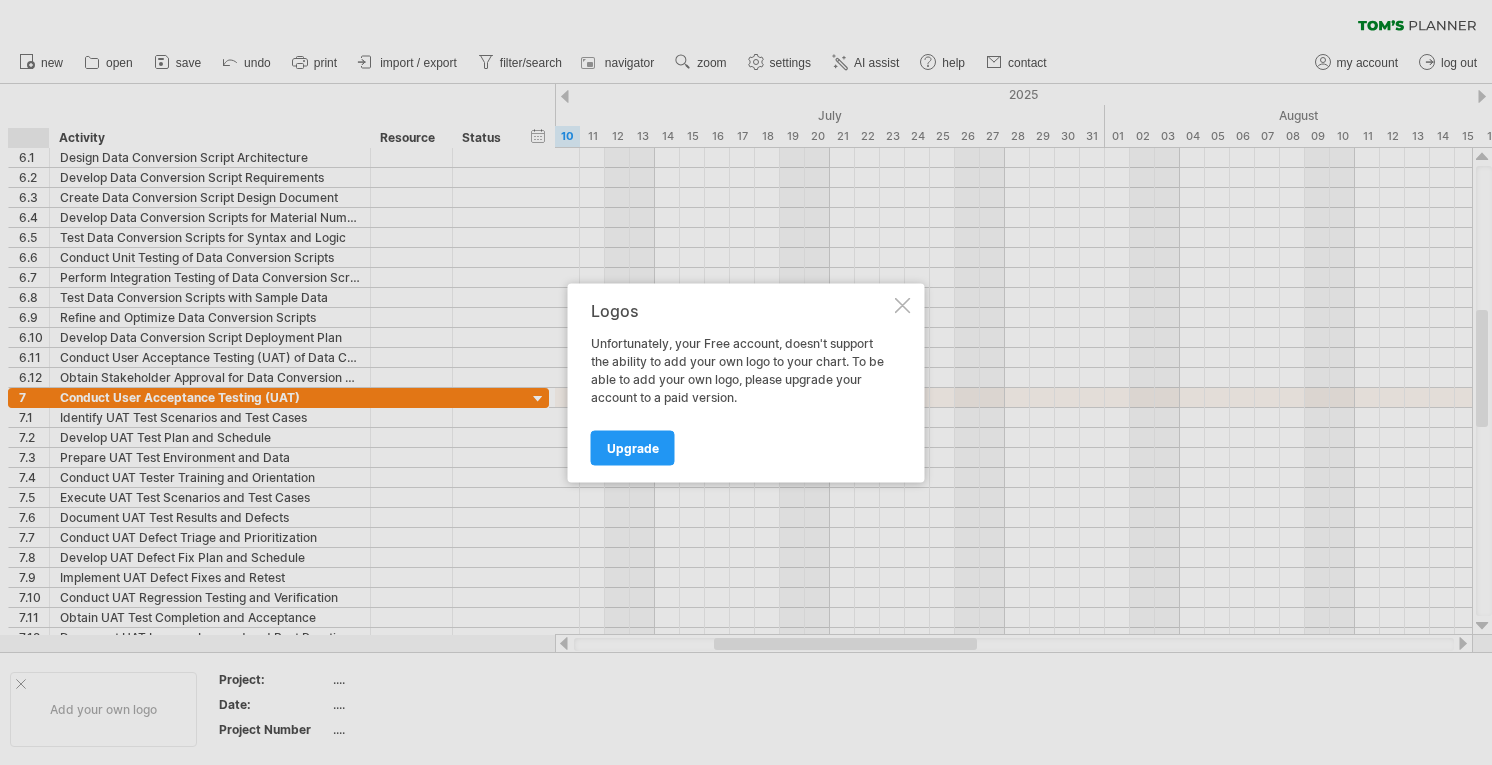 click at bounding box center (903, 305) 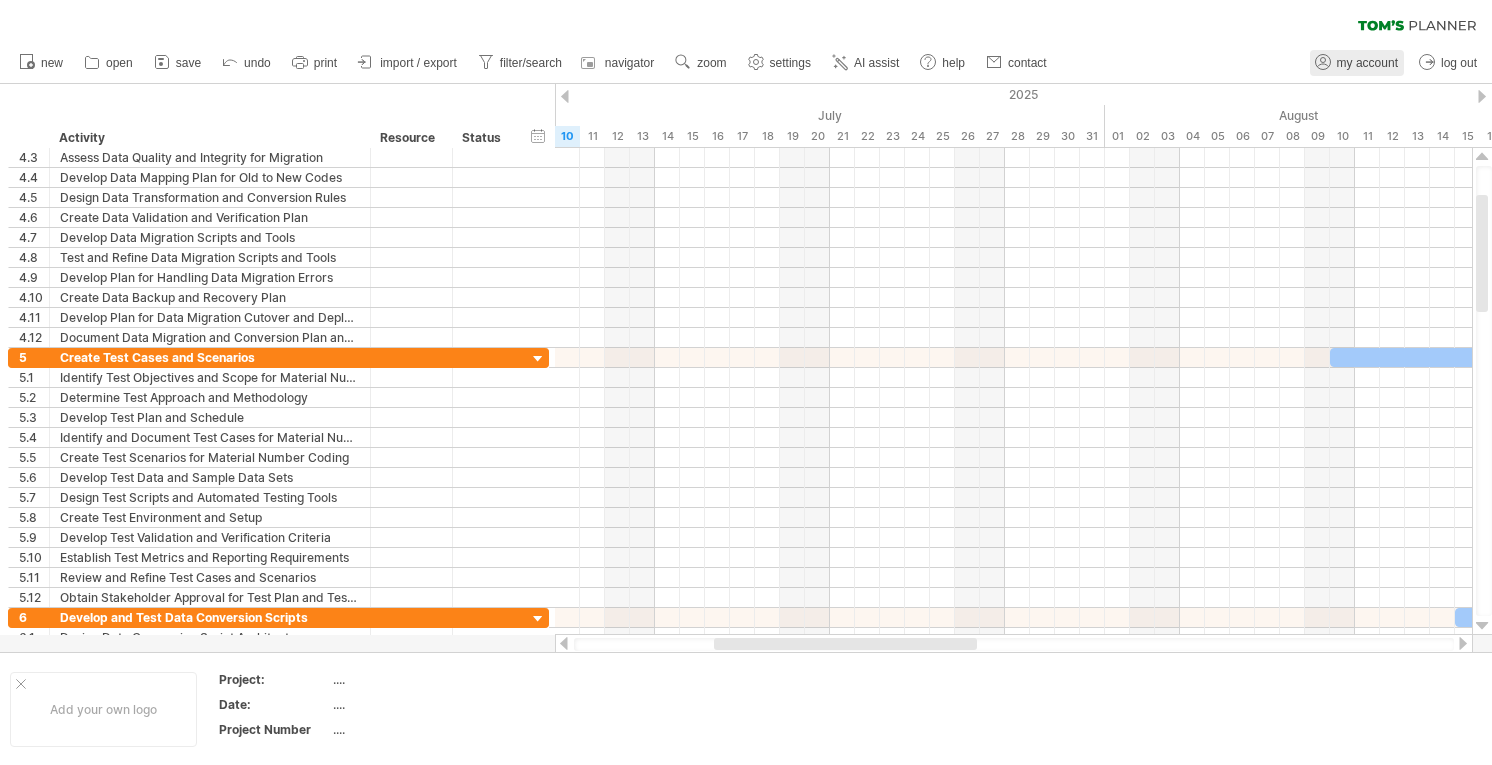 click on "my account" at bounding box center (1367, 63) 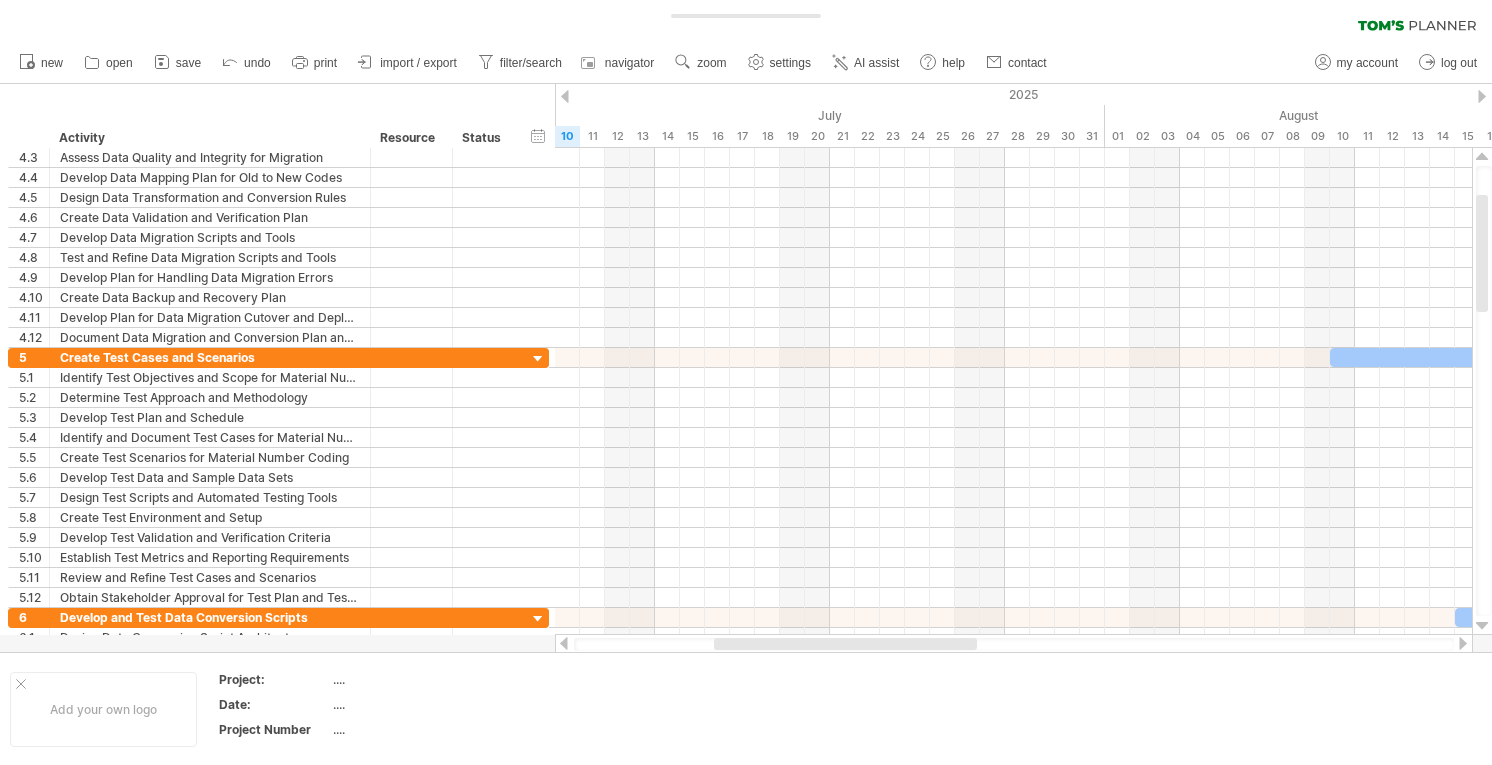 type on "**********" 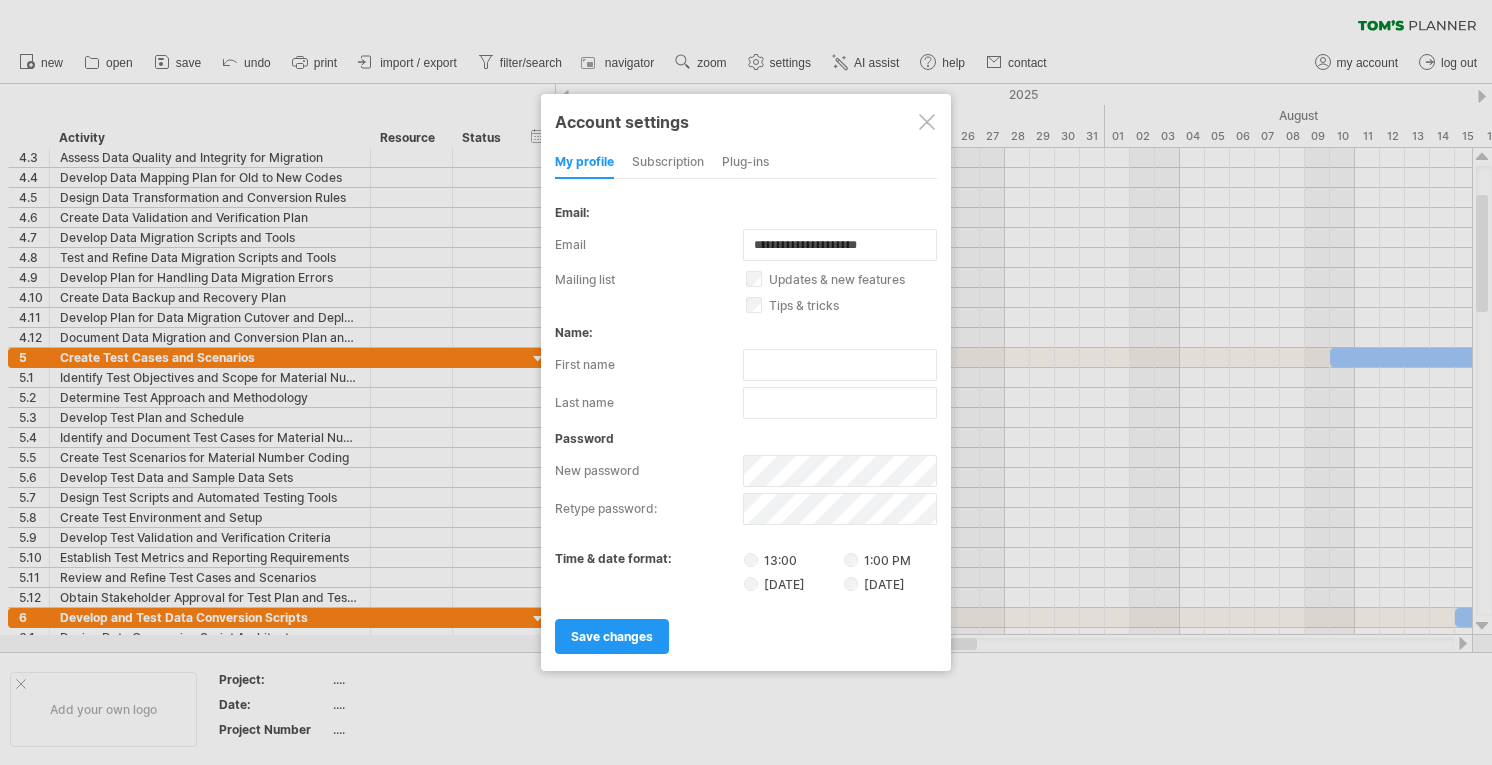 click at bounding box center (927, 122) 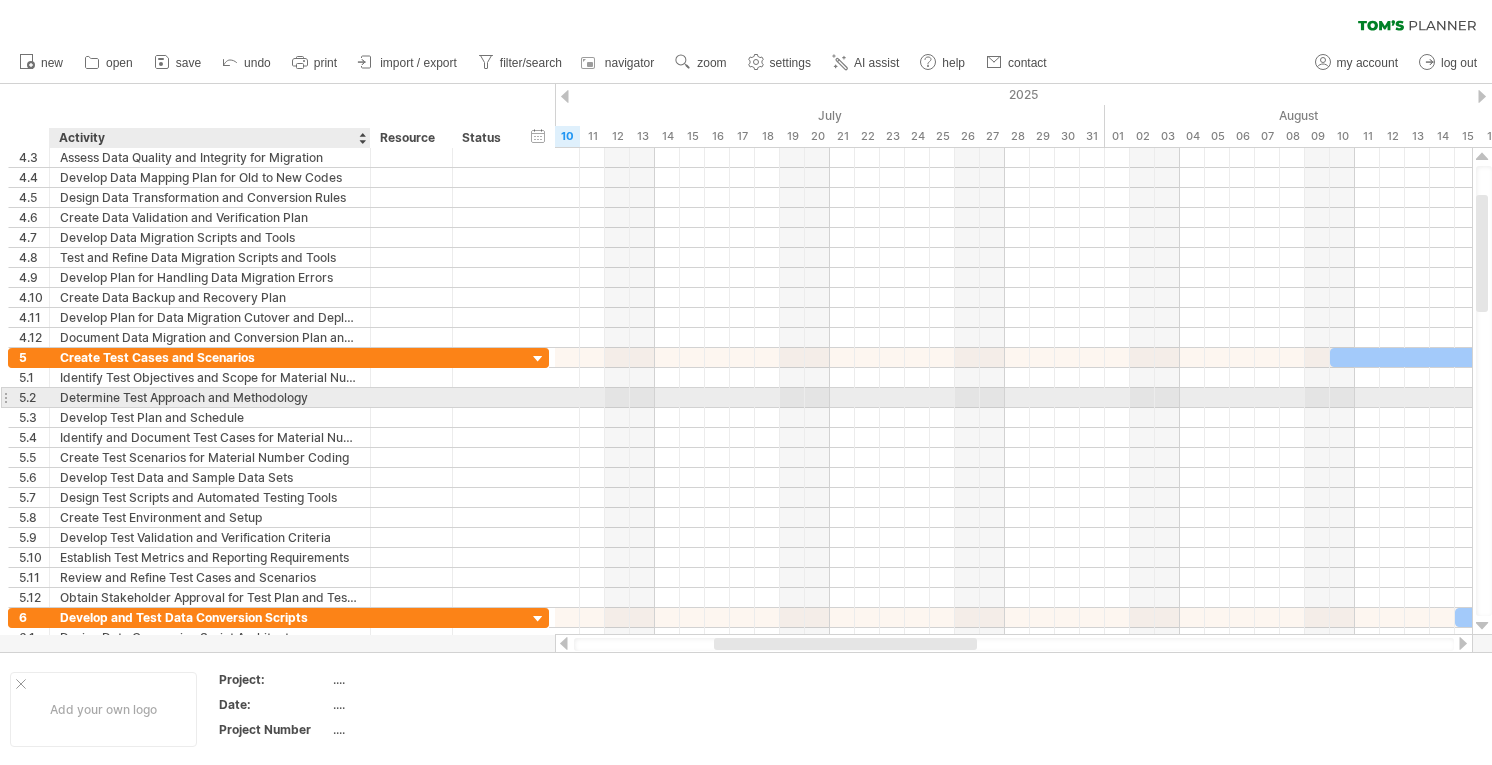 click on "Determine Test Approach and Methodology" at bounding box center [210, 397] 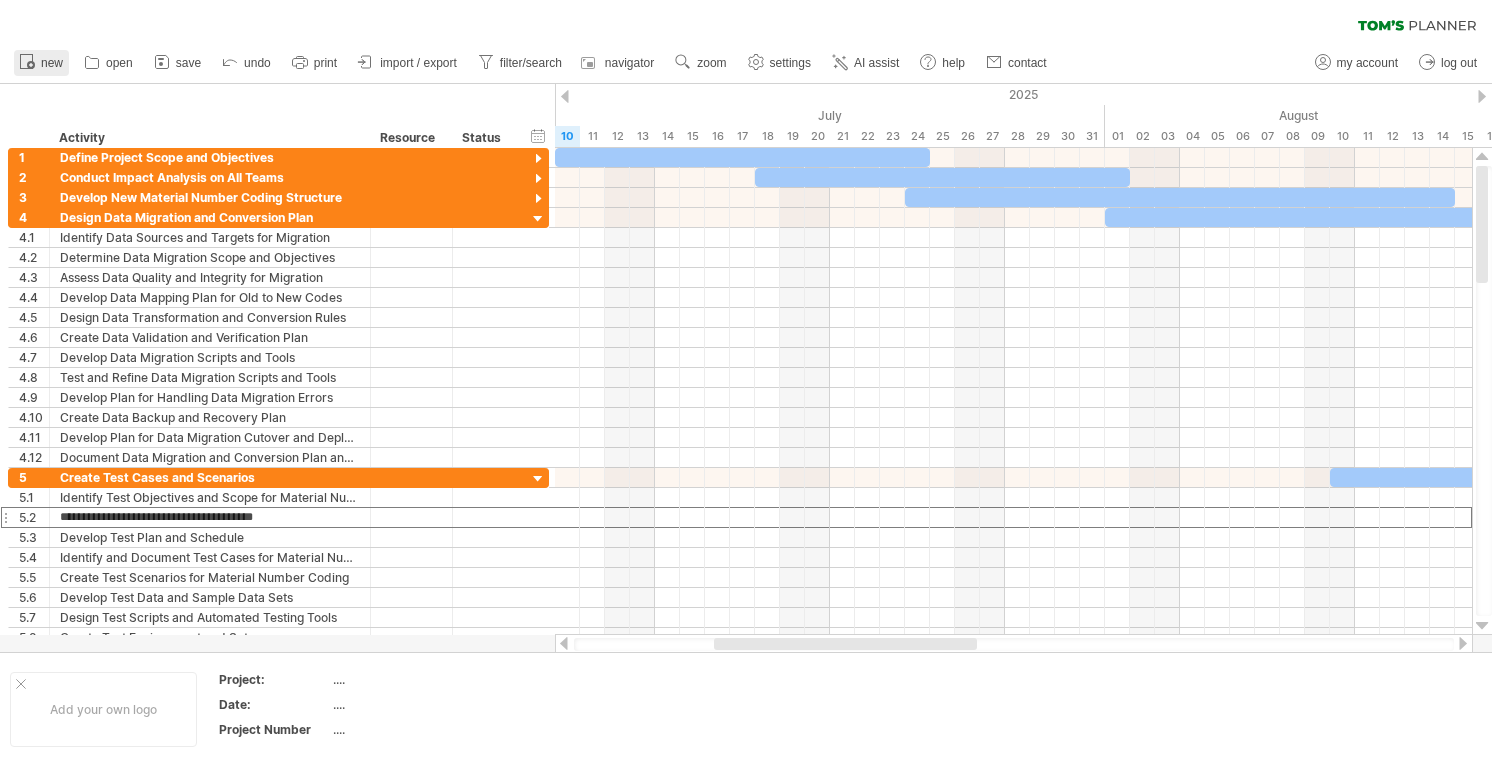 click on "new" at bounding box center [41, 63] 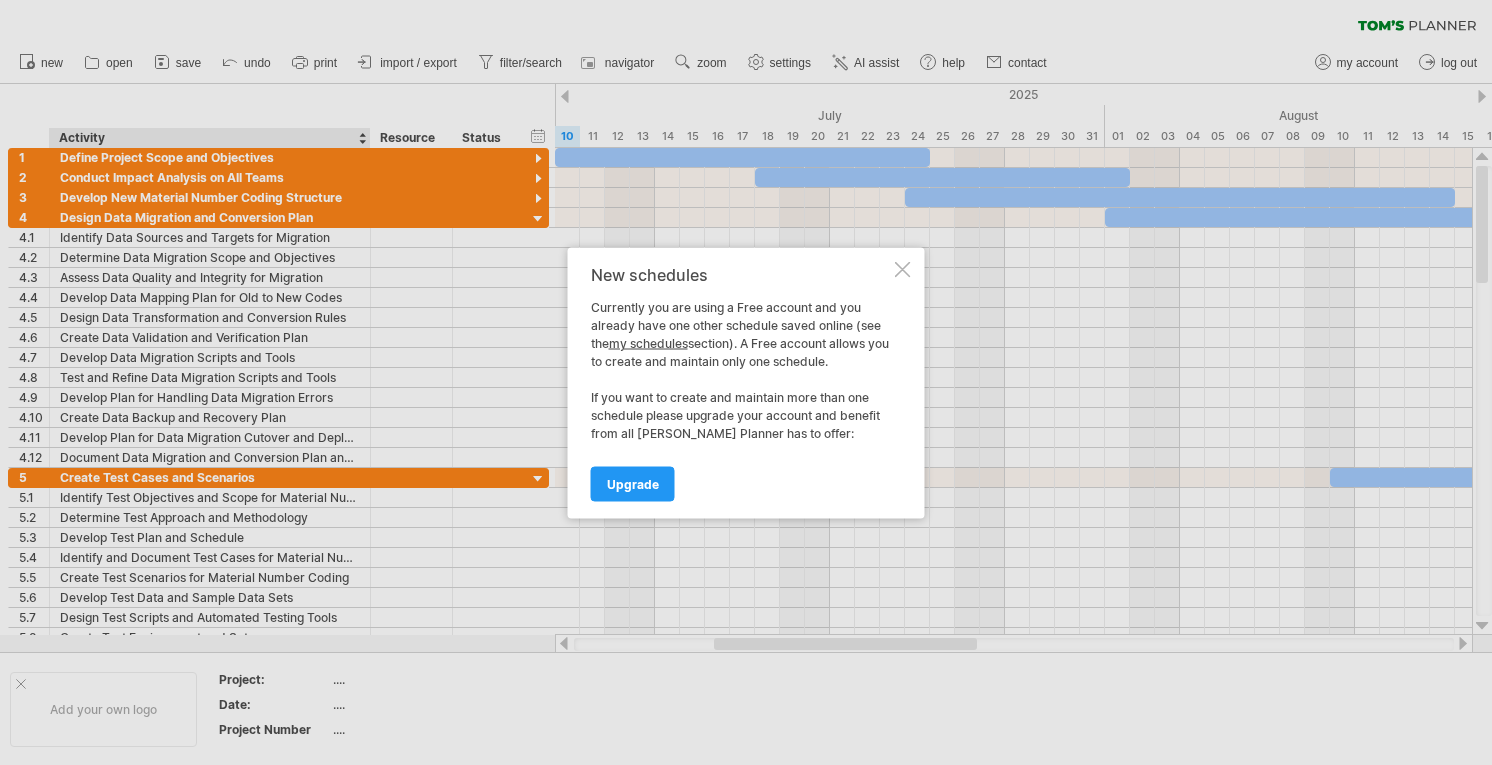 click at bounding box center (903, 269) 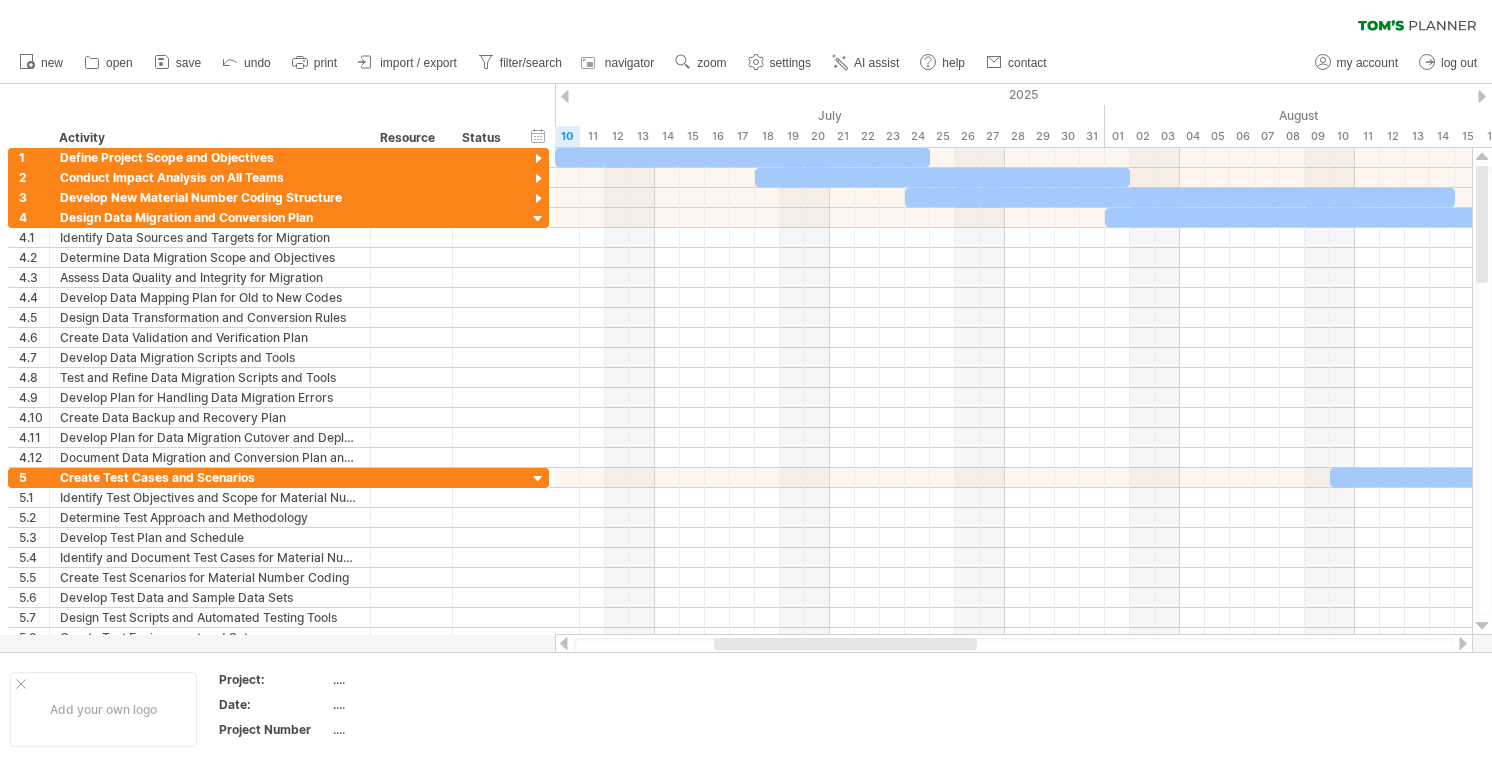 click on "new" at bounding box center [746, 63] 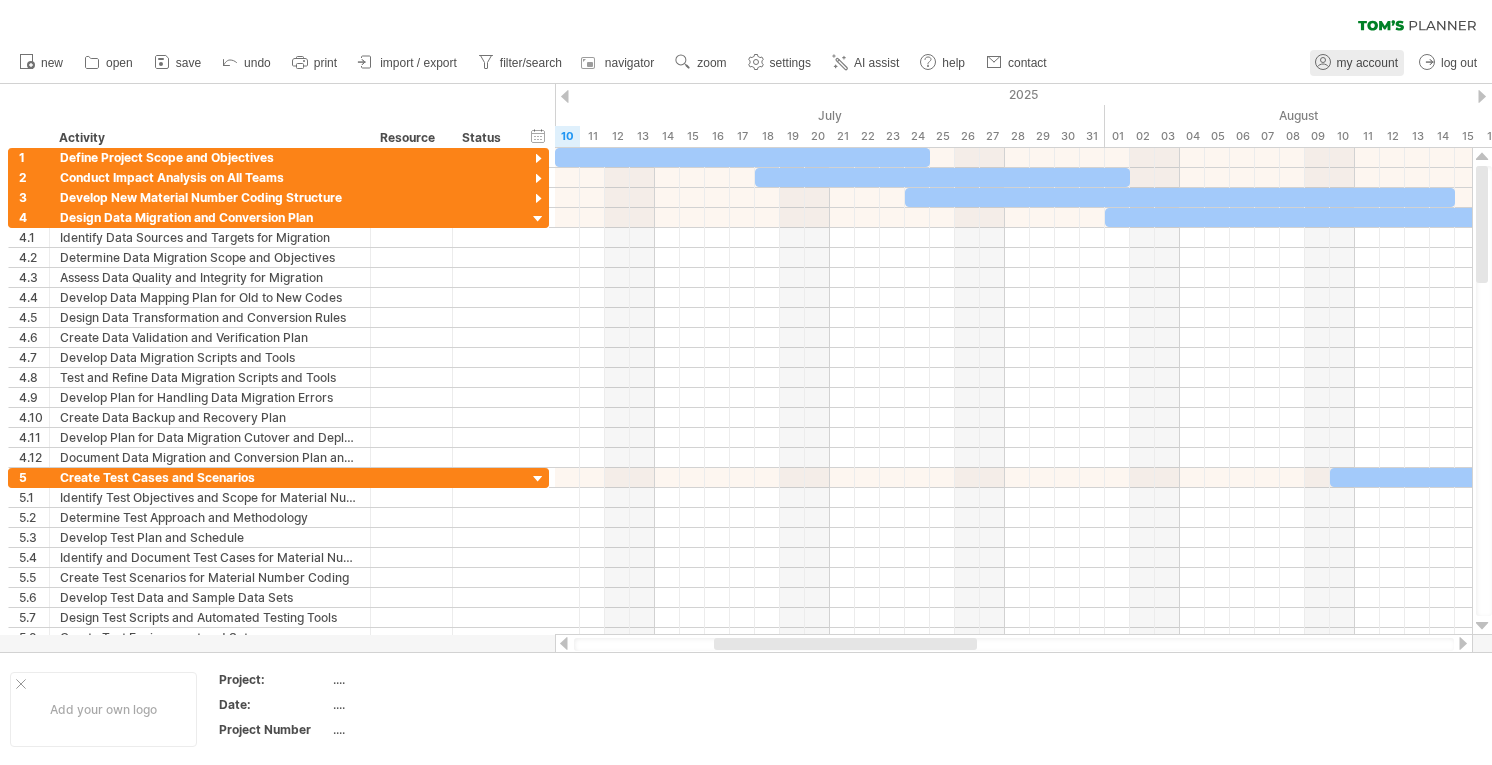 click on "my account" at bounding box center [1367, 63] 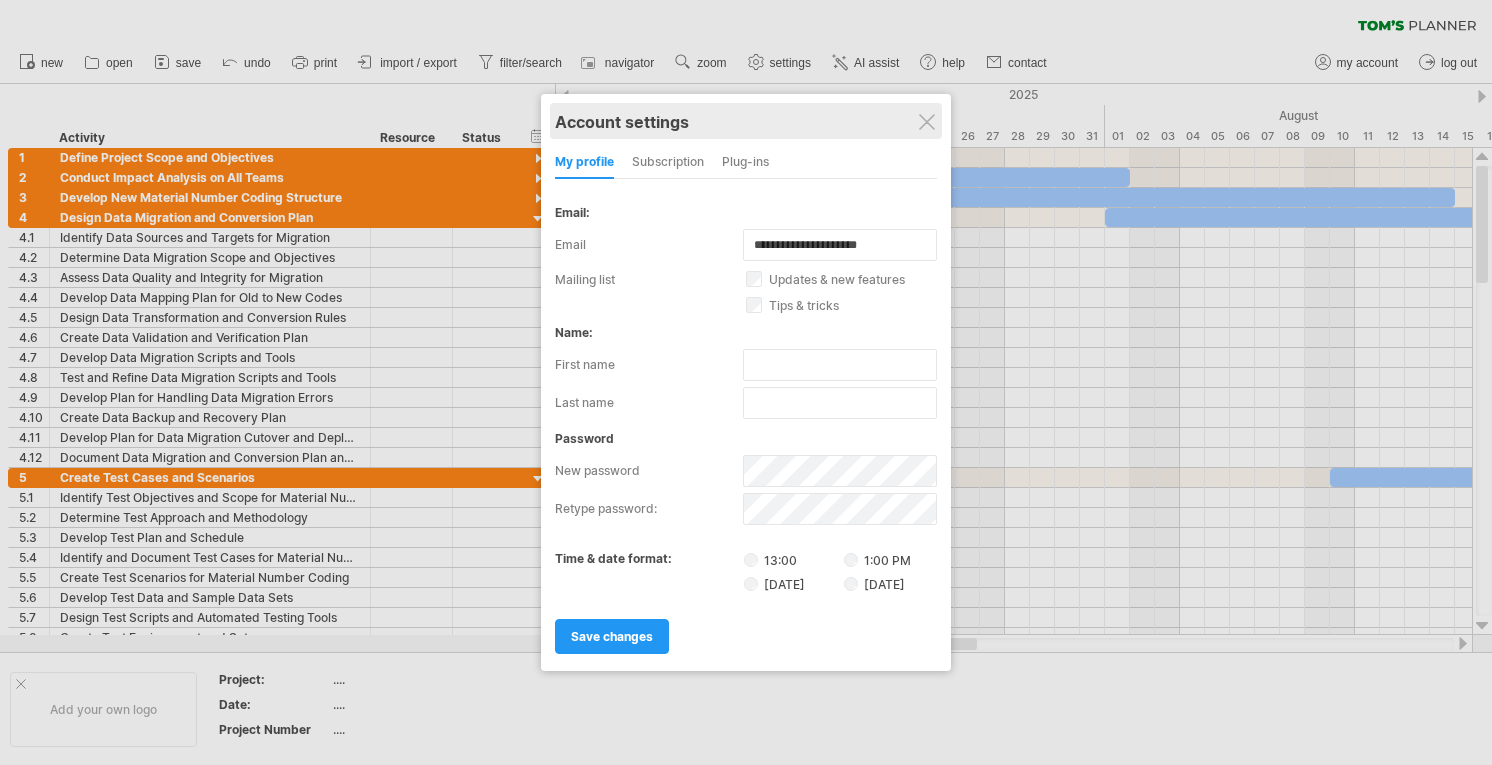 click on "Account settings" at bounding box center (746, 121) 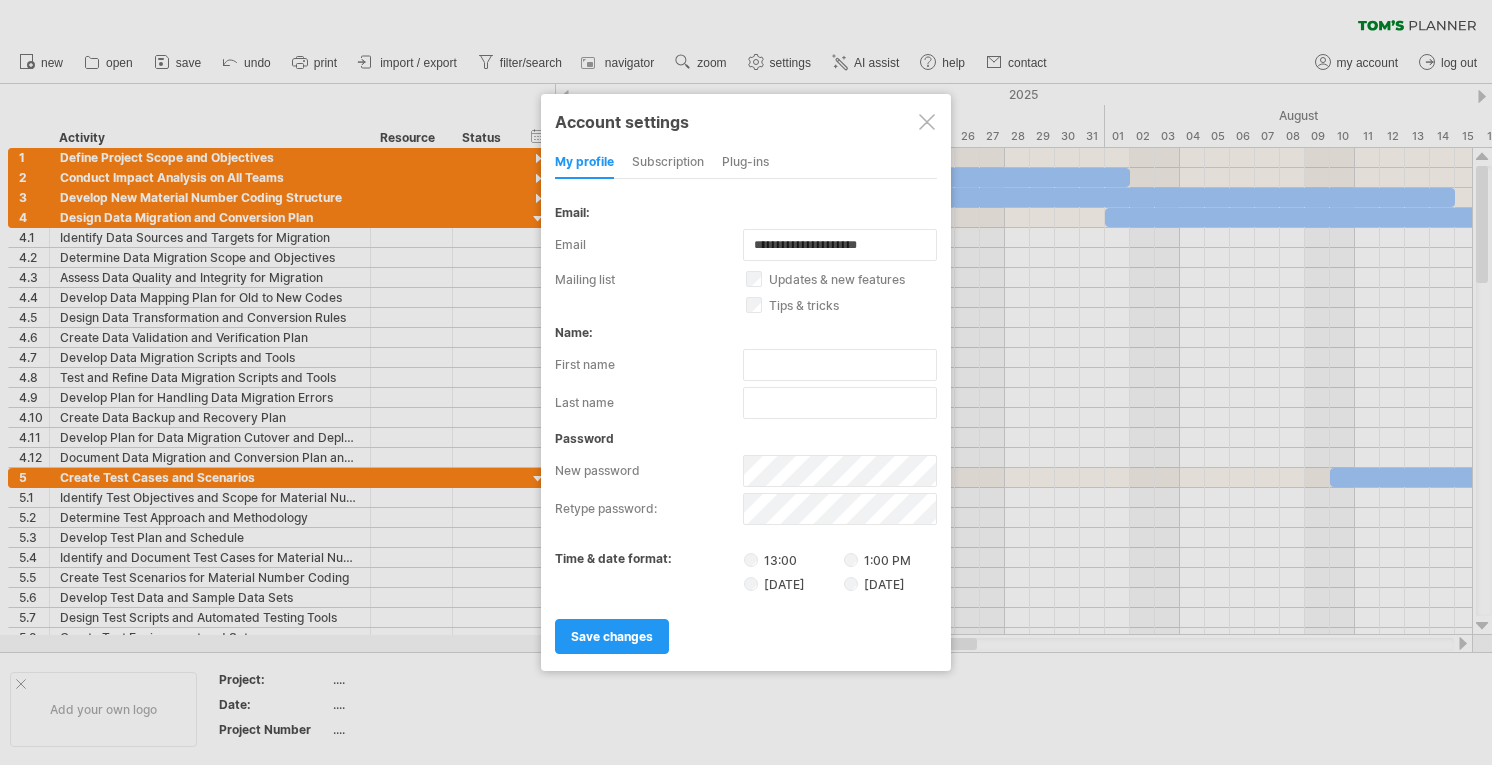 click at bounding box center [927, 122] 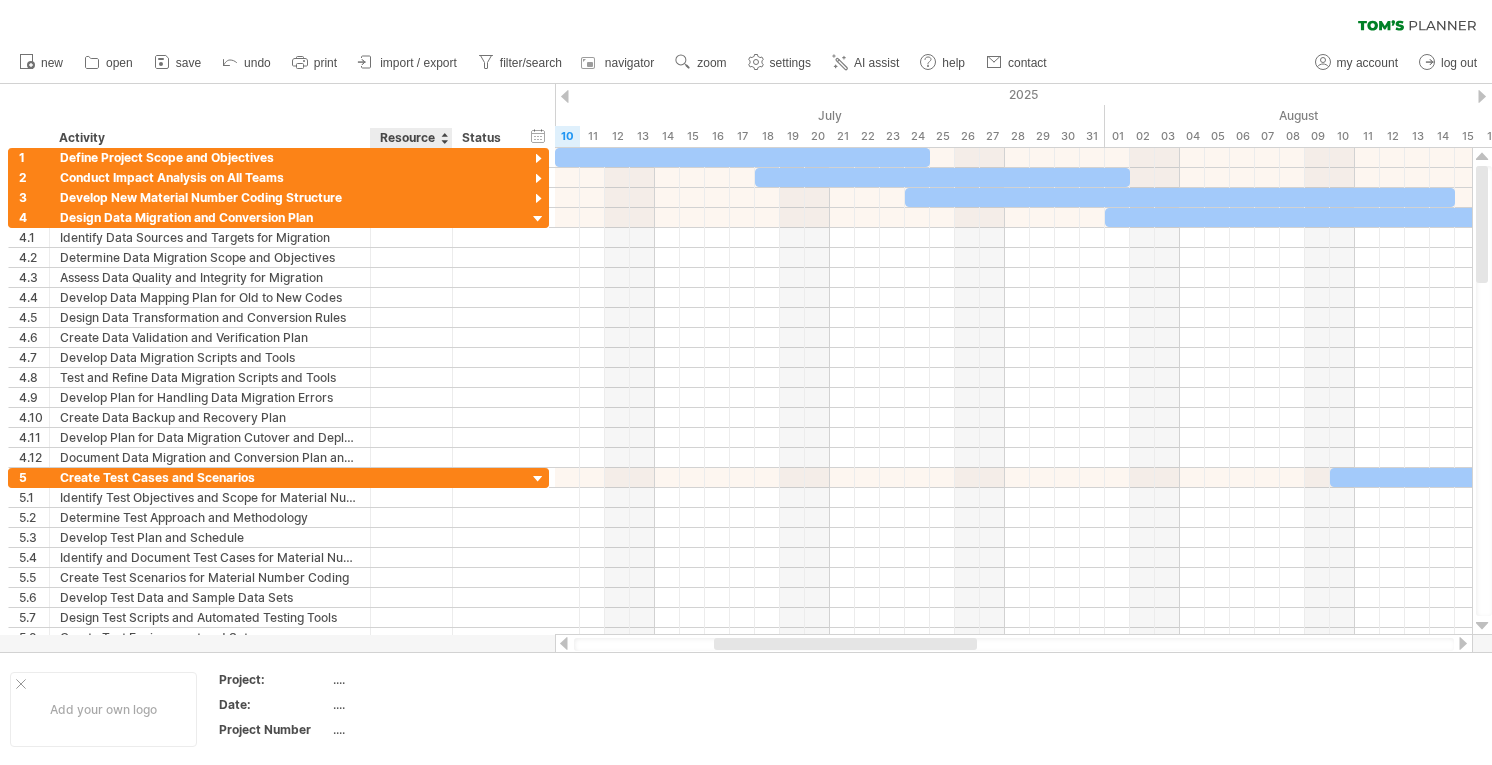 click on "hide start/end/duration show start/end/duration
******** Activity ******** Resource ****** Status" at bounding box center [277, 116] 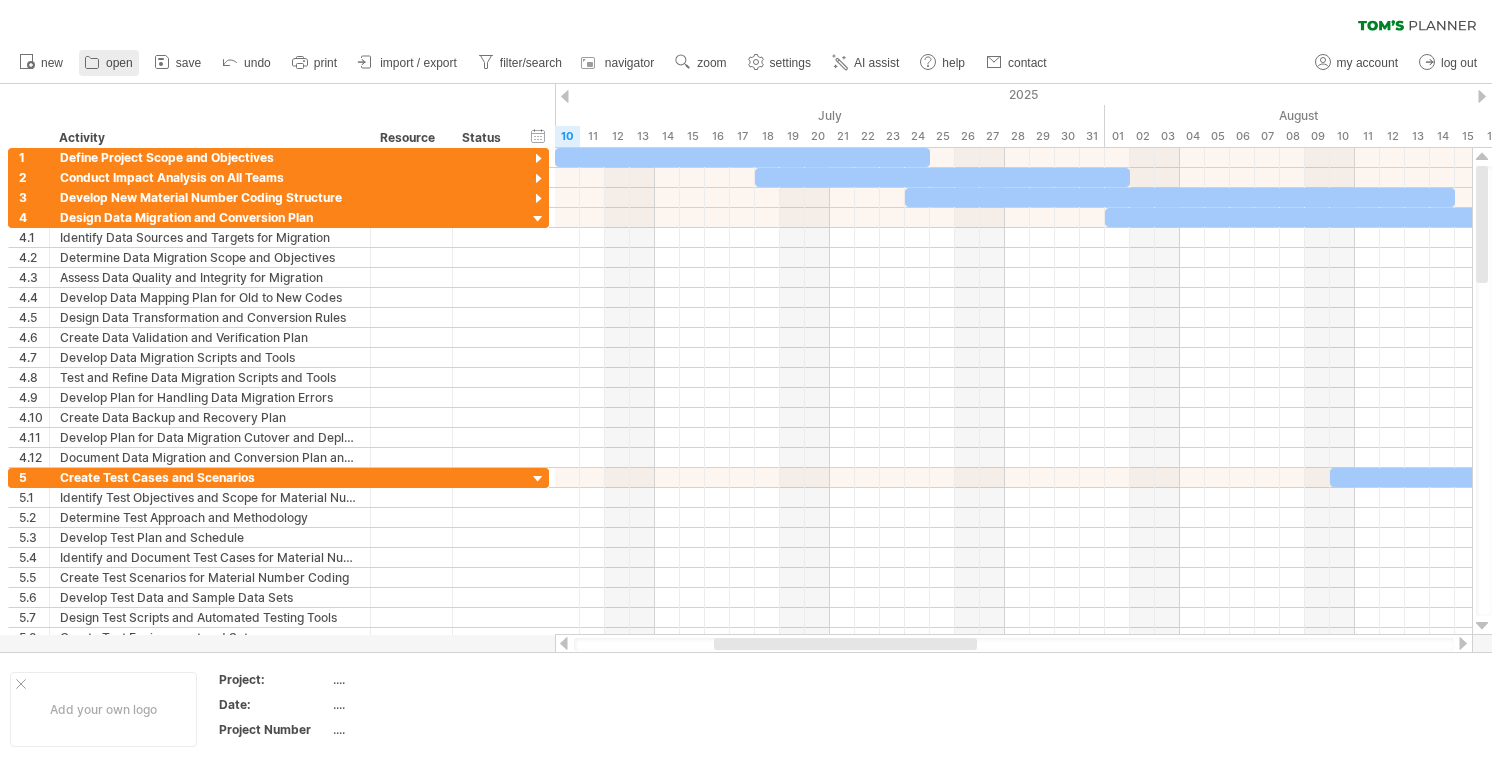 click on "open" at bounding box center (119, 63) 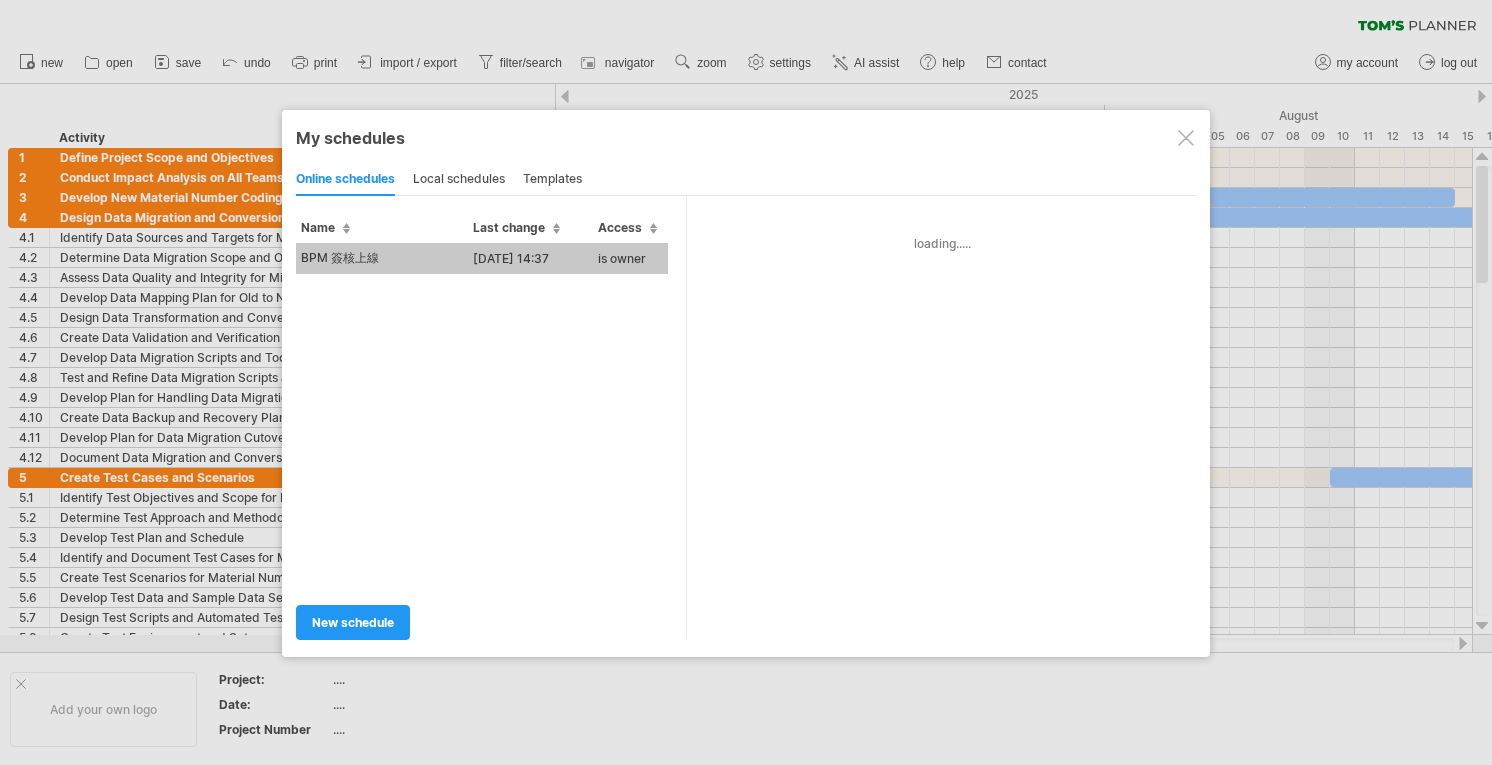 type on "********" 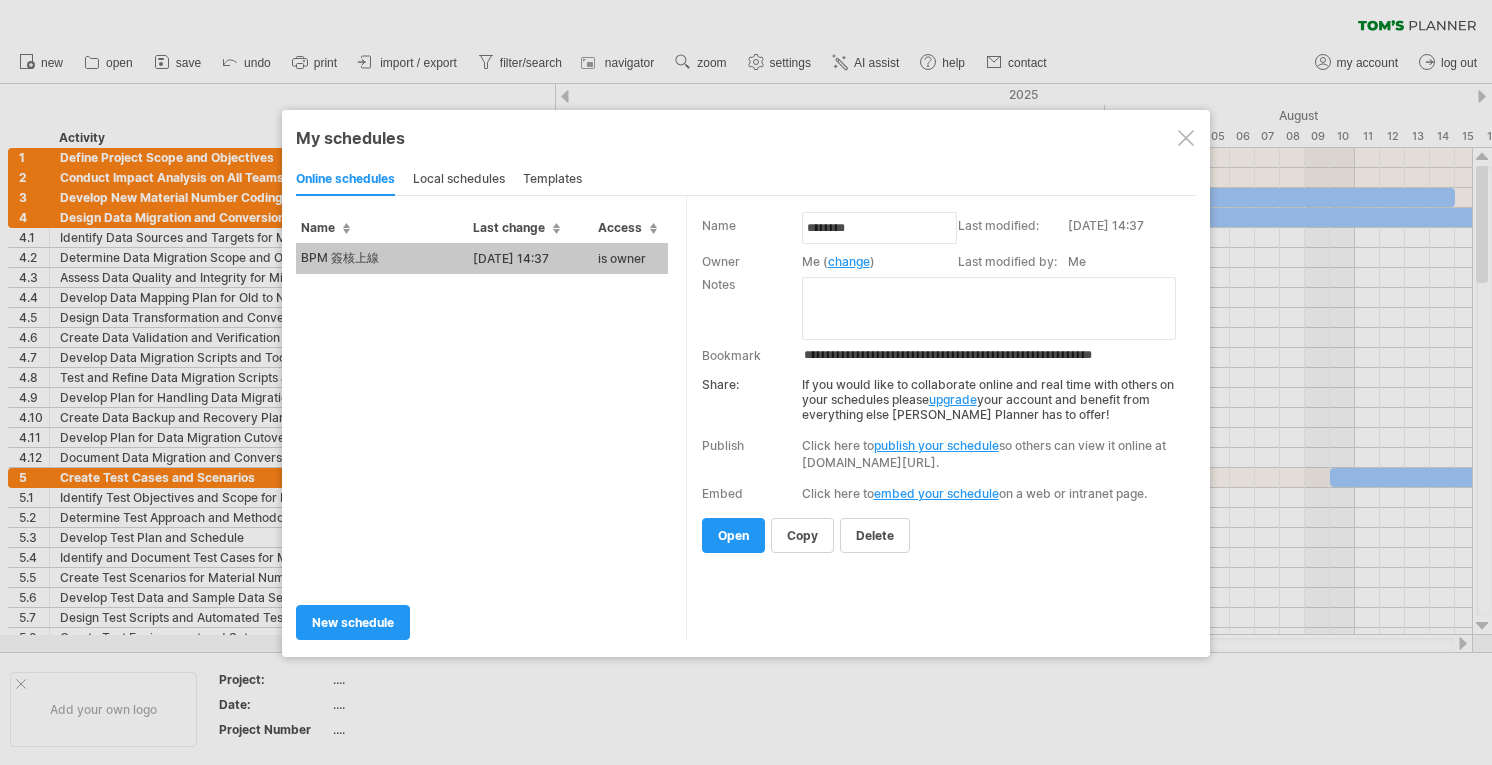 click on "BPM 簽核上線" at bounding box center (382, 258) 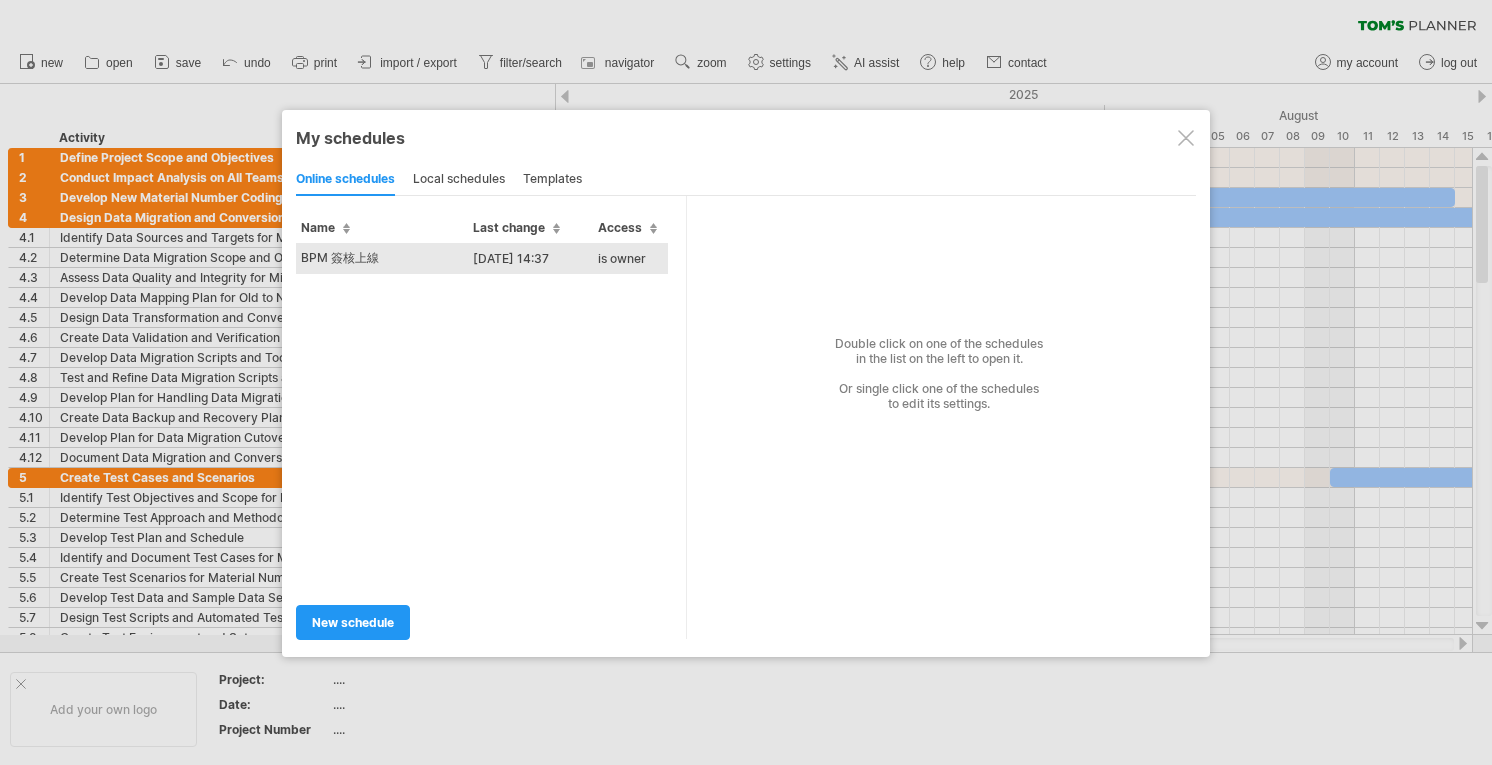 click on "BPM 簽核上線" at bounding box center [382, 258] 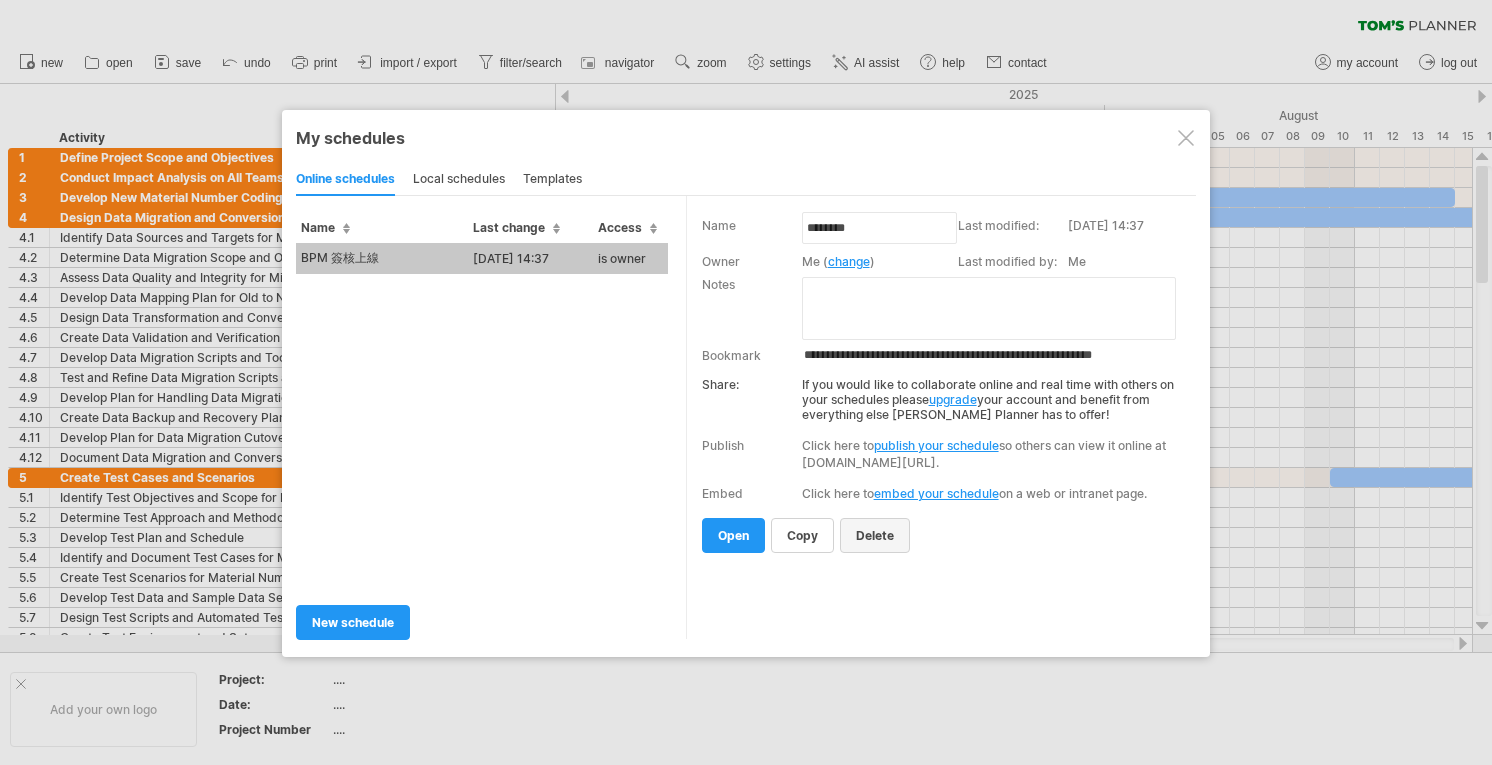 click on "delete" at bounding box center (875, 535) 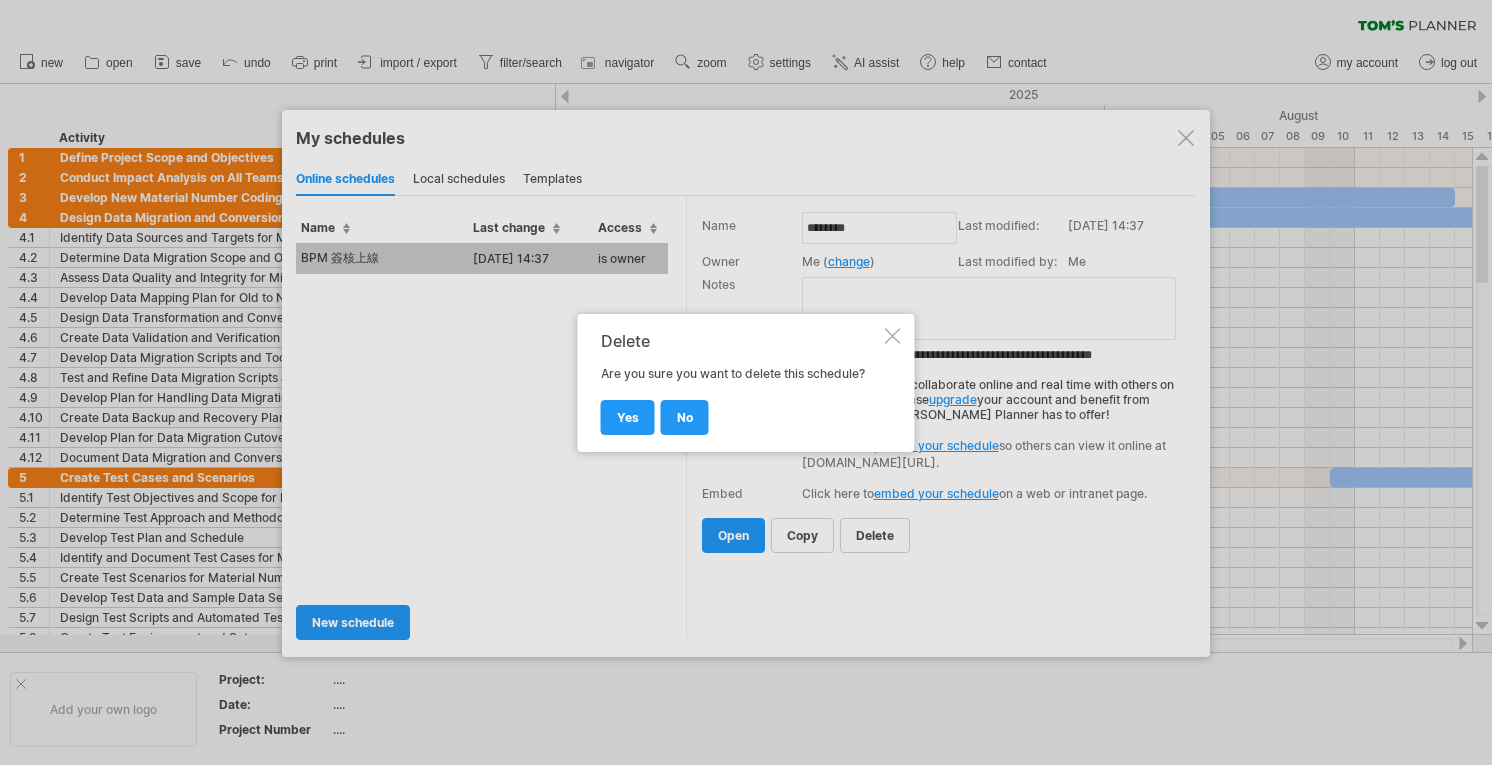 click on "yes" at bounding box center (628, 417) 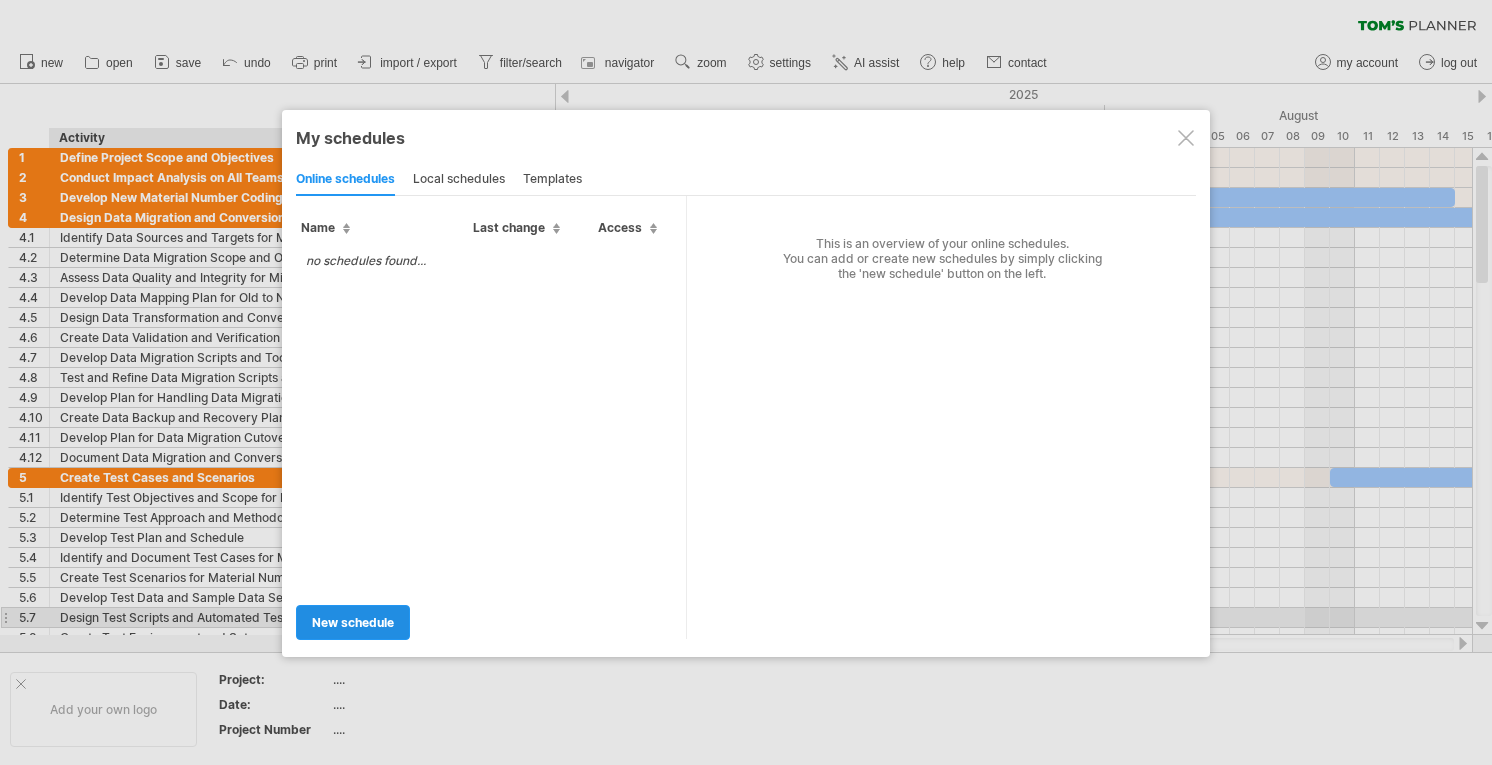 click on "new schedule" at bounding box center [353, 622] 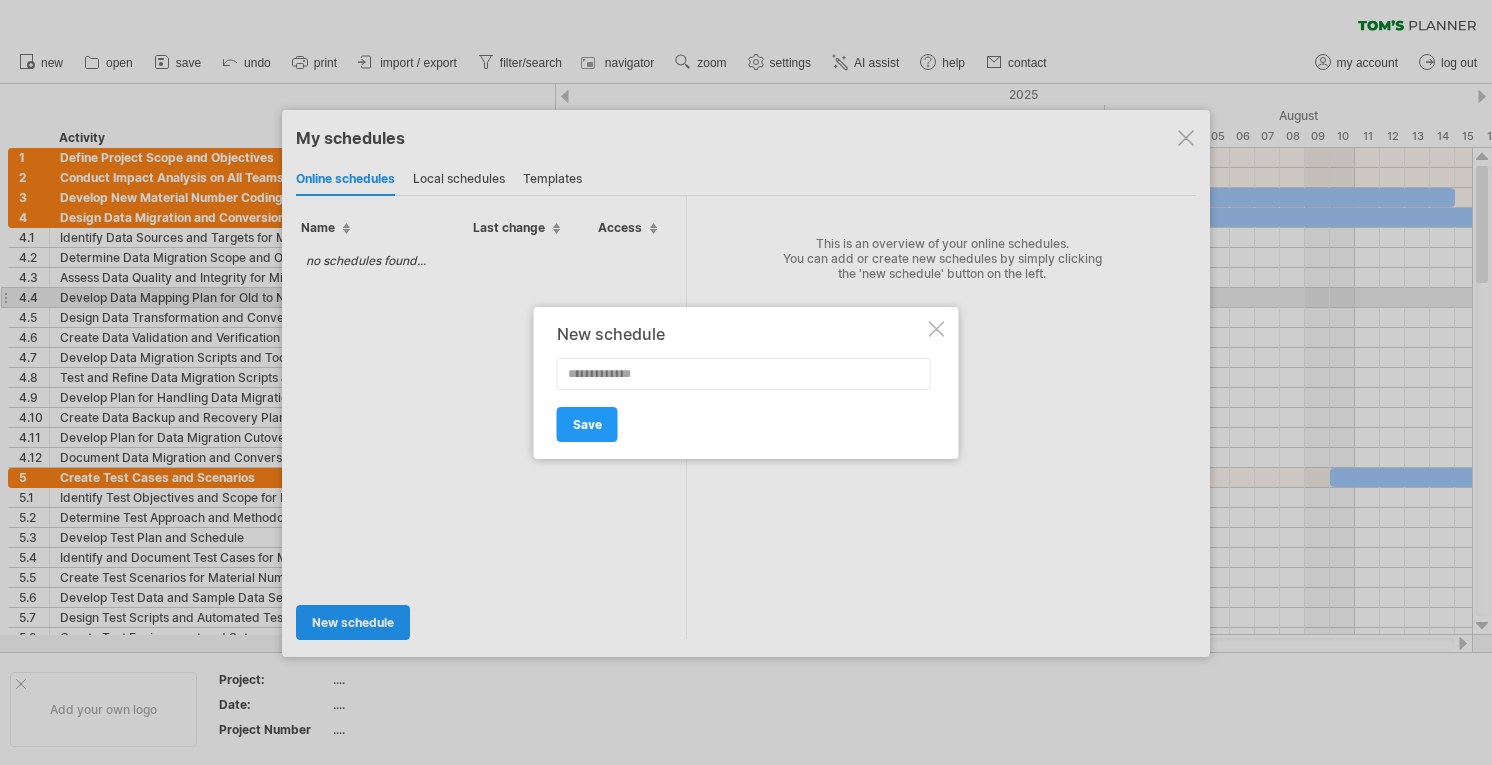 click at bounding box center [744, 374] 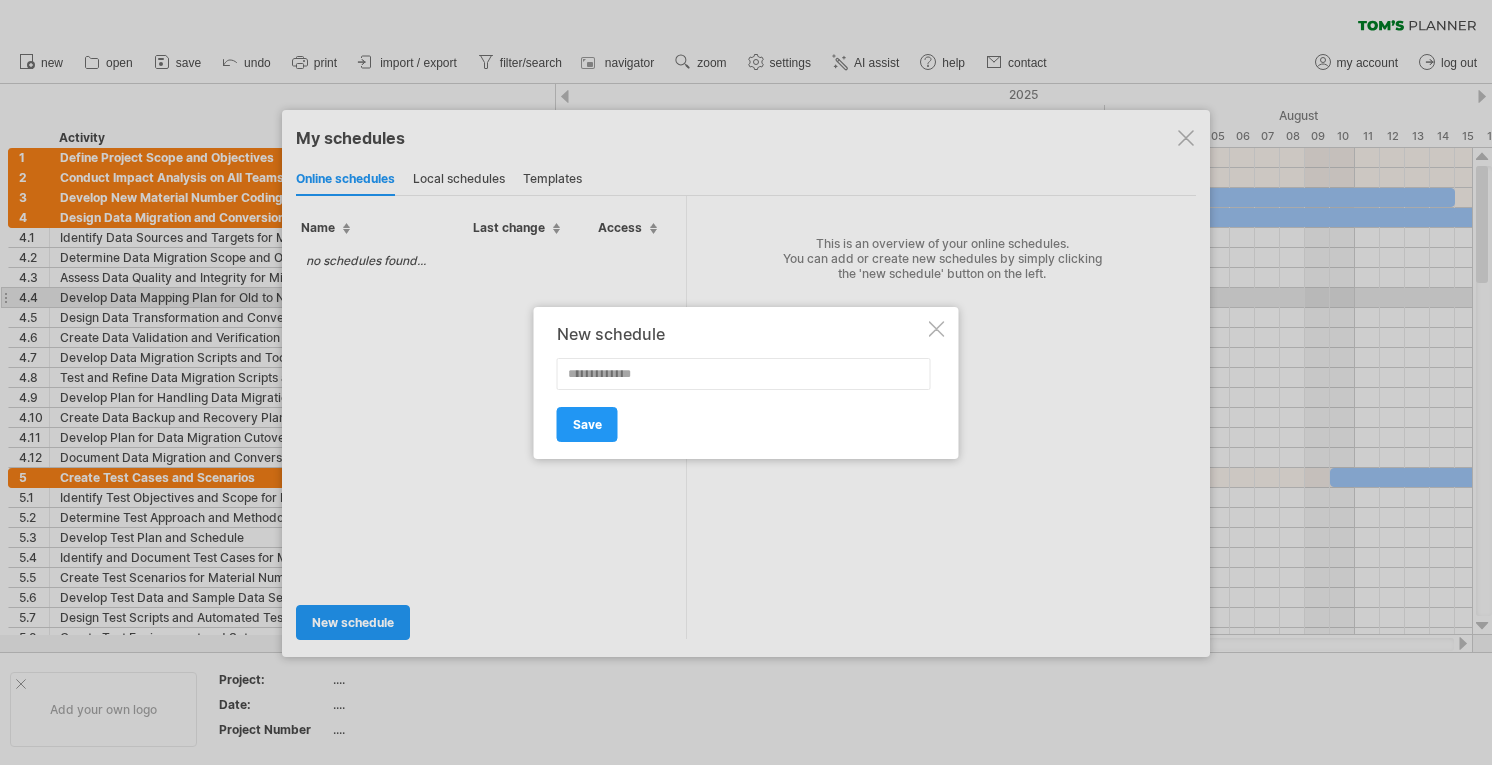 type on "*" 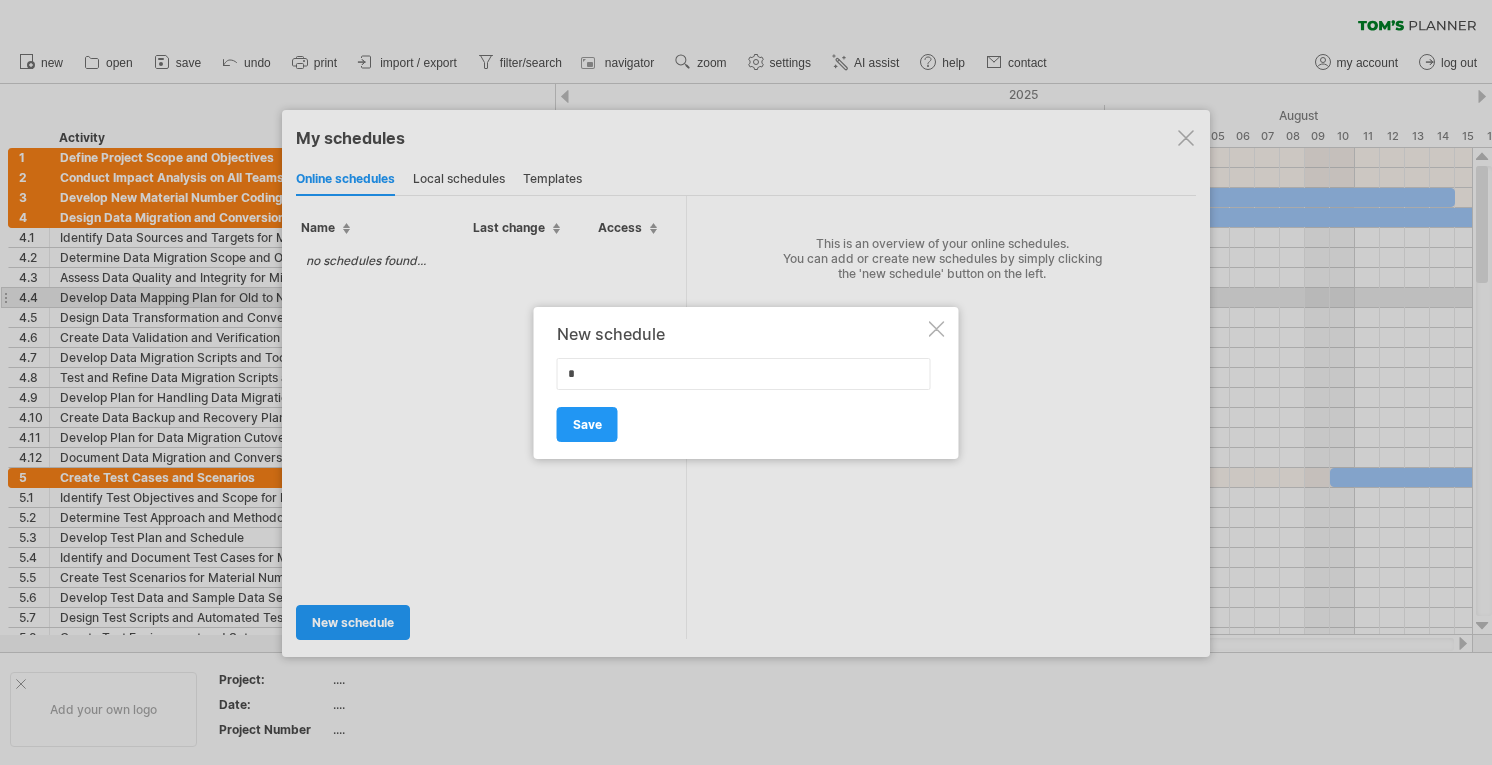 type on "*" 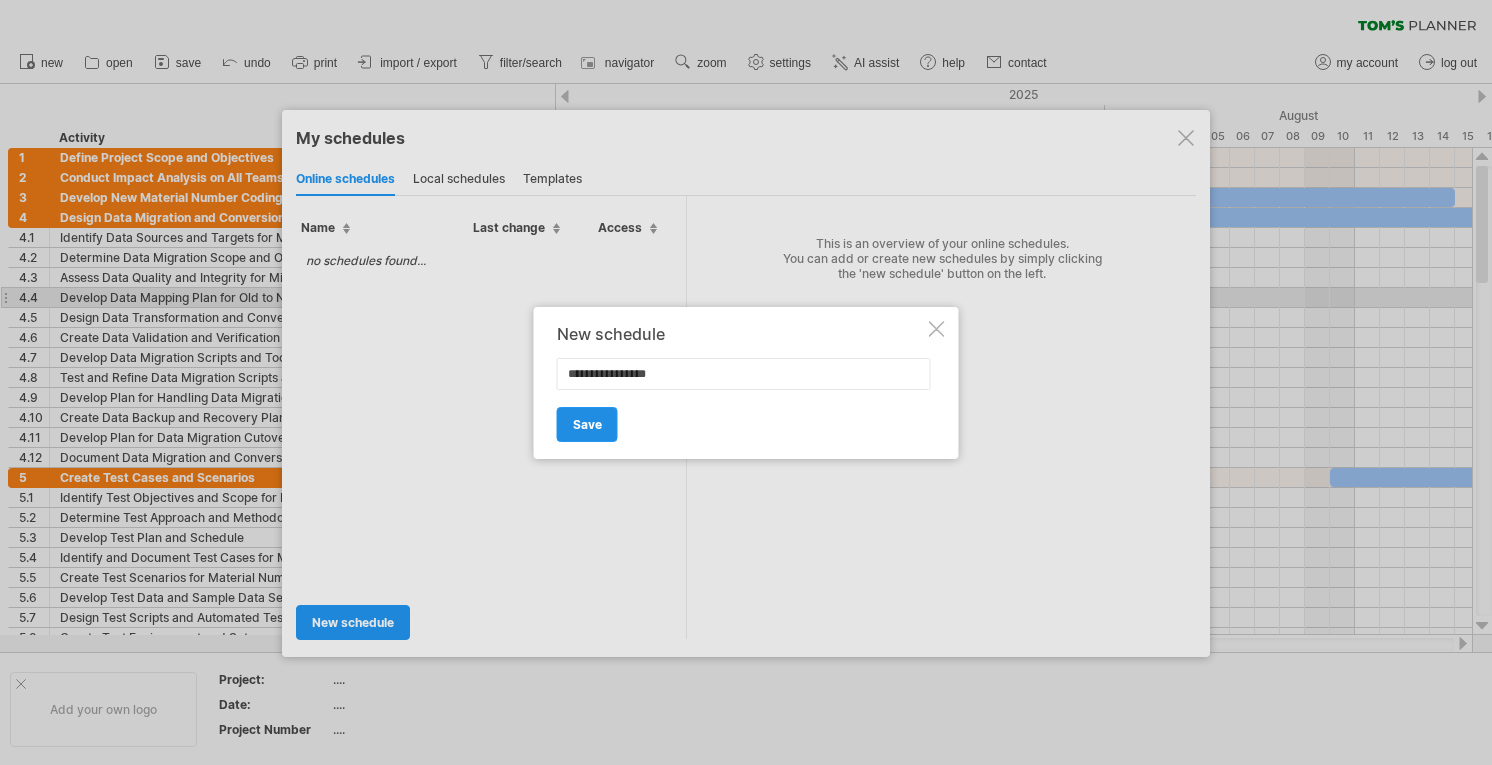type on "**********" 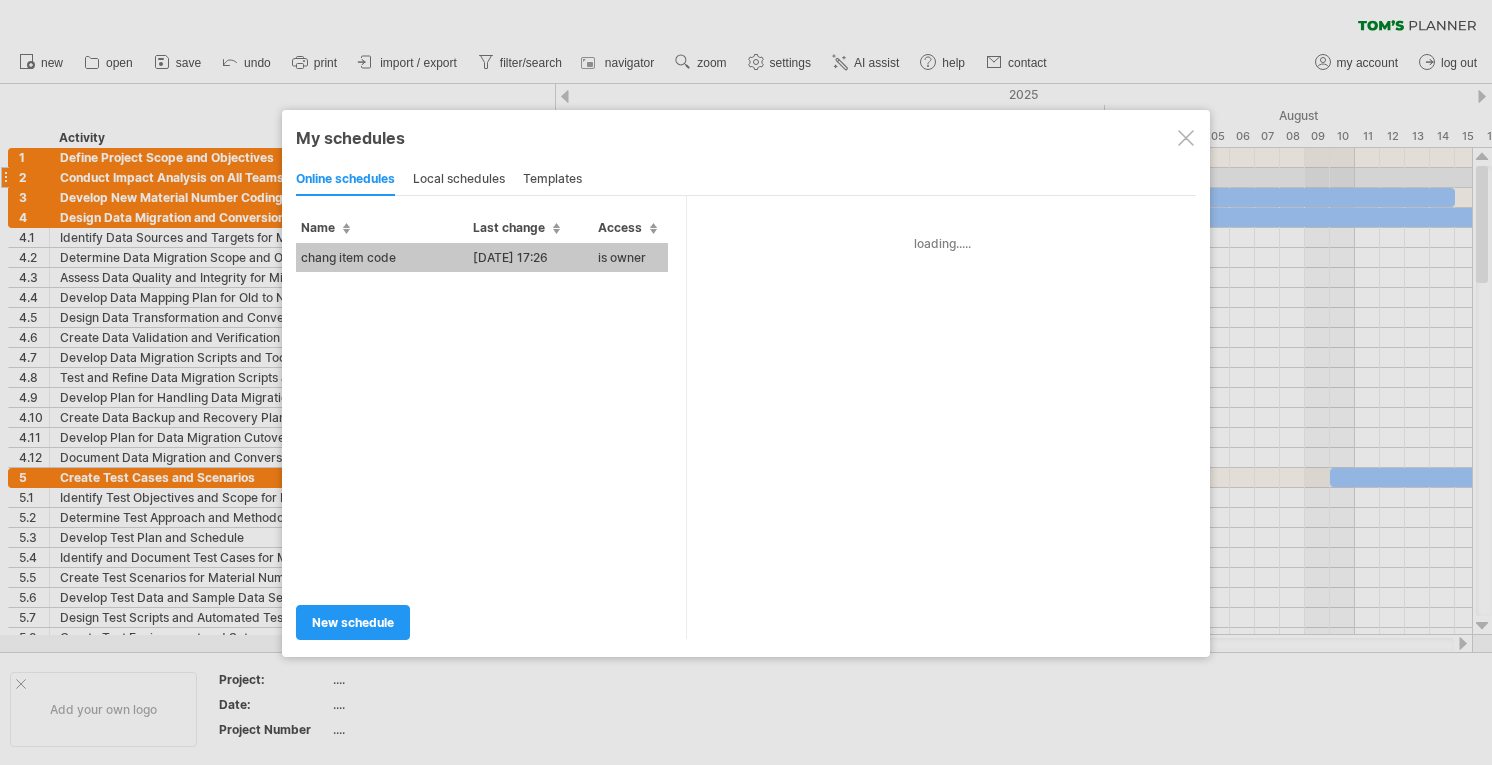 type on "**********" 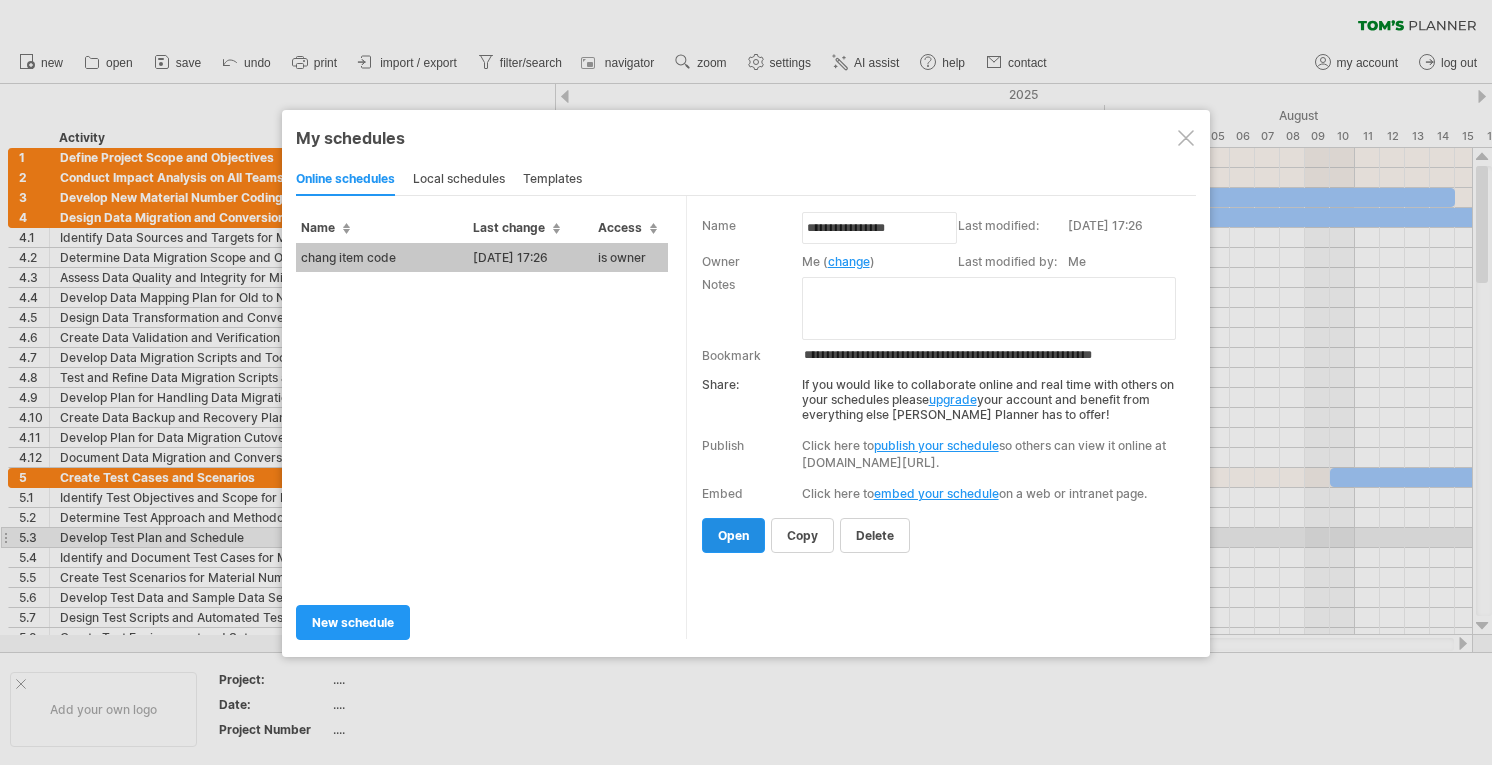 click on "open" at bounding box center (733, 535) 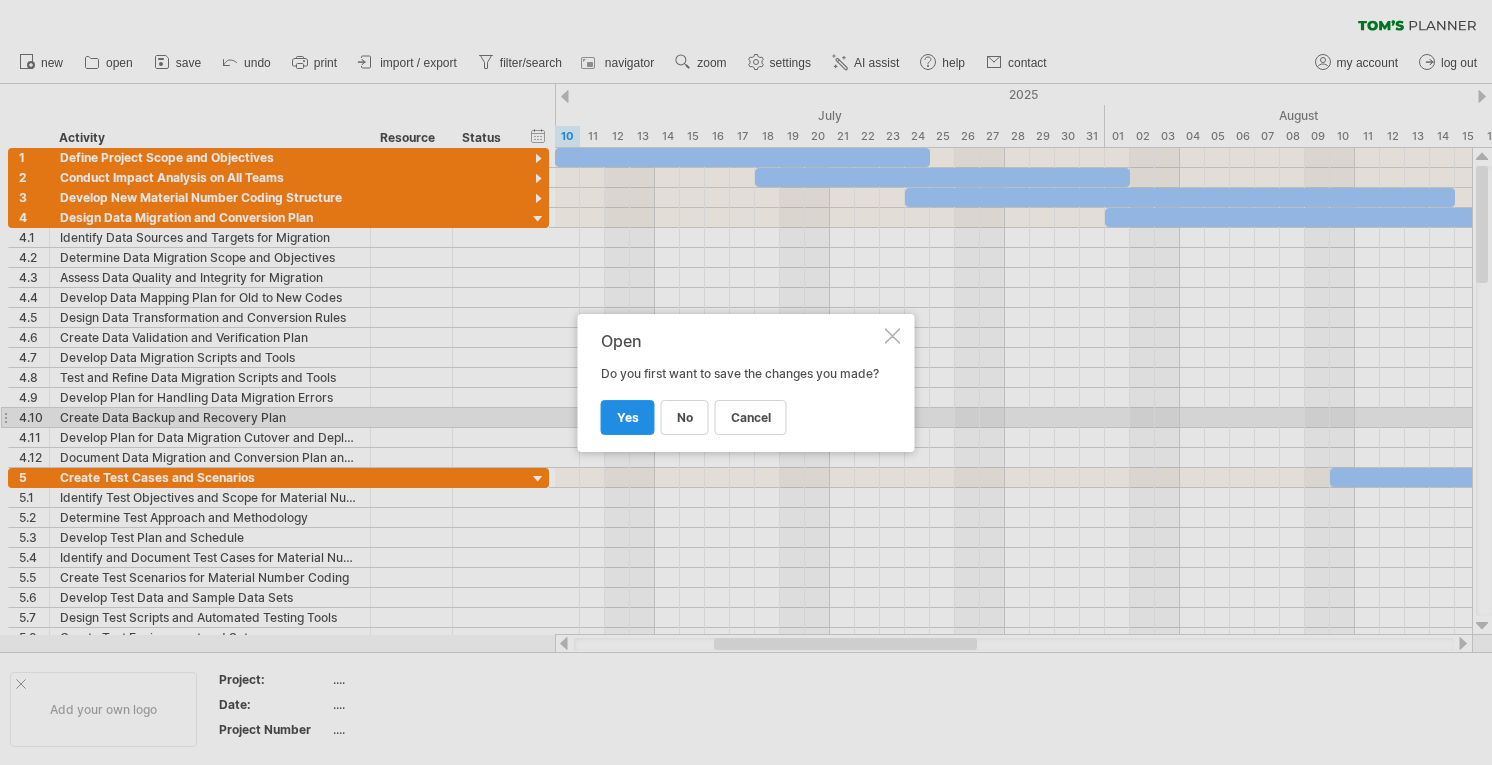 click on "yes" at bounding box center (628, 417) 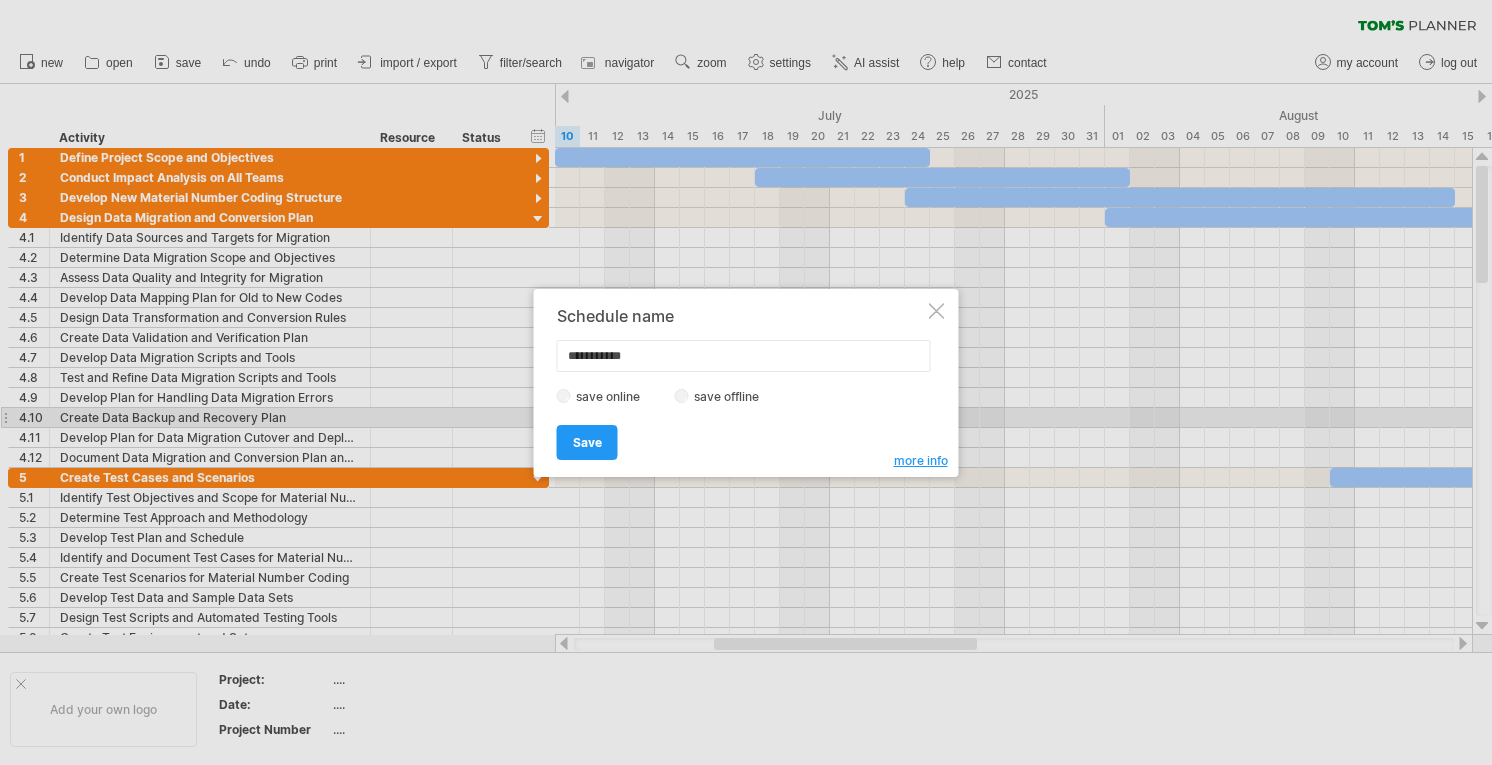 click at bounding box center [937, 311] 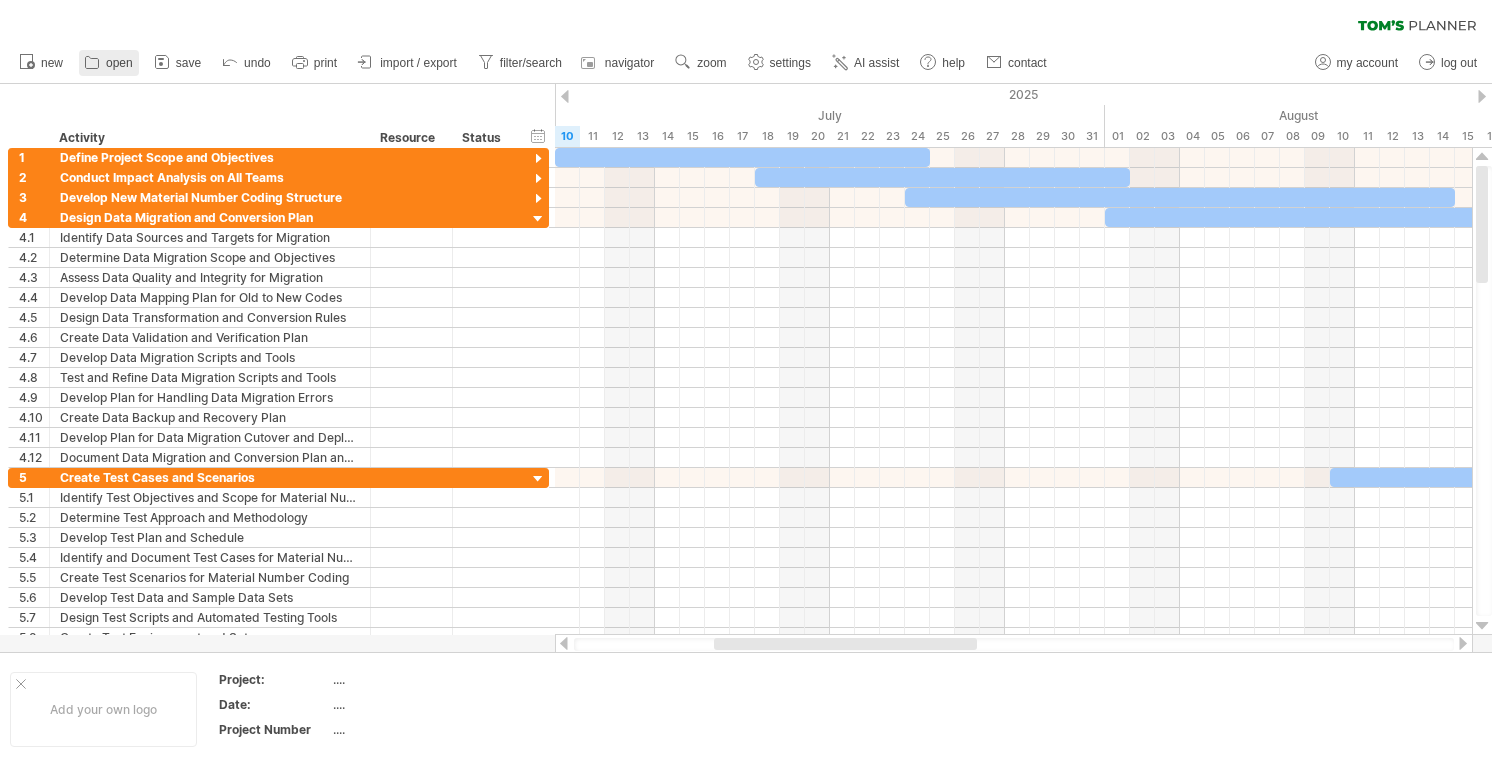 click on "open" at bounding box center (119, 63) 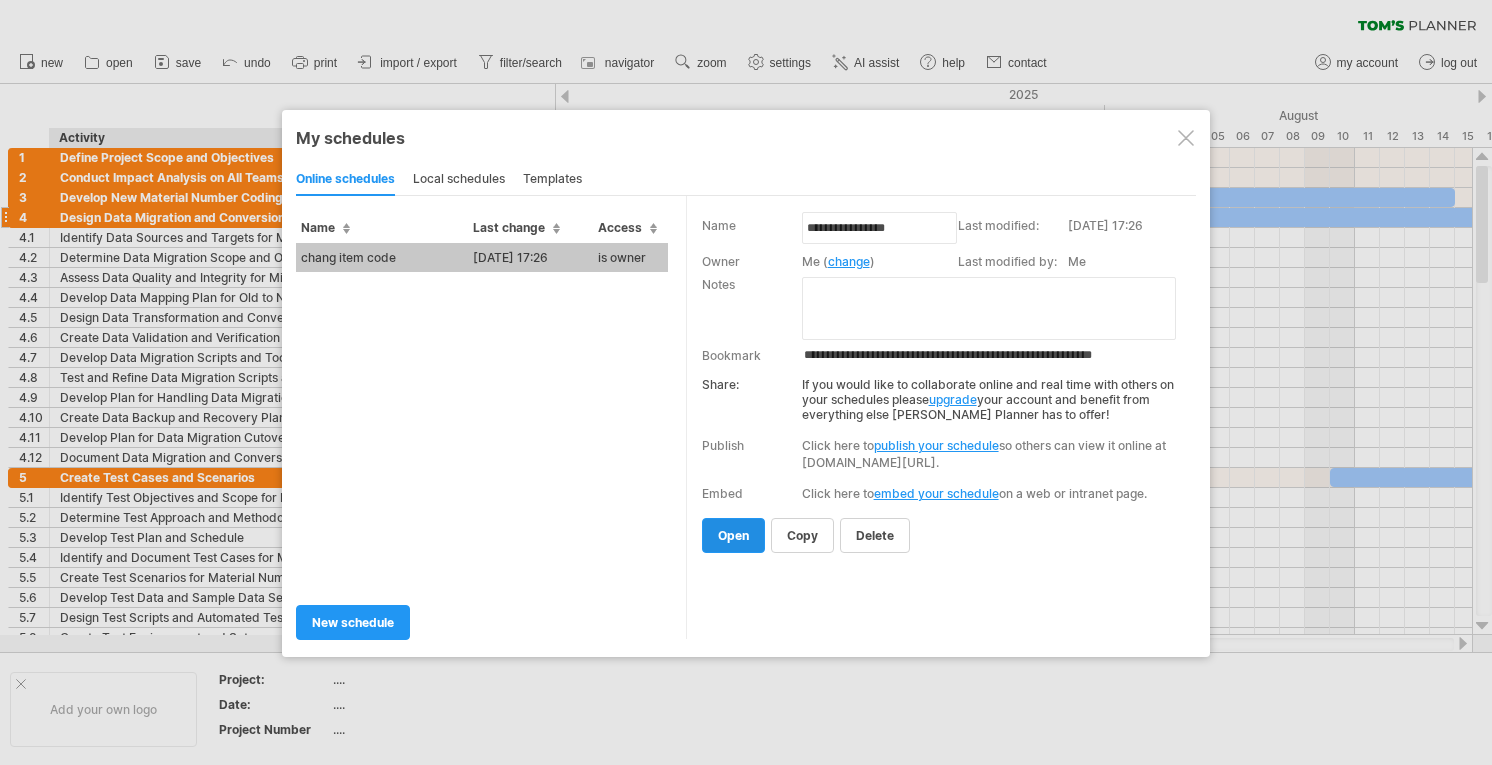 click on "open" at bounding box center [733, 535] 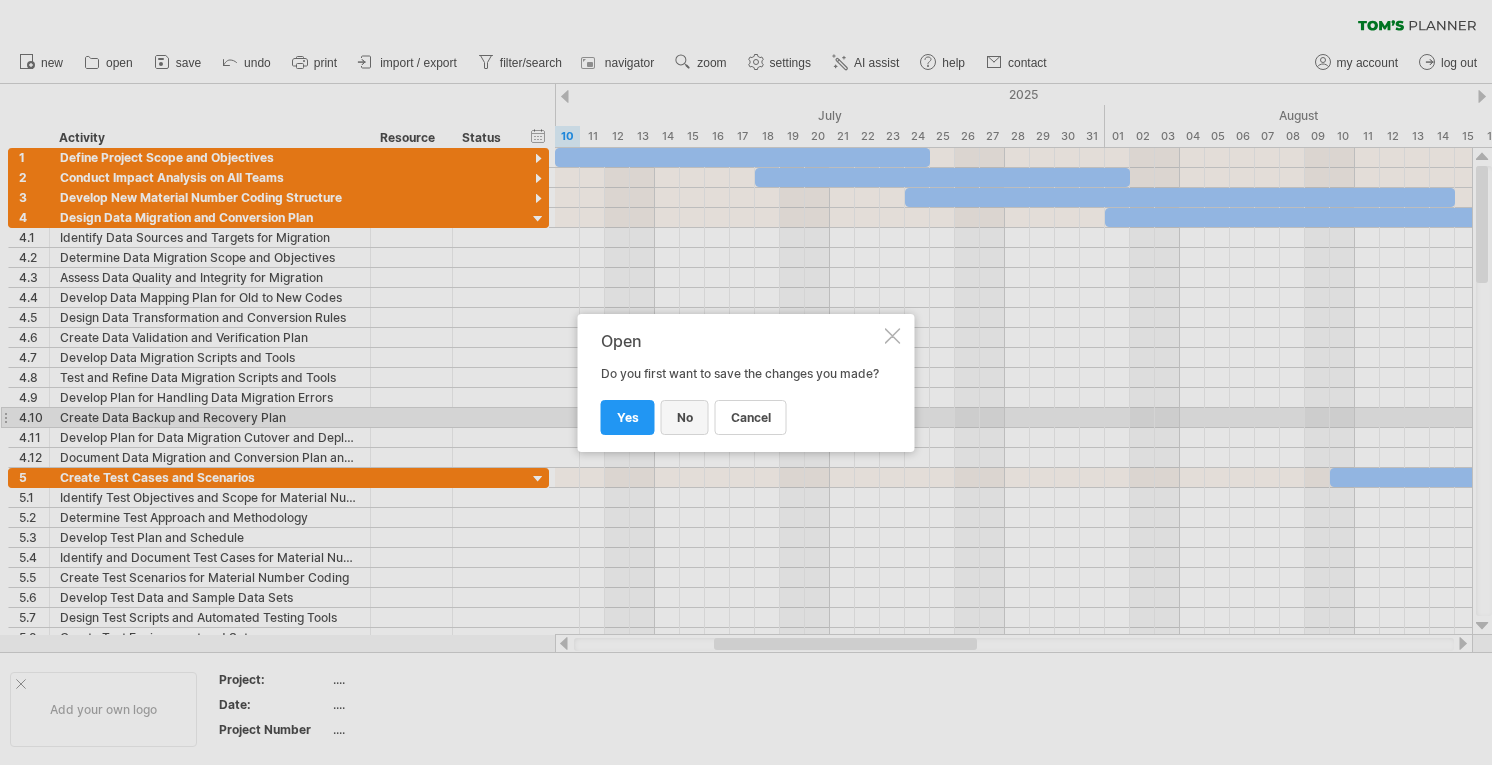 click on "no" at bounding box center (685, 417) 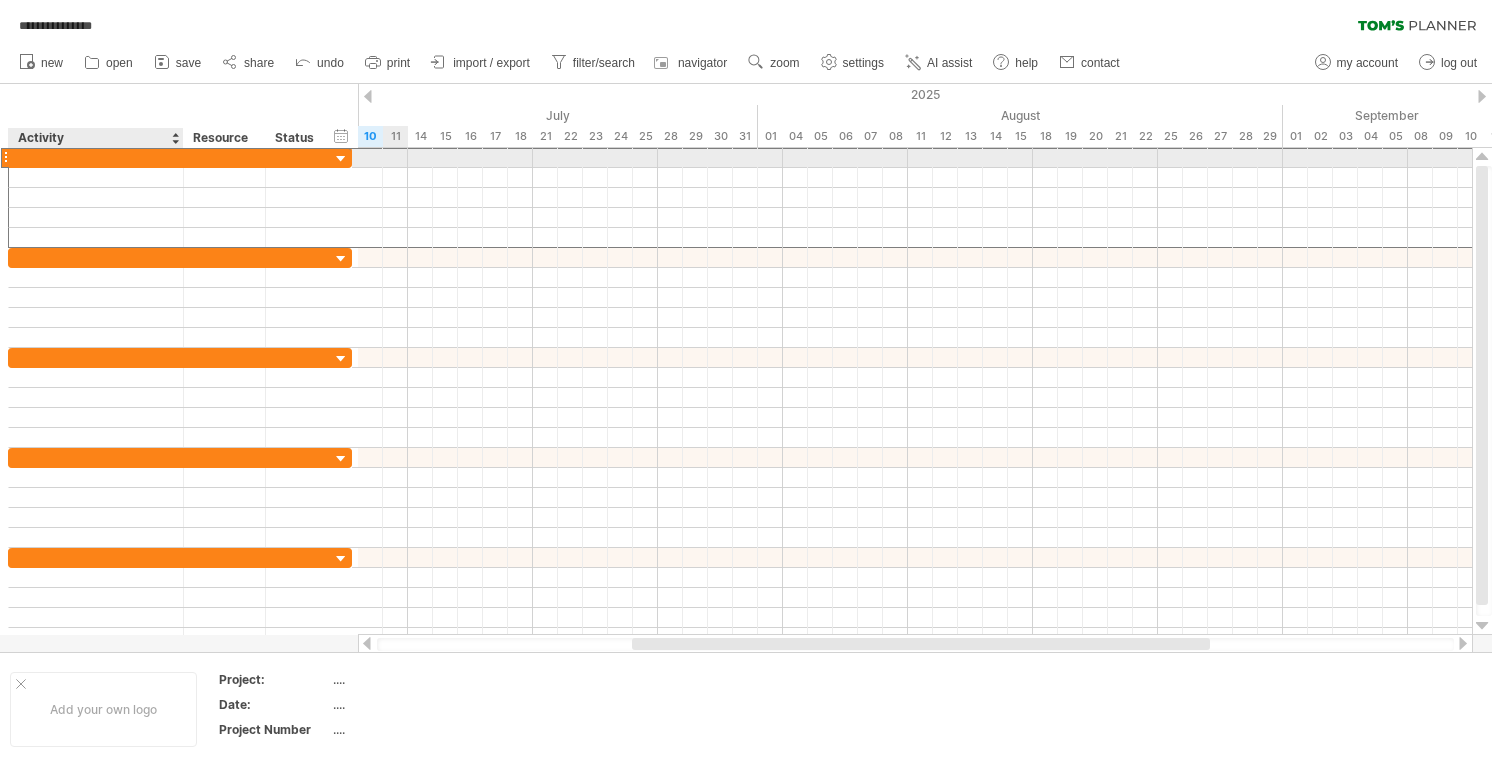 click at bounding box center [96, 157] 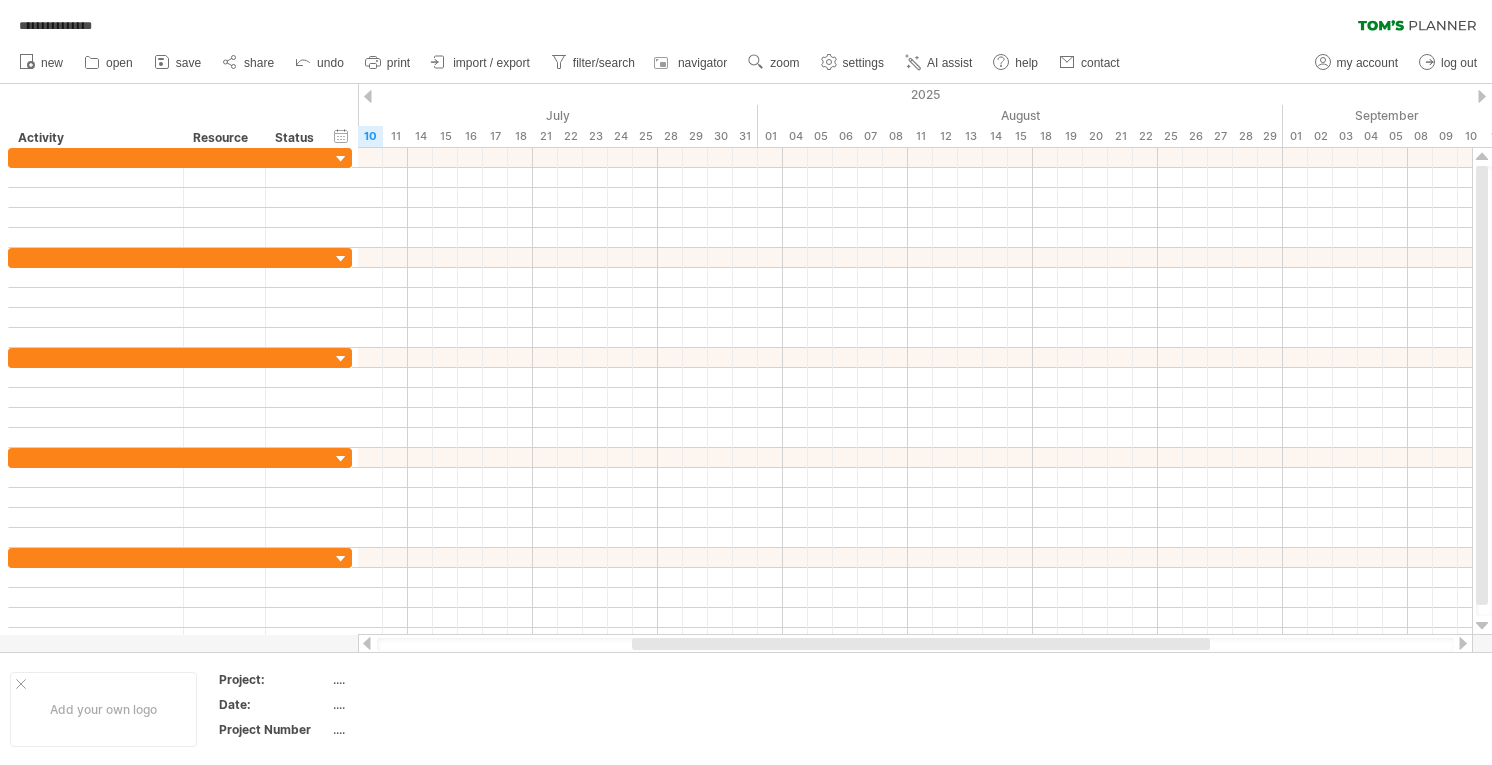type on "*" 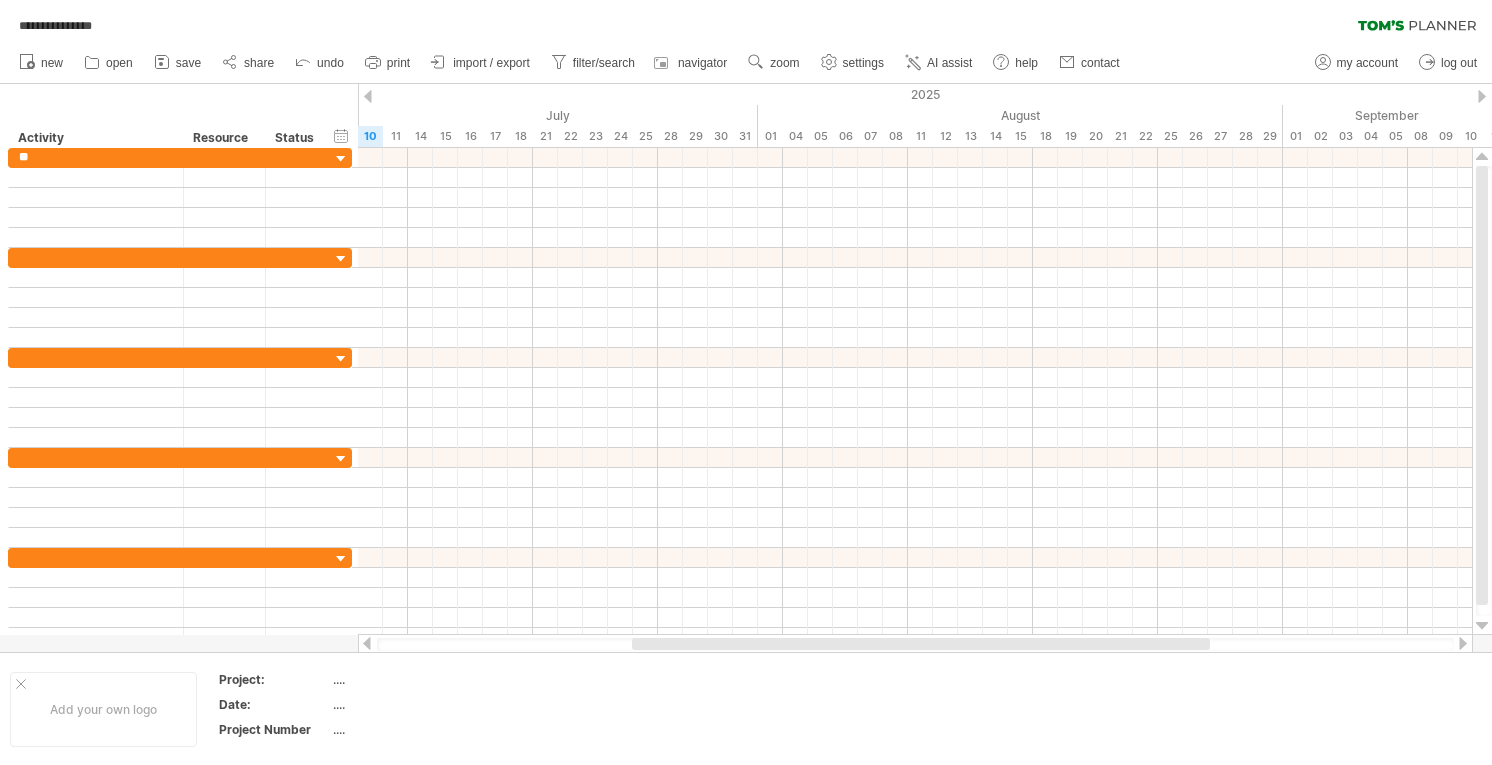 type on "*" 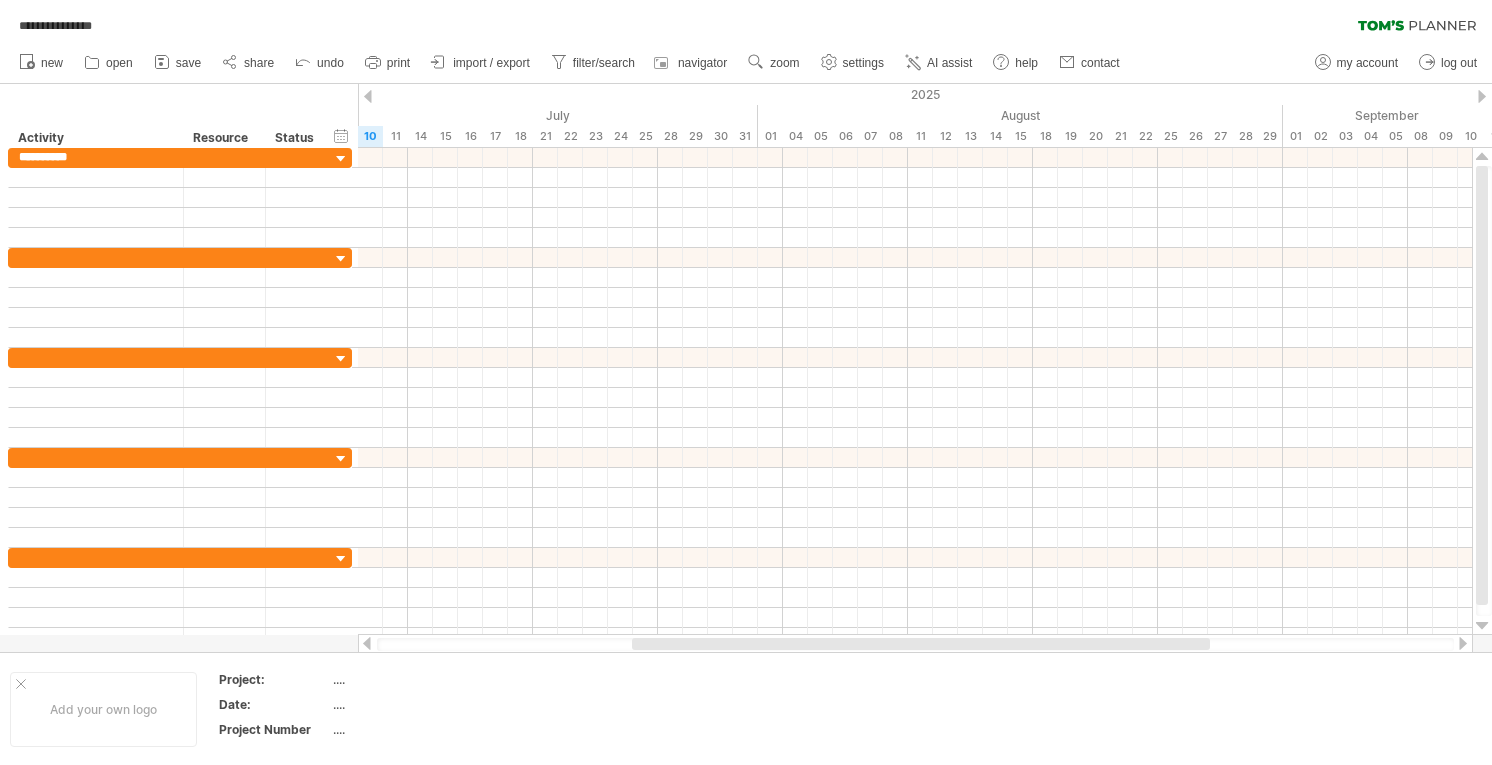 type on "********" 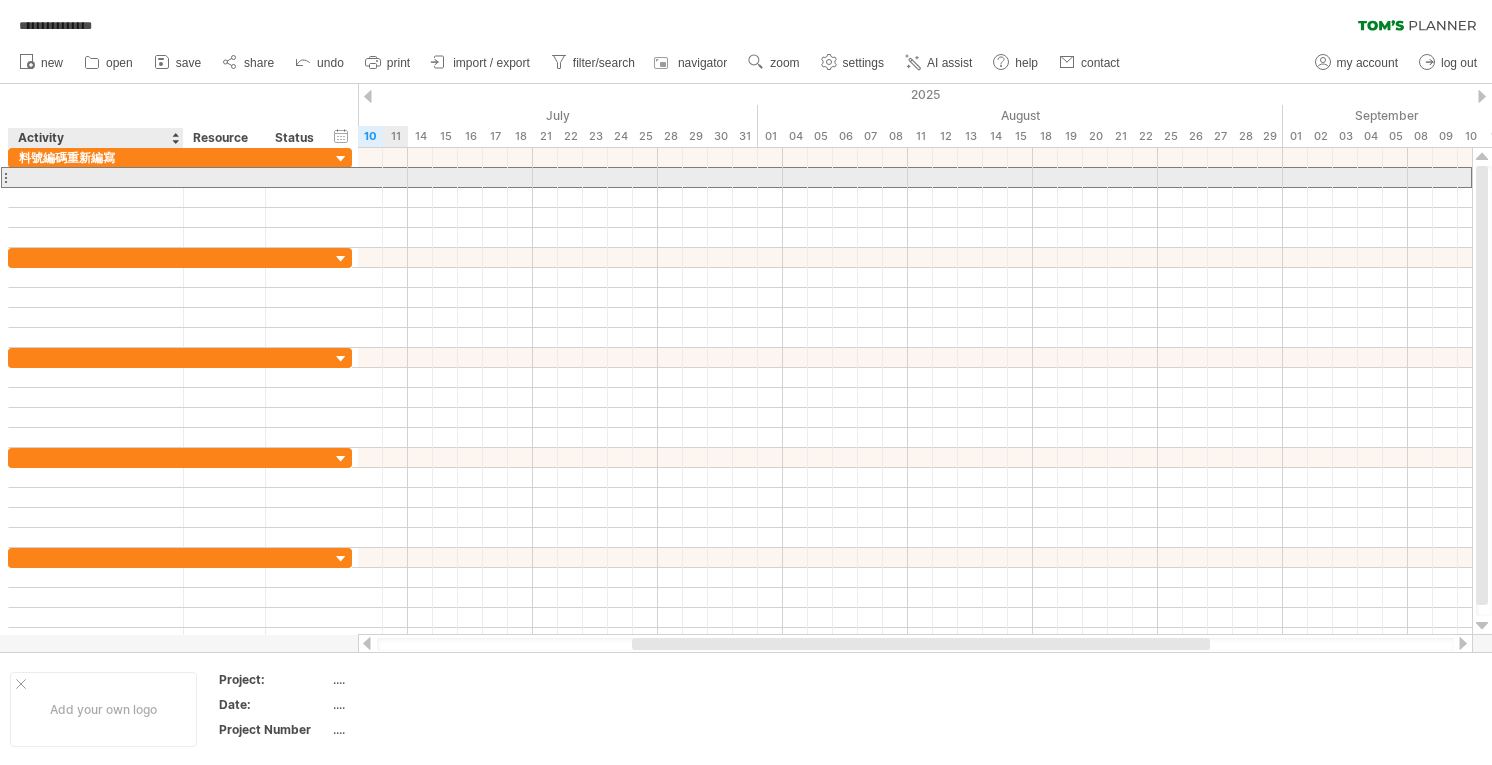 drag, startPoint x: 111, startPoint y: 176, endPoint x: 96, endPoint y: 176, distance: 15 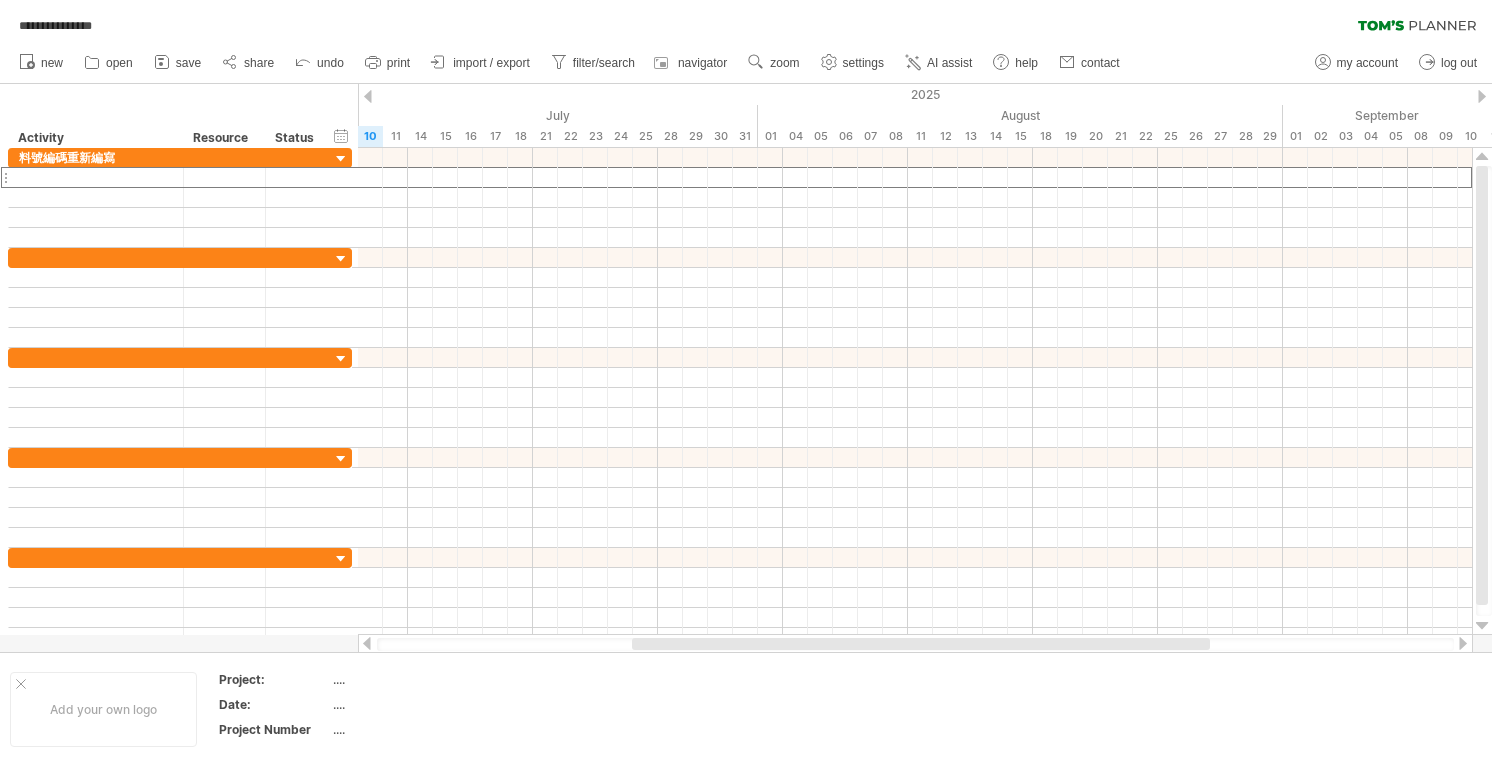 type on "*" 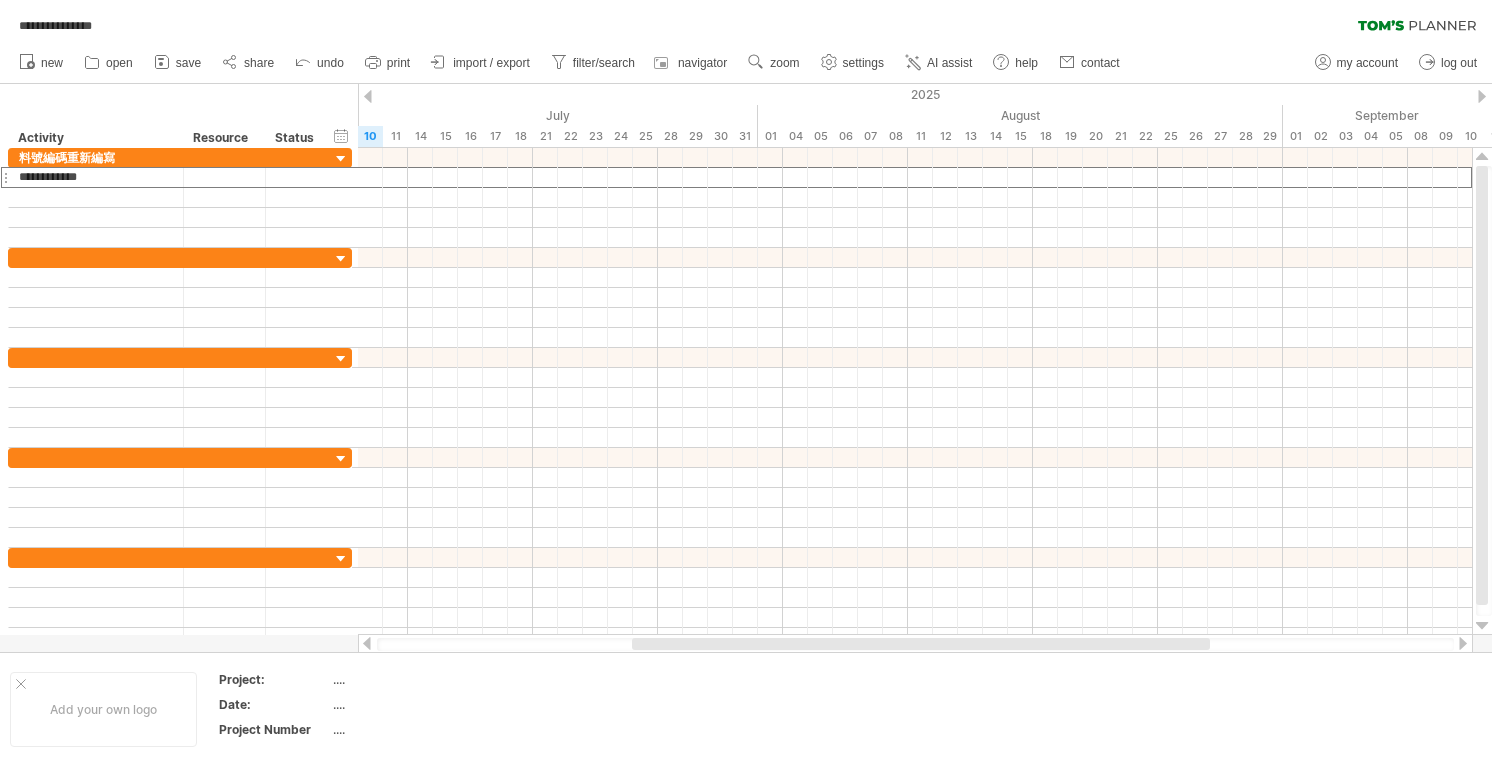 type on "**********" 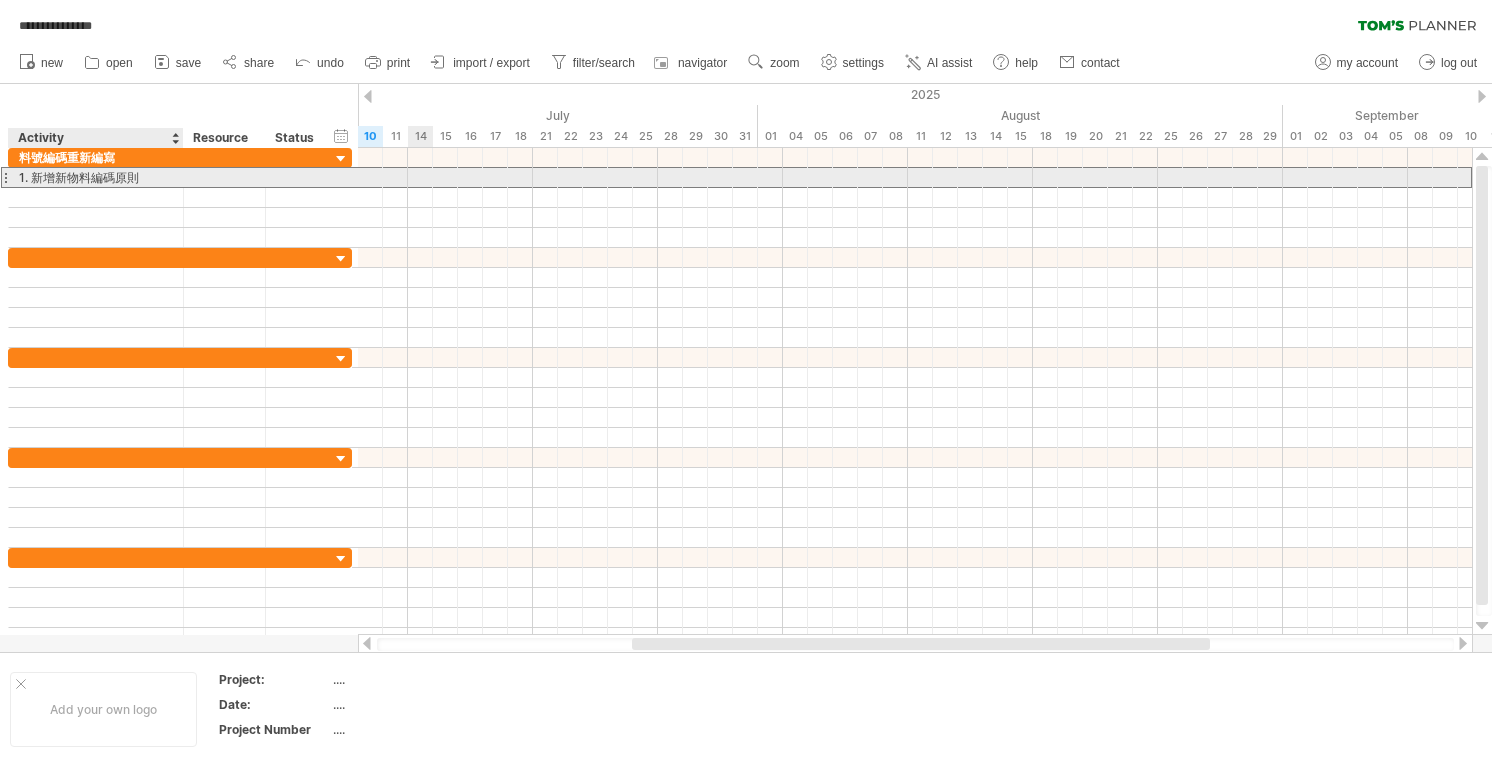 click on "1. 新增新物料編碼原則" at bounding box center [96, 177] 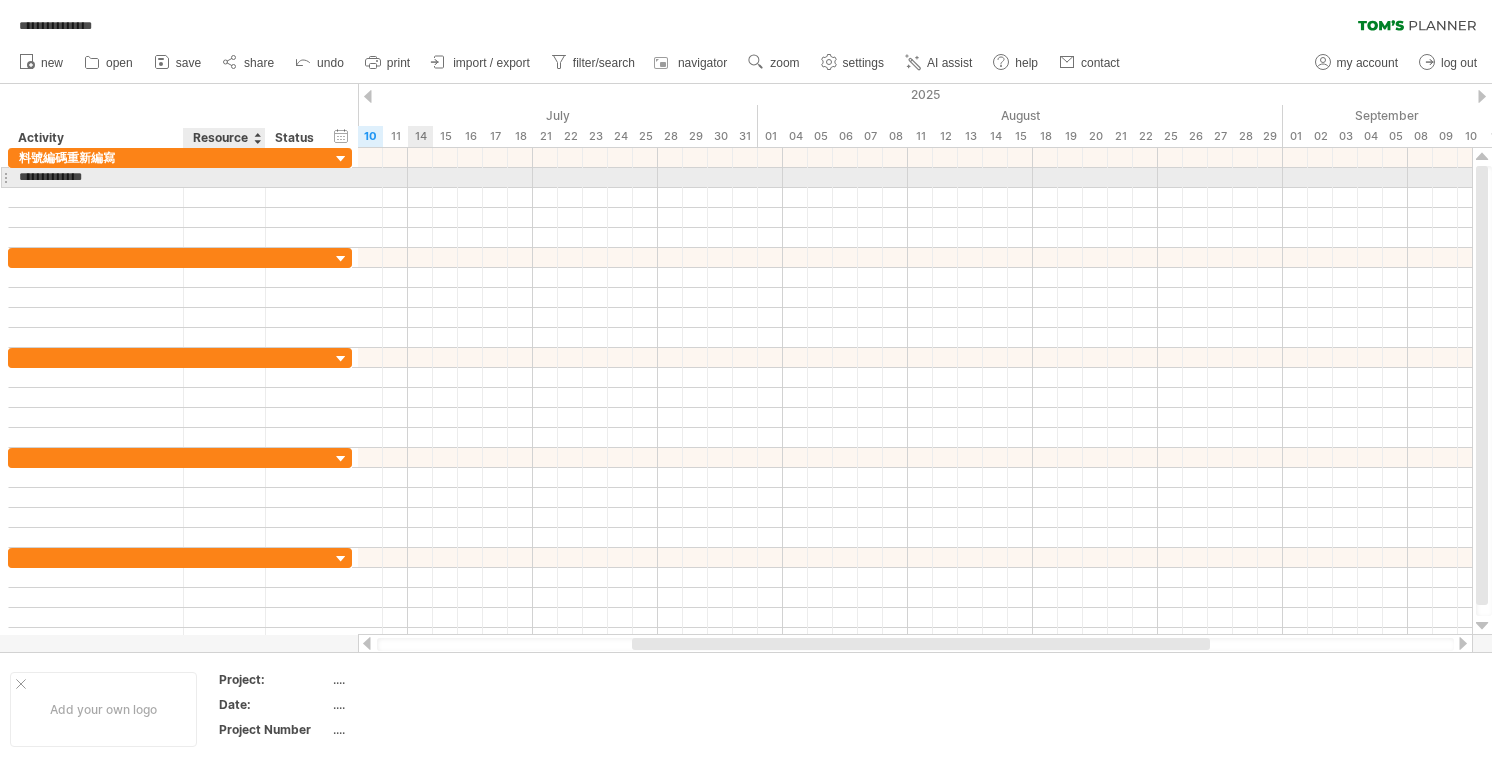 click at bounding box center (224, 177) 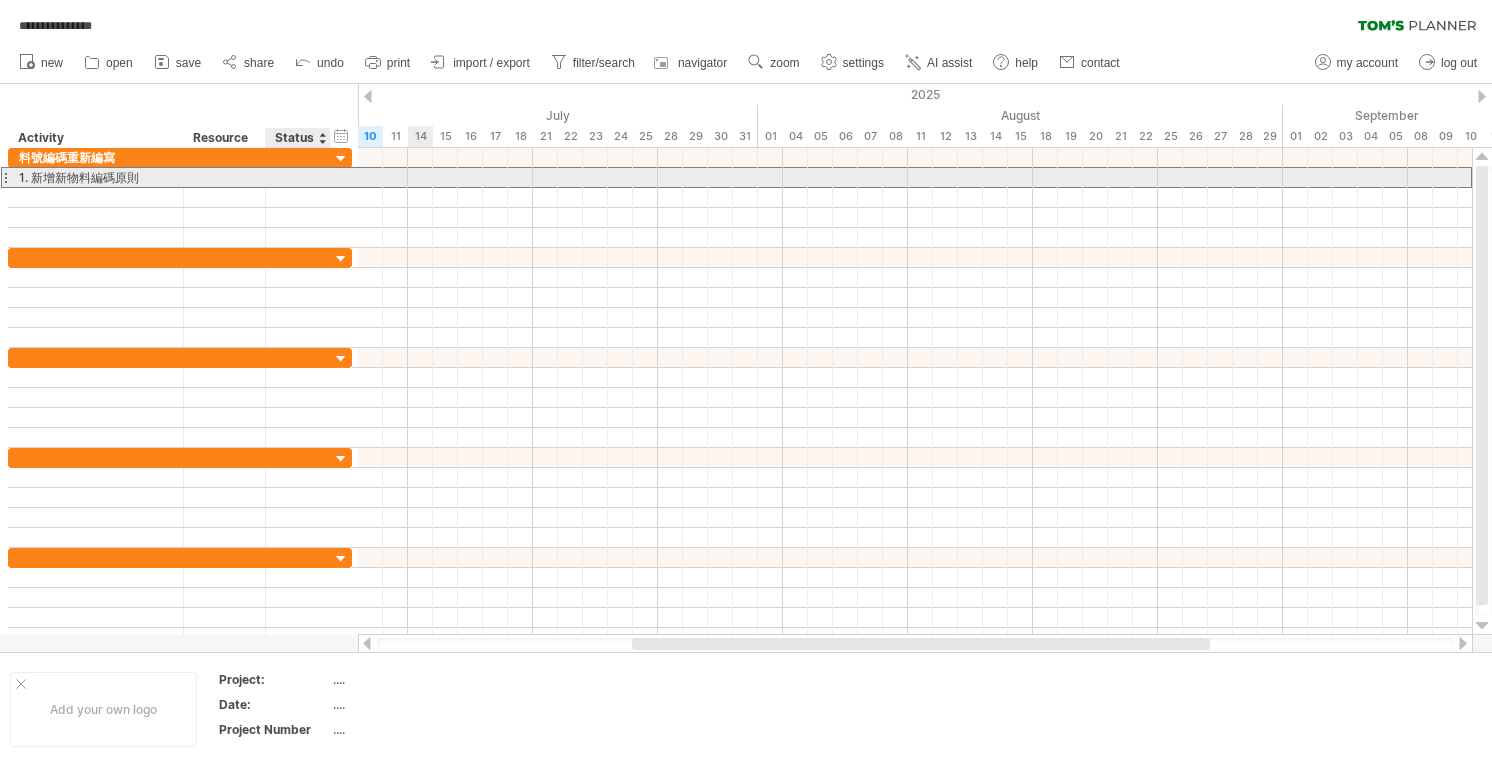 type on "*" 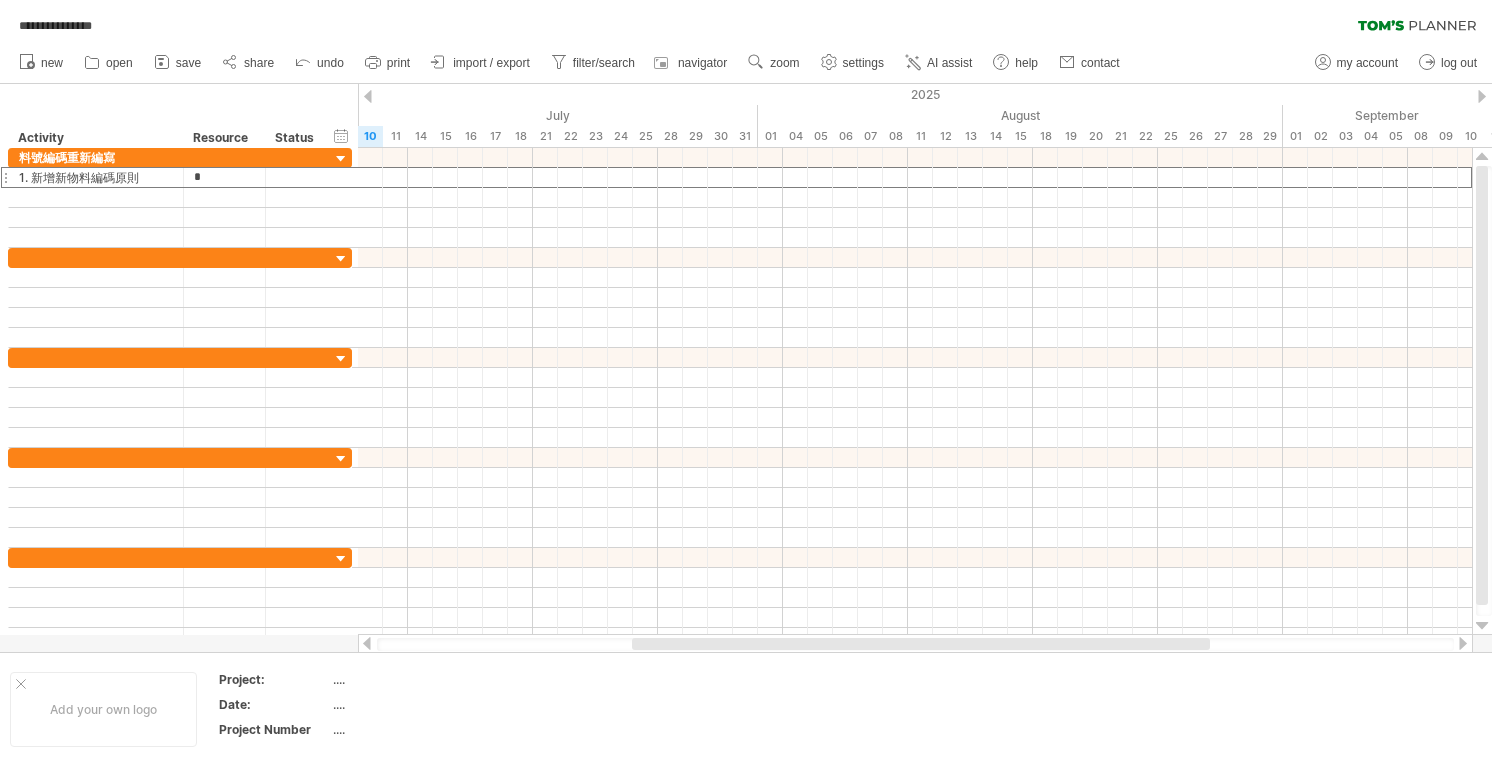 type 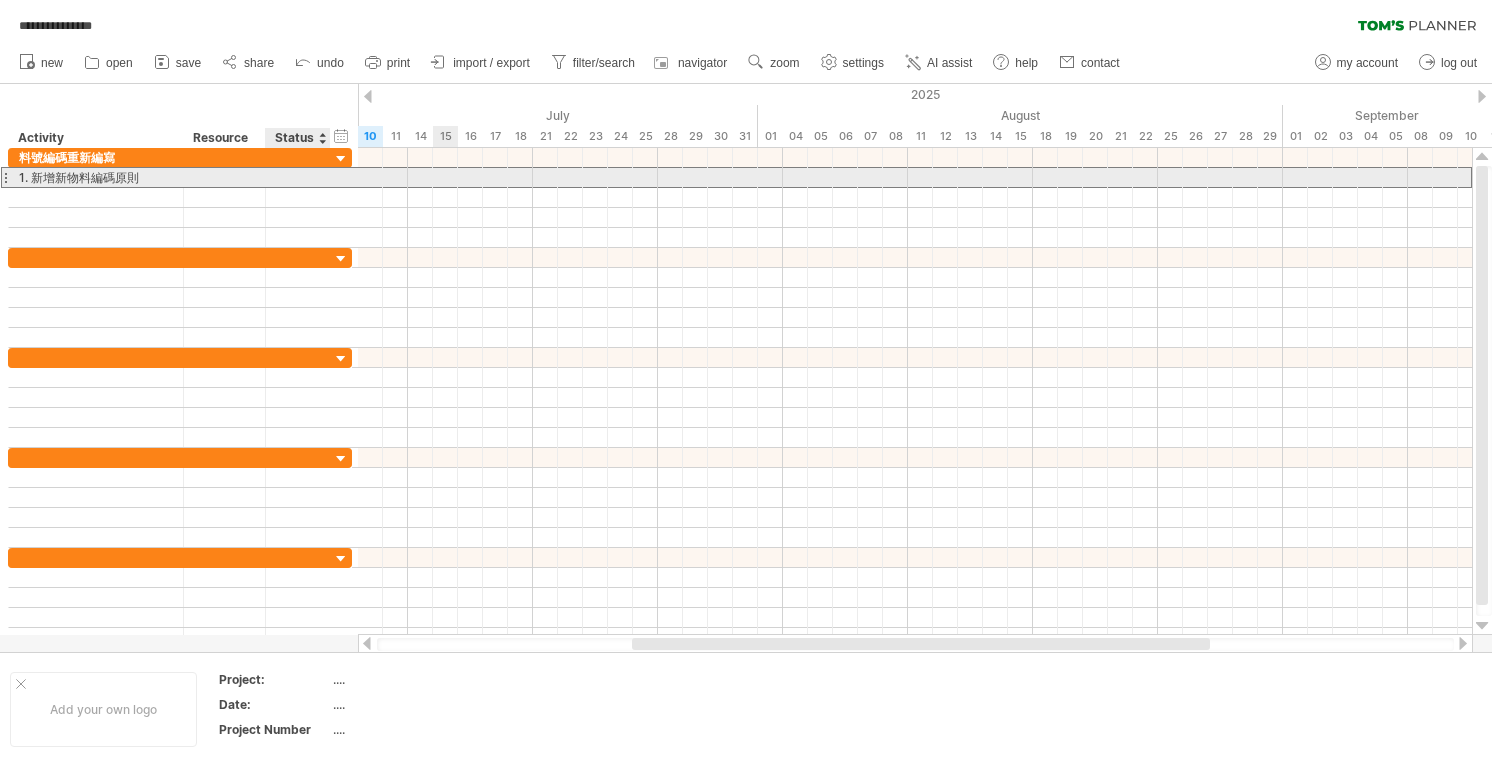 click at bounding box center [298, 177] 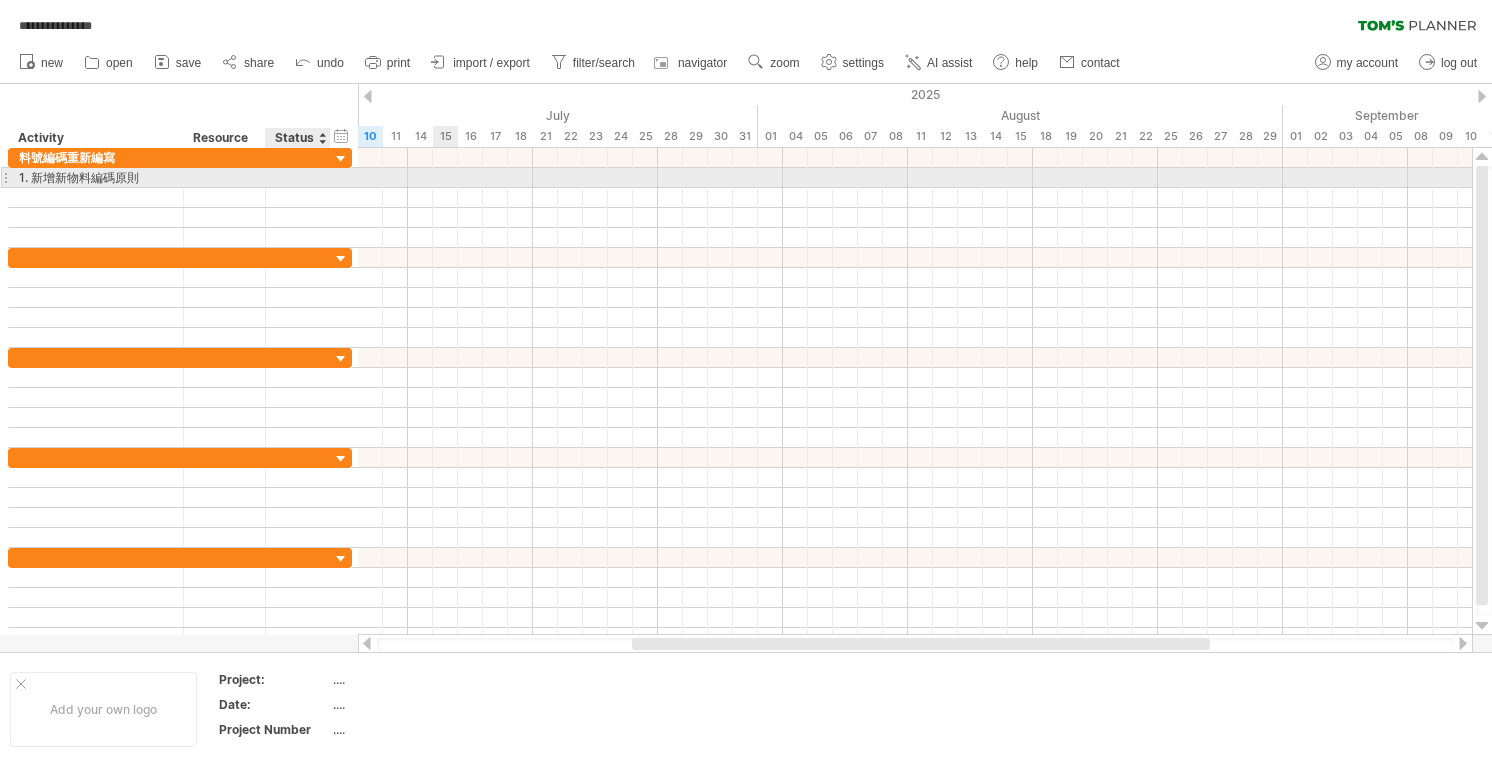 click at bounding box center [328, 178] 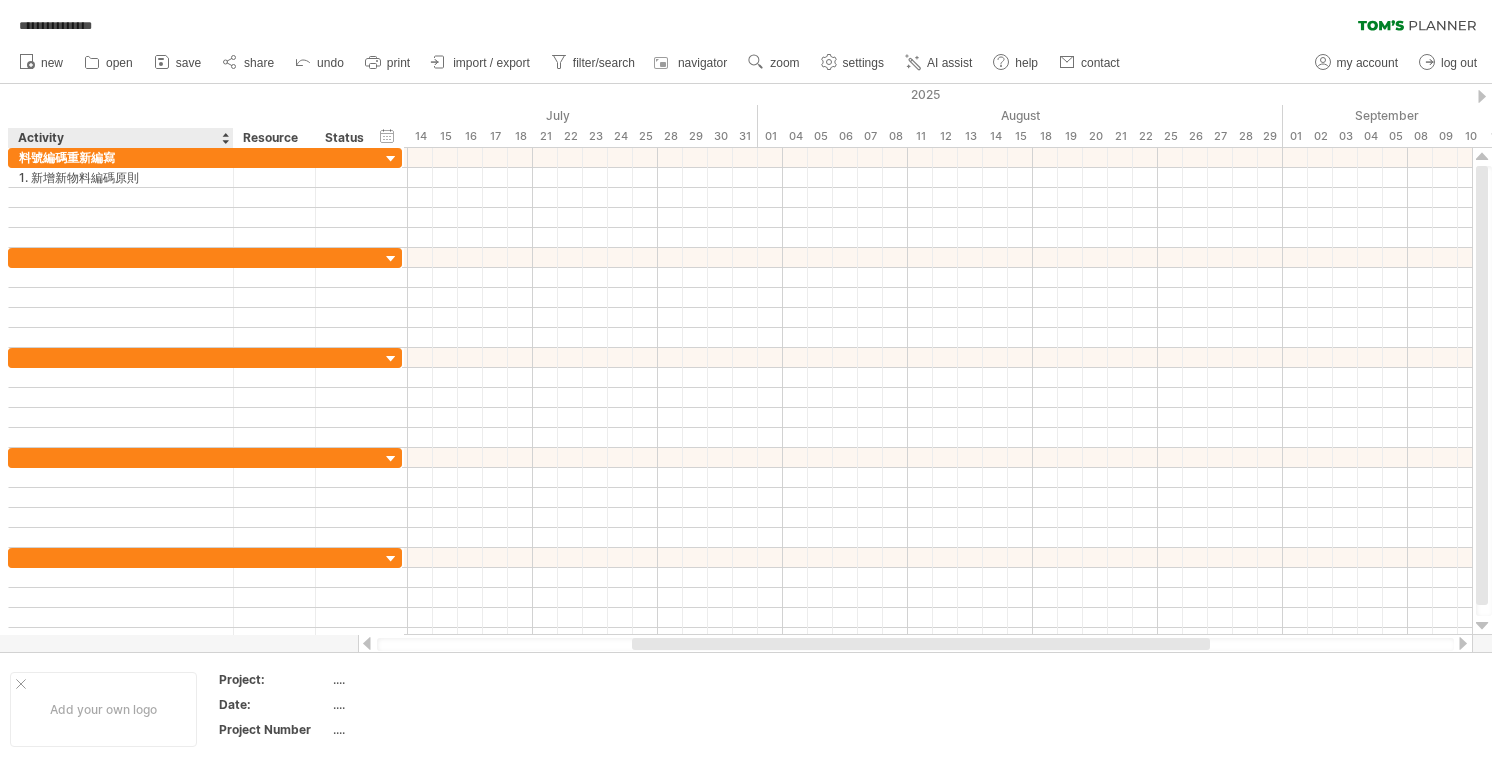 drag, startPoint x: 180, startPoint y: 139, endPoint x: 234, endPoint y: 138, distance: 54.00926 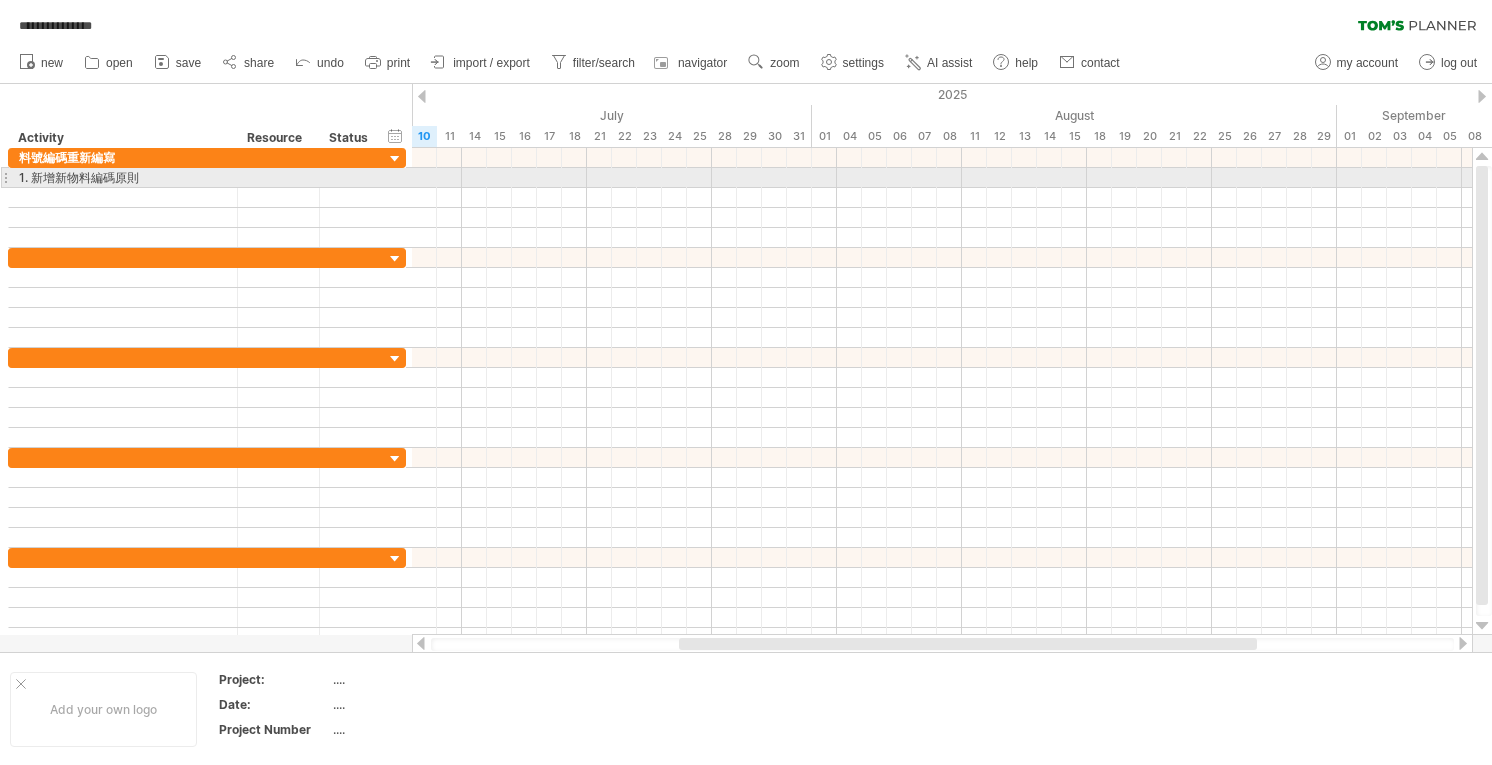 click on "1. 新增新物料編碼原則" at bounding box center [123, 177] 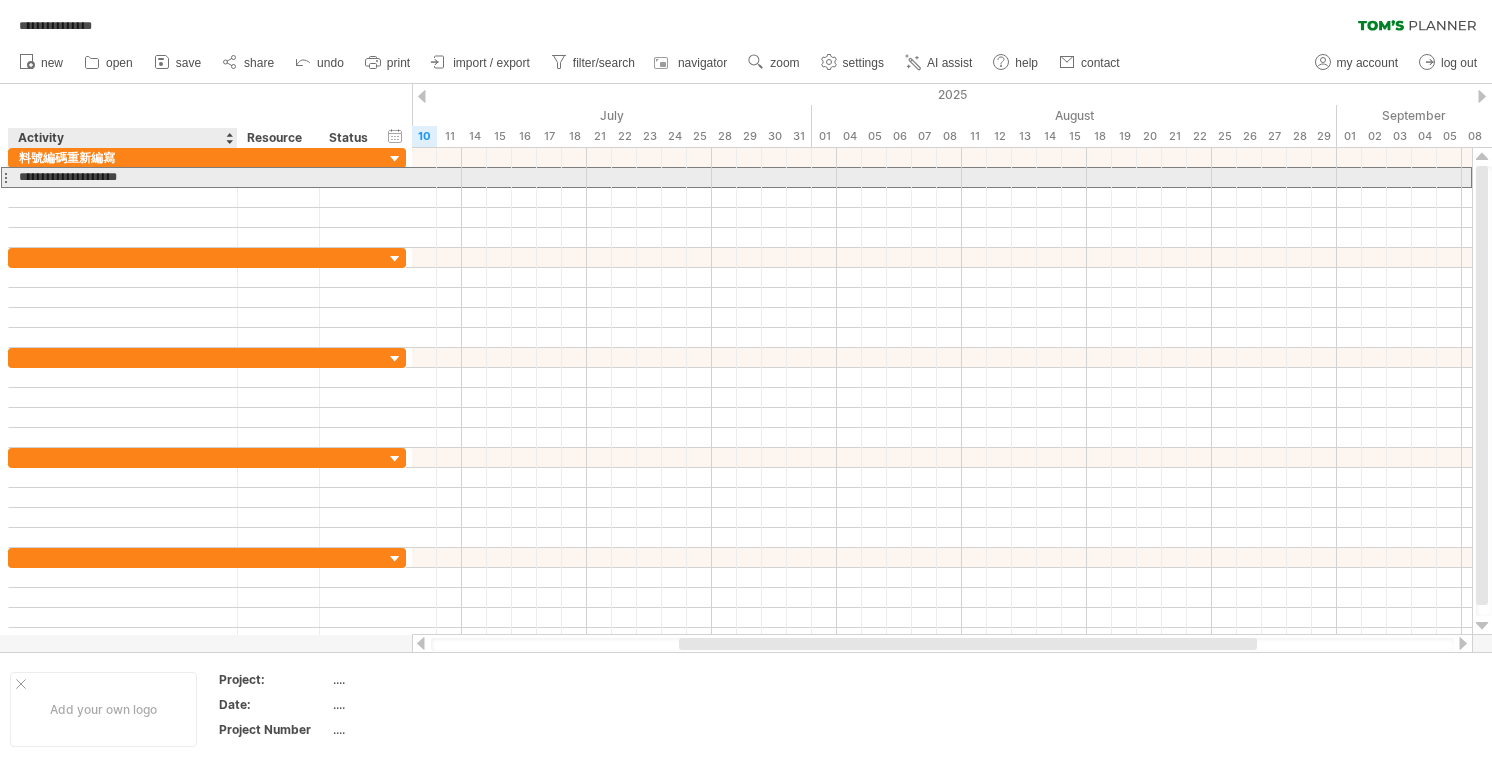 click on "**********" at bounding box center [123, 177] 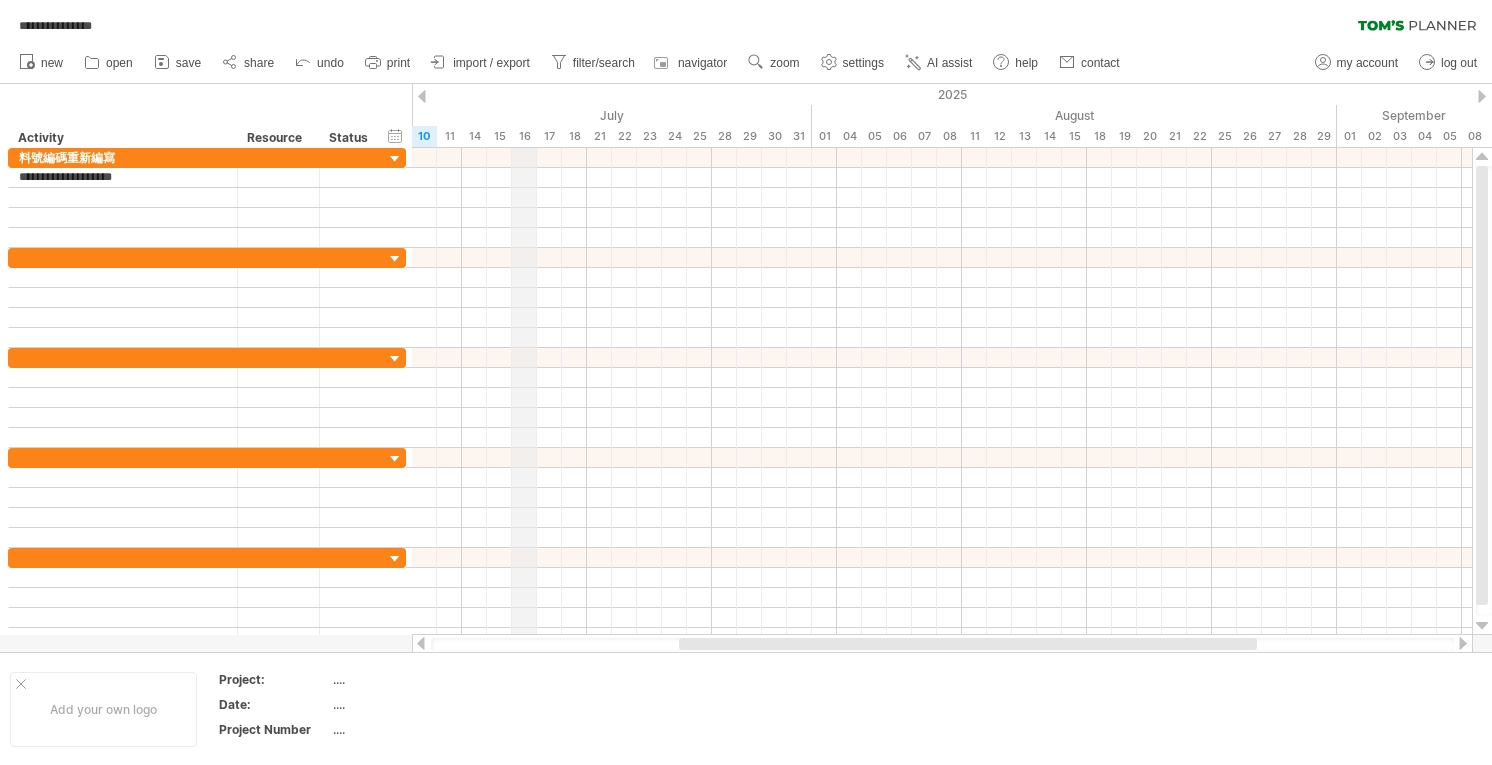 type on "**********" 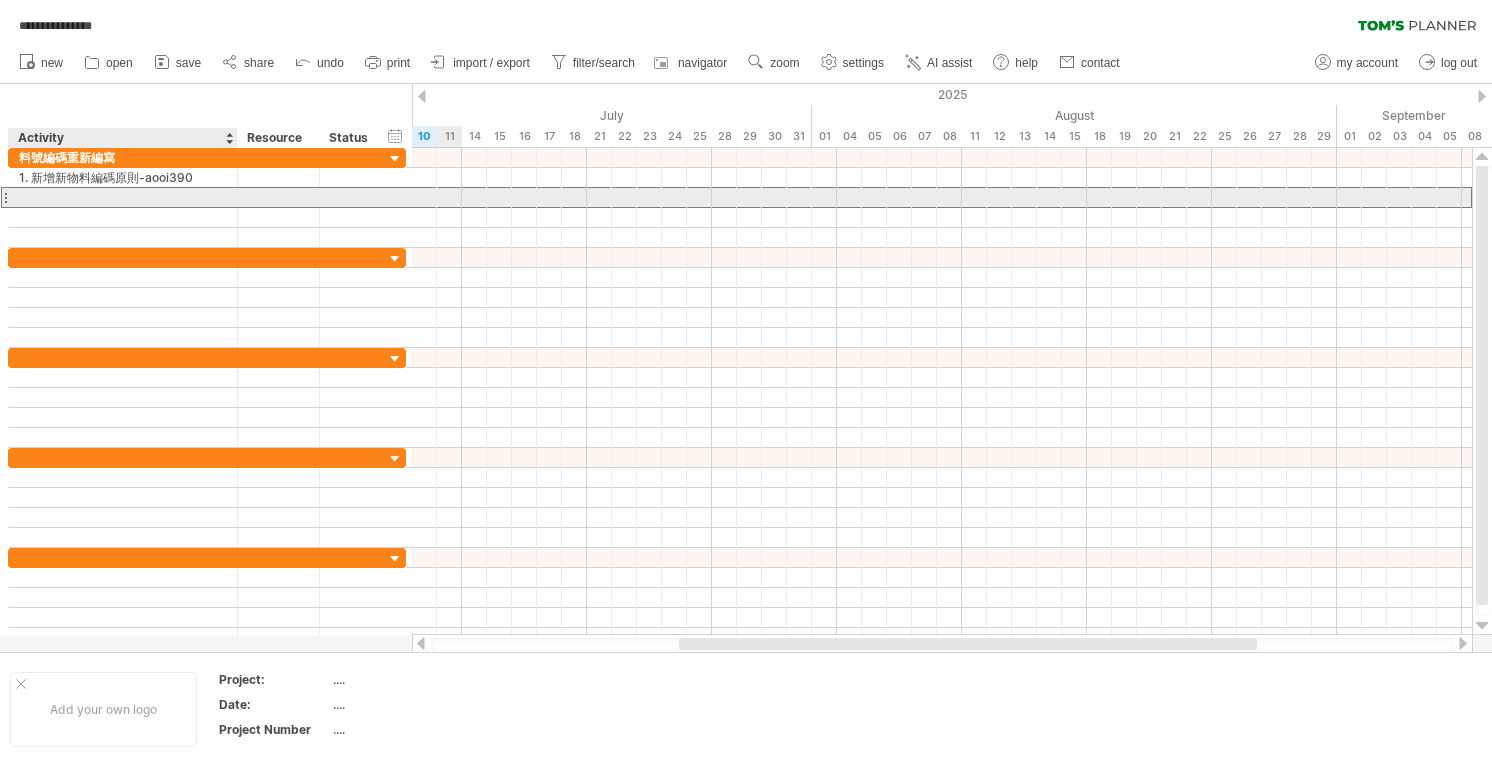 click at bounding box center [123, 197] 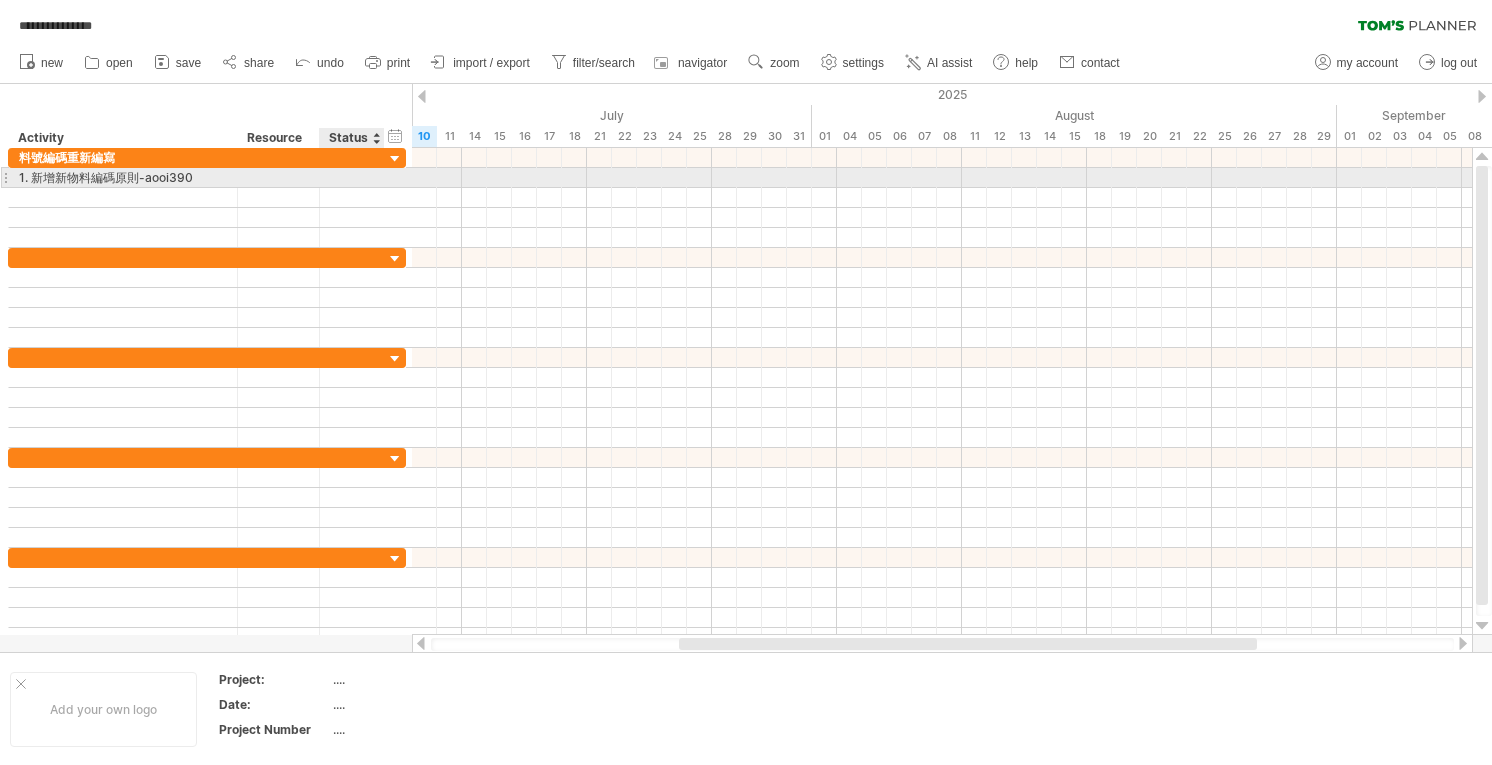 click at bounding box center (352, 177) 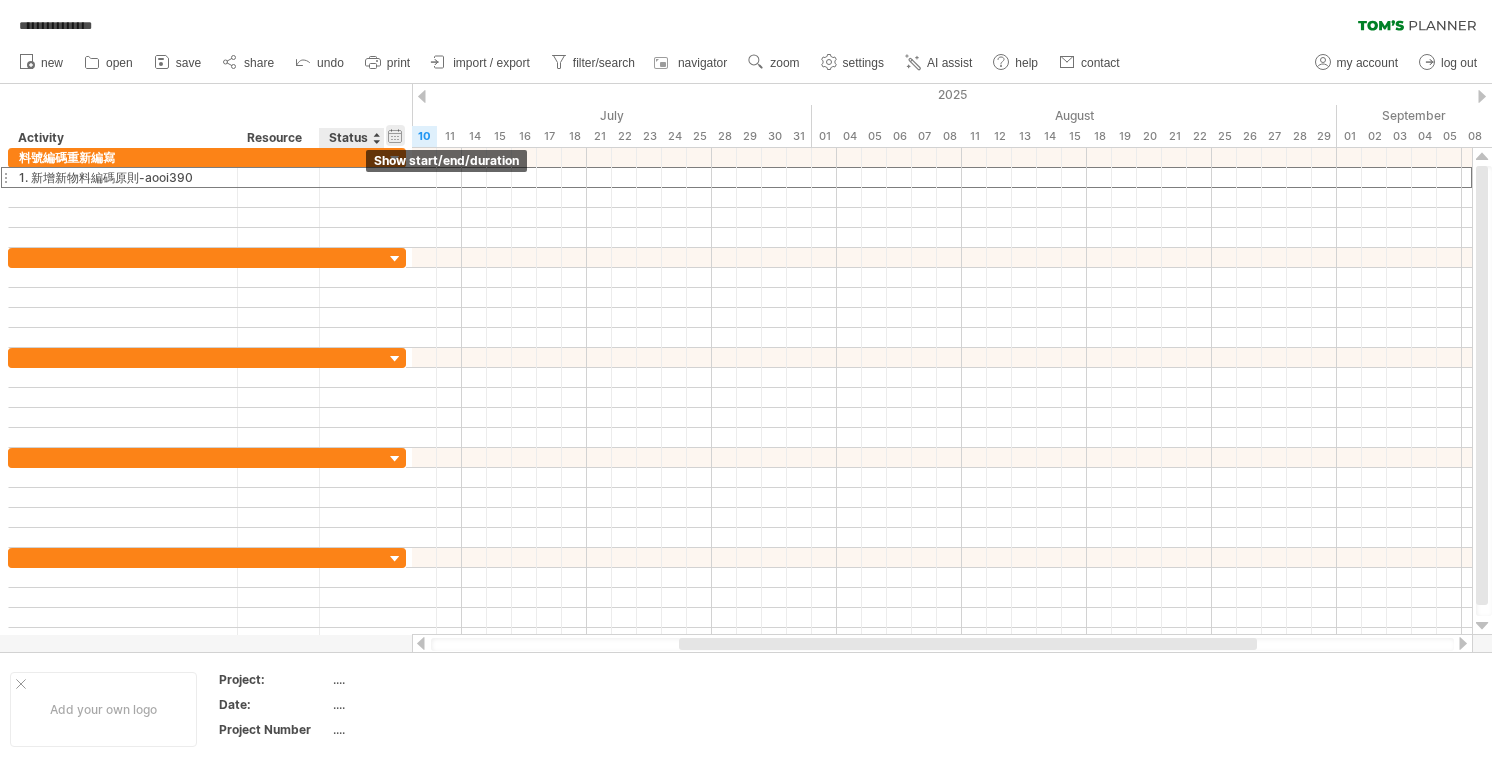 click on "hide start/end/duration show start/end/duration" at bounding box center (395, 135) 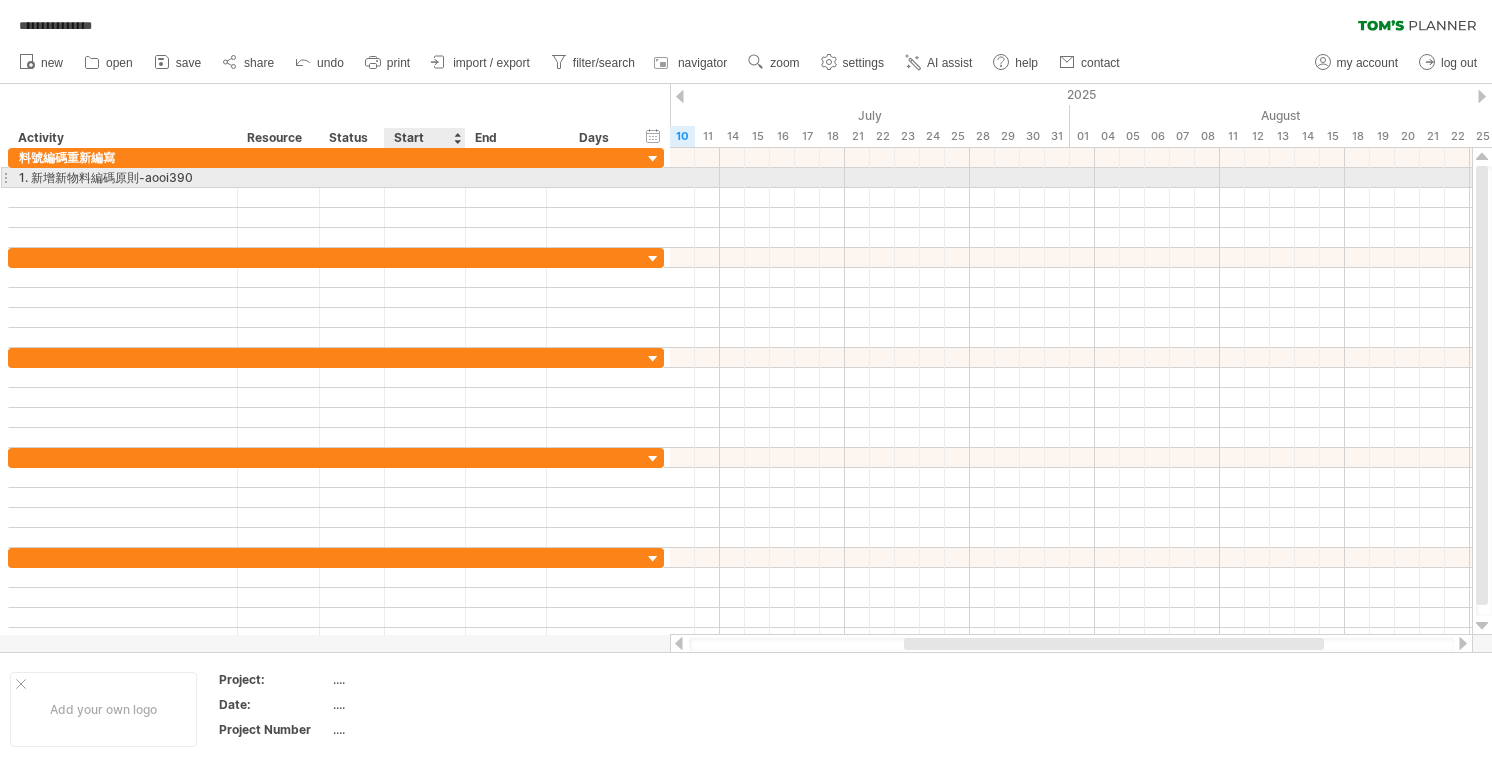 click at bounding box center (425, 177) 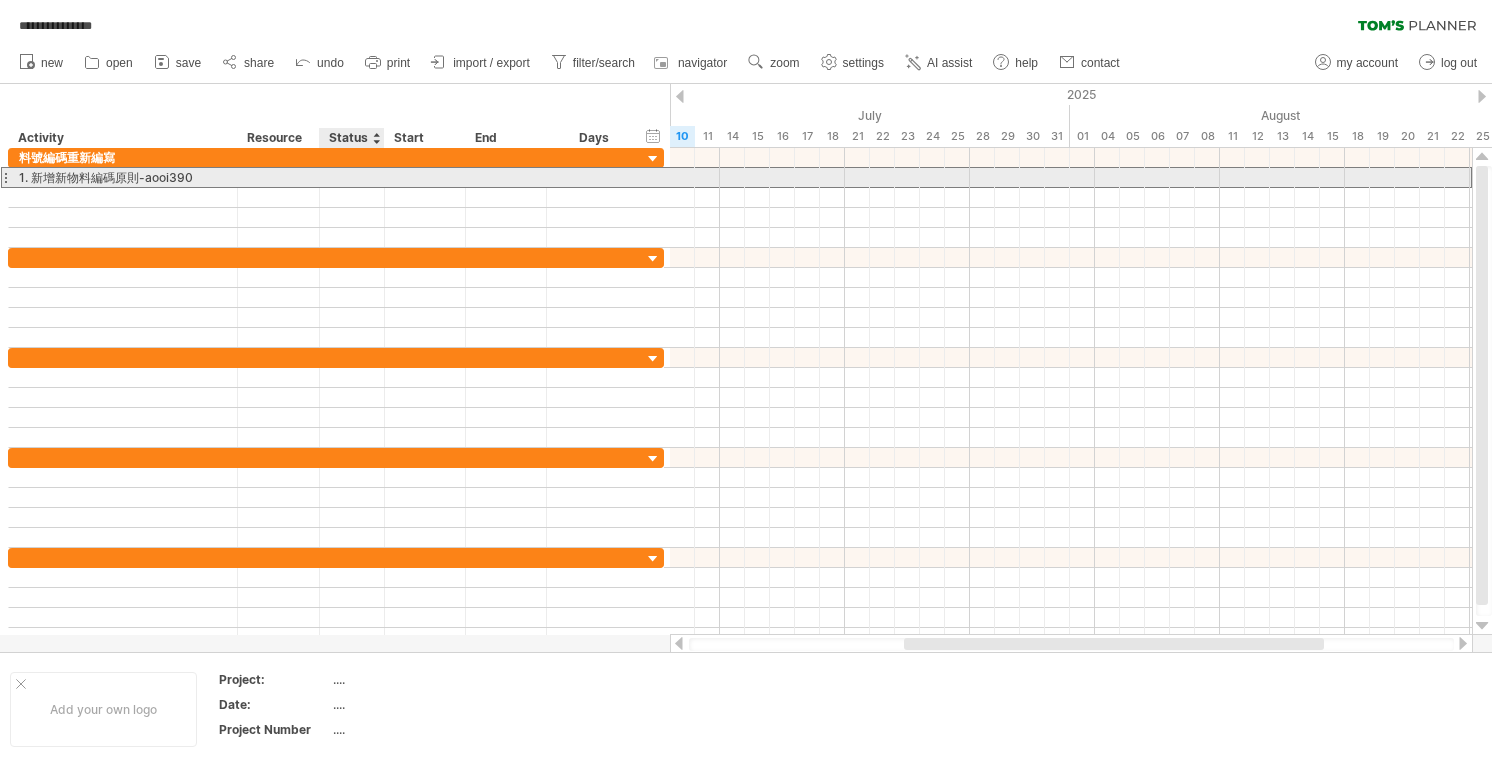 click at bounding box center (352, 177) 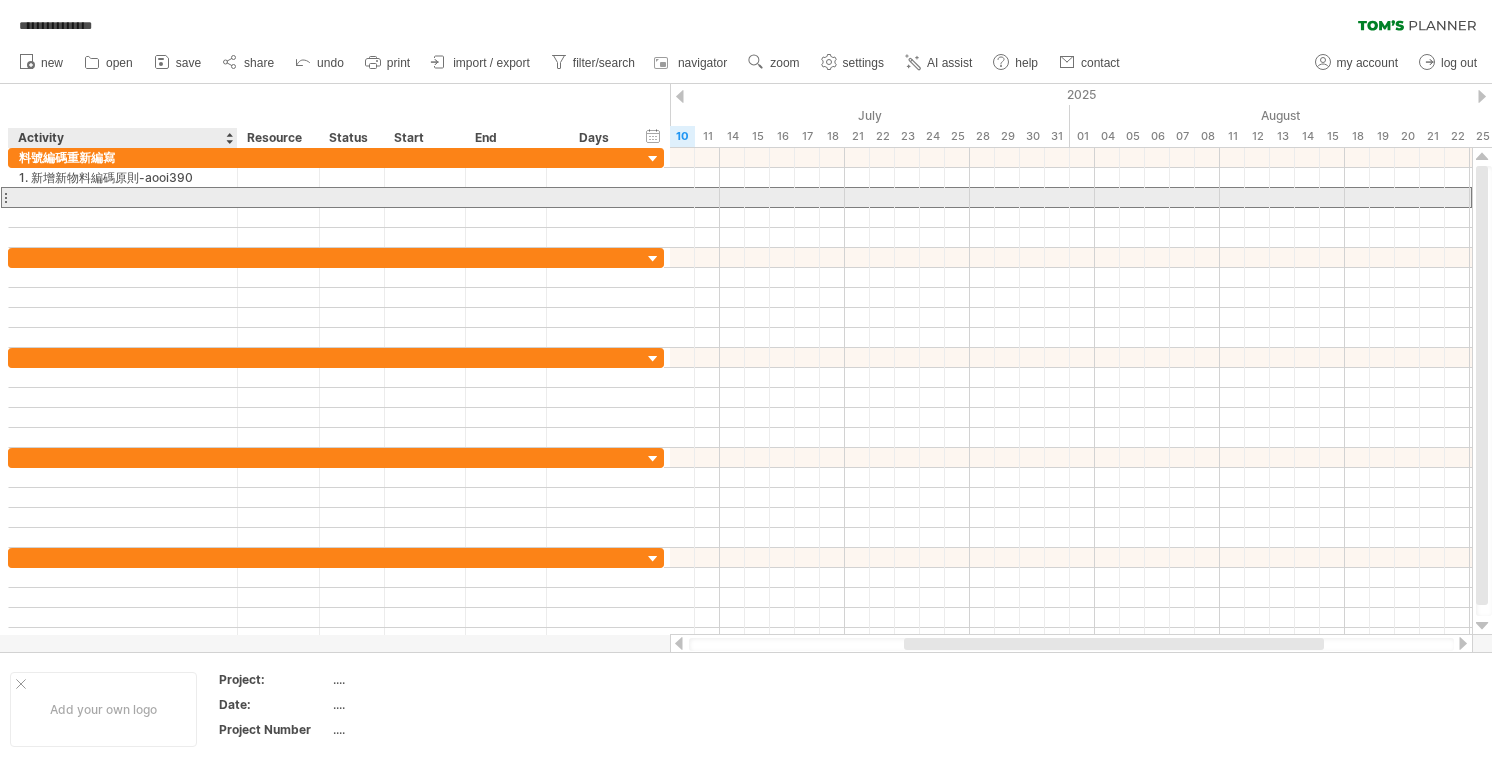click at bounding box center [123, 197] 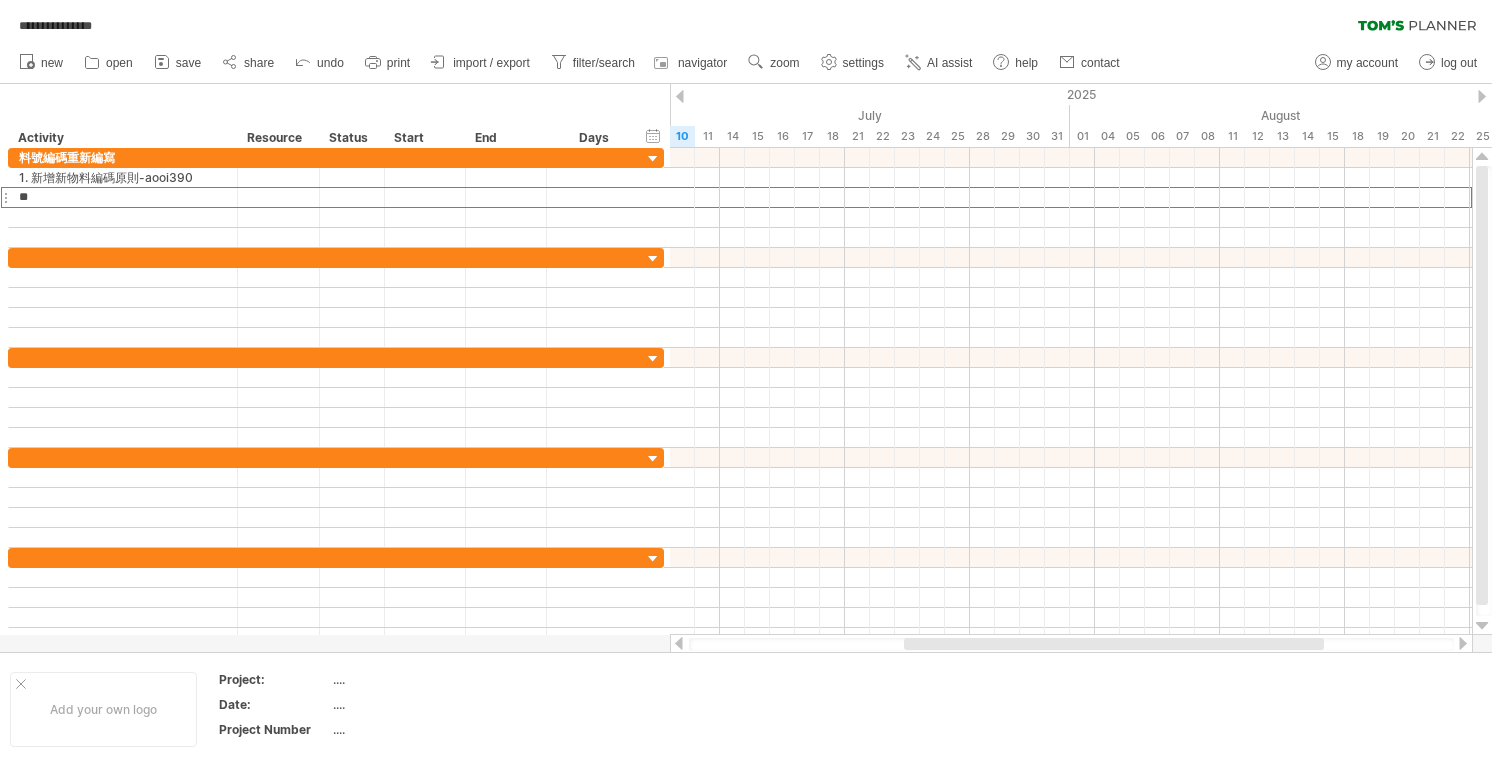 type on "*" 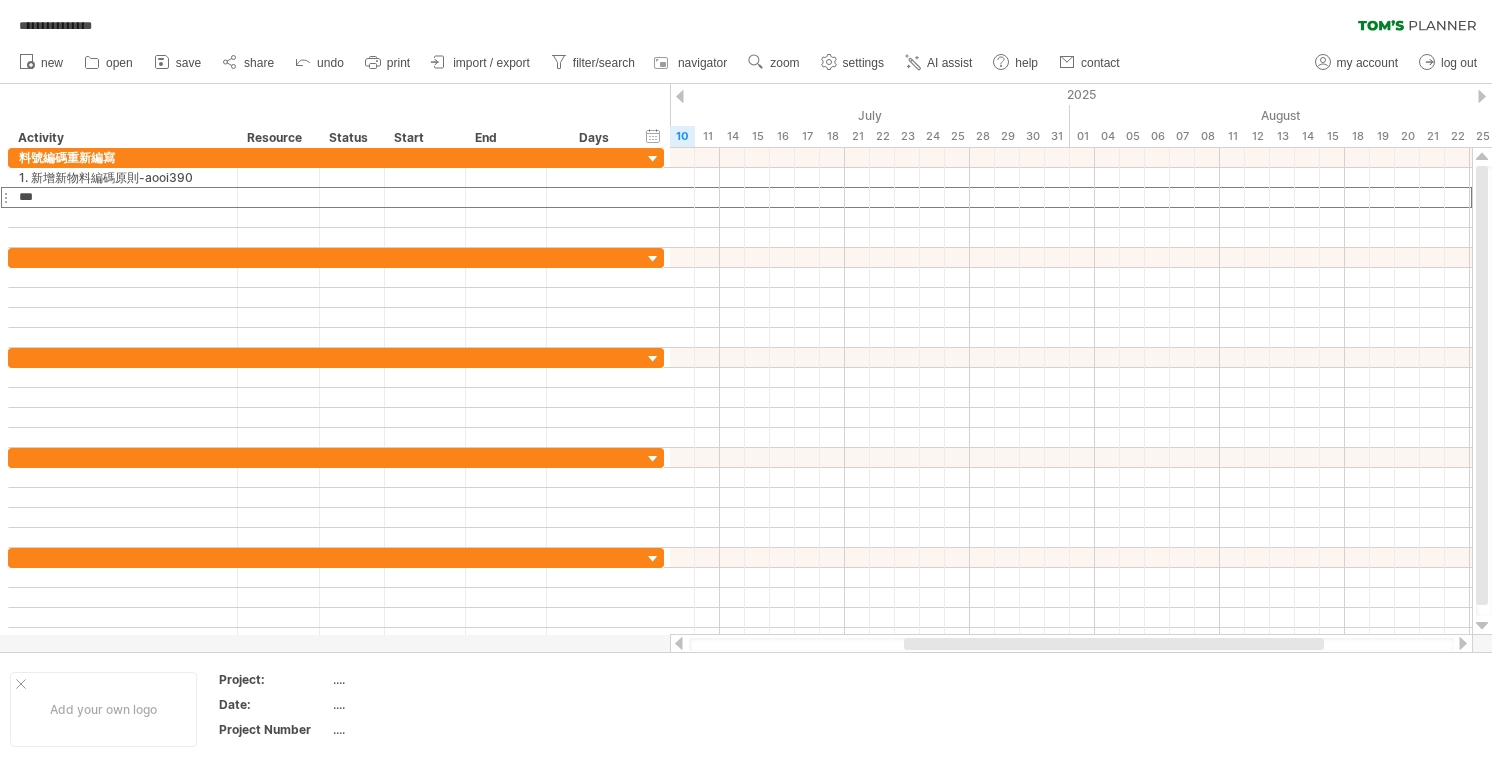 type on "**" 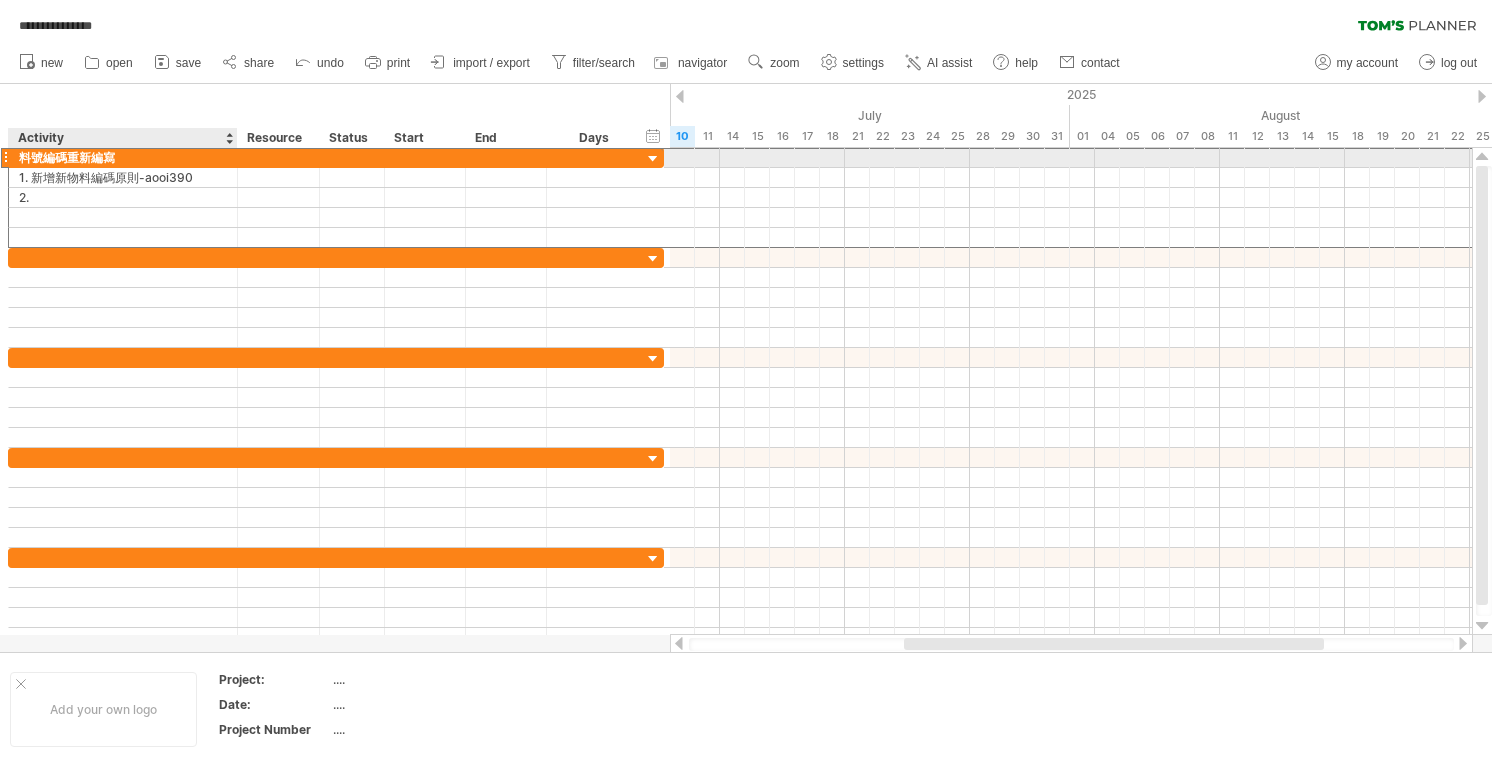 click on "料號編碼重新編寫" at bounding box center (123, 157) 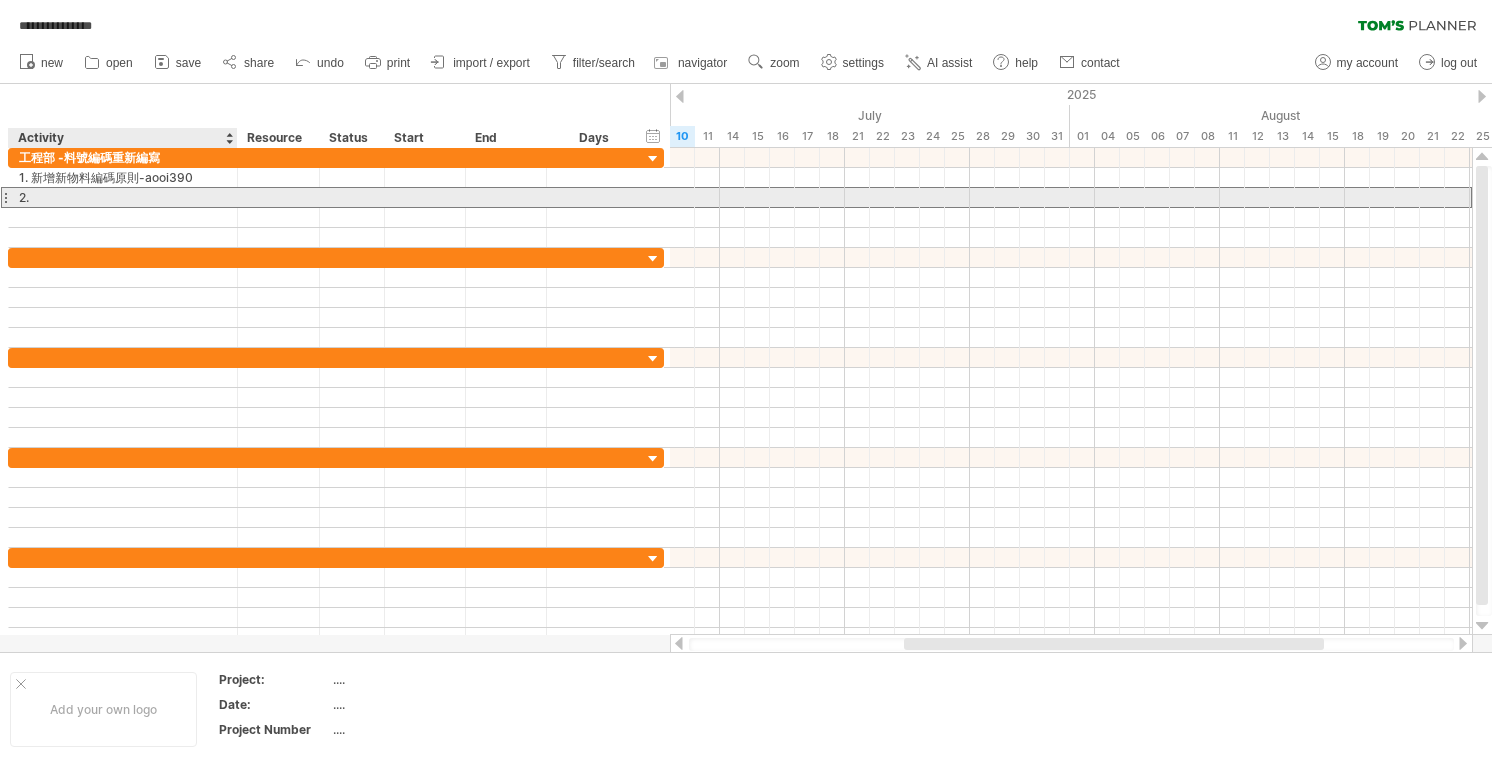 click on "2." at bounding box center [123, 197] 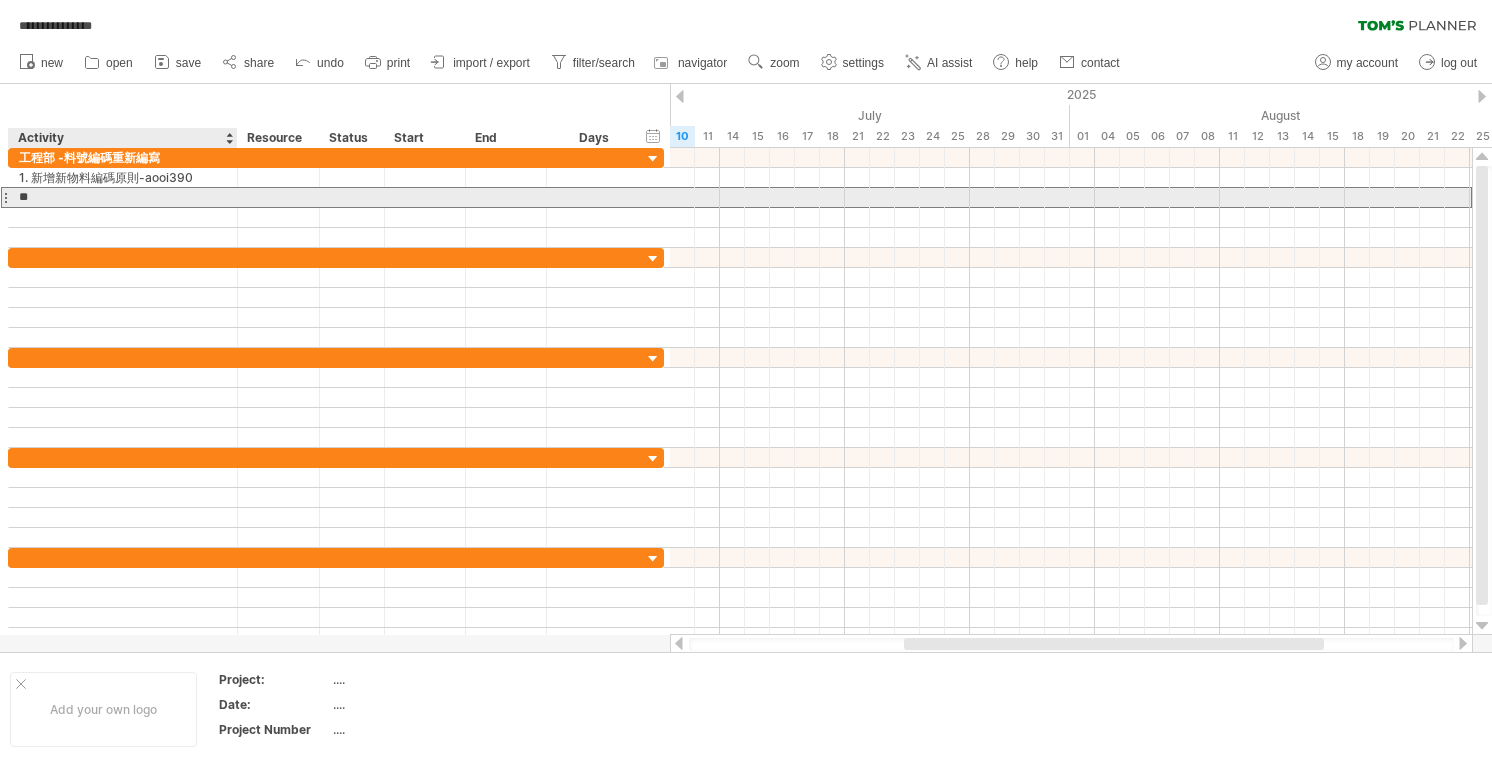 click on "**" at bounding box center [123, 197] 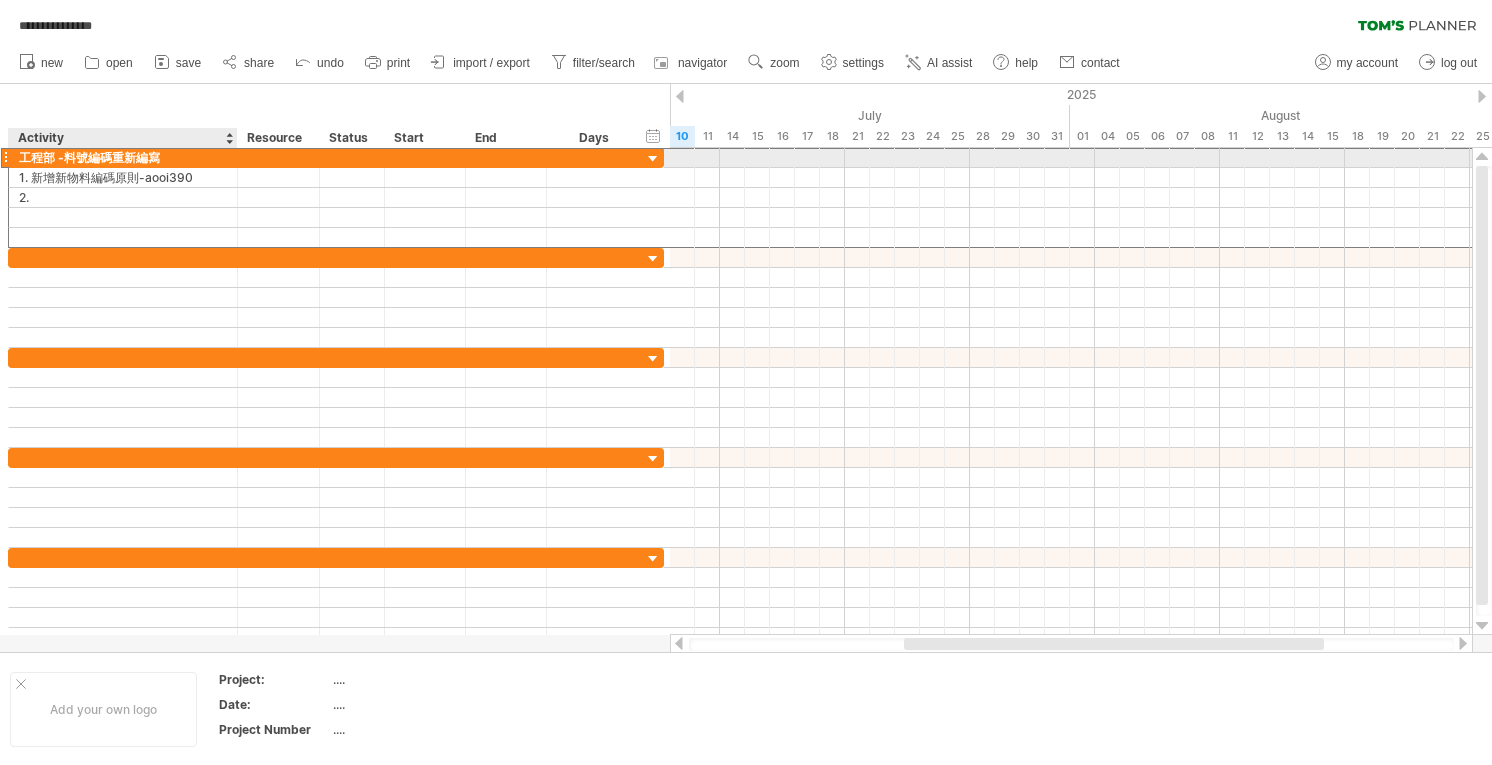 click on "工程部 -料號編碼重新編寫" at bounding box center [123, 157] 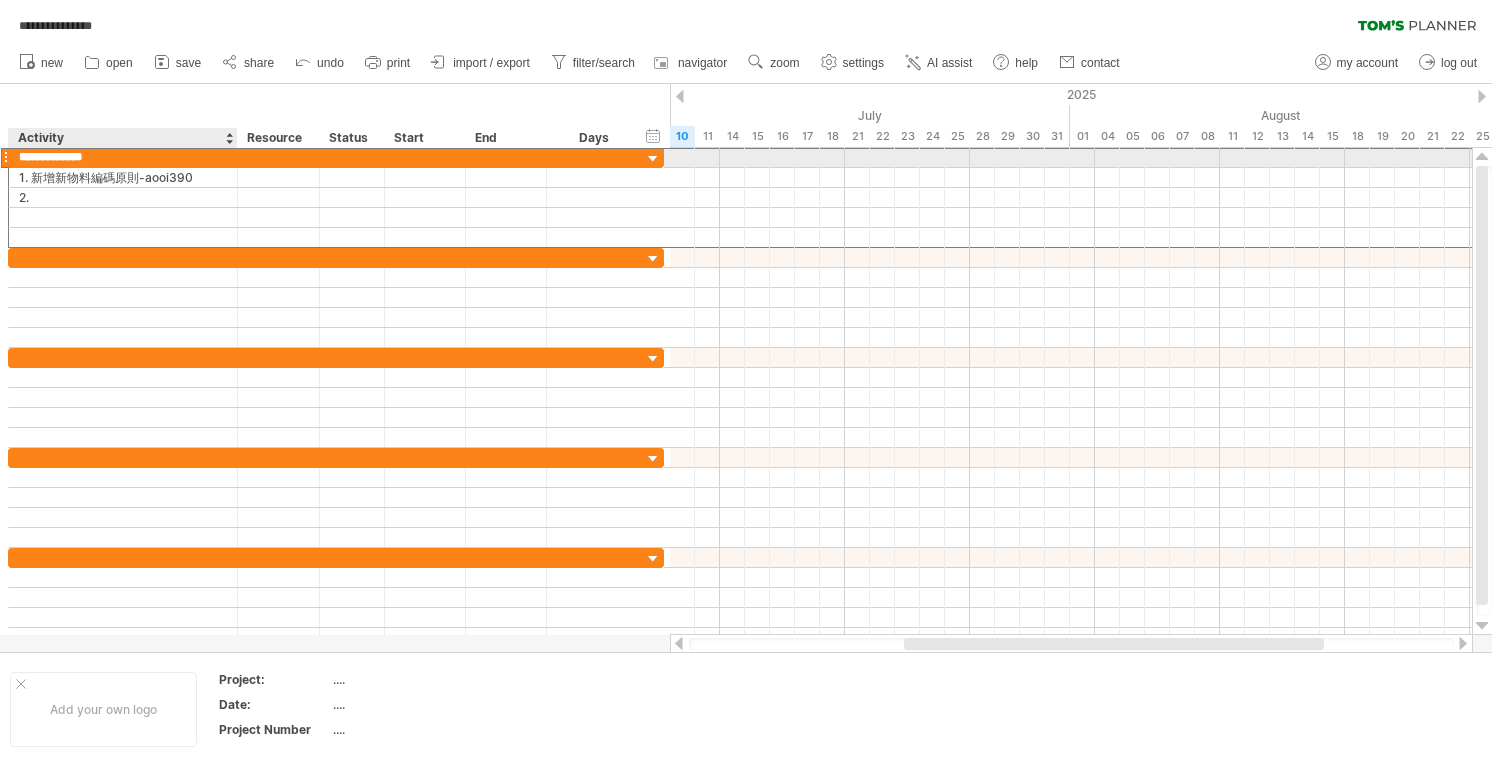 click on "**********" at bounding box center (123, 157) 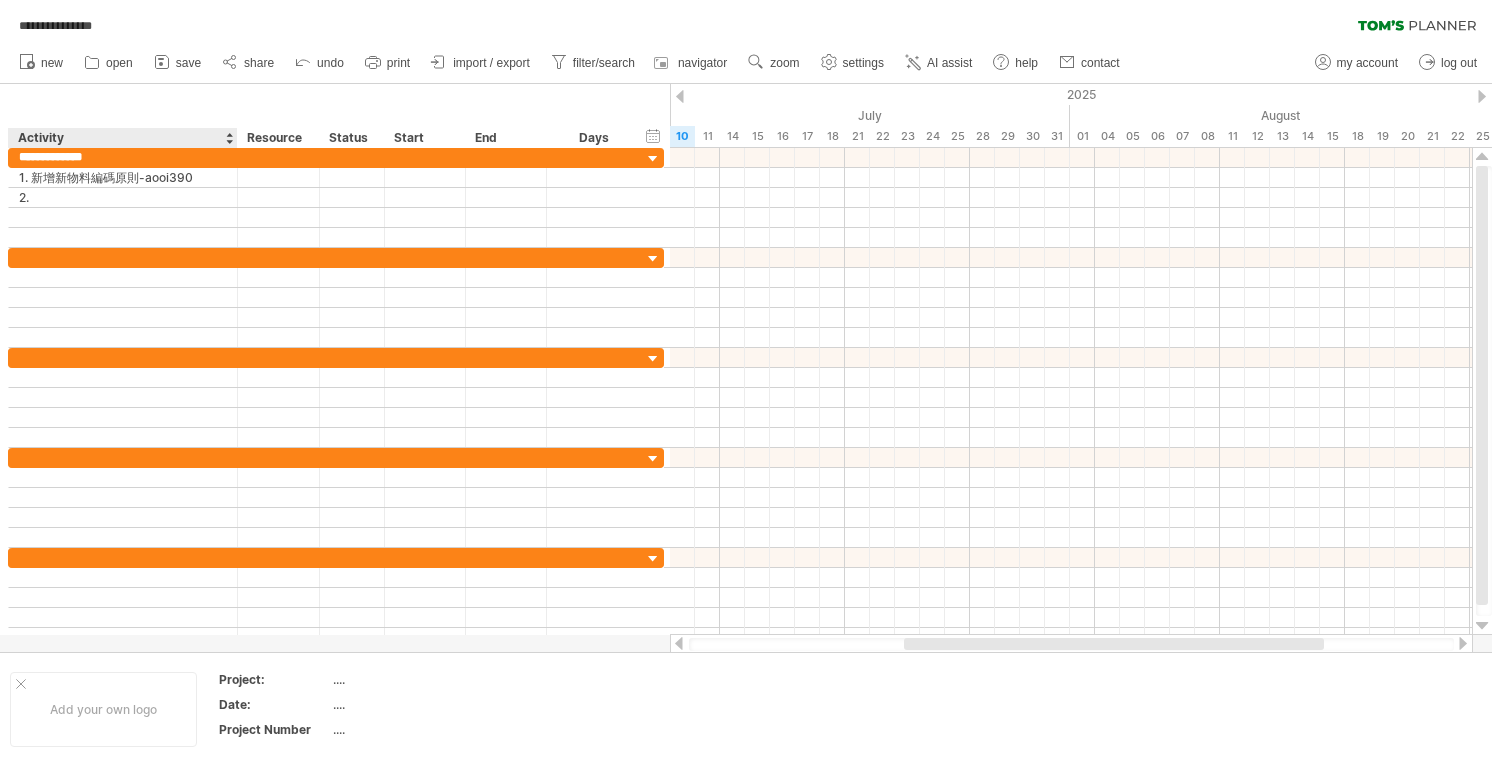 type on "**********" 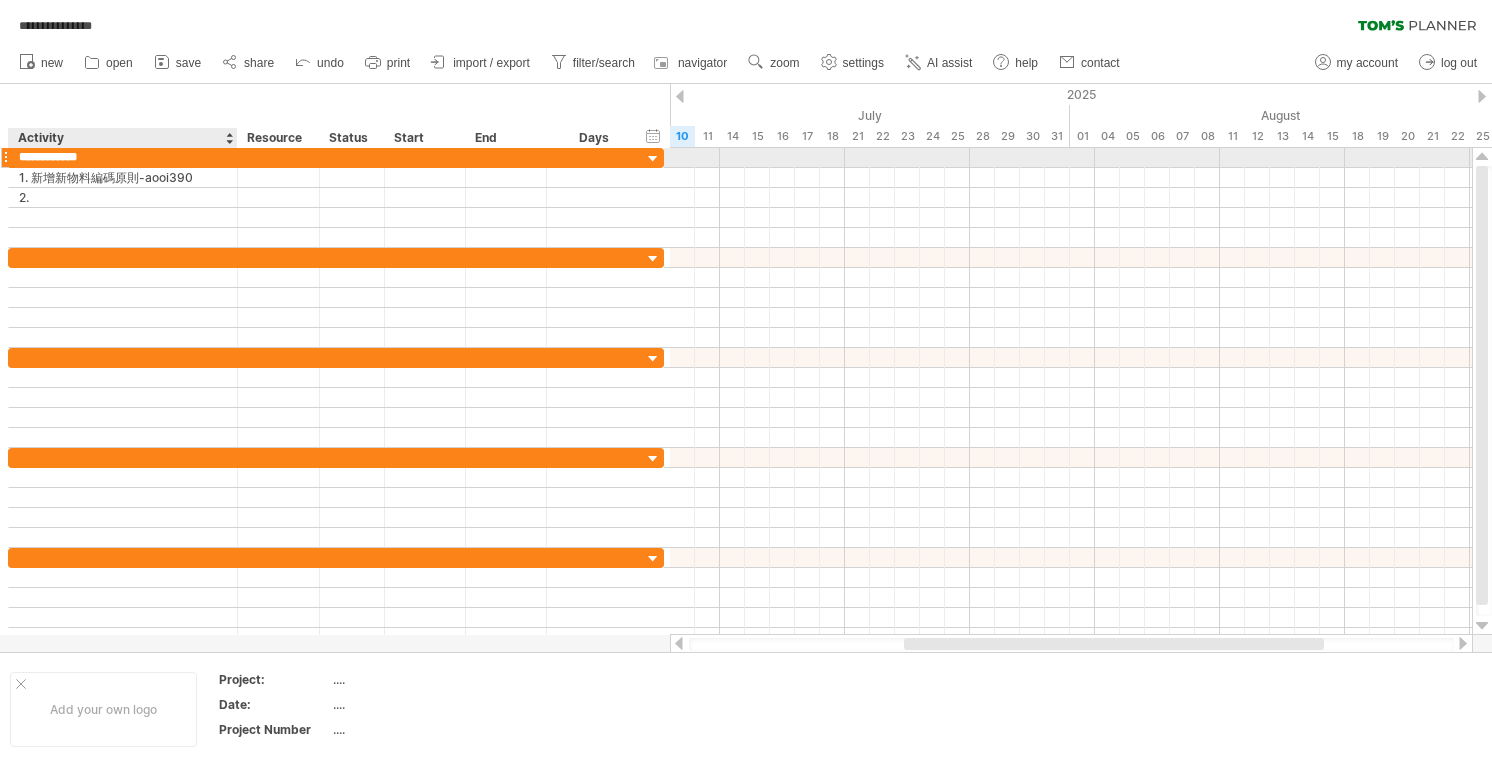 click on "**********" at bounding box center (123, 157) 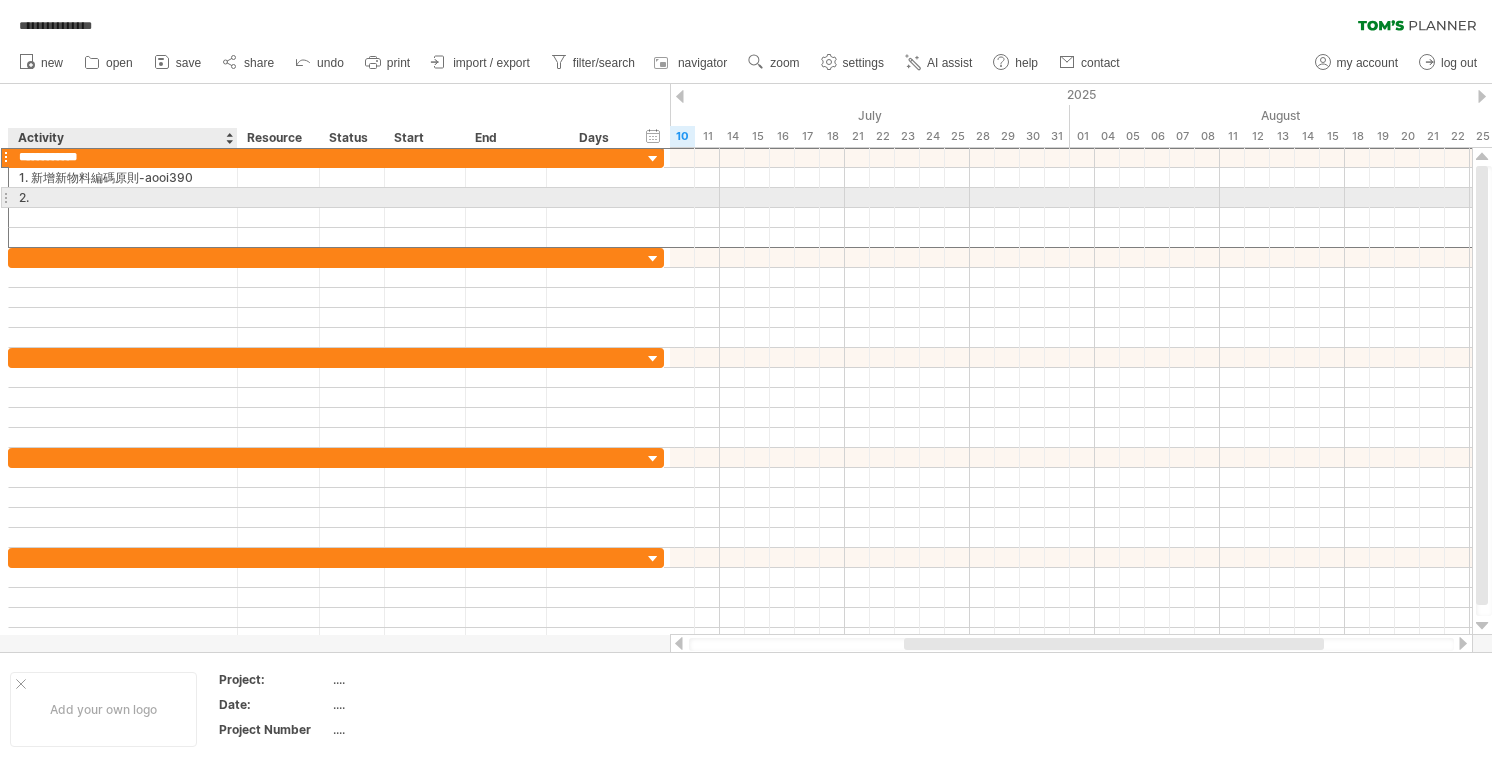 click on "2." at bounding box center (123, 197) 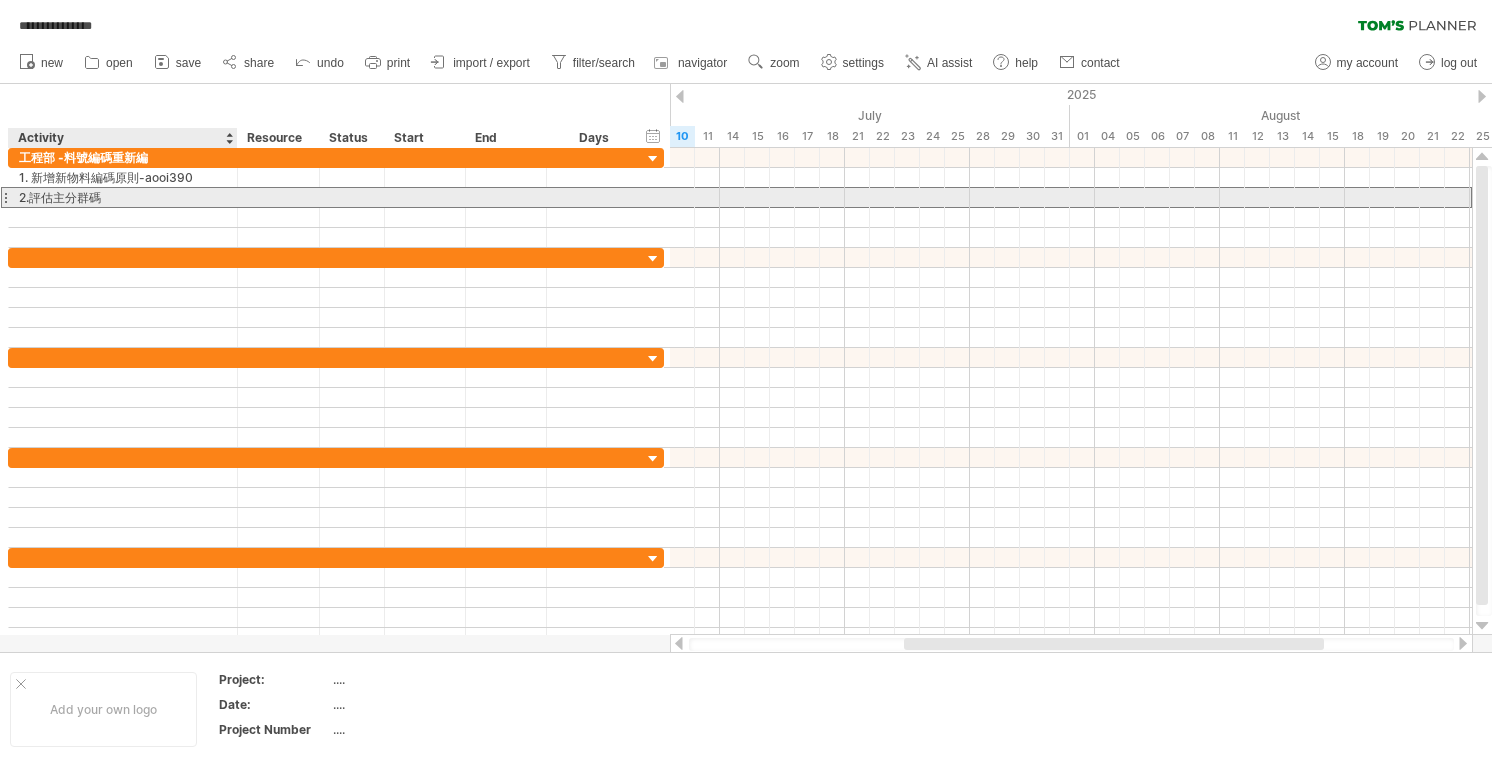 click on "2.評估主分群碼" at bounding box center [123, 197] 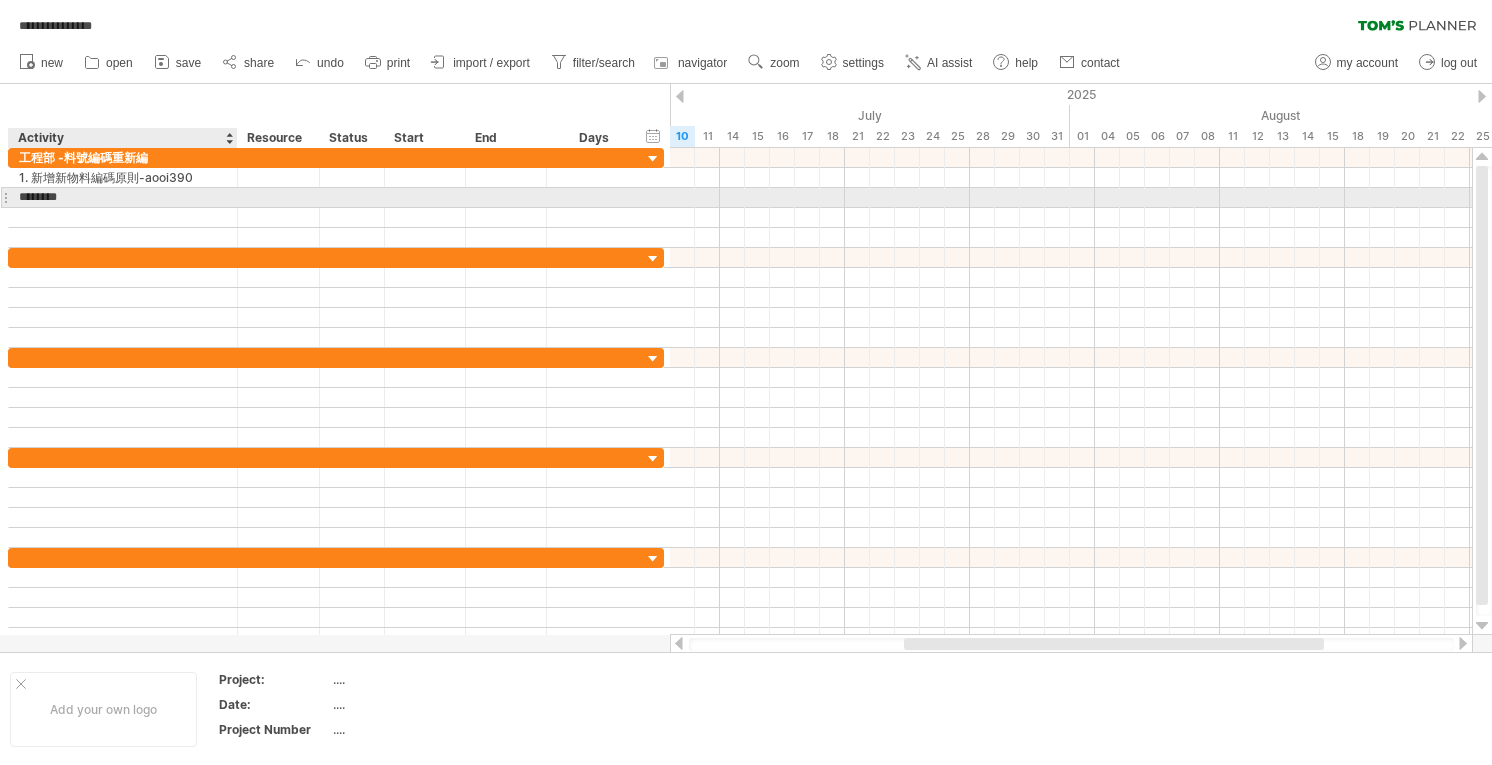 click on "********" at bounding box center [123, 197] 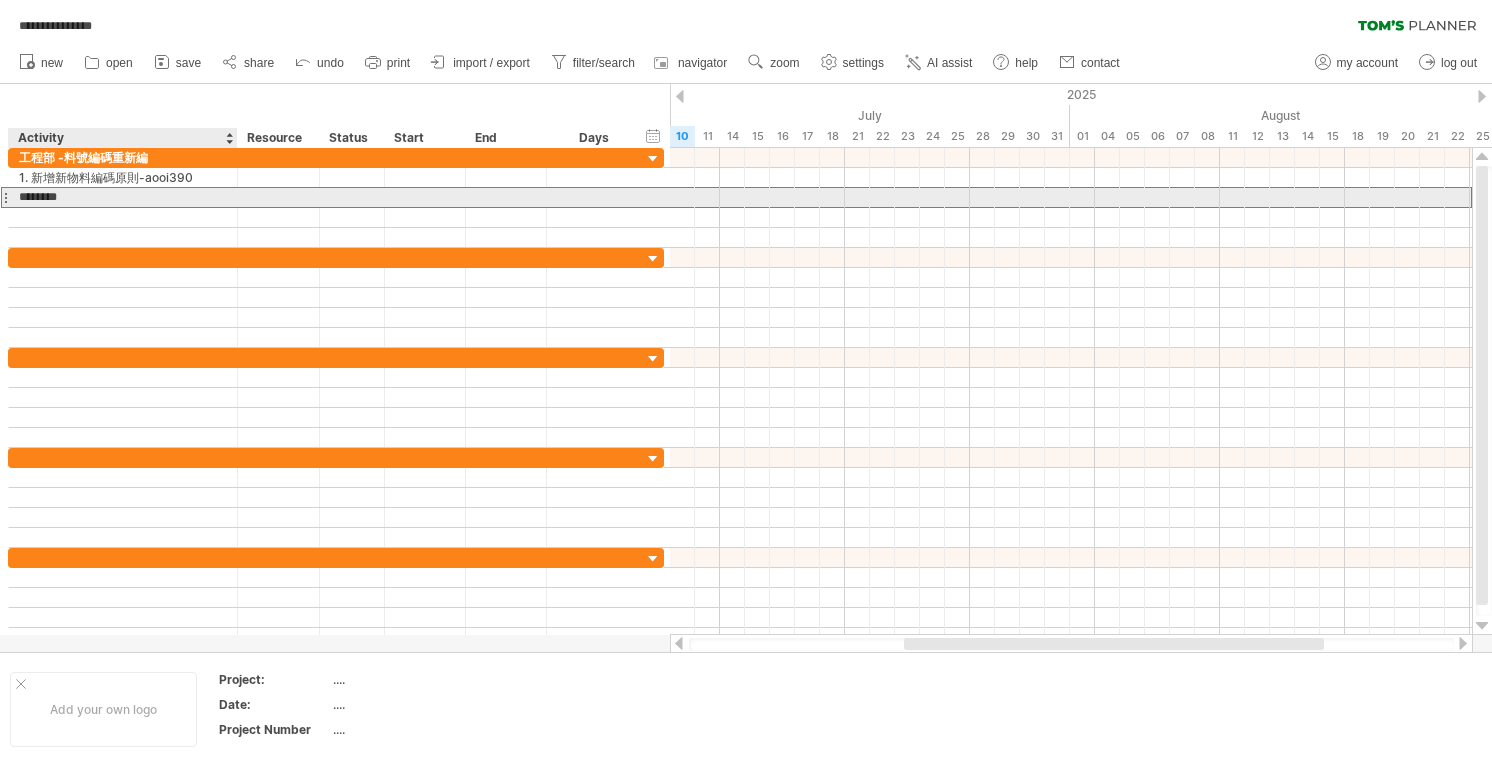 click on "********" at bounding box center (123, 197) 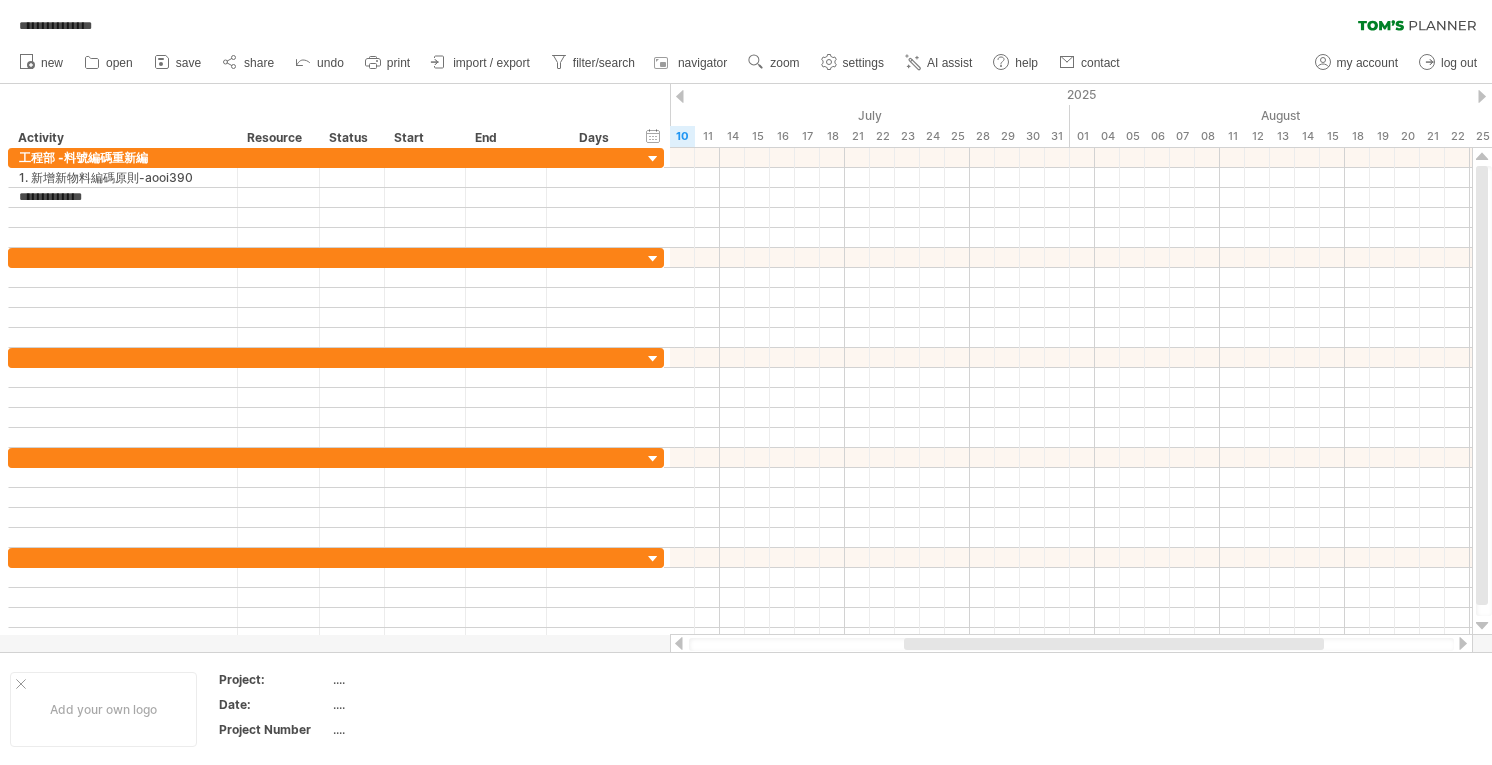 type on "**********" 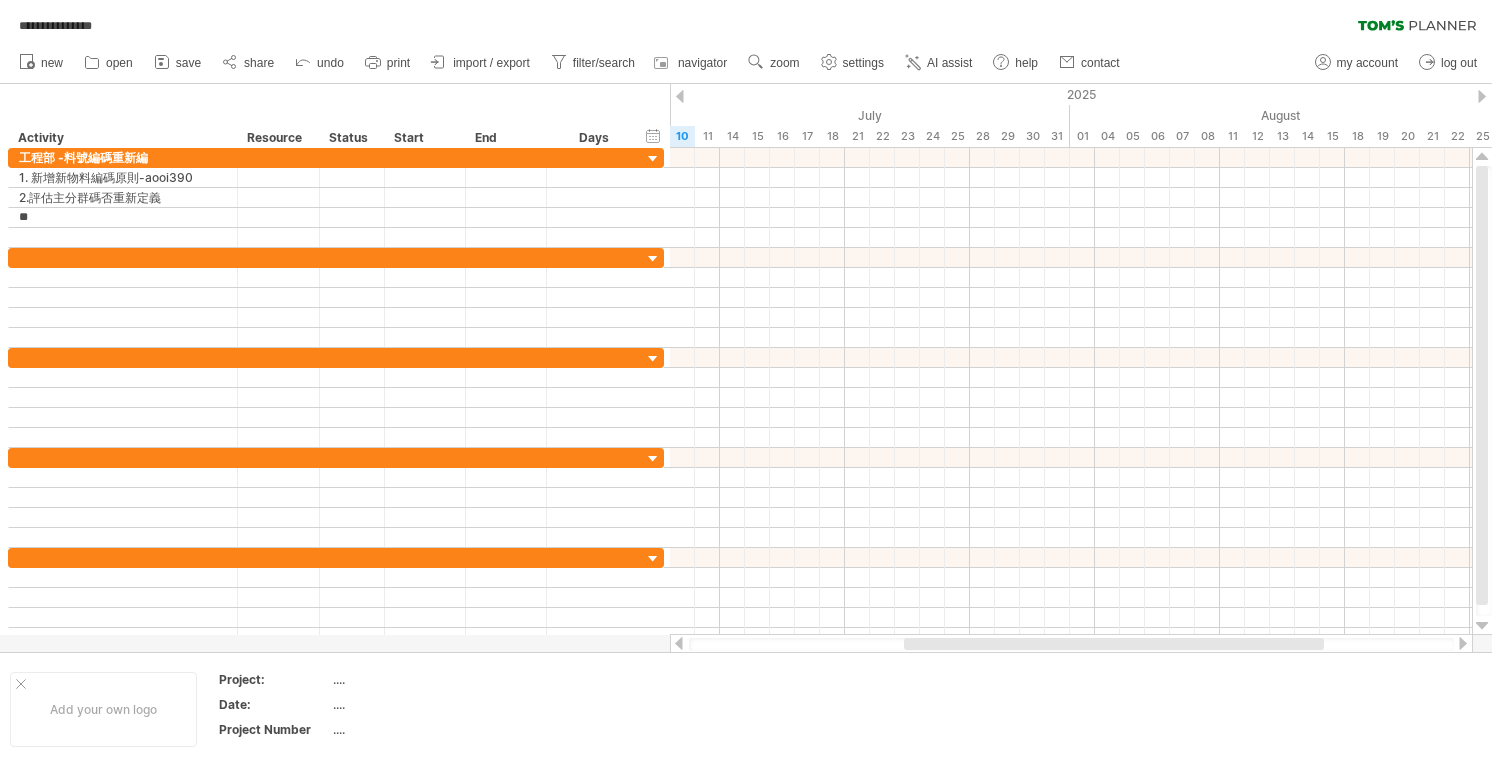 type on "*" 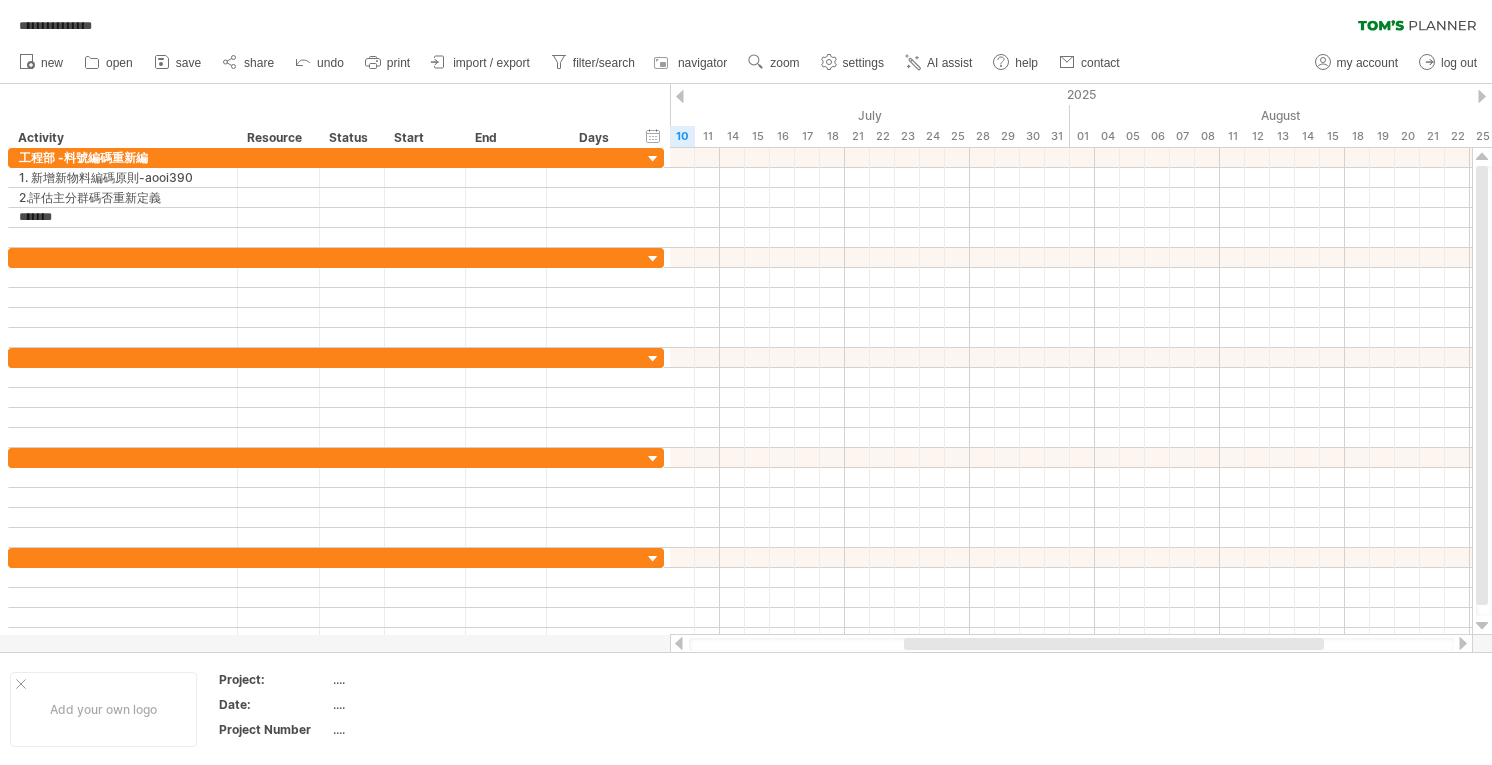 type on "******" 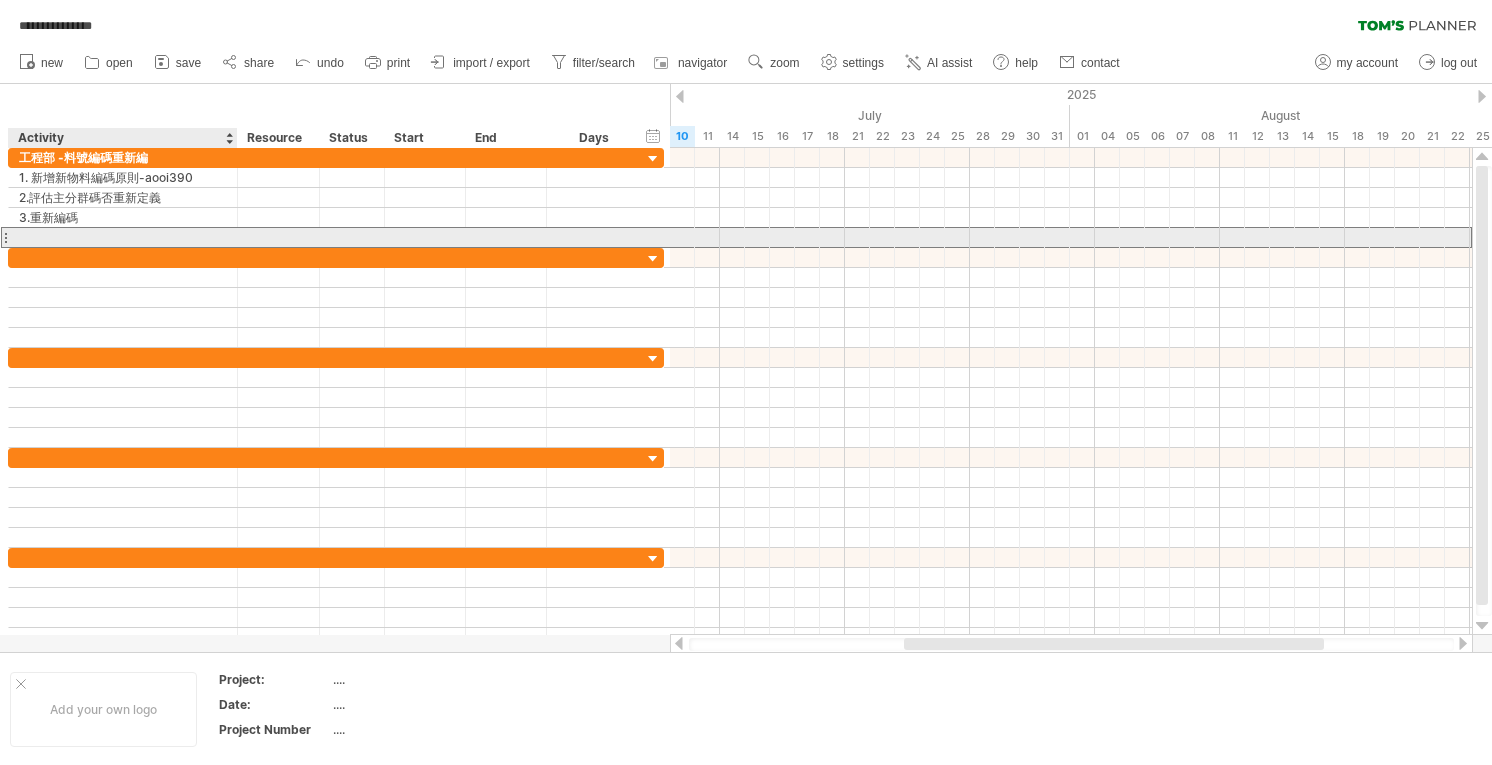 click at bounding box center [123, 237] 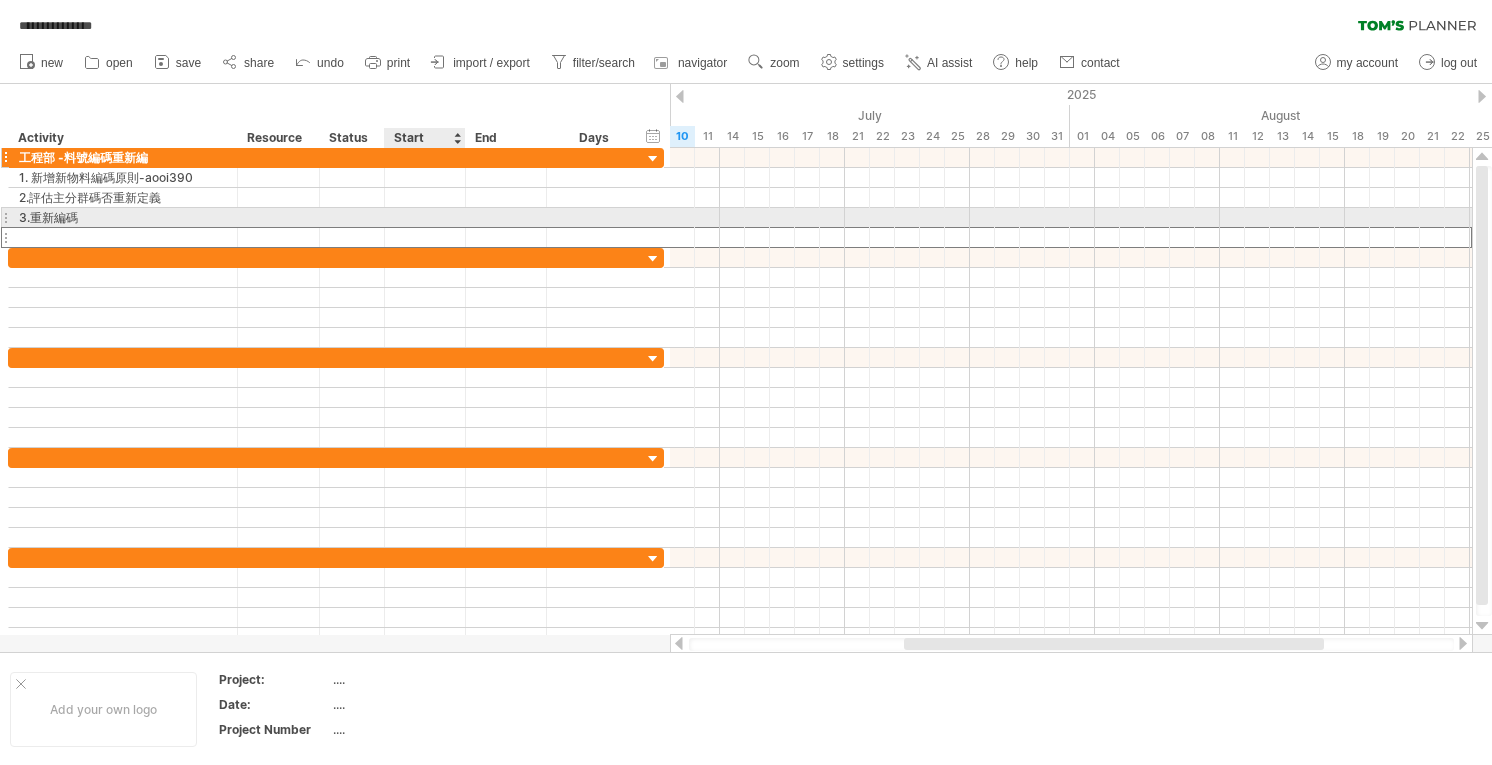 type on "*" 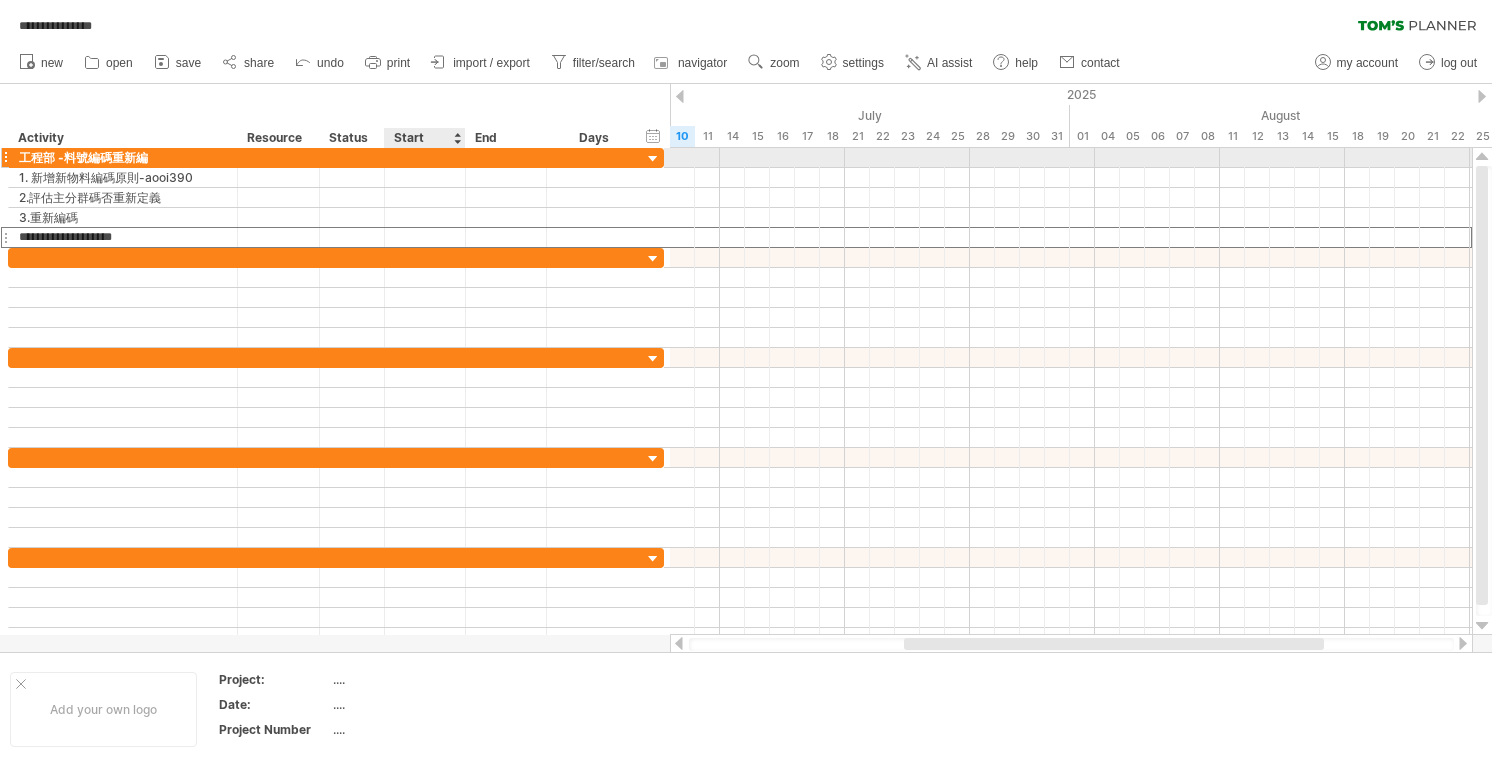 type on "**********" 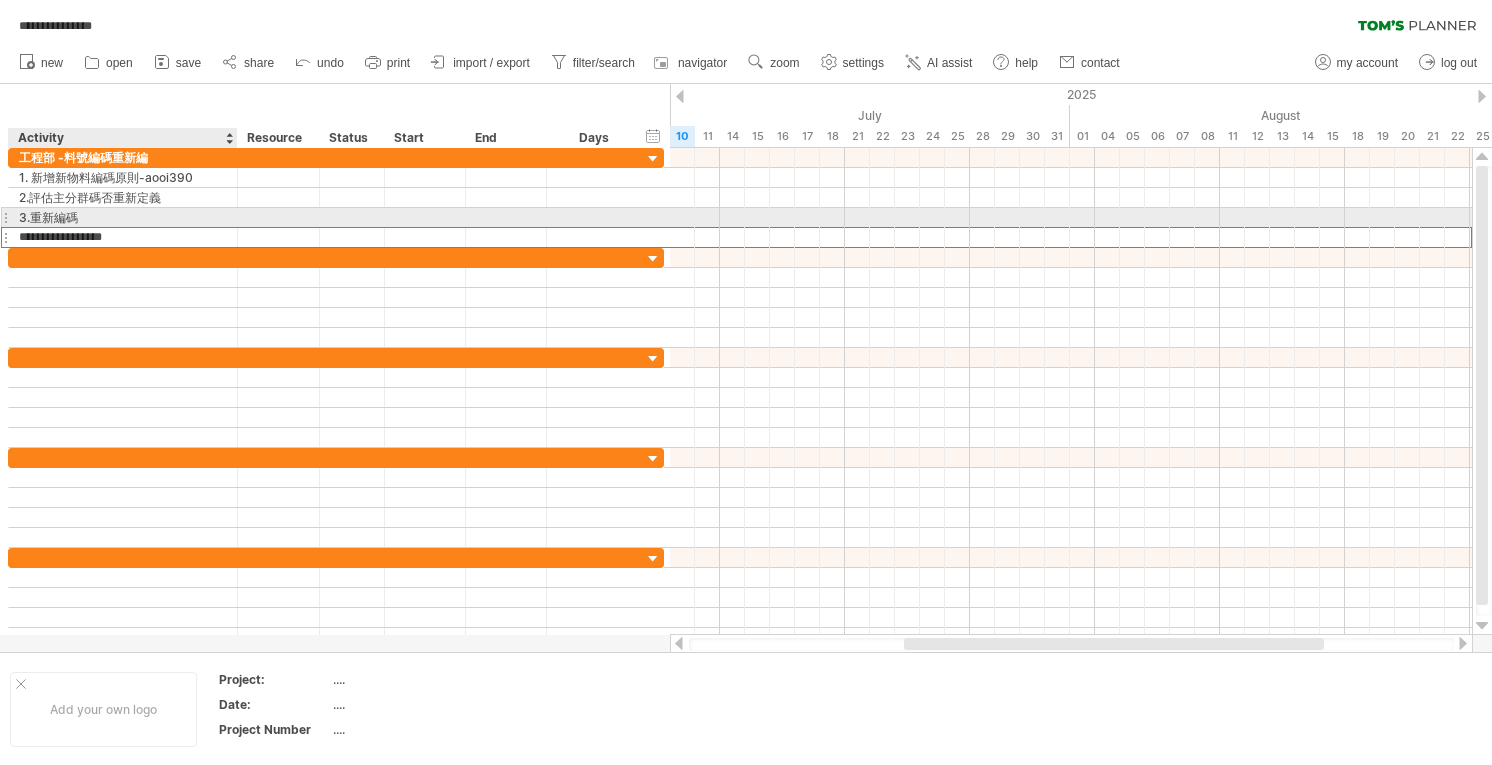 click on "3.重新編碼" at bounding box center (123, 217) 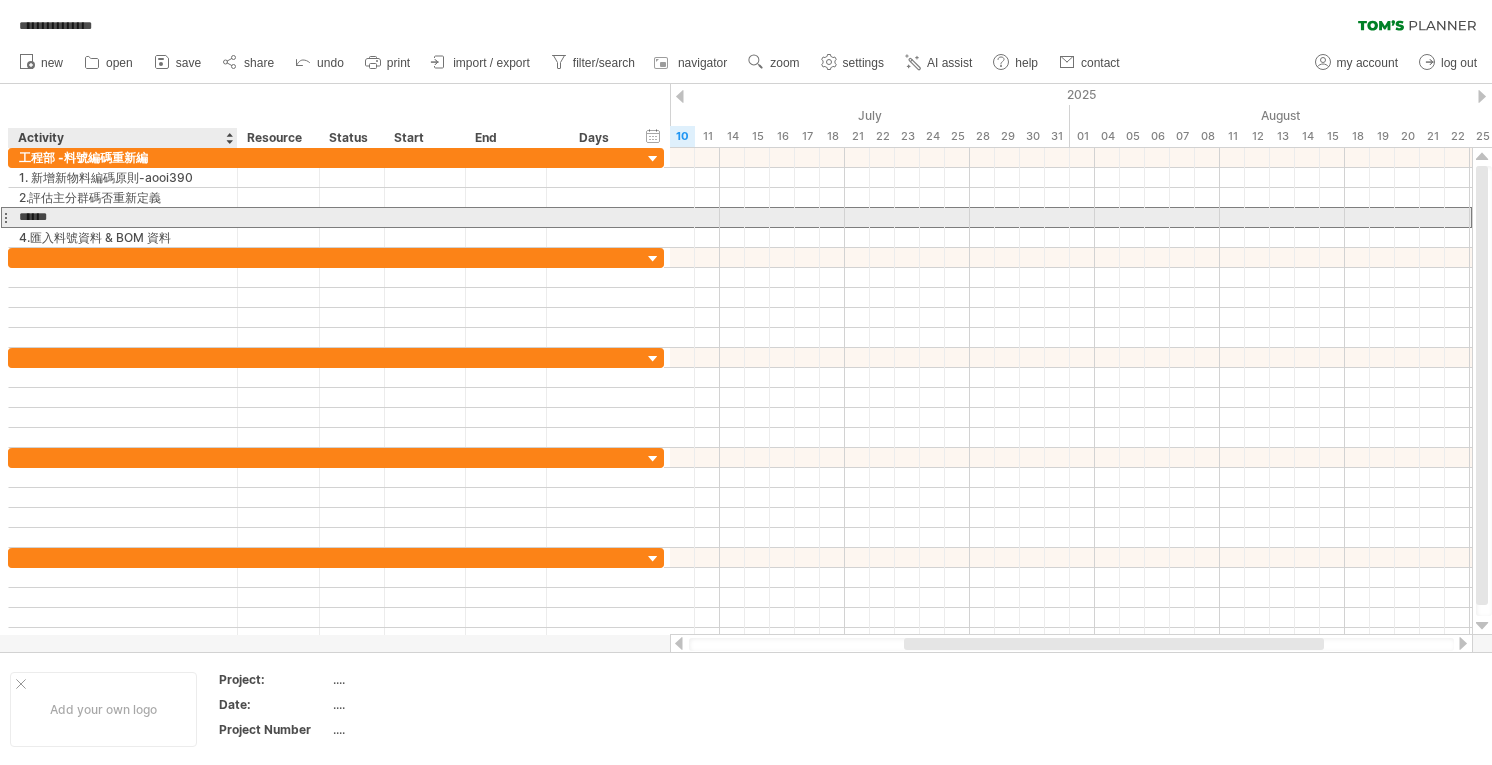 click on "******" at bounding box center (123, 217) 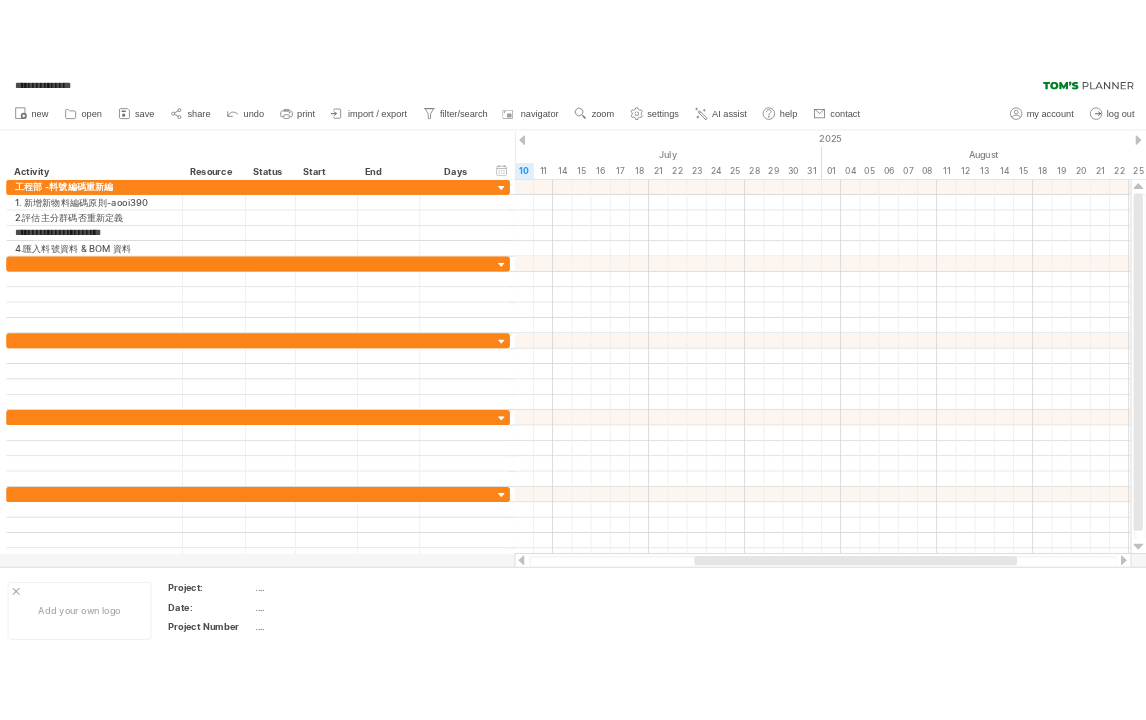 scroll, scrollTop: 0, scrollLeft: 0, axis: both 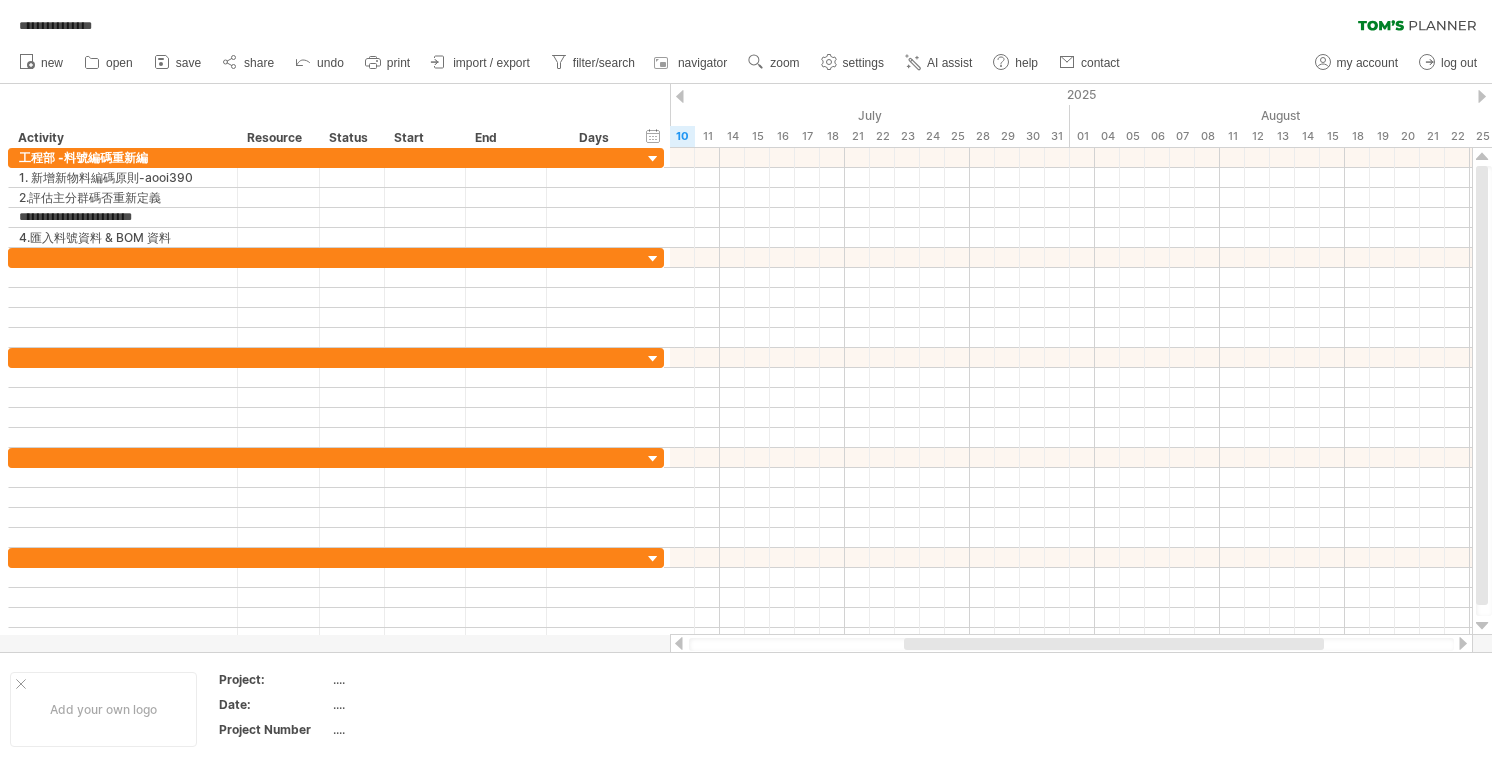 type on "**********" 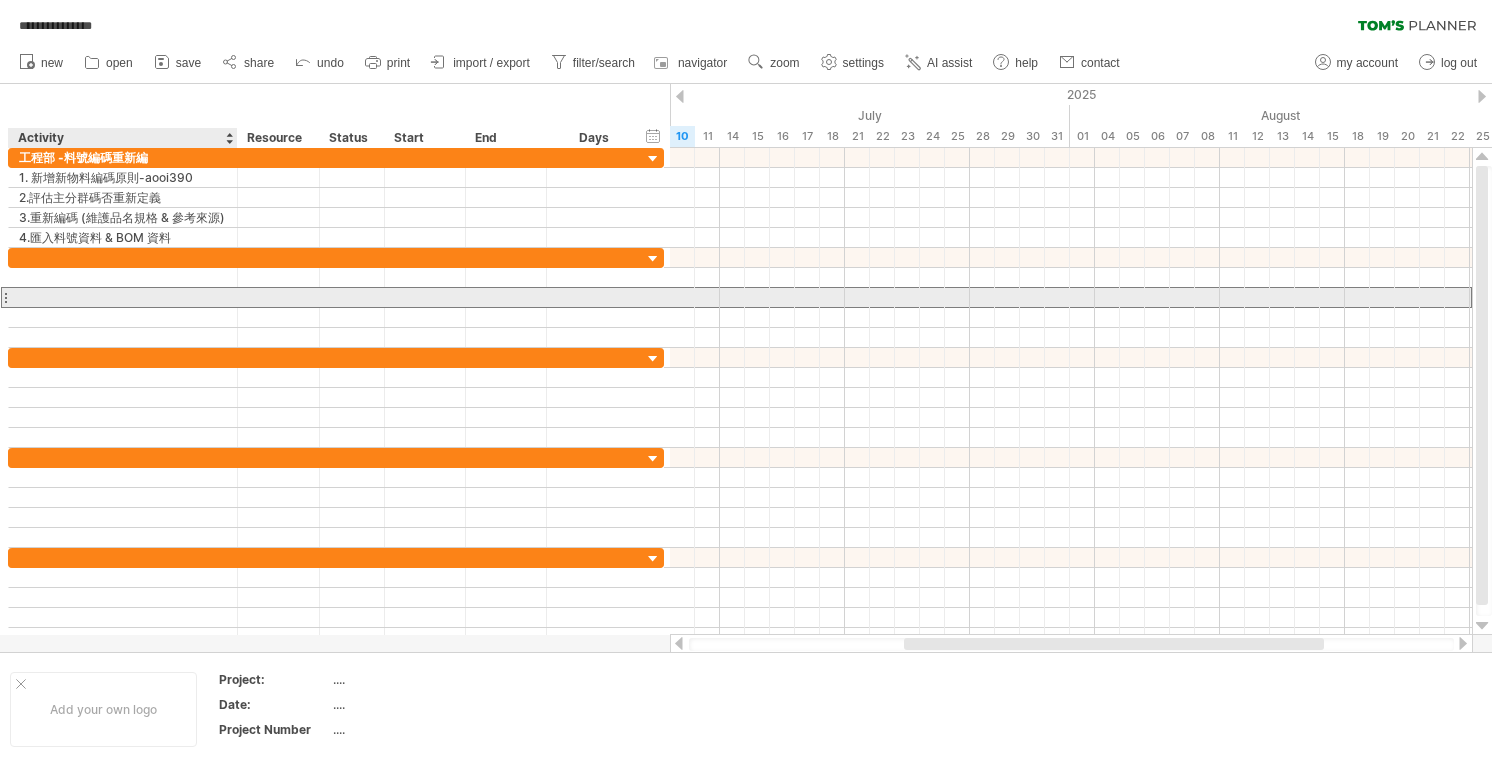 click at bounding box center [123, 297] 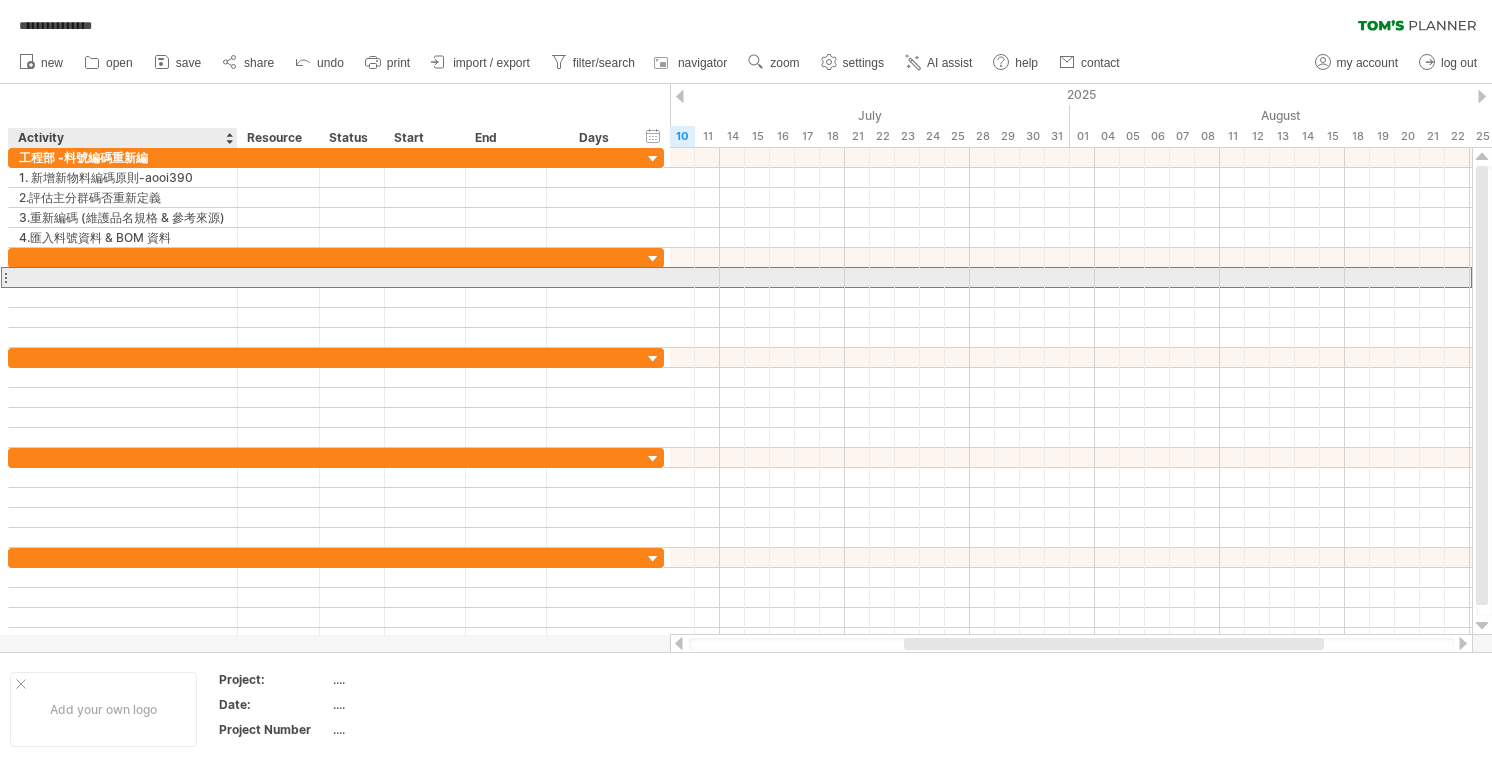 click at bounding box center (123, 277) 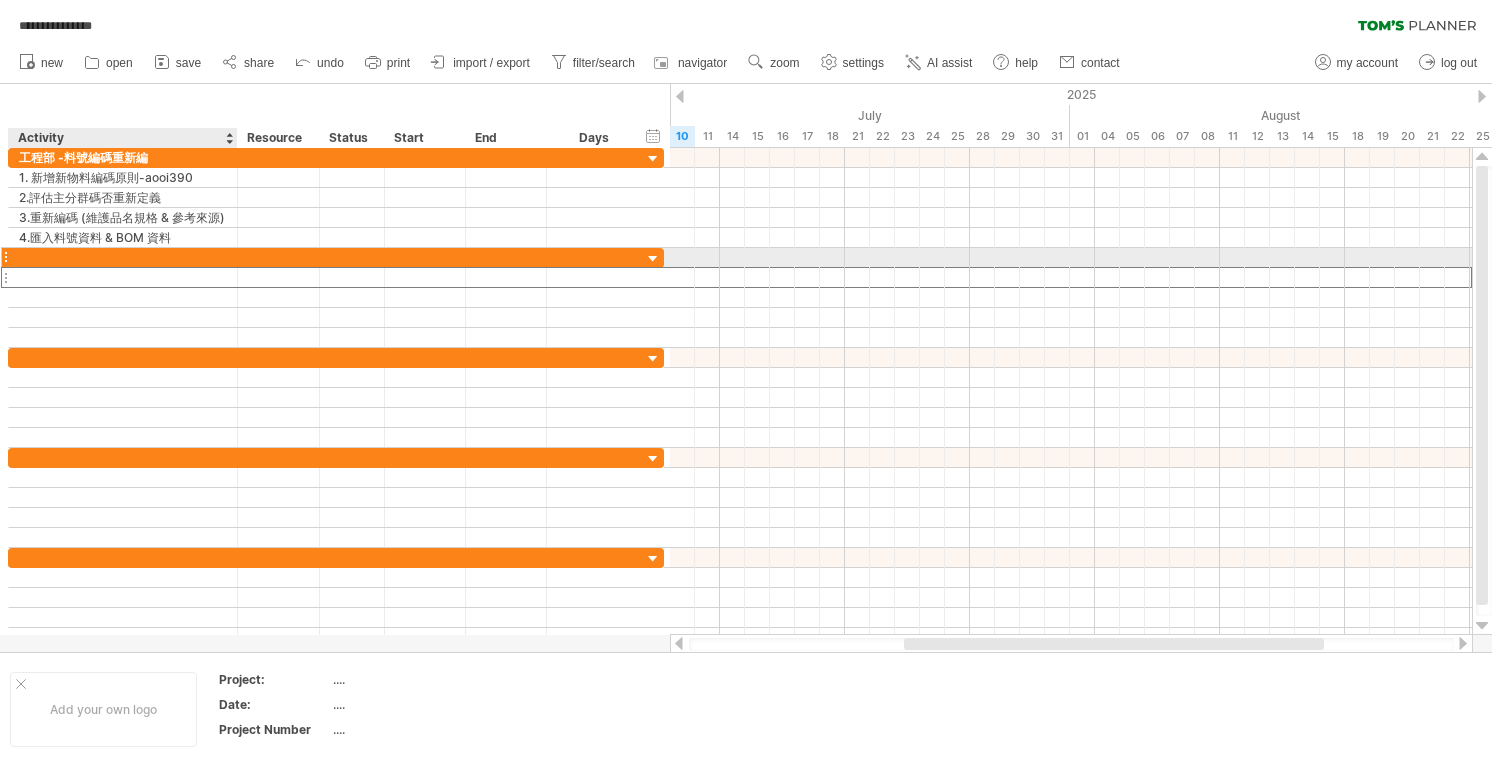 click at bounding box center (123, 257) 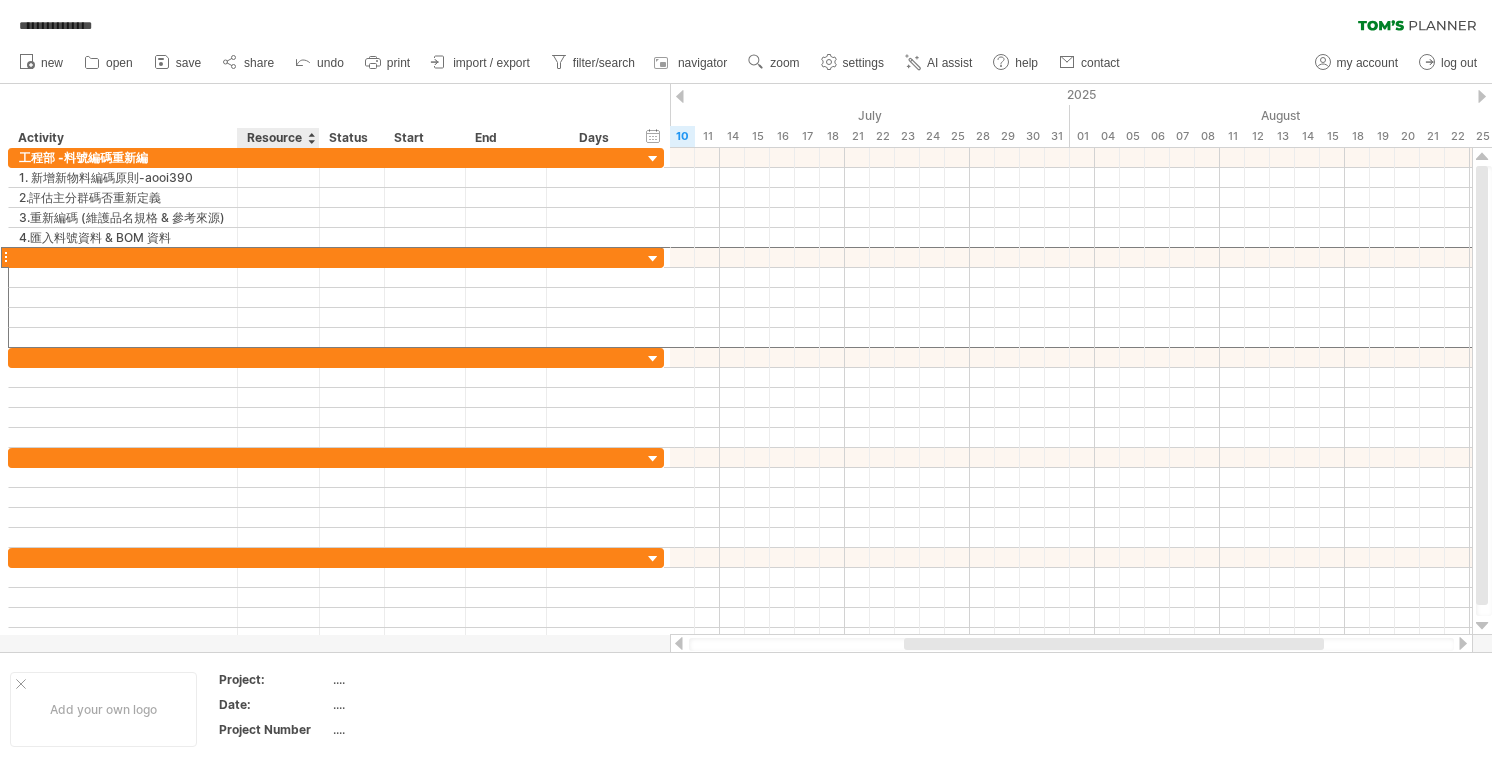 click on "hide start/end/duration show start/end/duration
******** Activity ******** Resource ****** Status Start   End   Days" at bounding box center [335, 116] 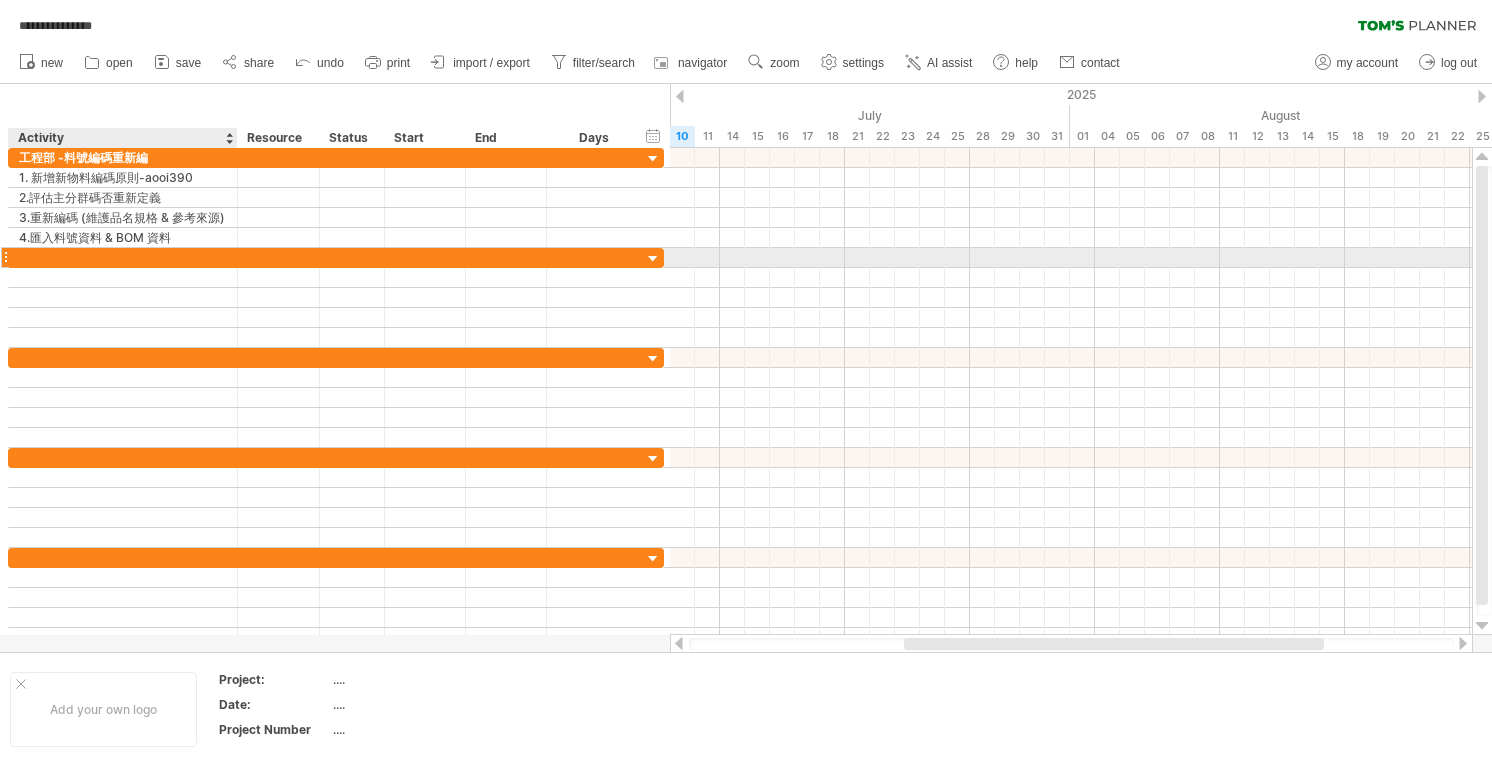 click at bounding box center [123, 257] 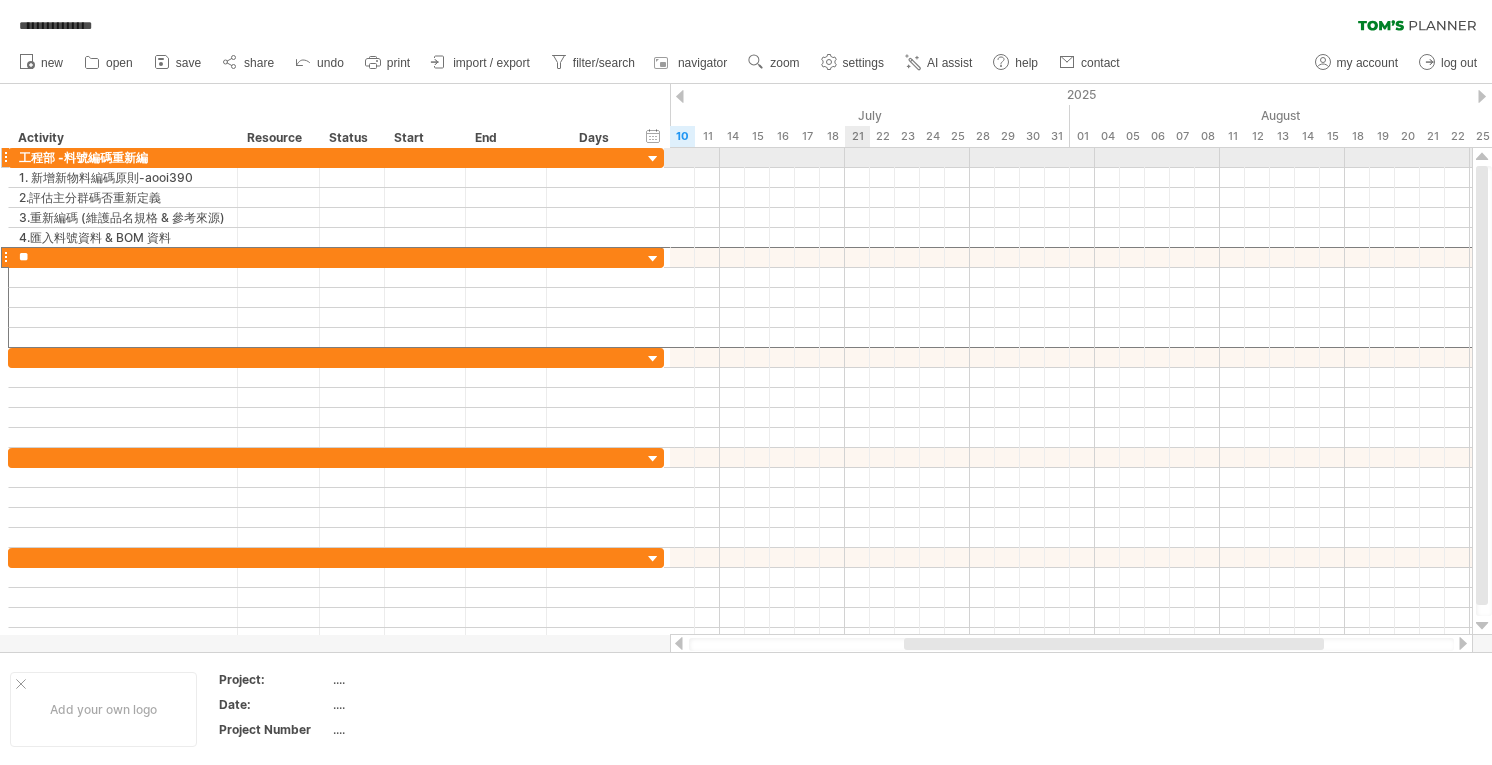 type on "*" 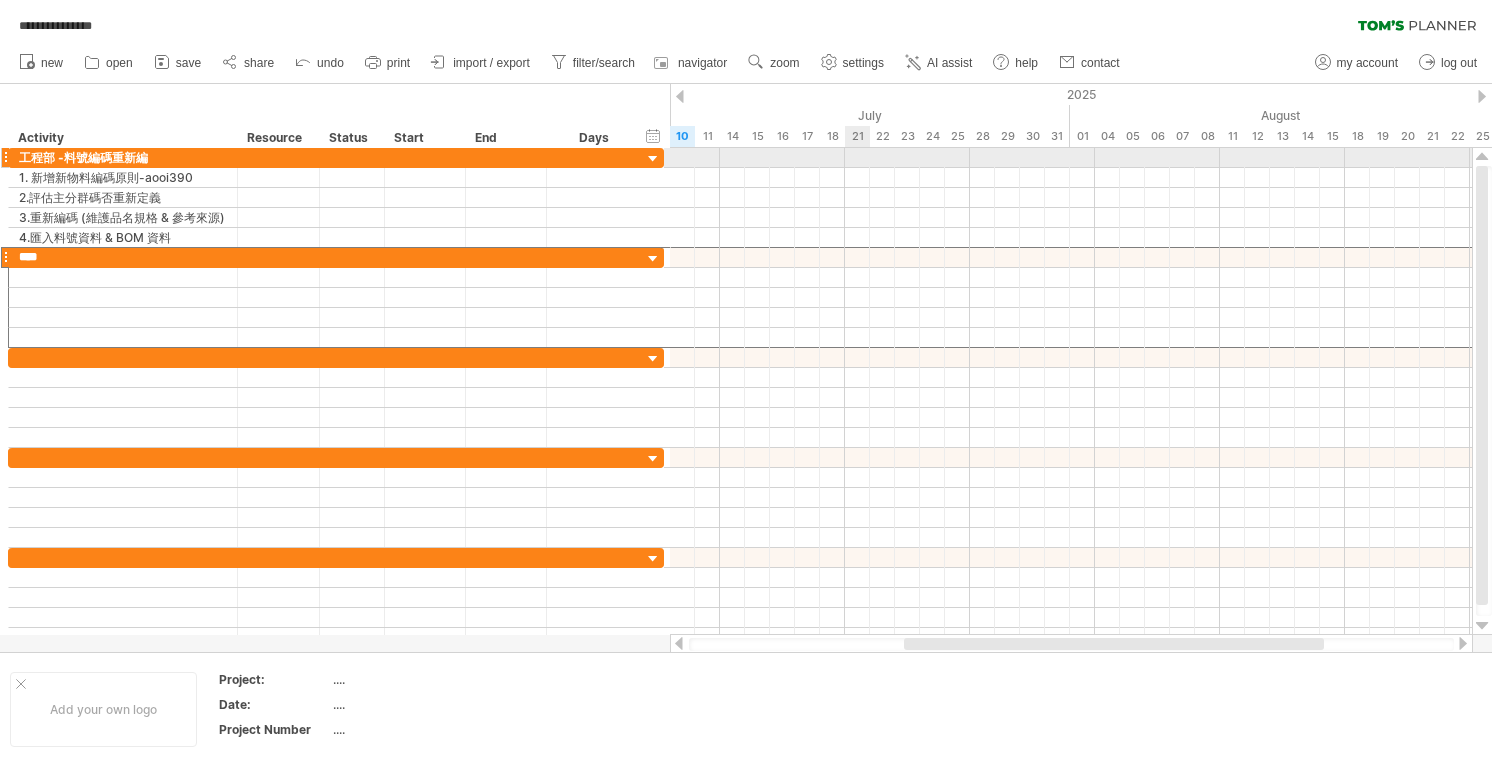 type on "***" 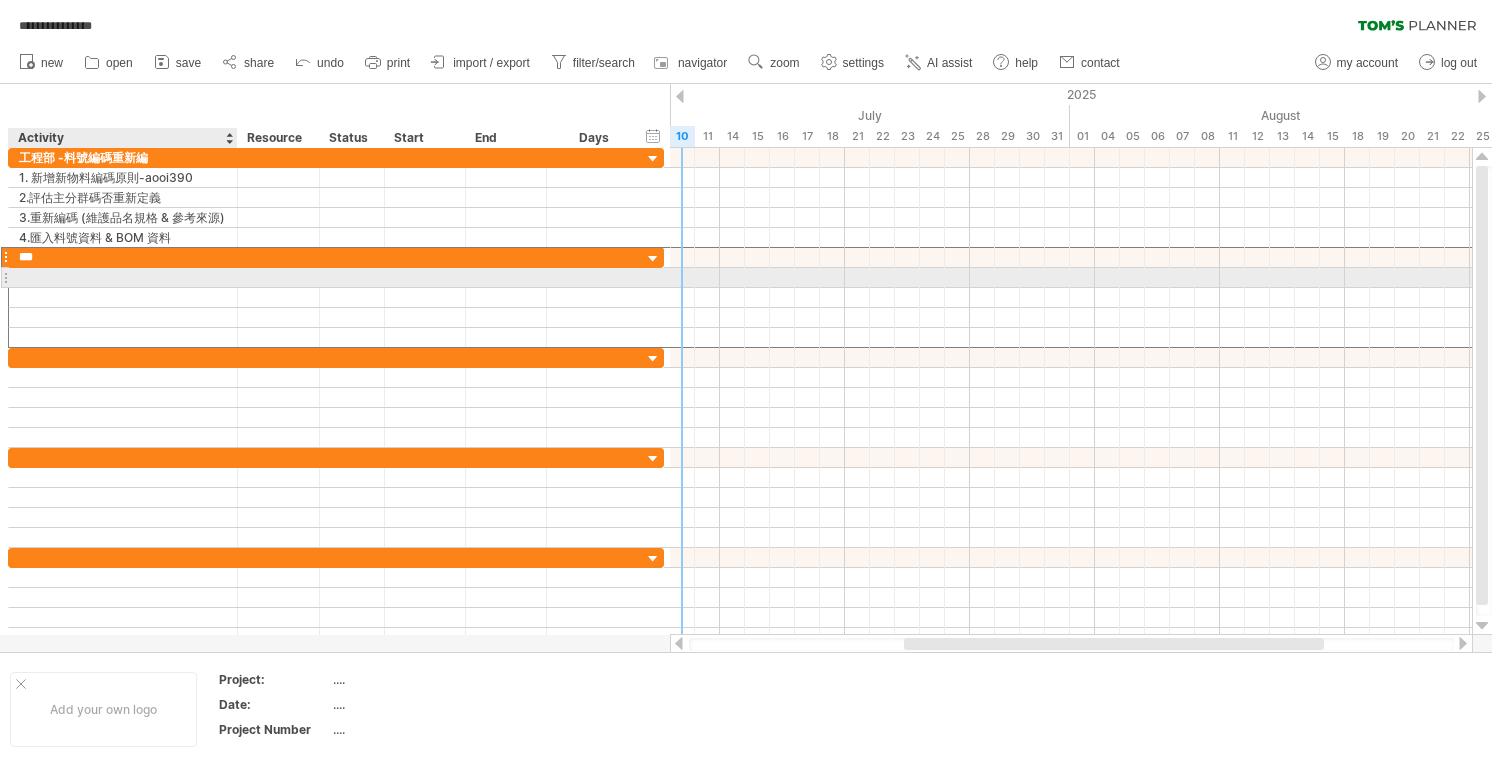 click at bounding box center (123, 277) 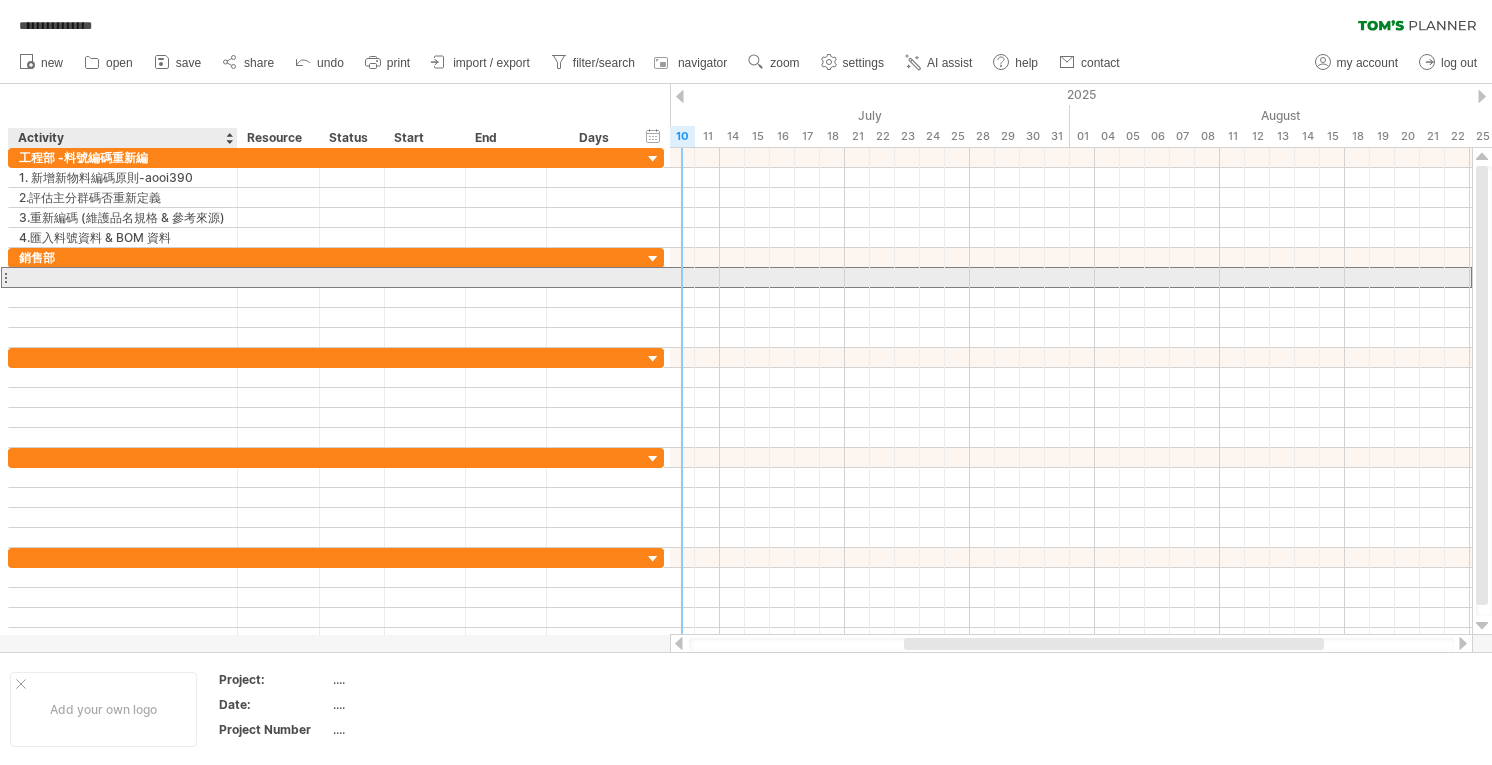 type on "*" 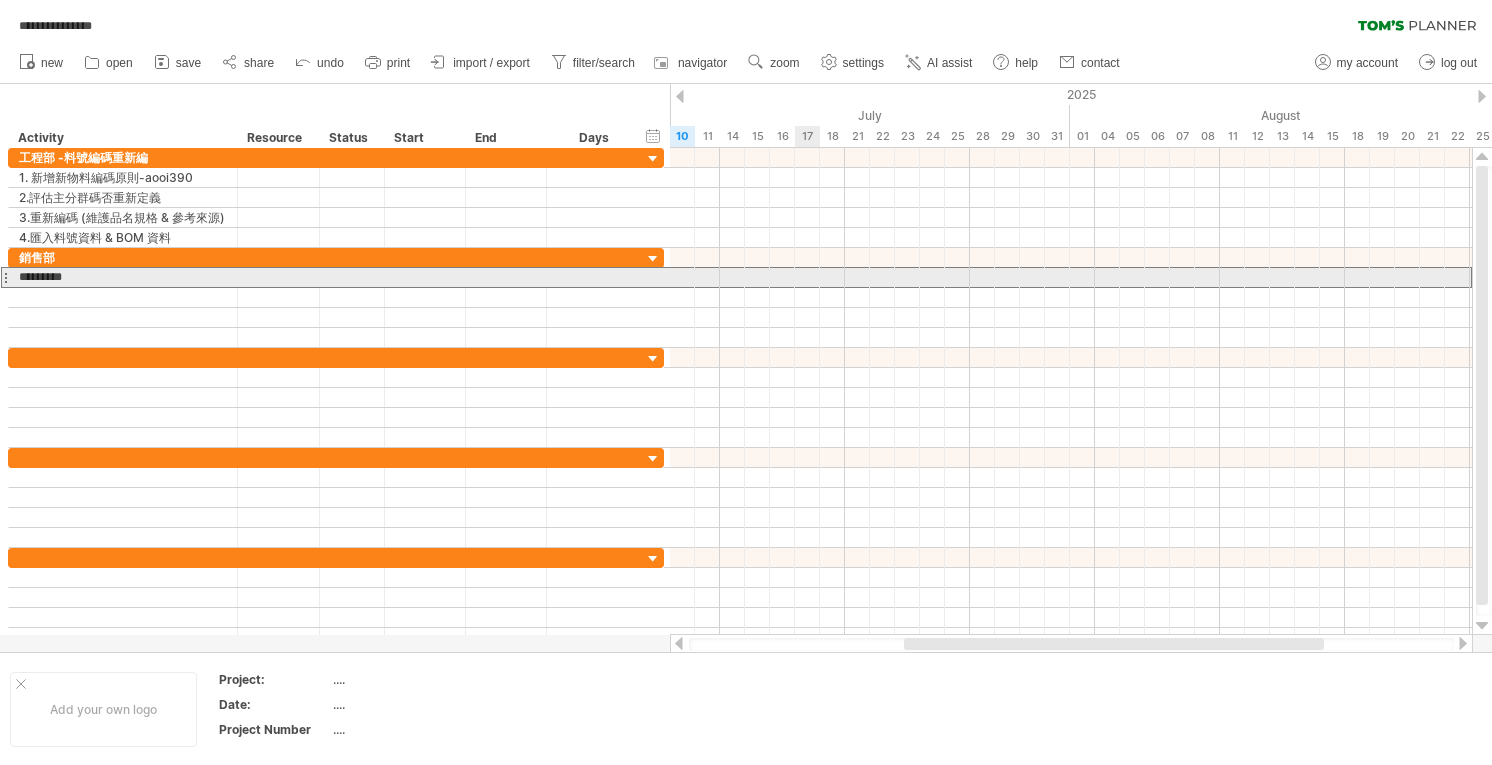 type on "*********" 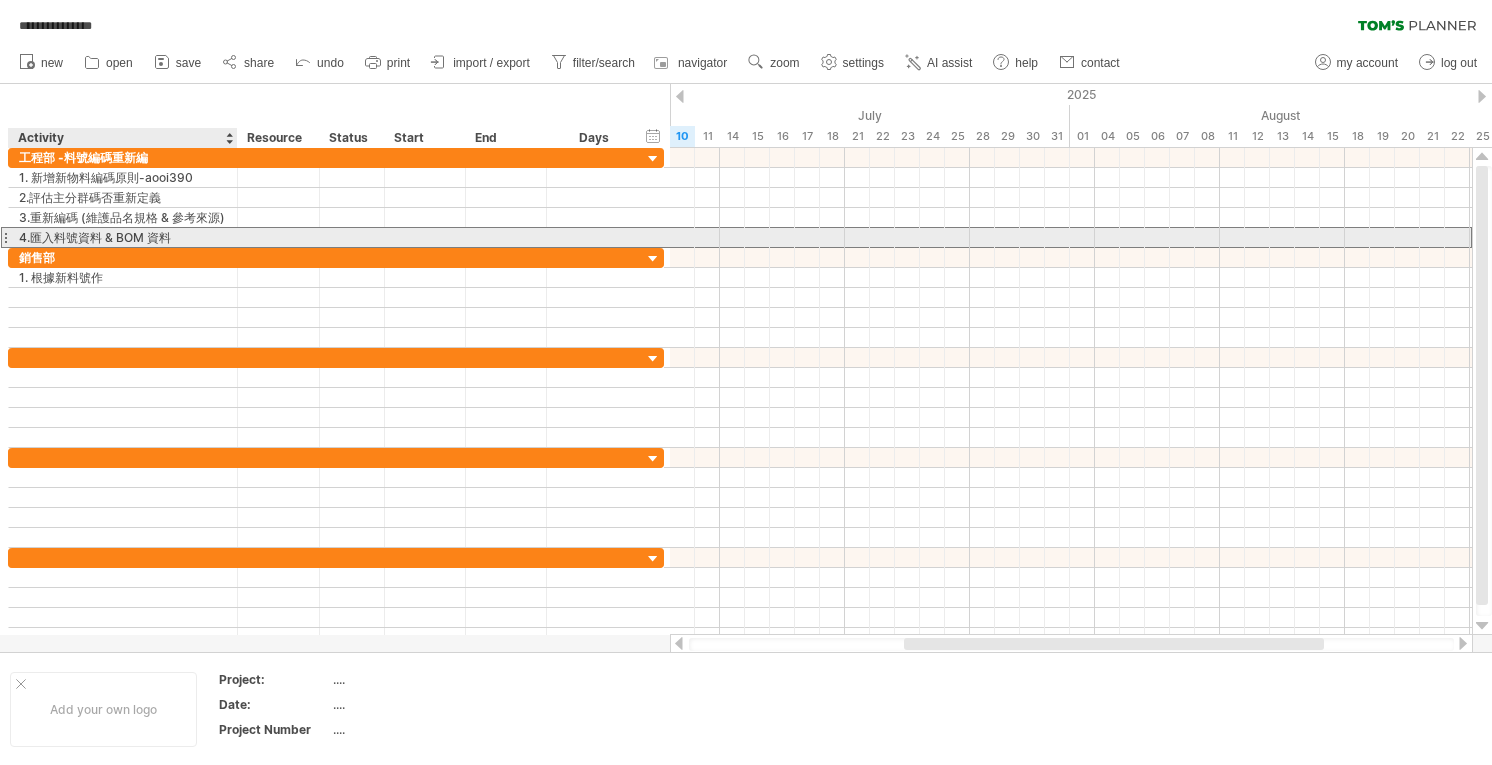 click on "4.匯入料號資料 & BOM 資料" at bounding box center (123, 237) 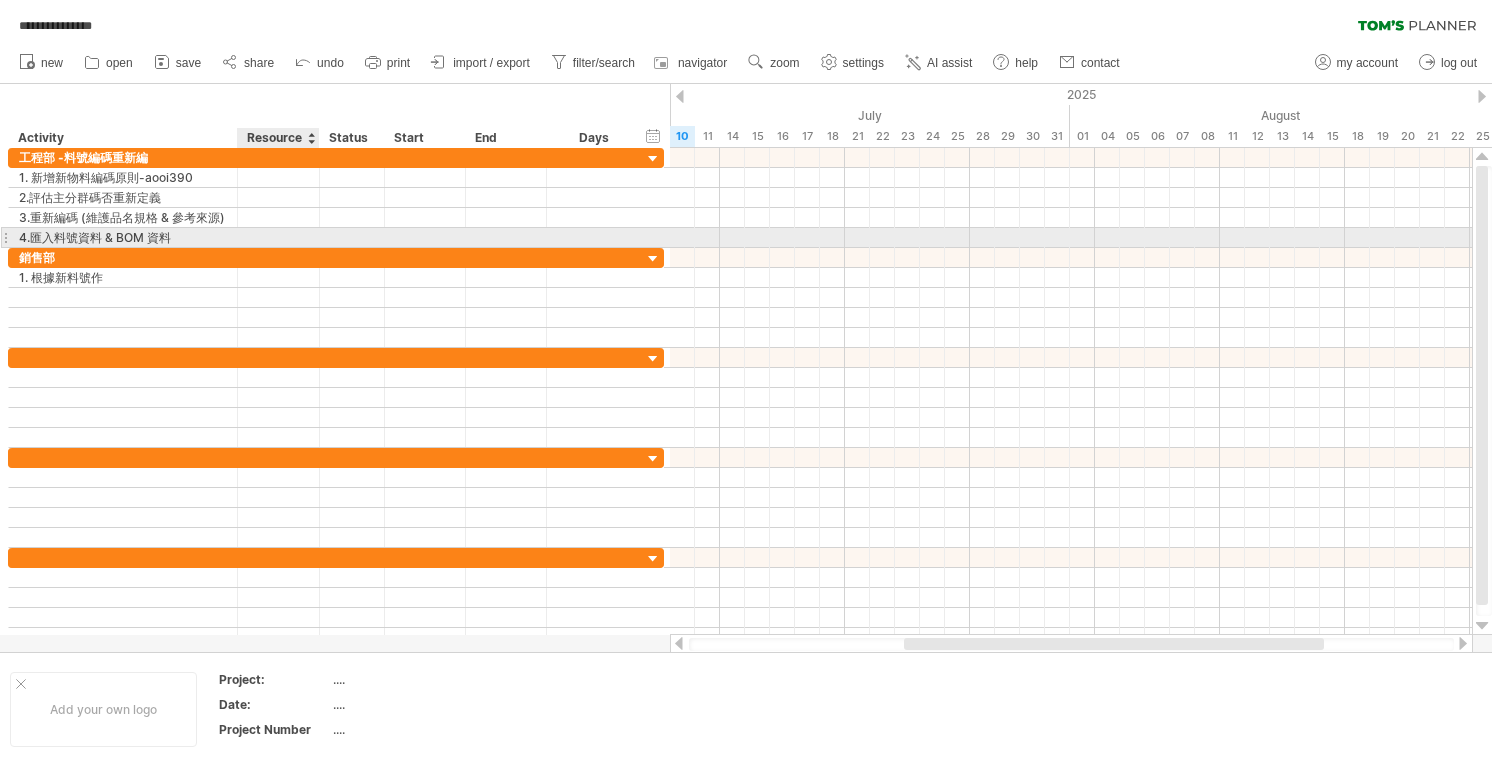 click on "**********" at bounding box center [332, 398] 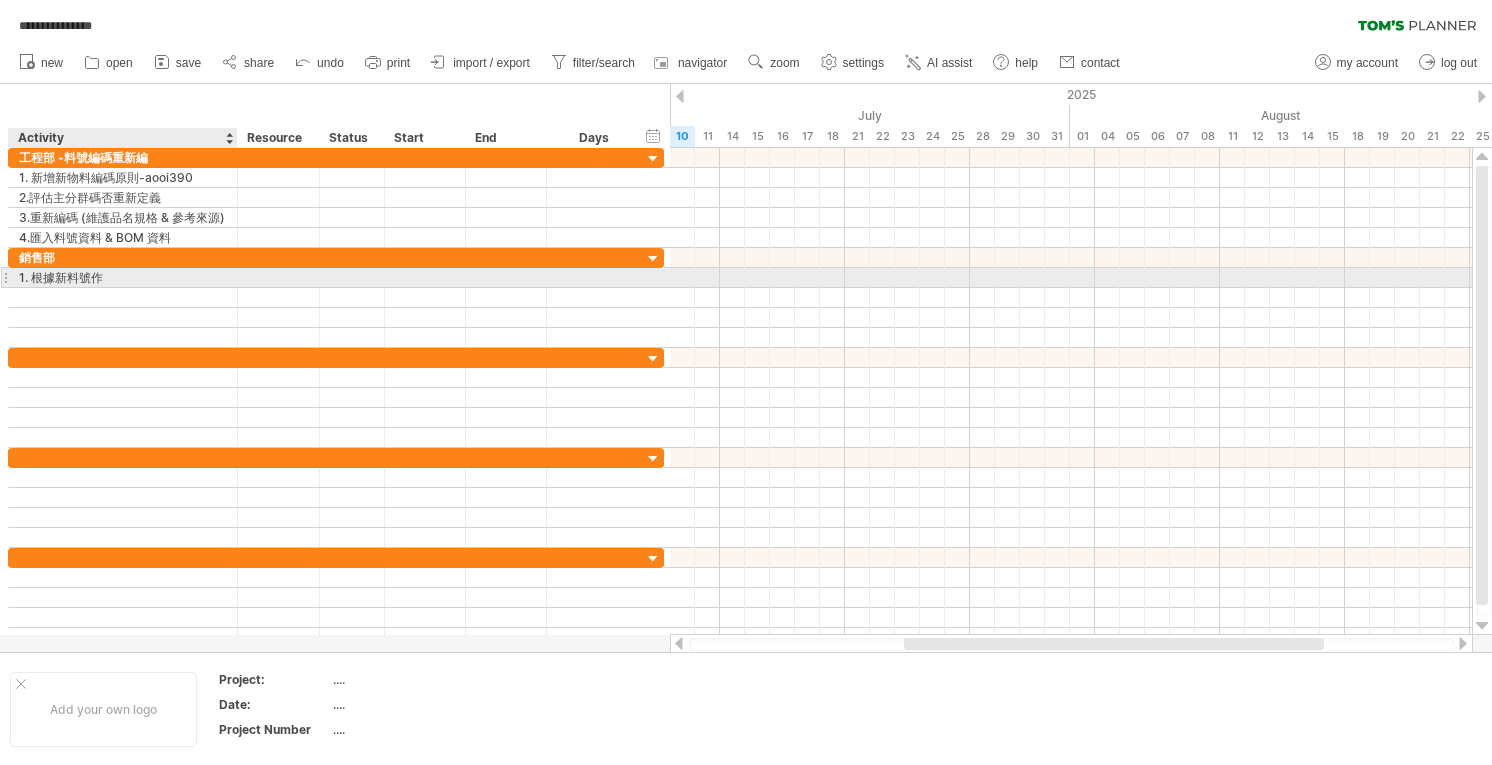 click on "1. 根據新料號作" at bounding box center [123, 277] 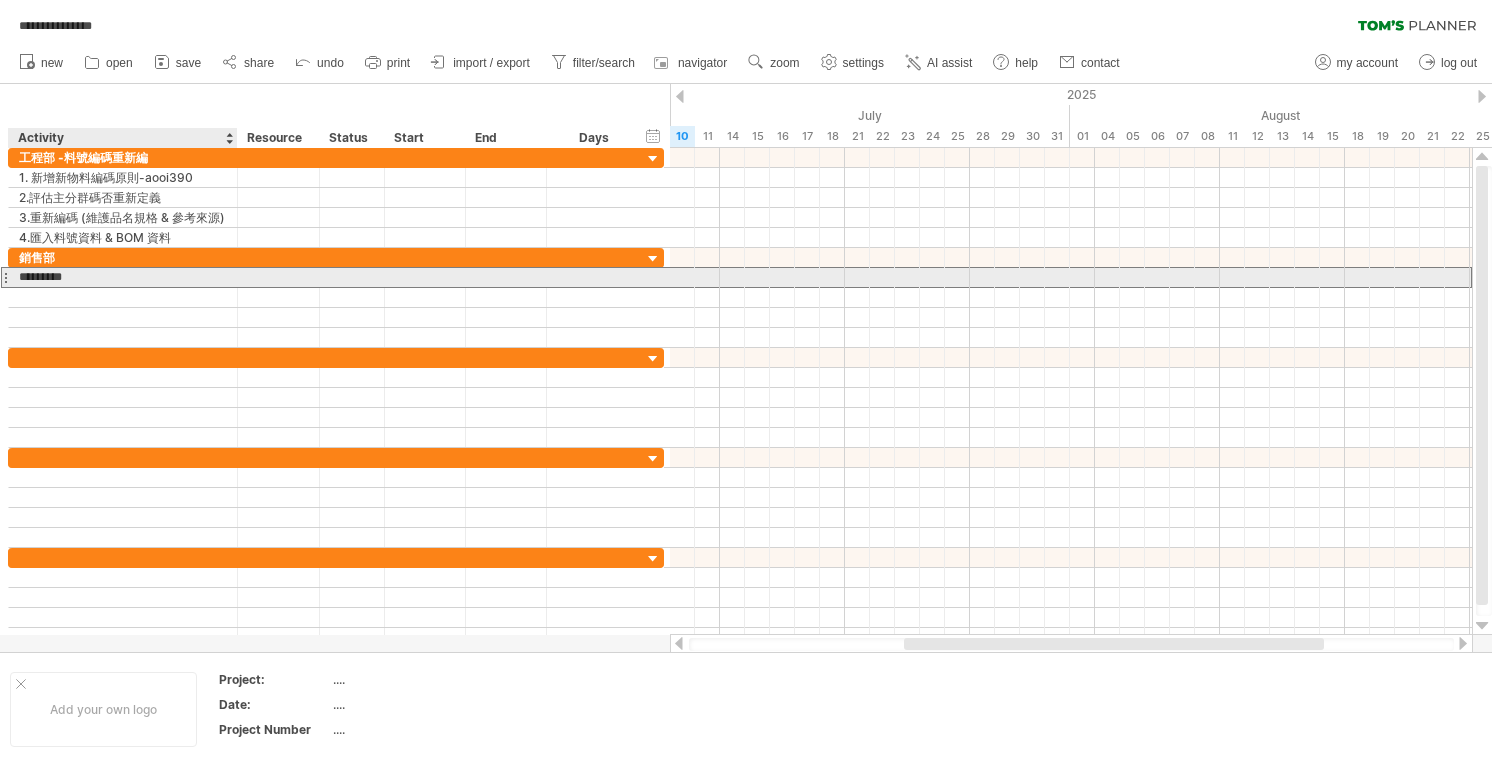 click on "*********" at bounding box center [123, 277] 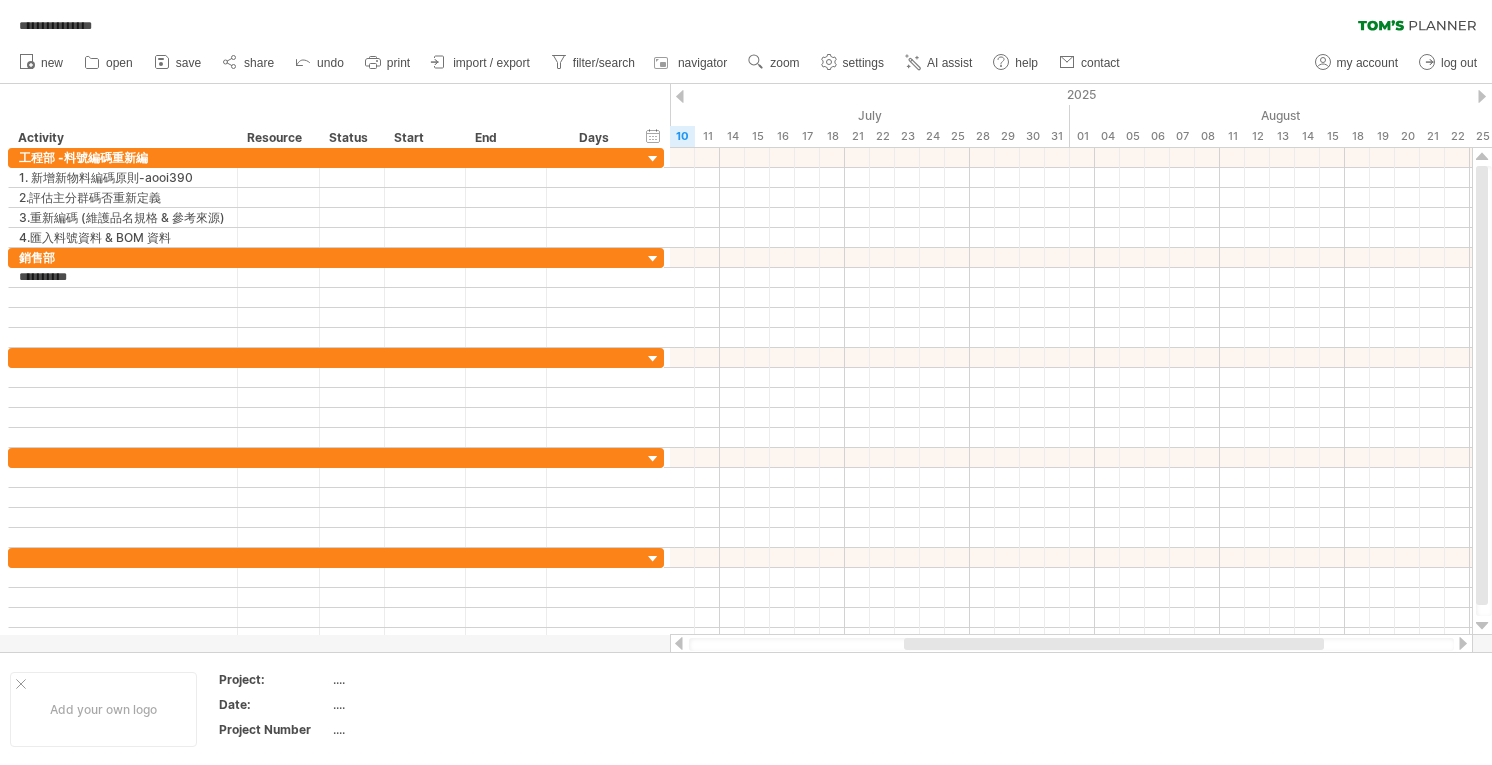 type on "*********" 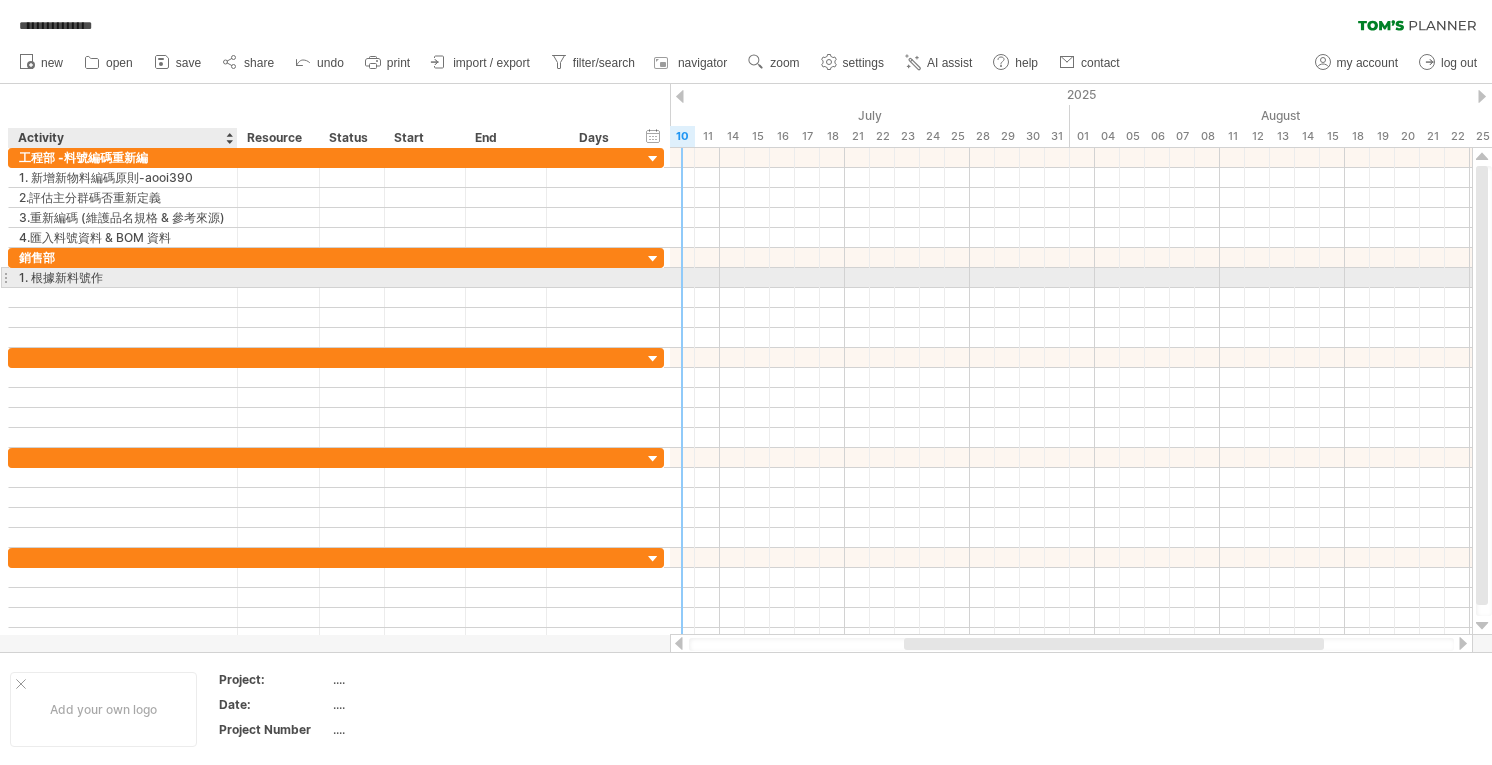 click on "1. 根據新料號作" at bounding box center [123, 277] 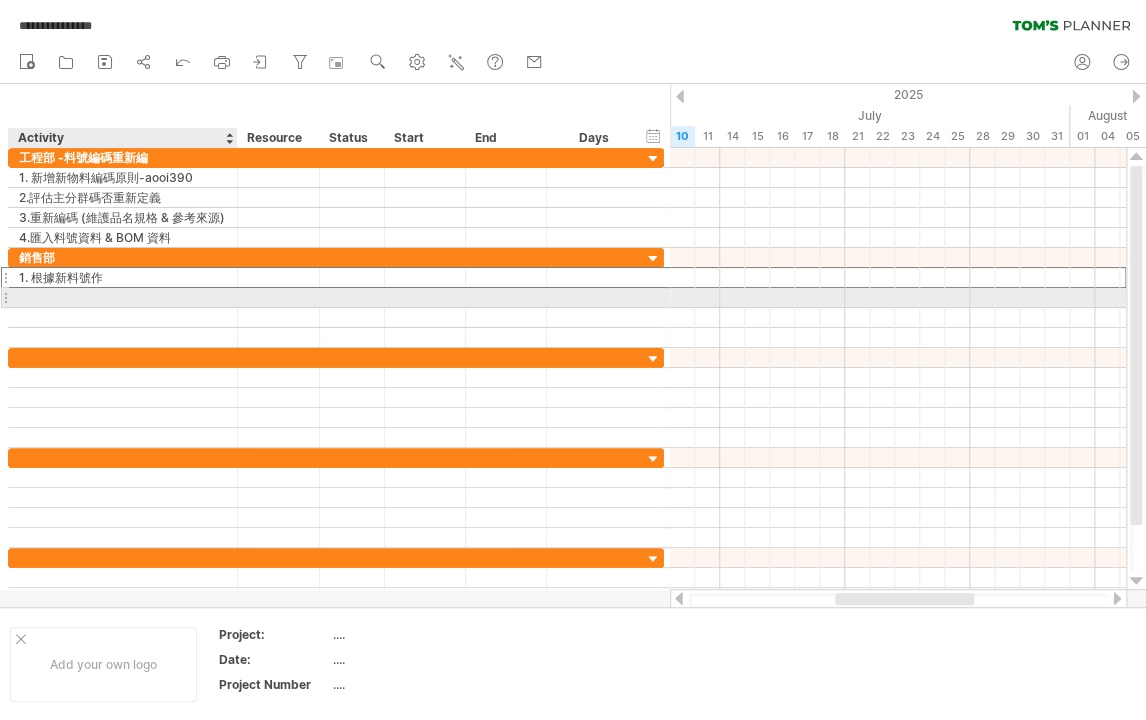 click at bounding box center [123, 297] 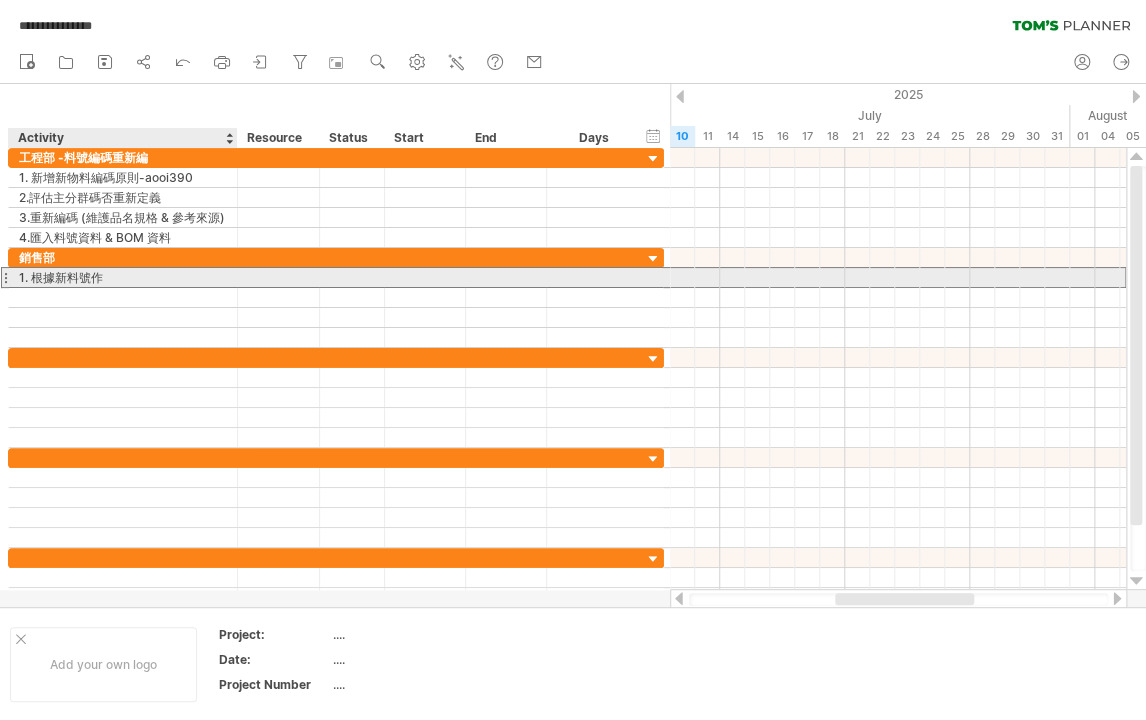 click on "1. 根據新料號作" at bounding box center (123, 277) 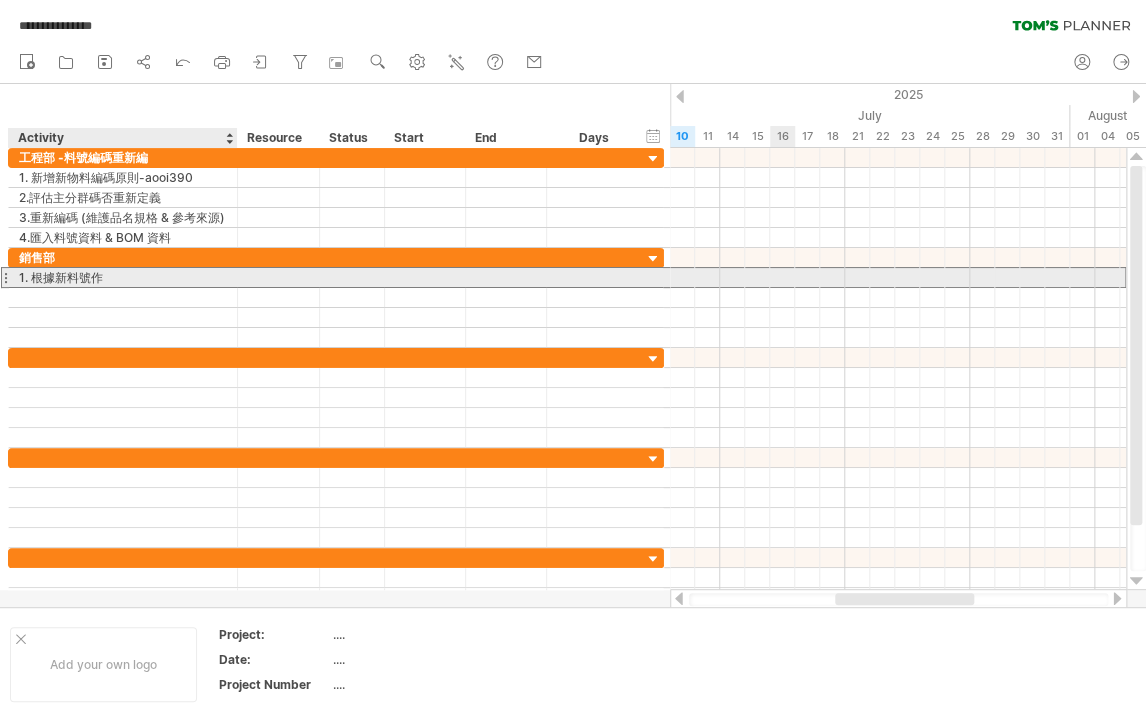 click on "1. 根據新料號作" at bounding box center [123, 277] 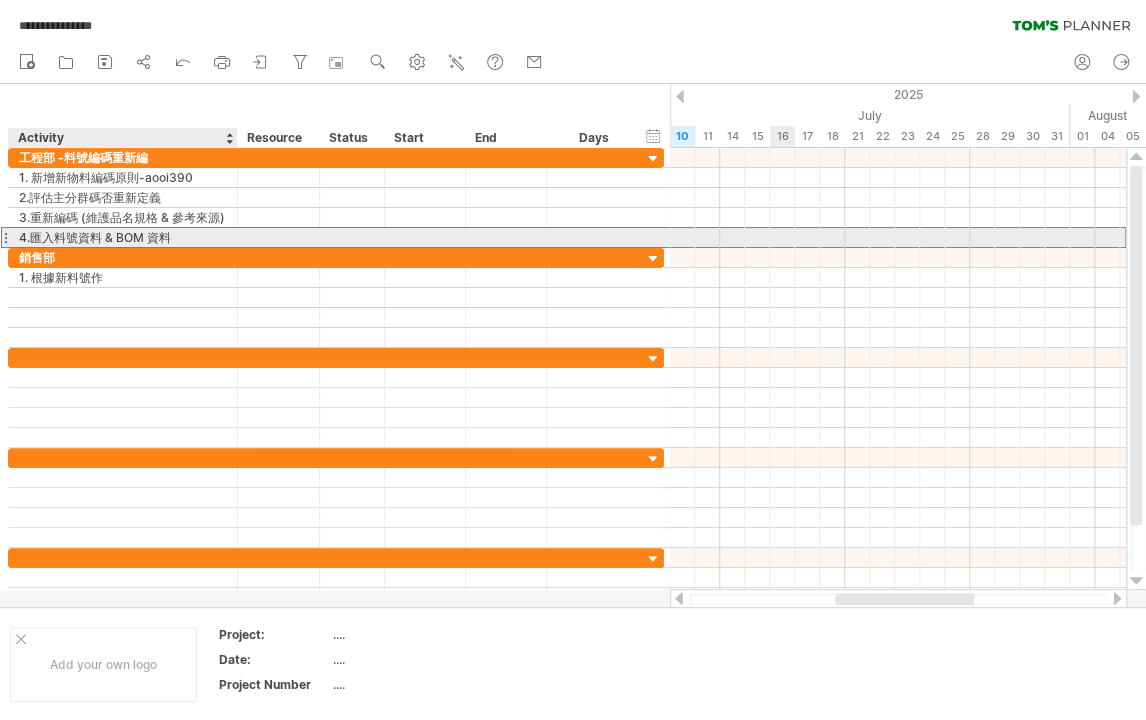 click on "4.匯入料號資料 & BOM 資料" at bounding box center (123, 237) 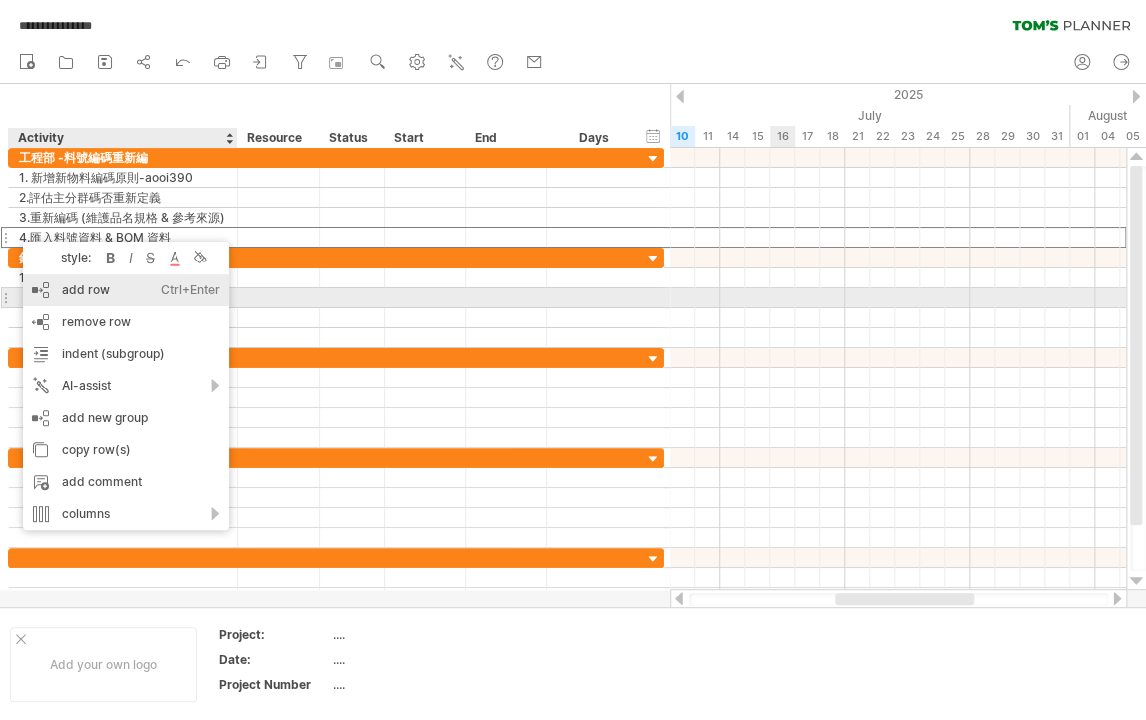 click on "add row Ctrl+Enter Cmd+Enter" at bounding box center (126, 290) 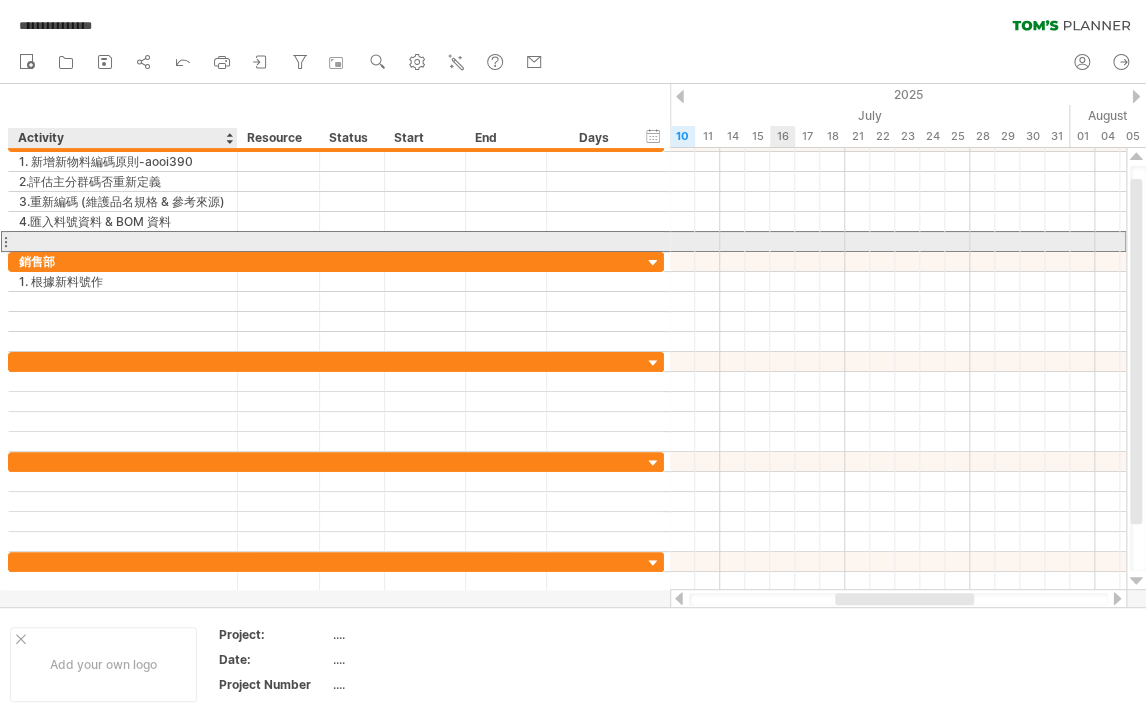 click at bounding box center (123, 241) 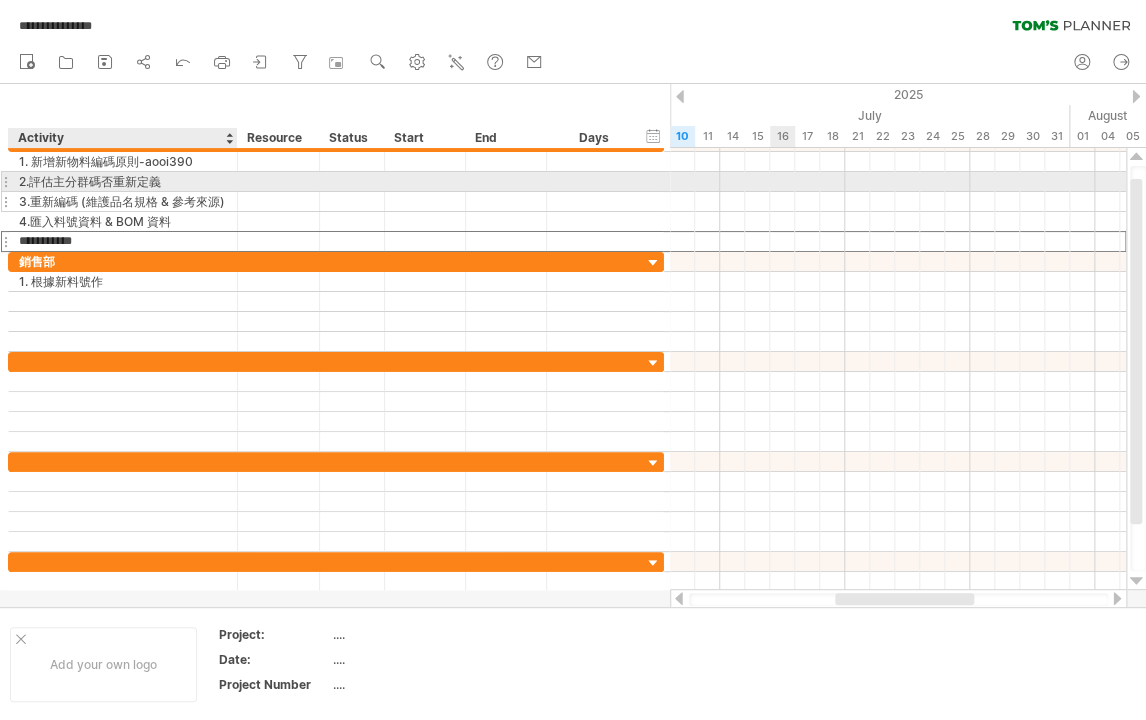 type on "**********" 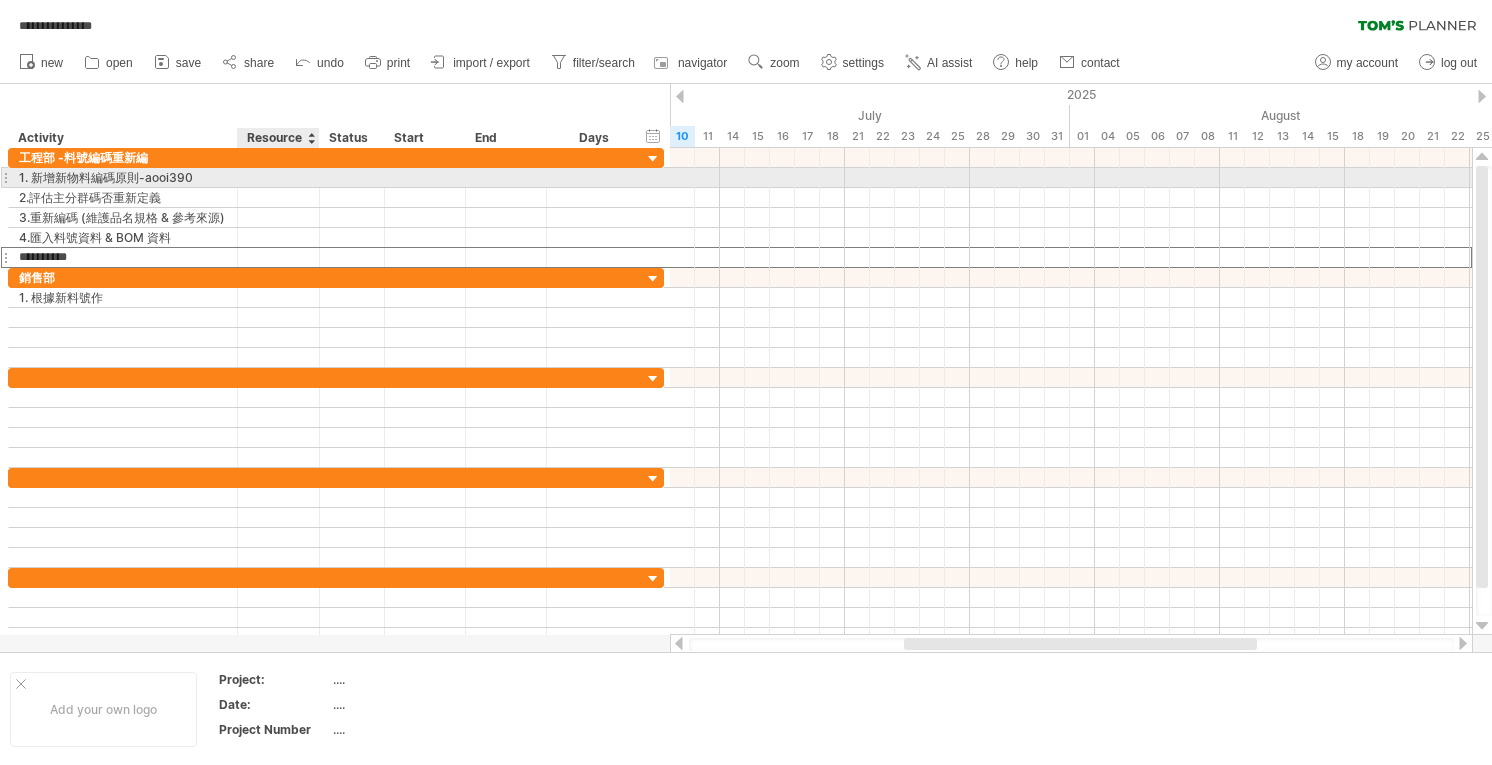click at bounding box center (278, 177) 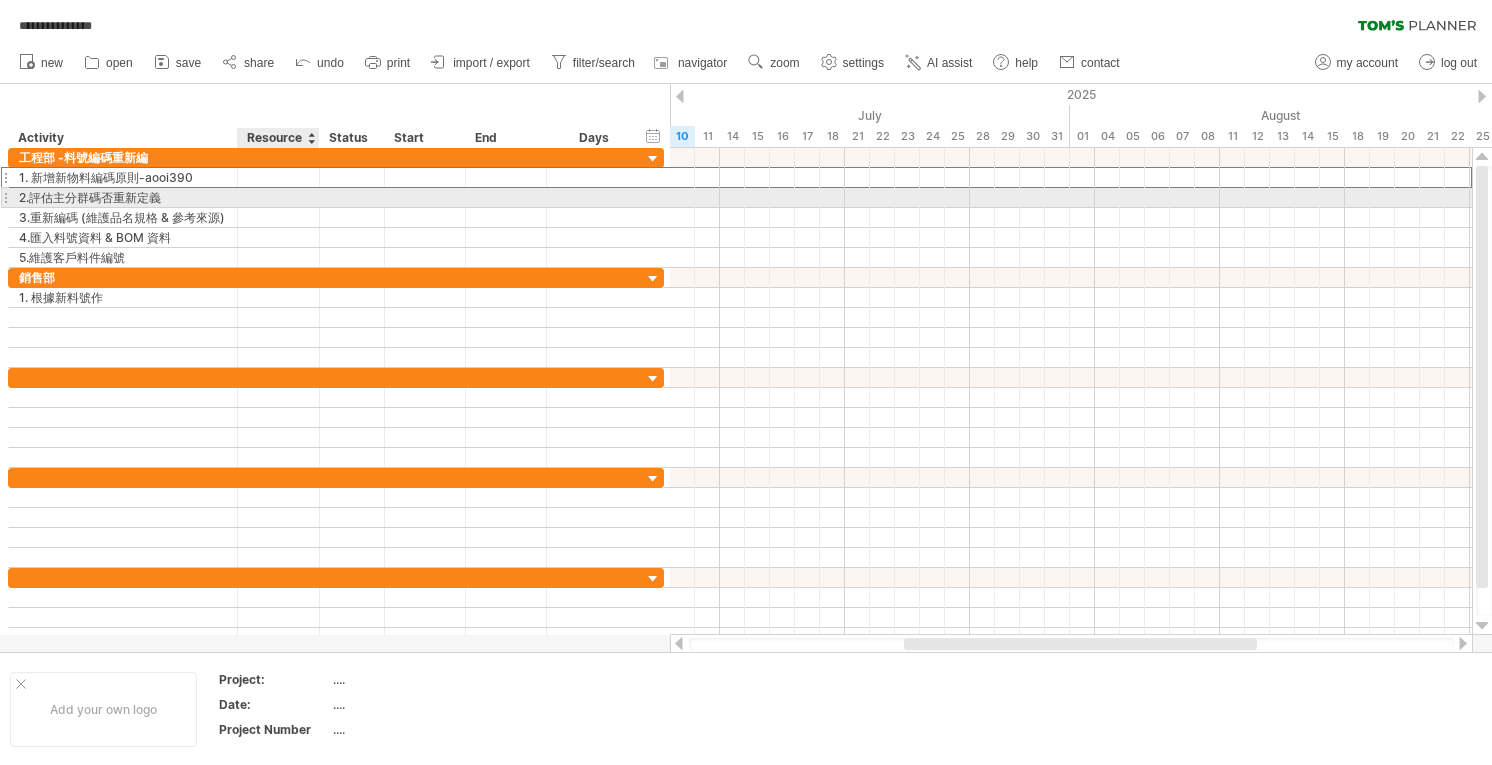 drag, startPoint x: 261, startPoint y: 196, endPoint x: 261, endPoint y: 176, distance: 20 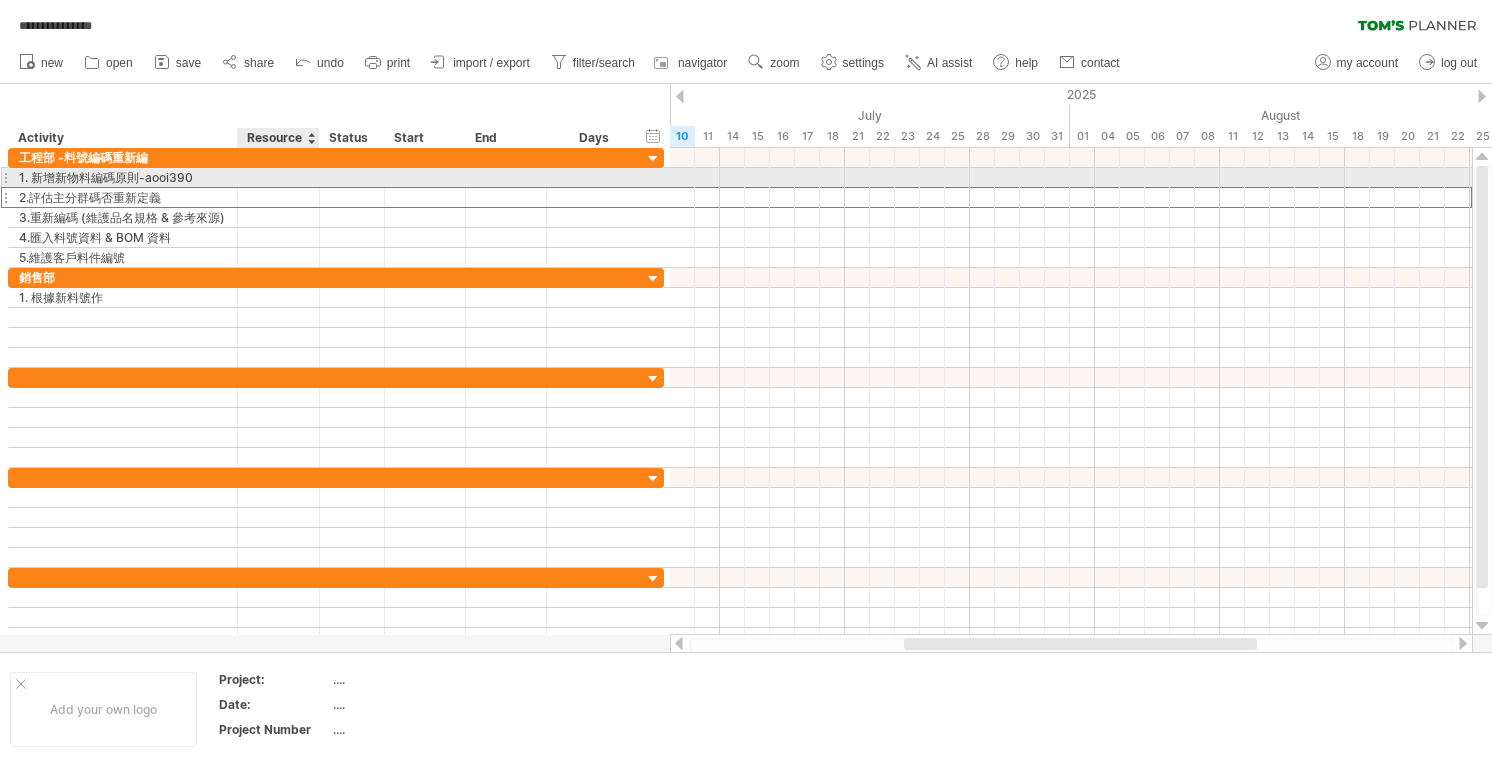 click at bounding box center [278, 177] 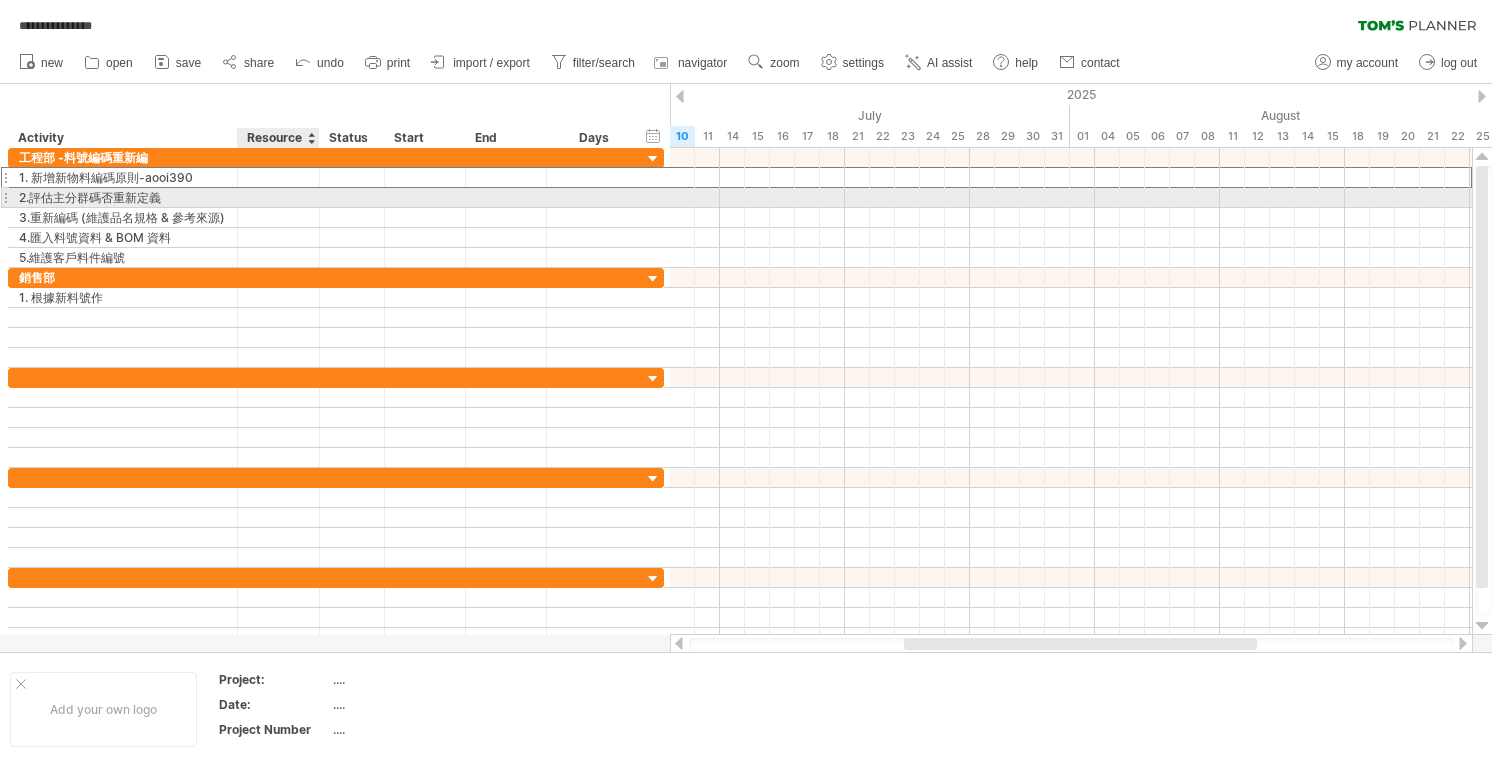 click at bounding box center (278, 197) 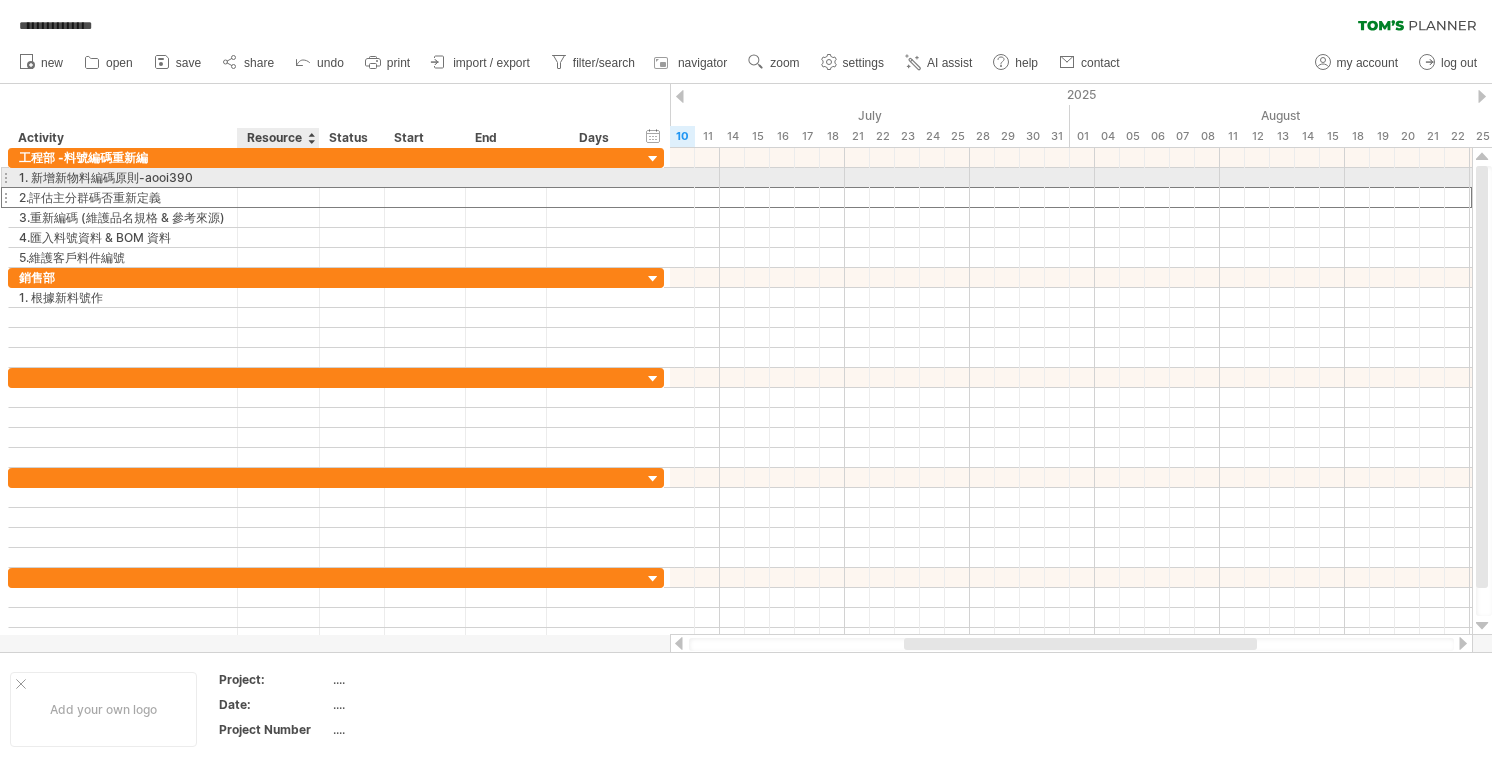 click at bounding box center [278, 177] 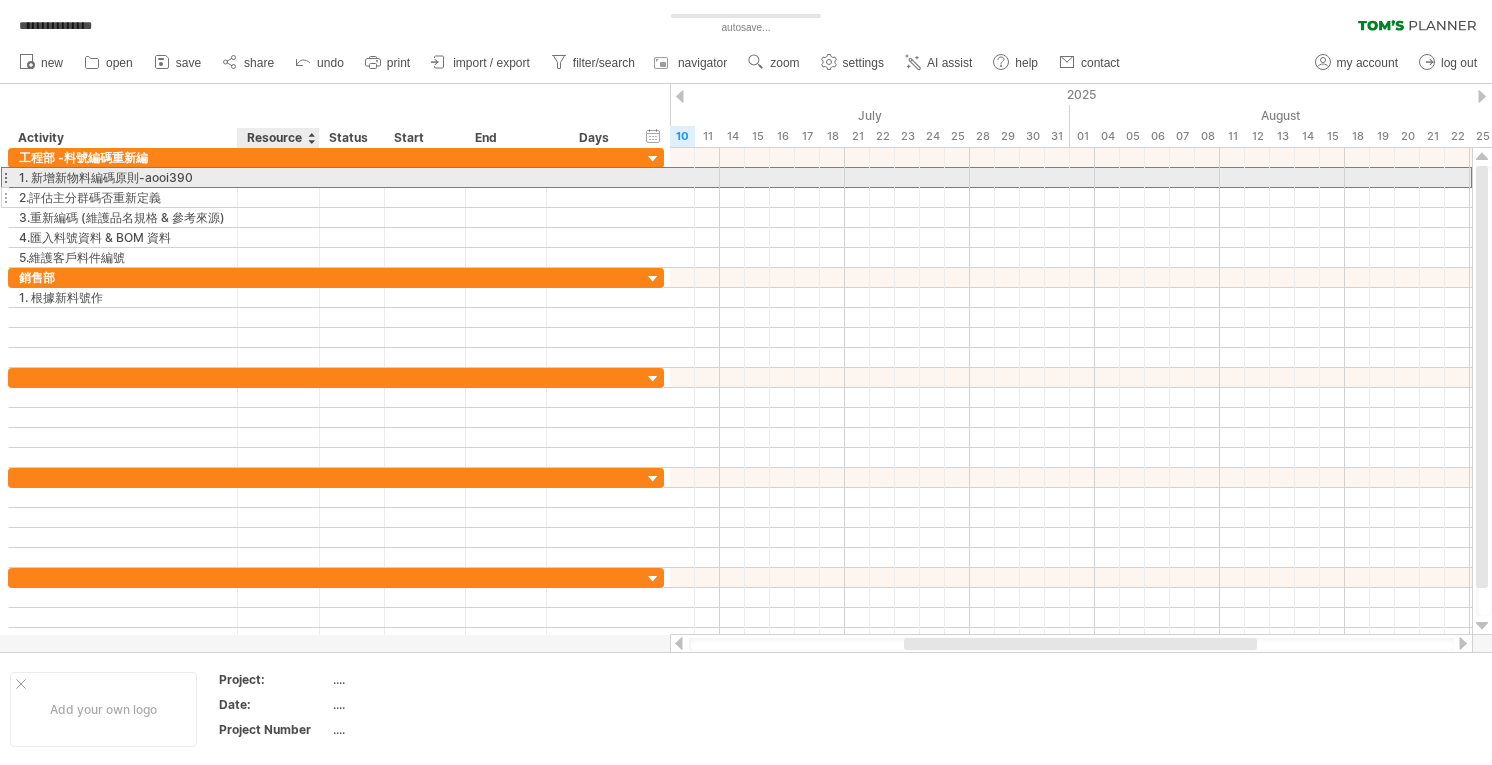 click at bounding box center [278, 197] 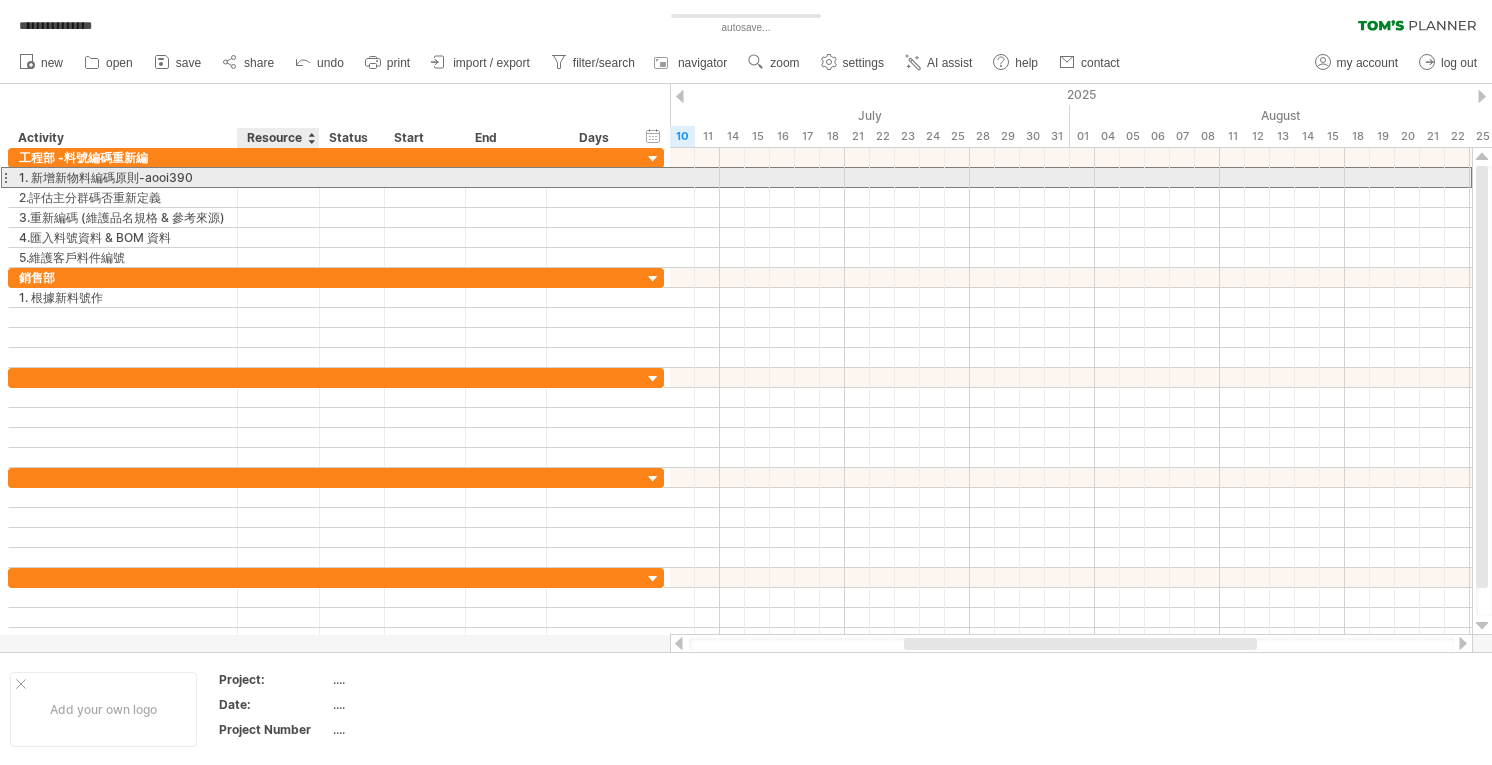click at bounding box center [278, 177] 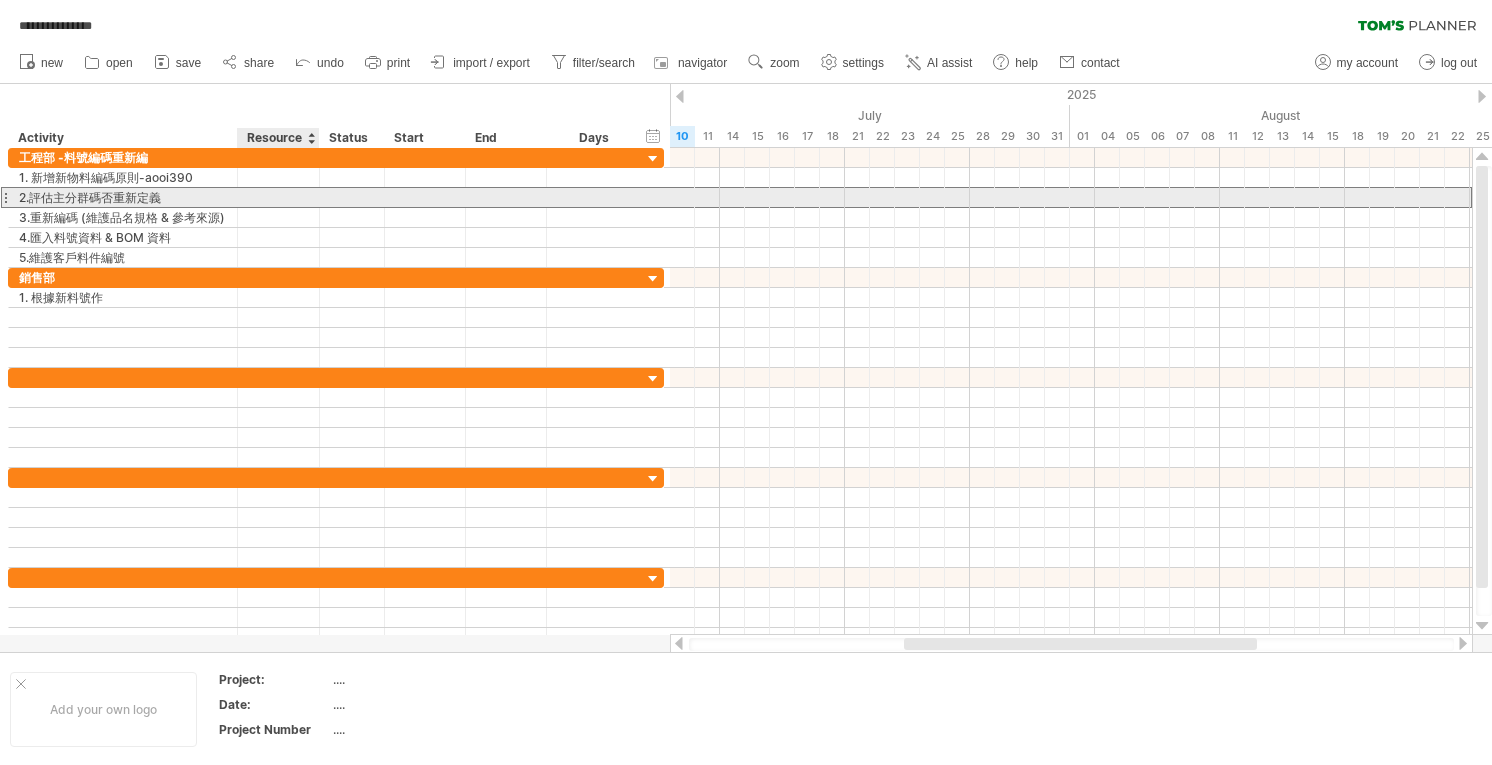 click at bounding box center [278, 197] 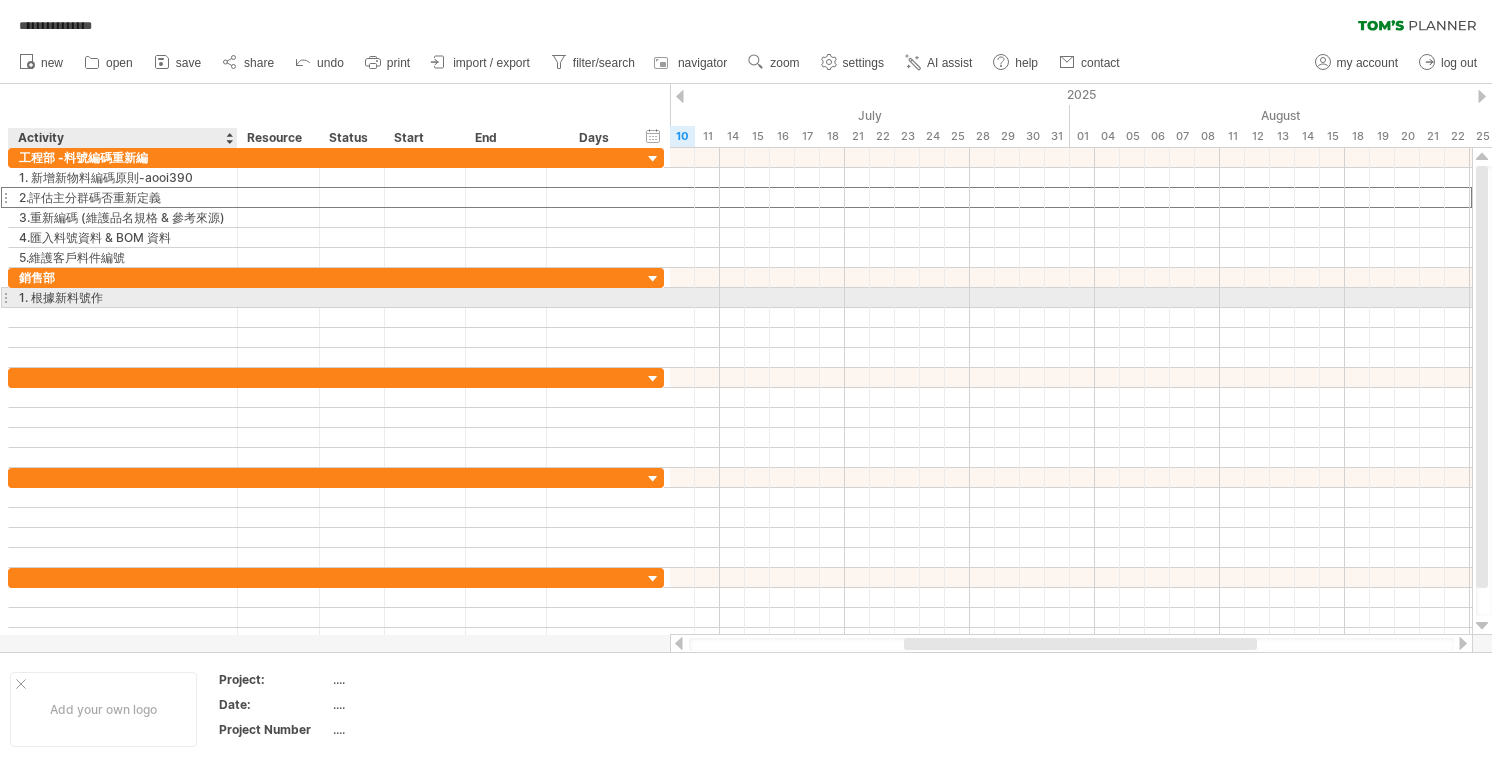 click on "1. 根據新料號作" at bounding box center (123, 297) 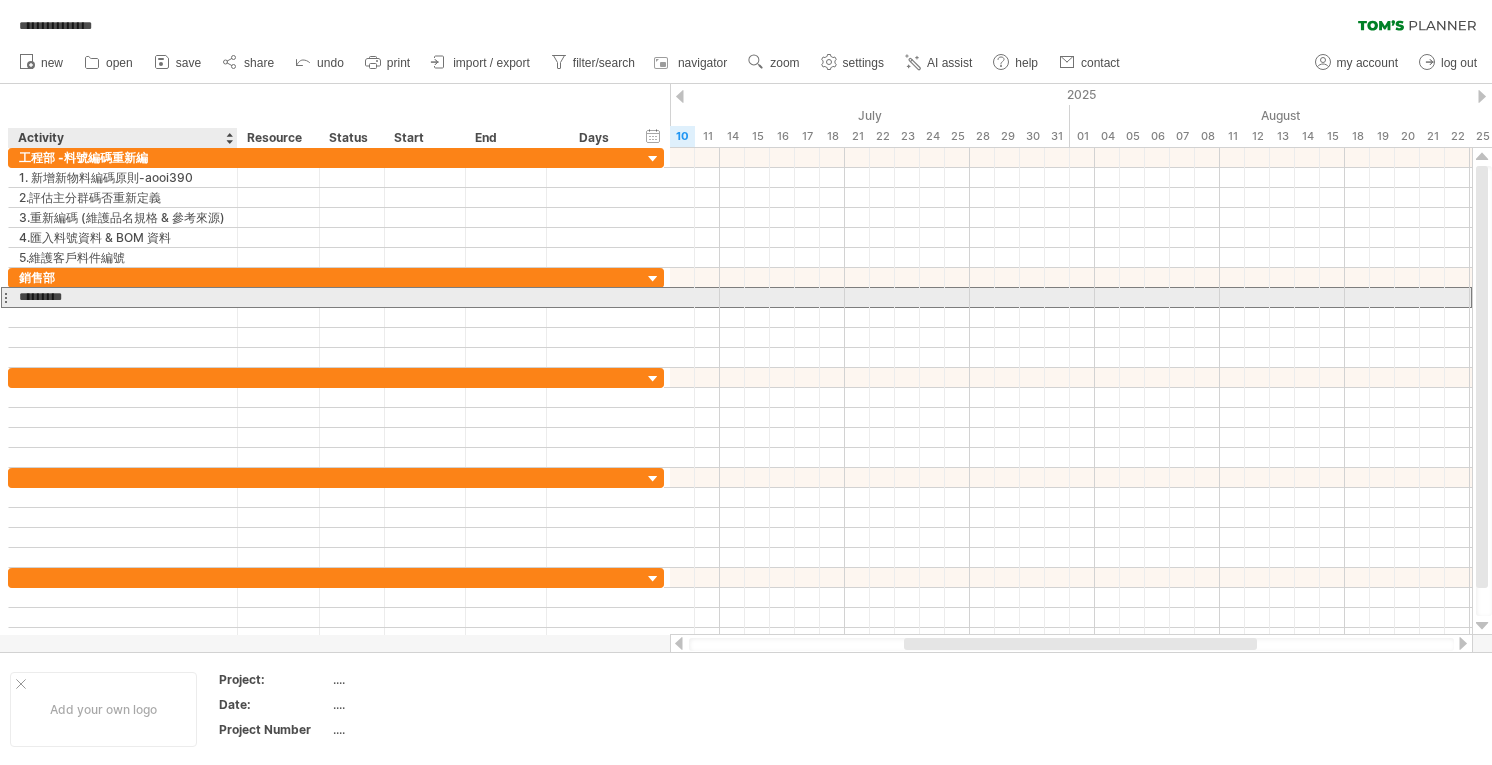 click on "*********" at bounding box center [123, 297] 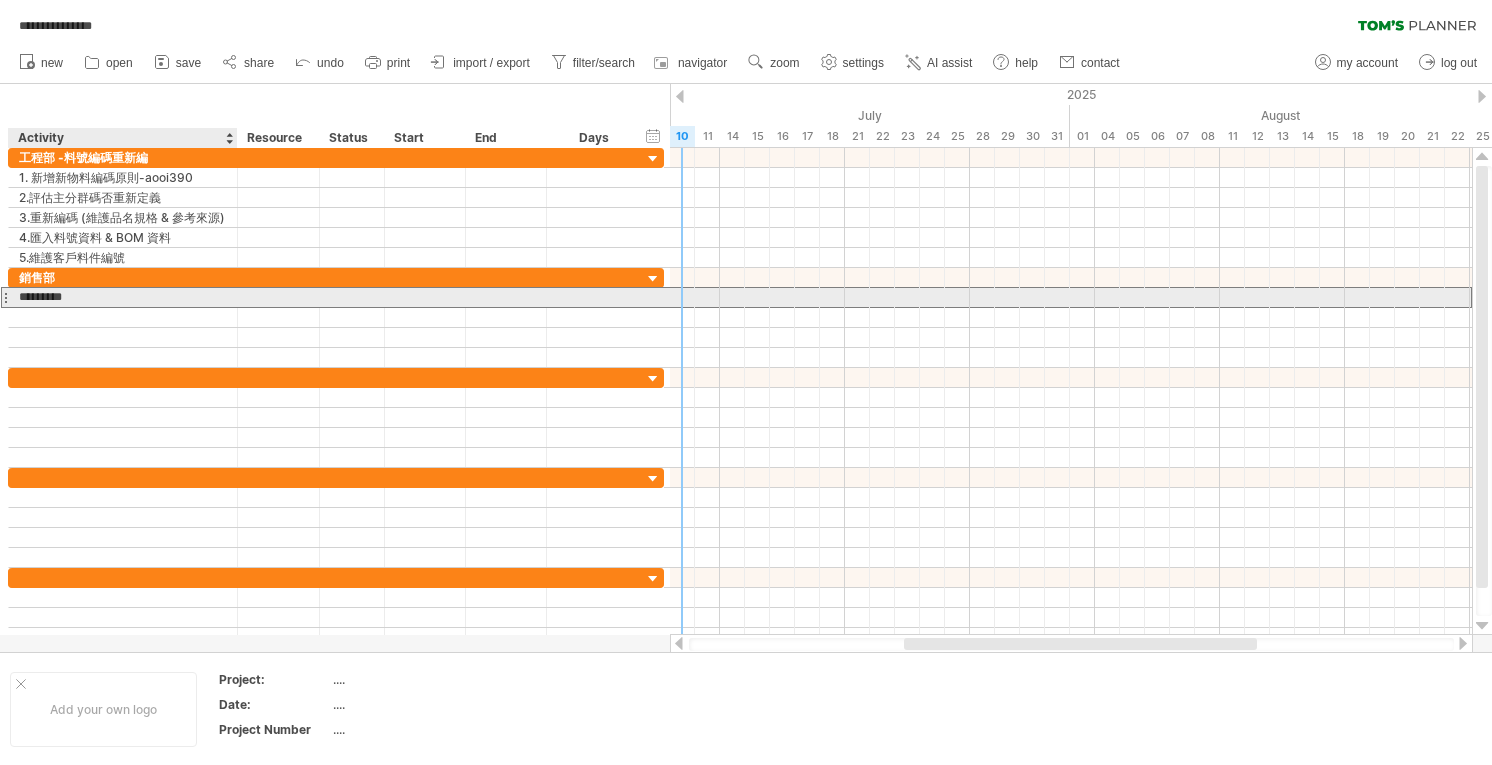 click on "*********" at bounding box center [123, 297] 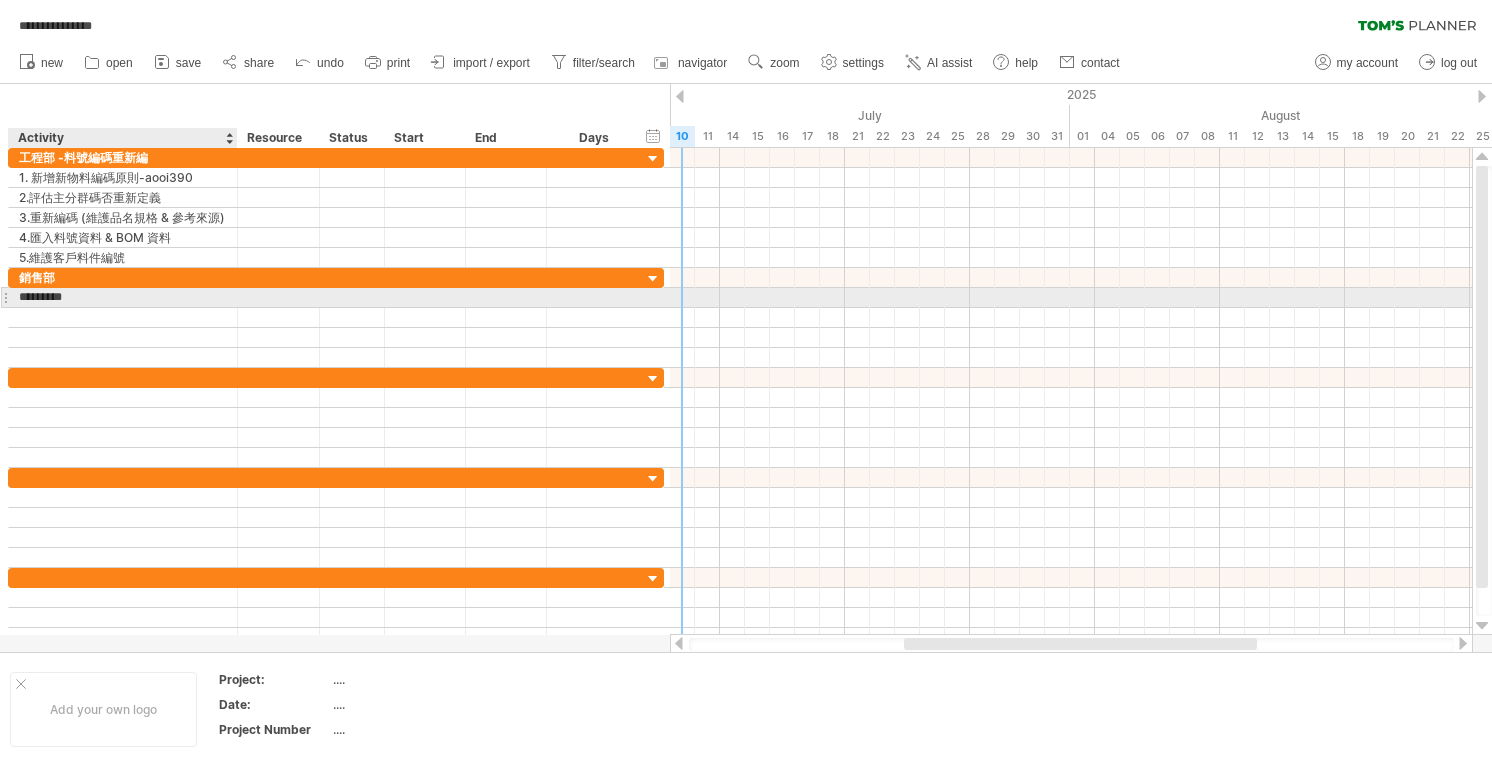 click on "*********" at bounding box center (123, 297) 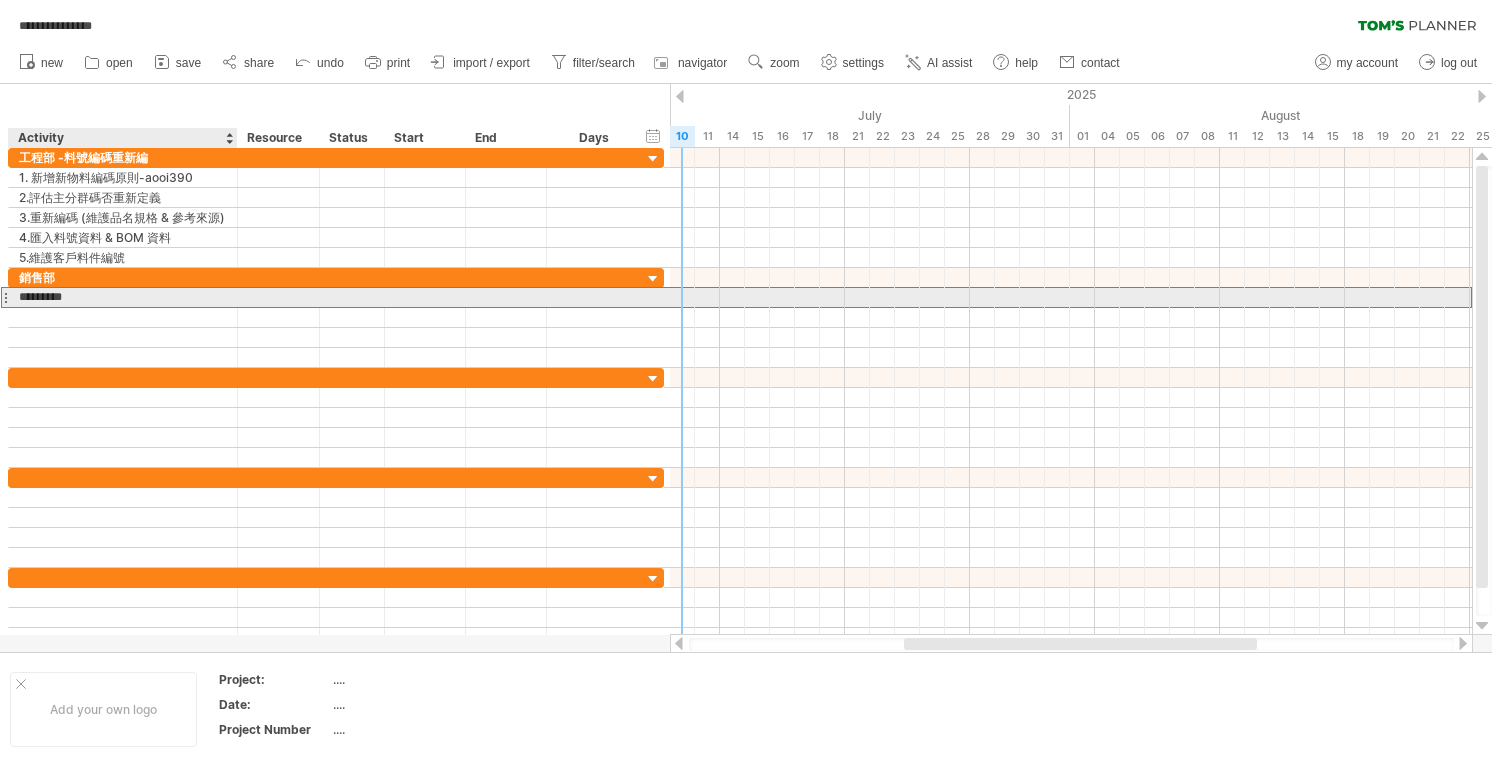 click on "*********" at bounding box center (123, 297) 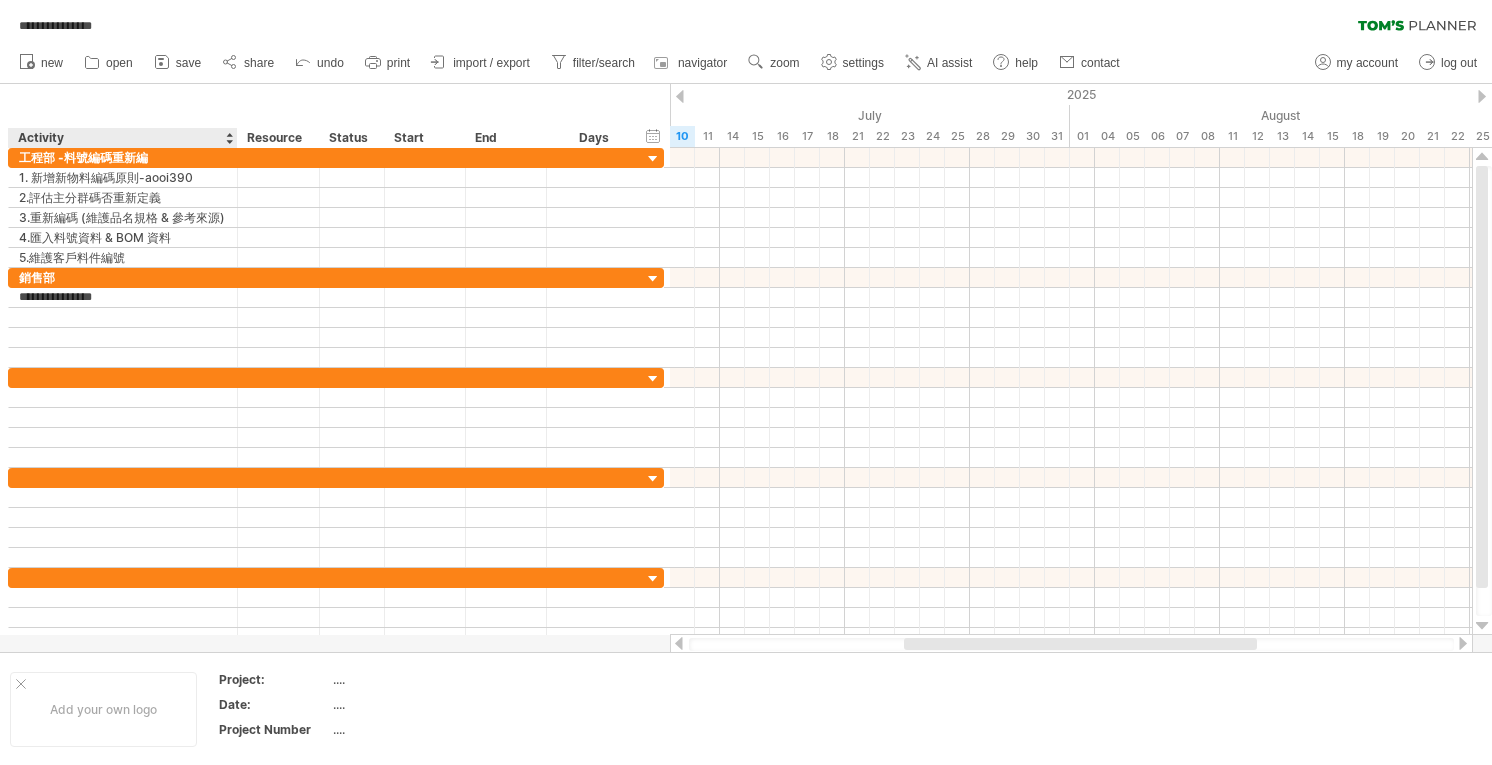 type on "**********" 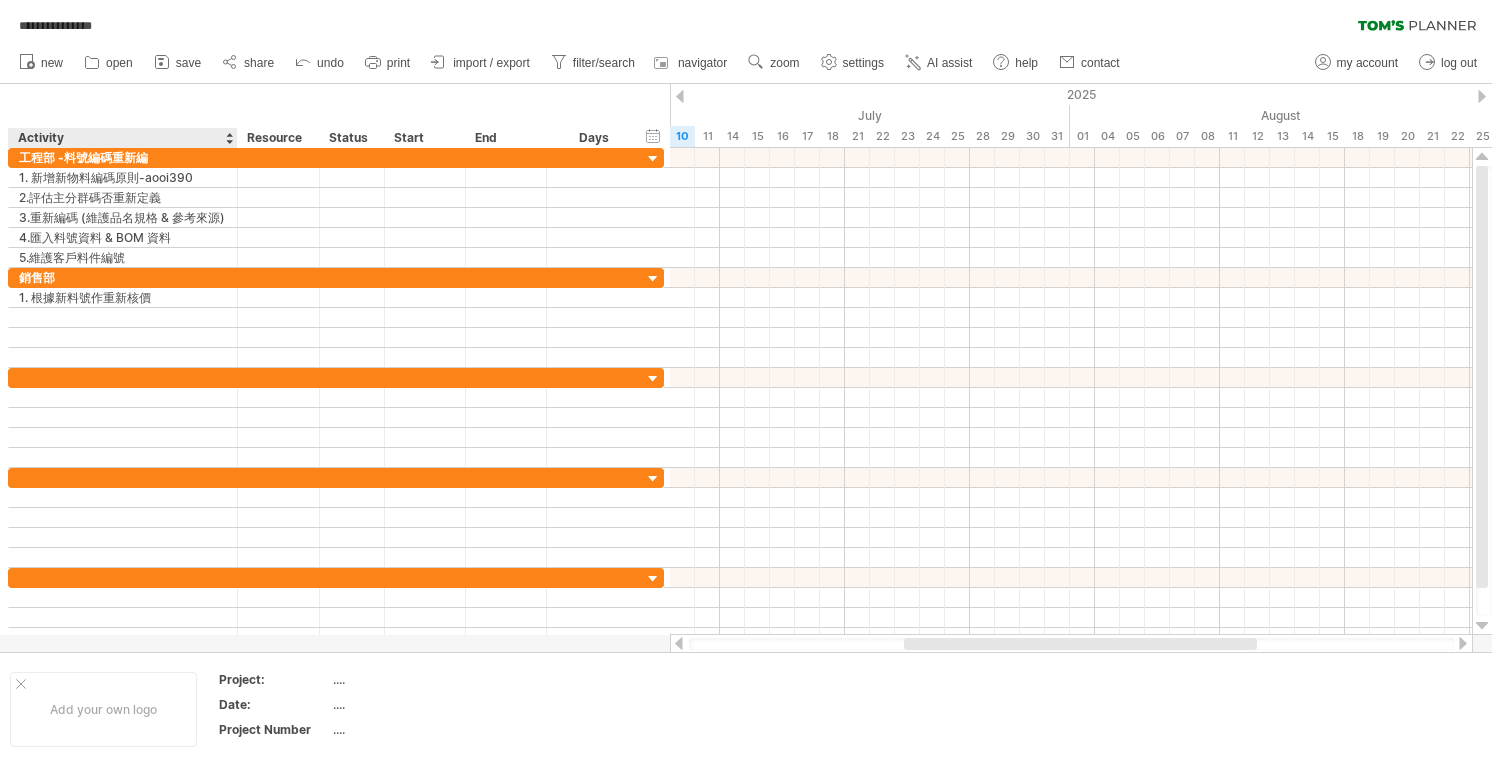 type on "*" 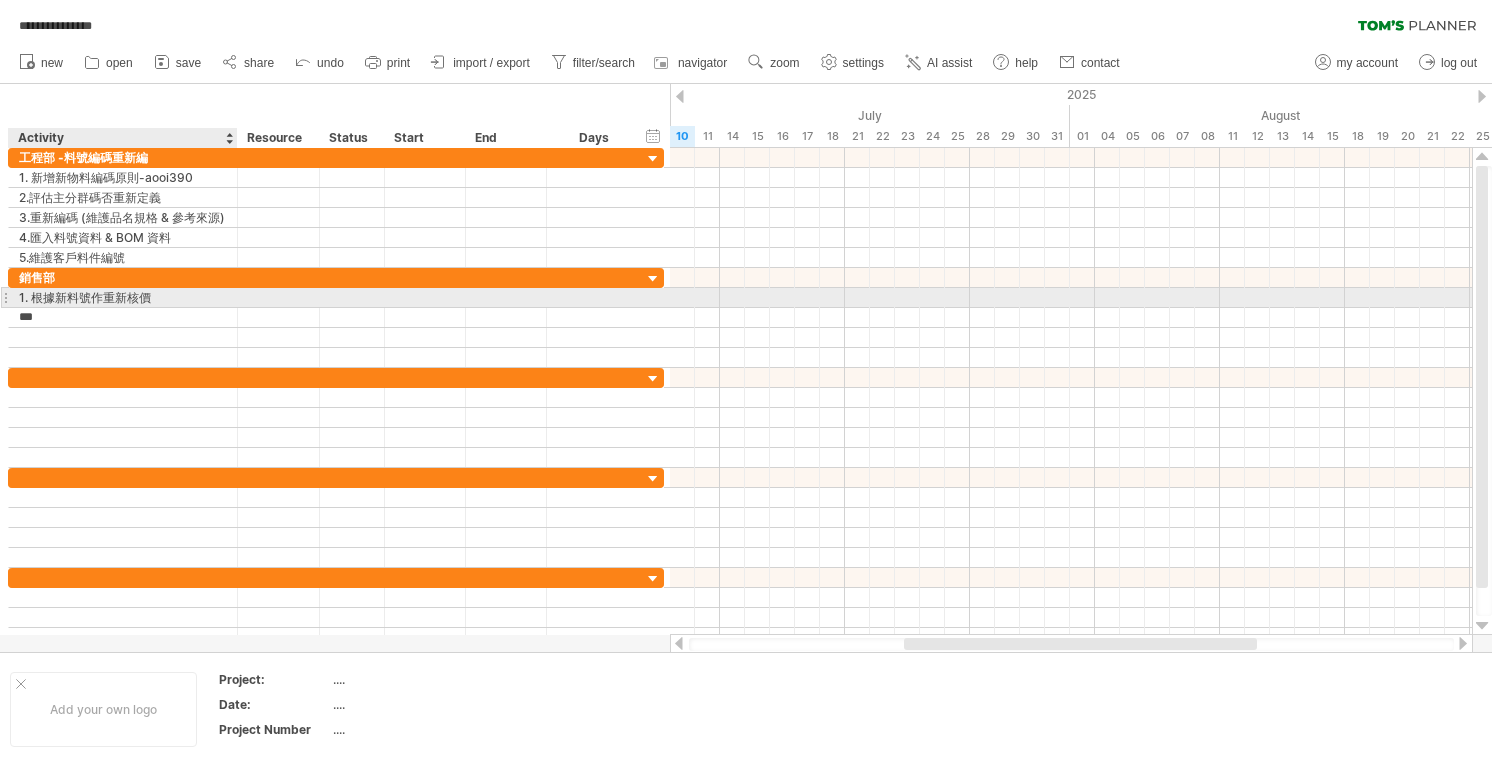 type on "**" 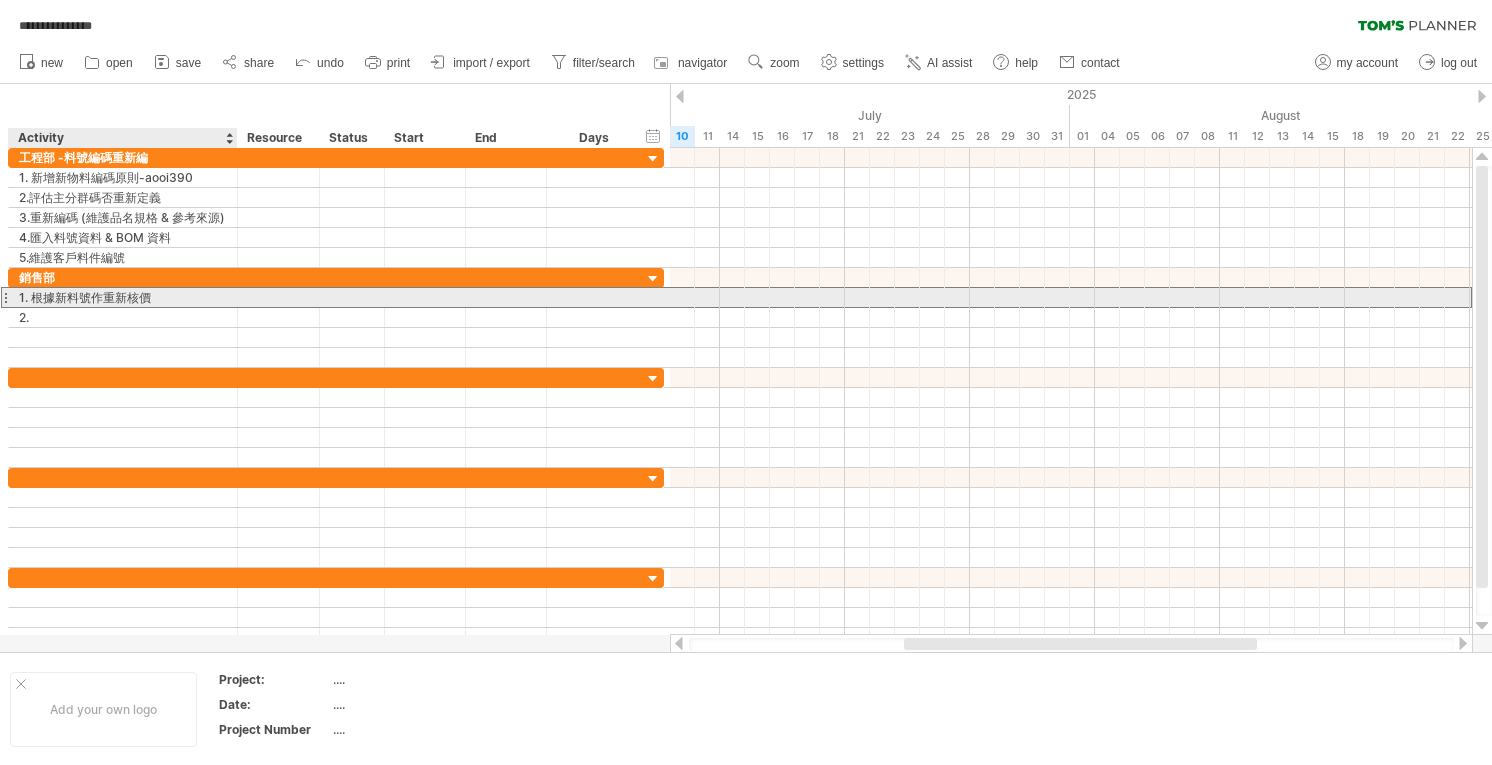 click on "1. 根據新料號作重新核價" at bounding box center (123, 297) 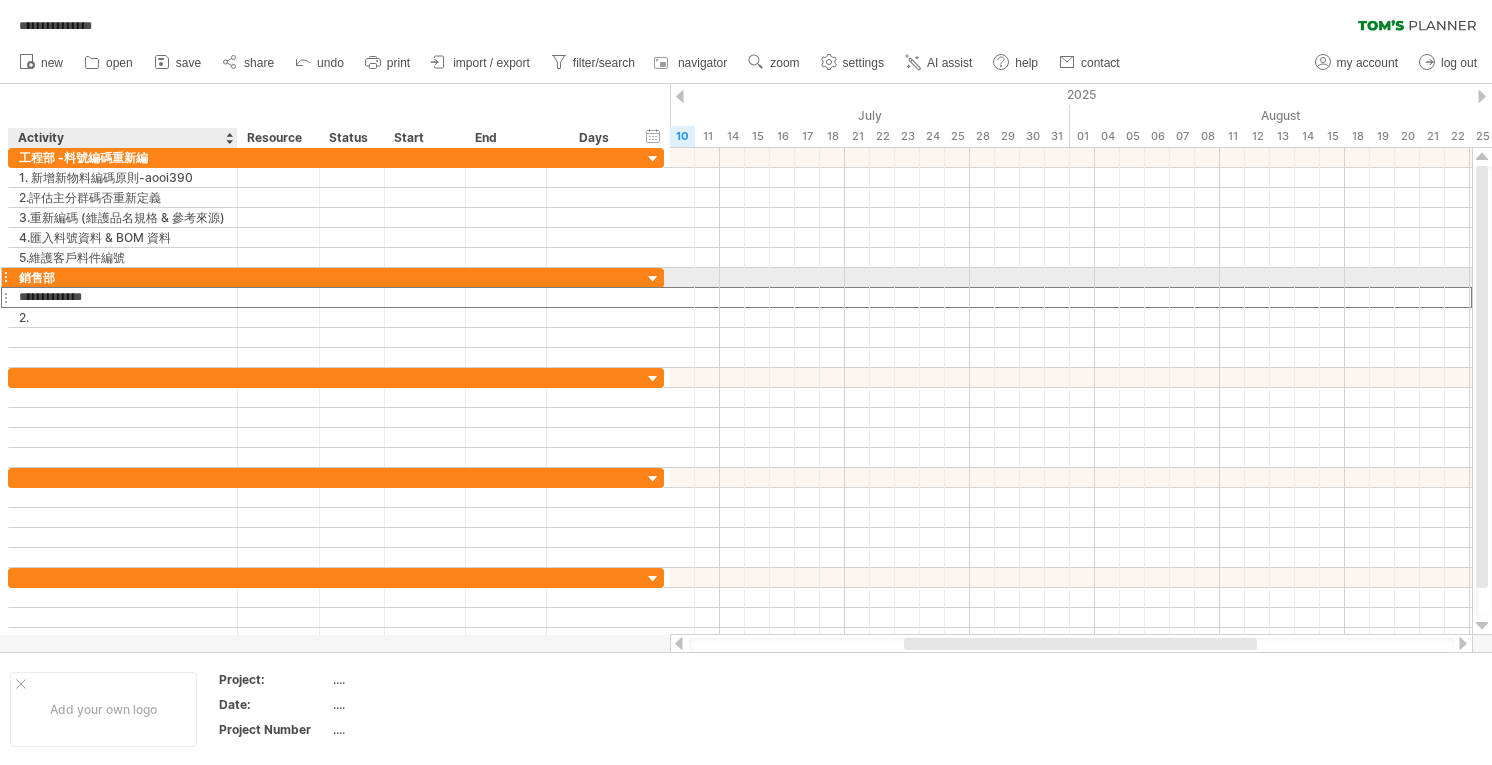 click on "銷售部" at bounding box center [123, 277] 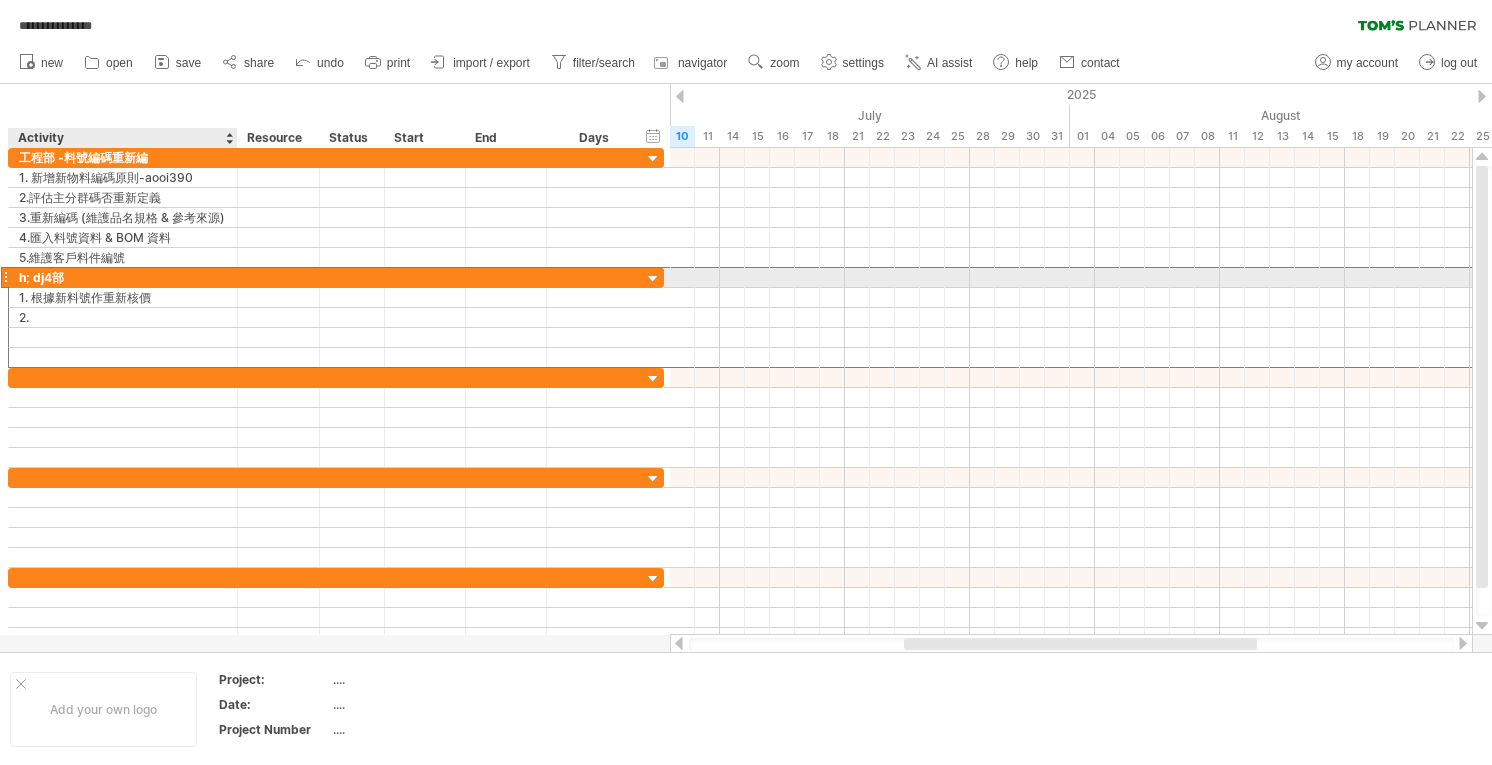 click on "h; dj4部" at bounding box center (123, 277) 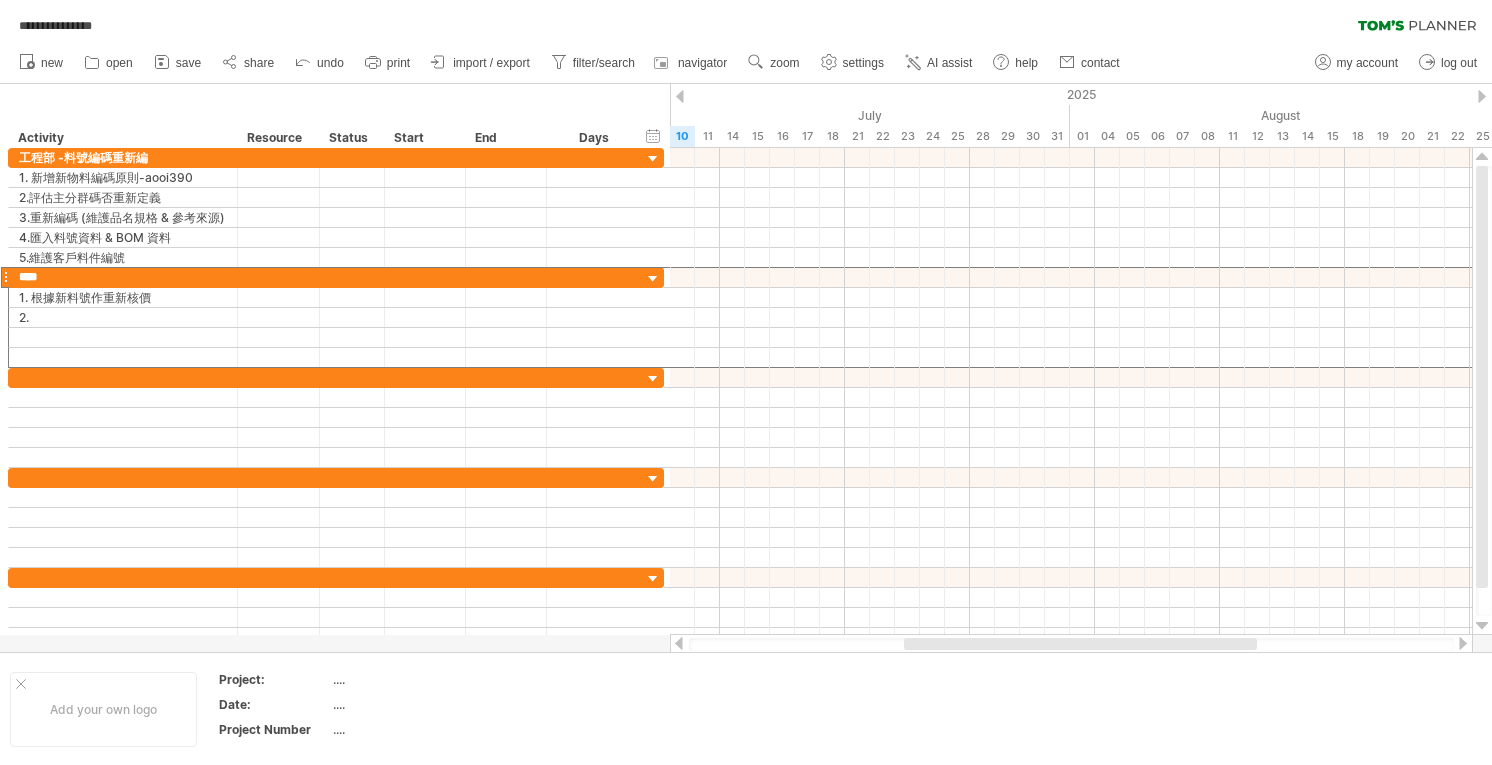 type on "***" 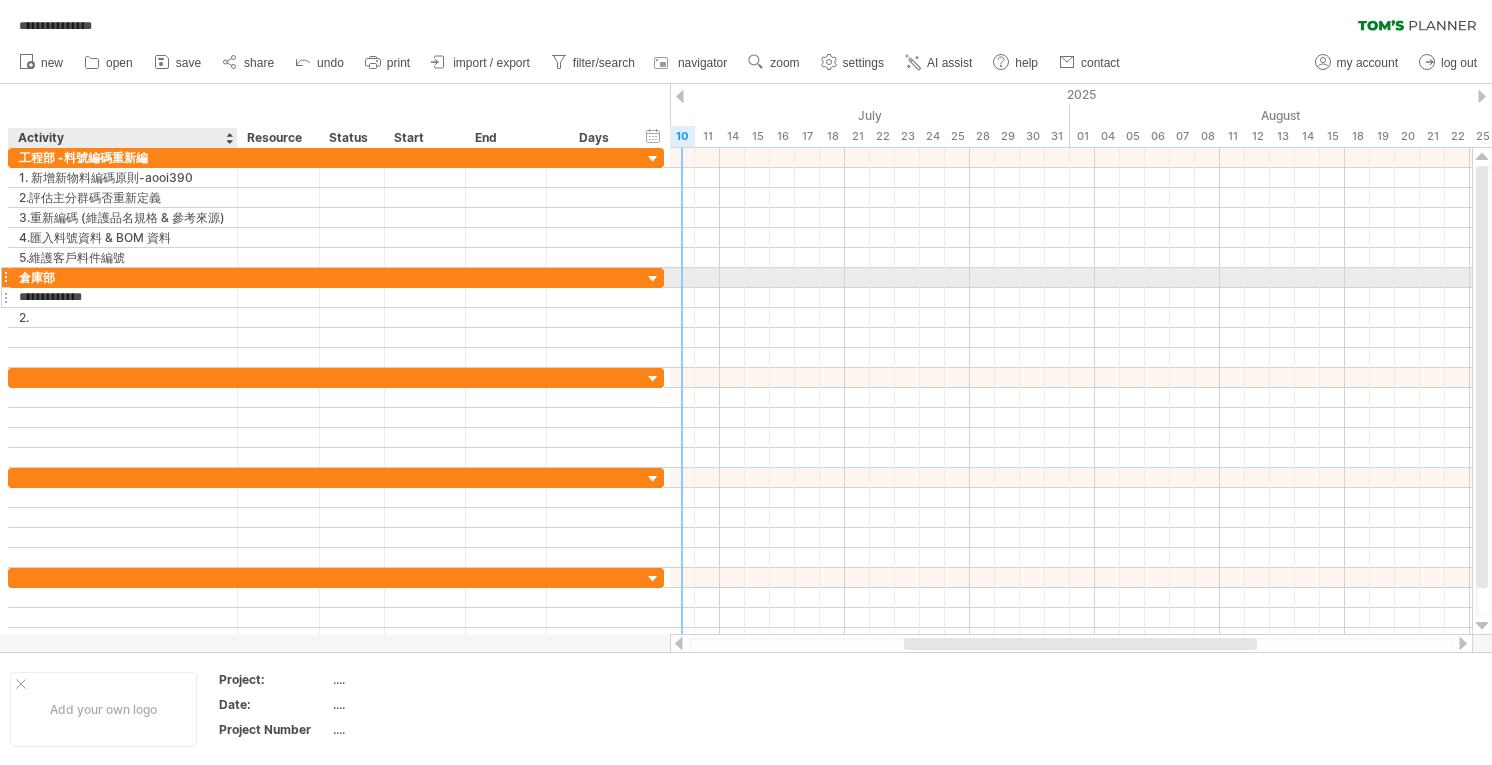 click on "**********" at bounding box center [123, 297] 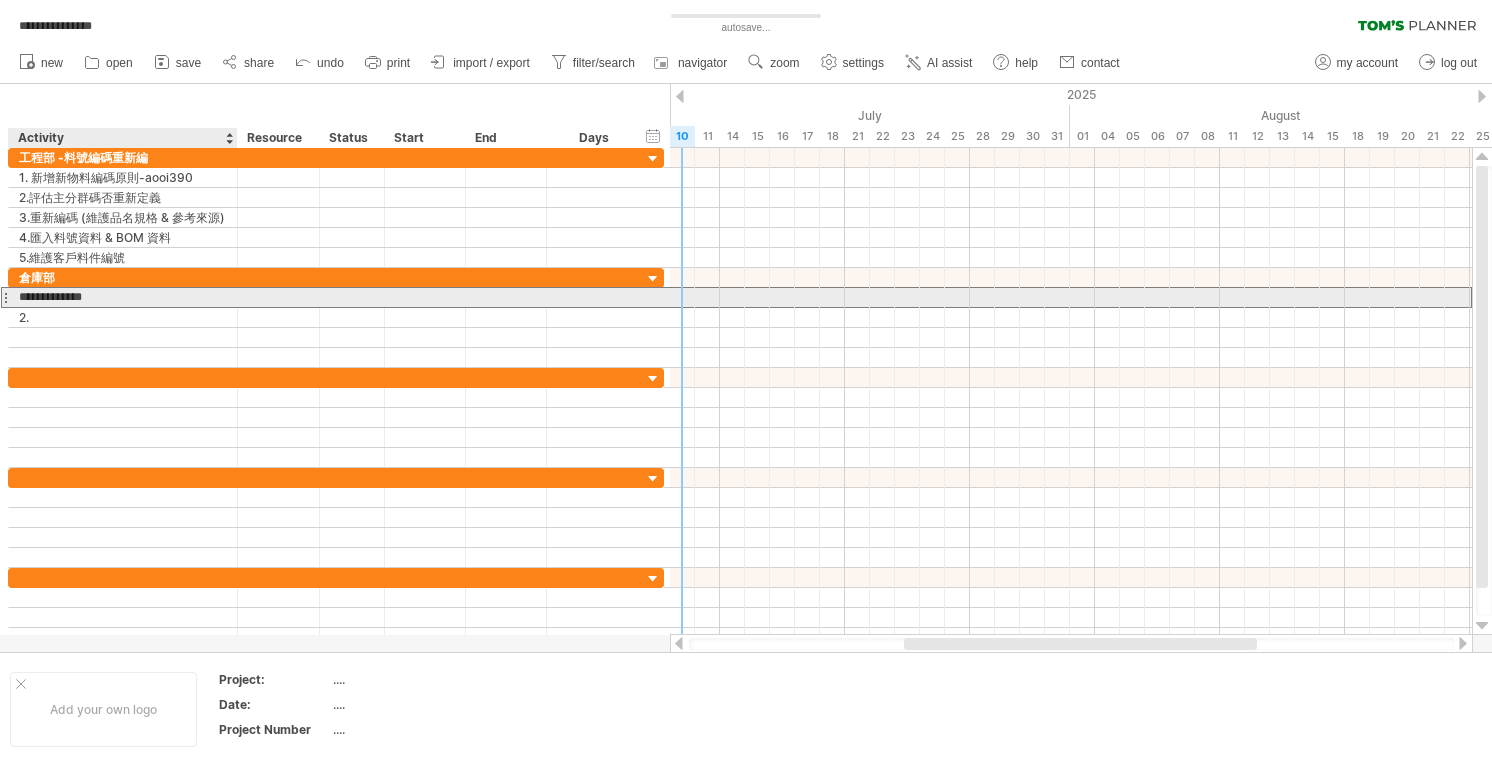 drag, startPoint x: 170, startPoint y: 300, endPoint x: 33, endPoint y: 298, distance: 137.0146 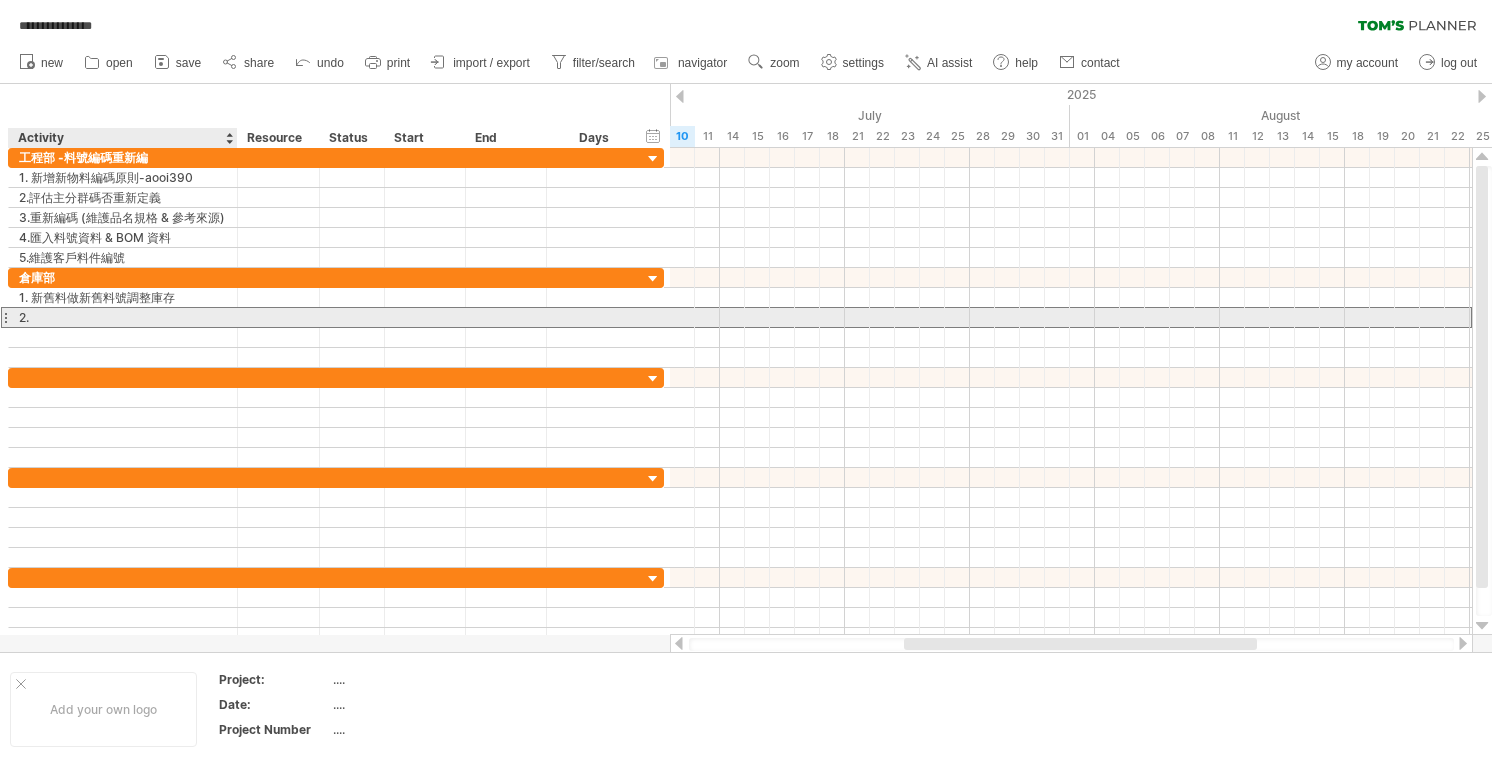 click on "2." at bounding box center [123, 317] 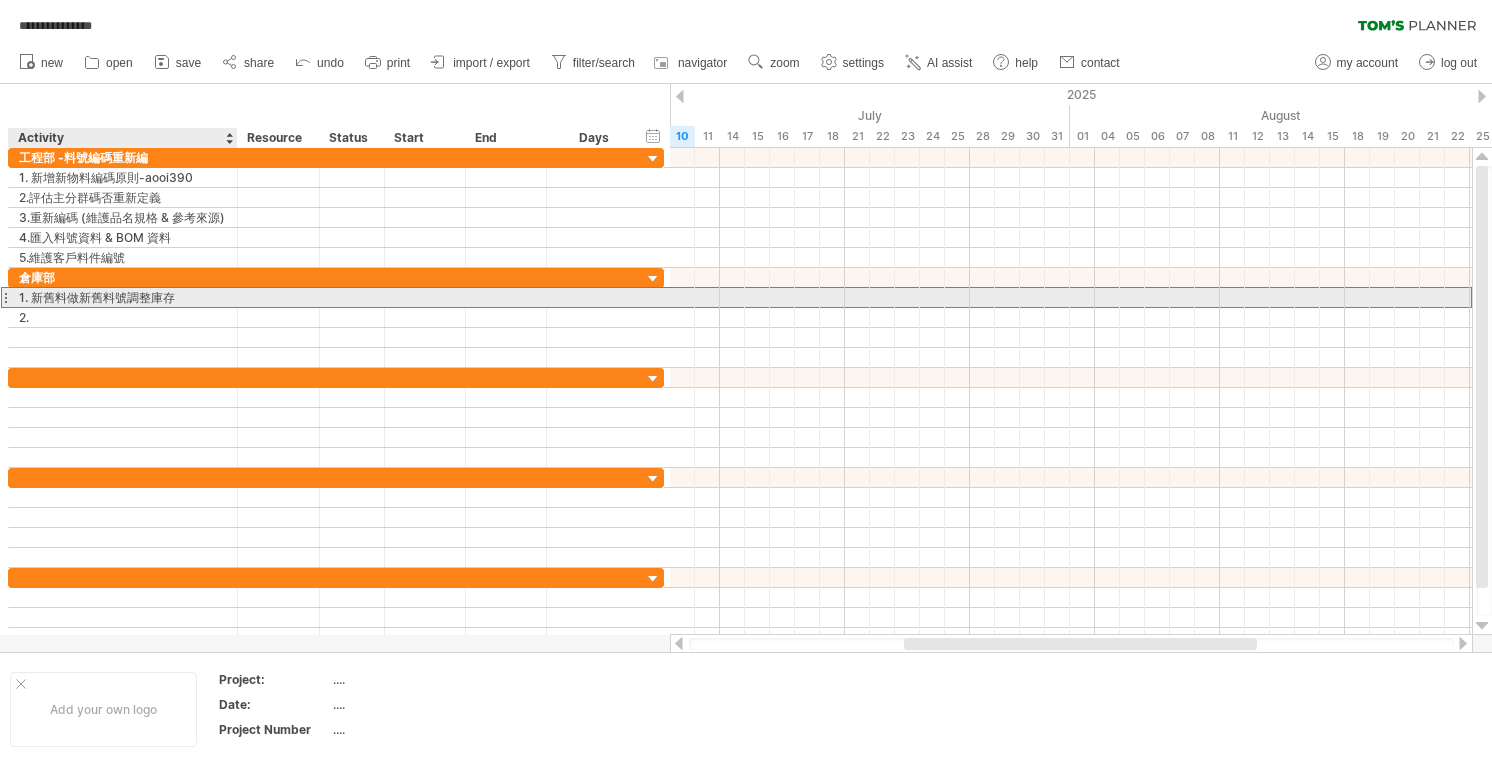 click on "1. 新舊料做新舊料號調整庫存" at bounding box center [123, 297] 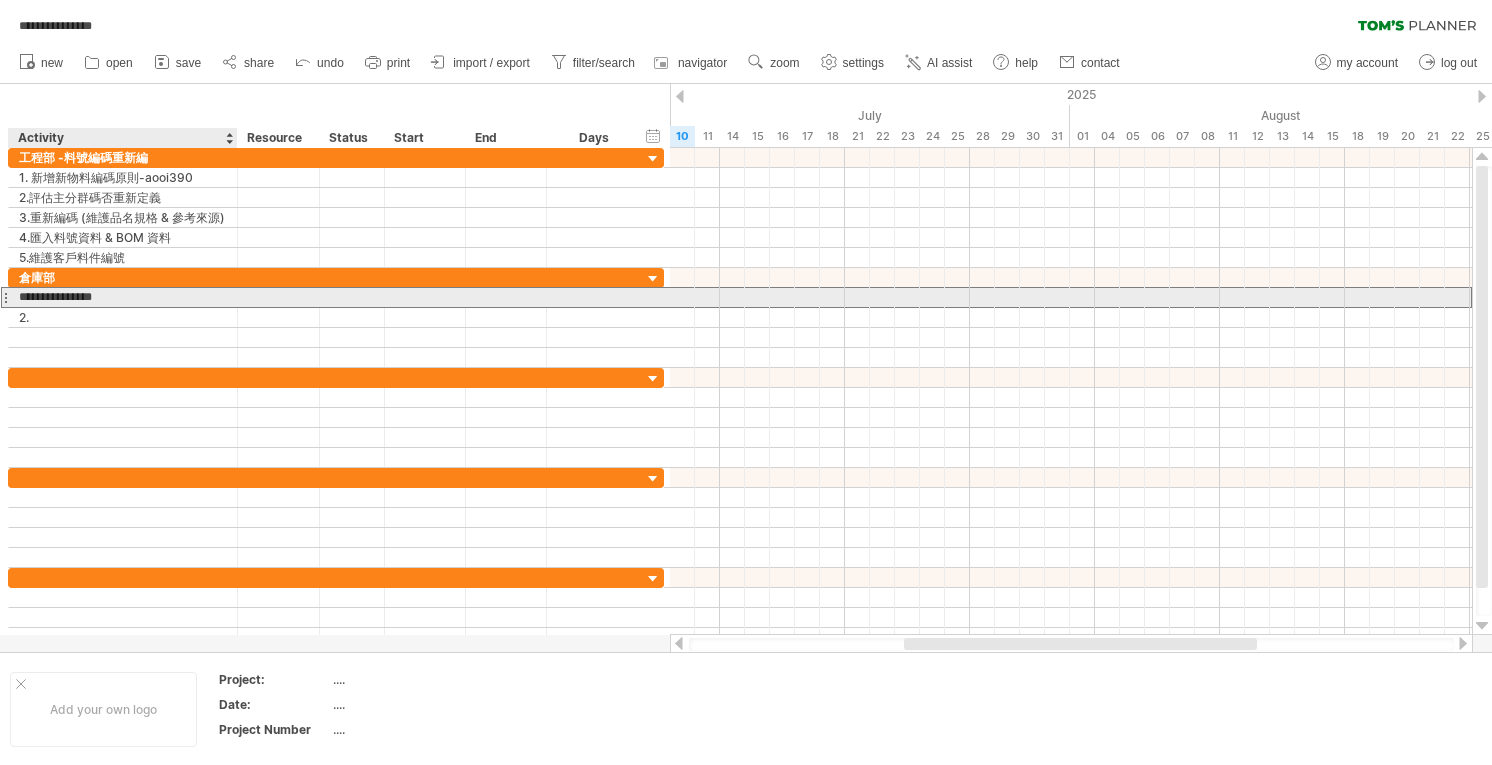 click on "**********" at bounding box center [123, 297] 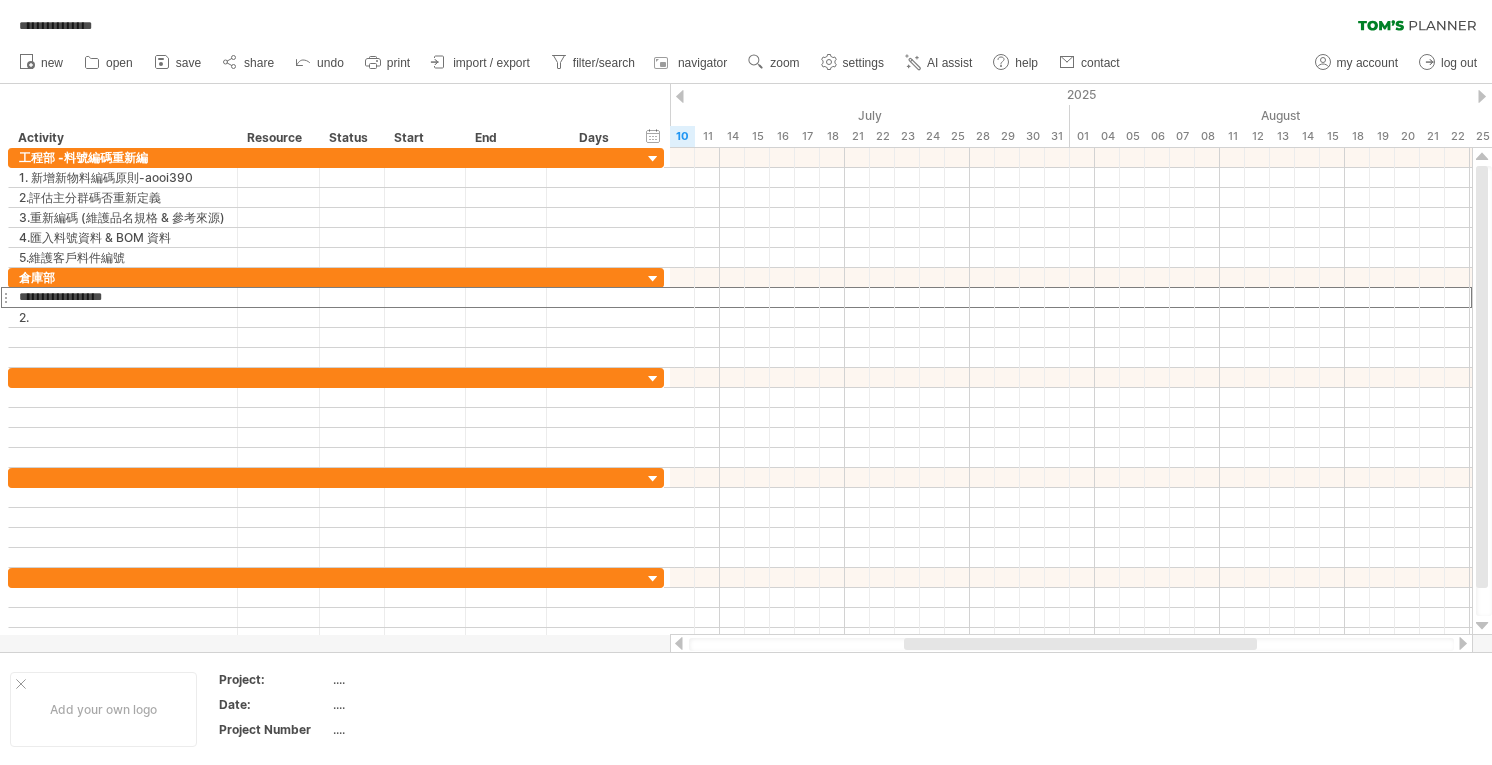 type on "**********" 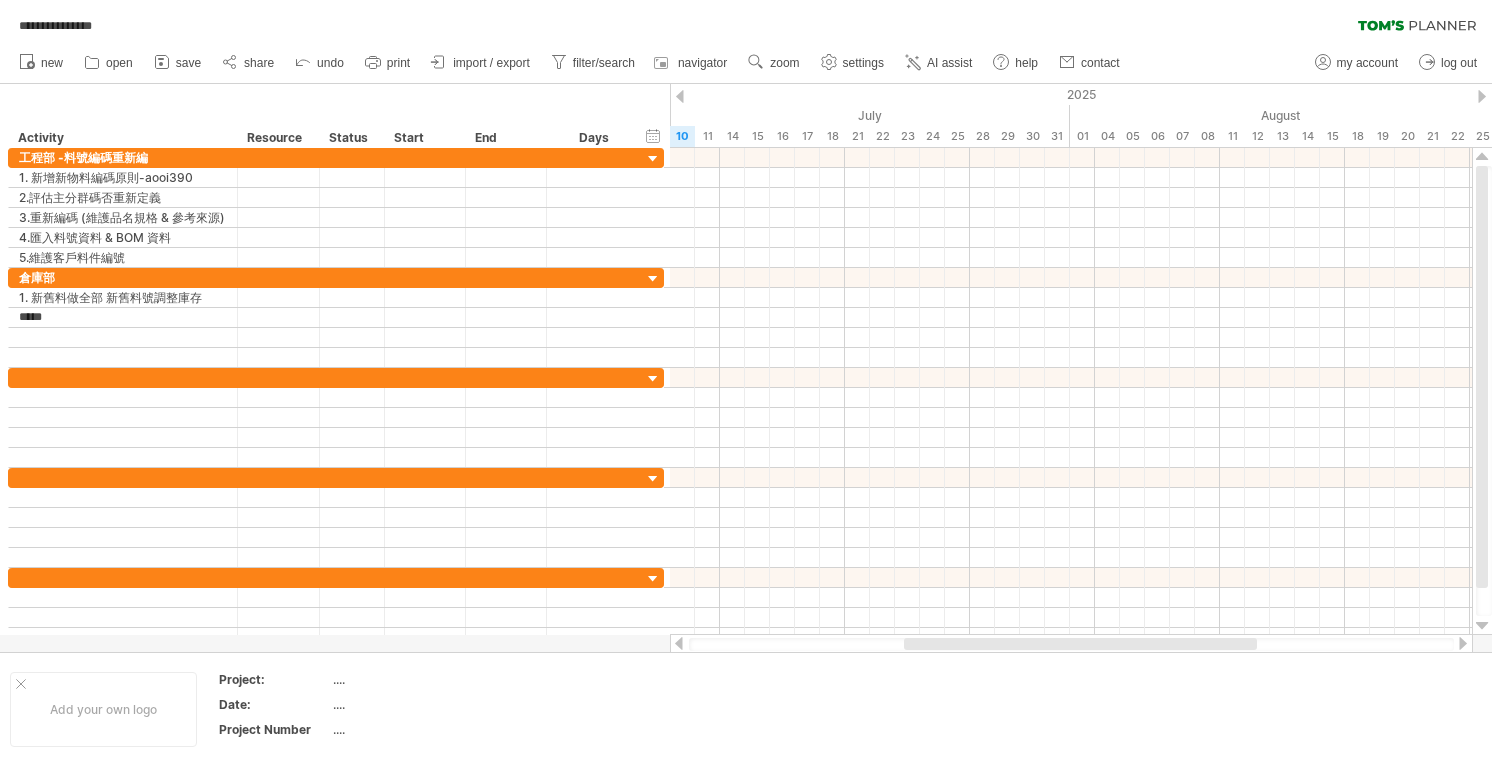 type on "**" 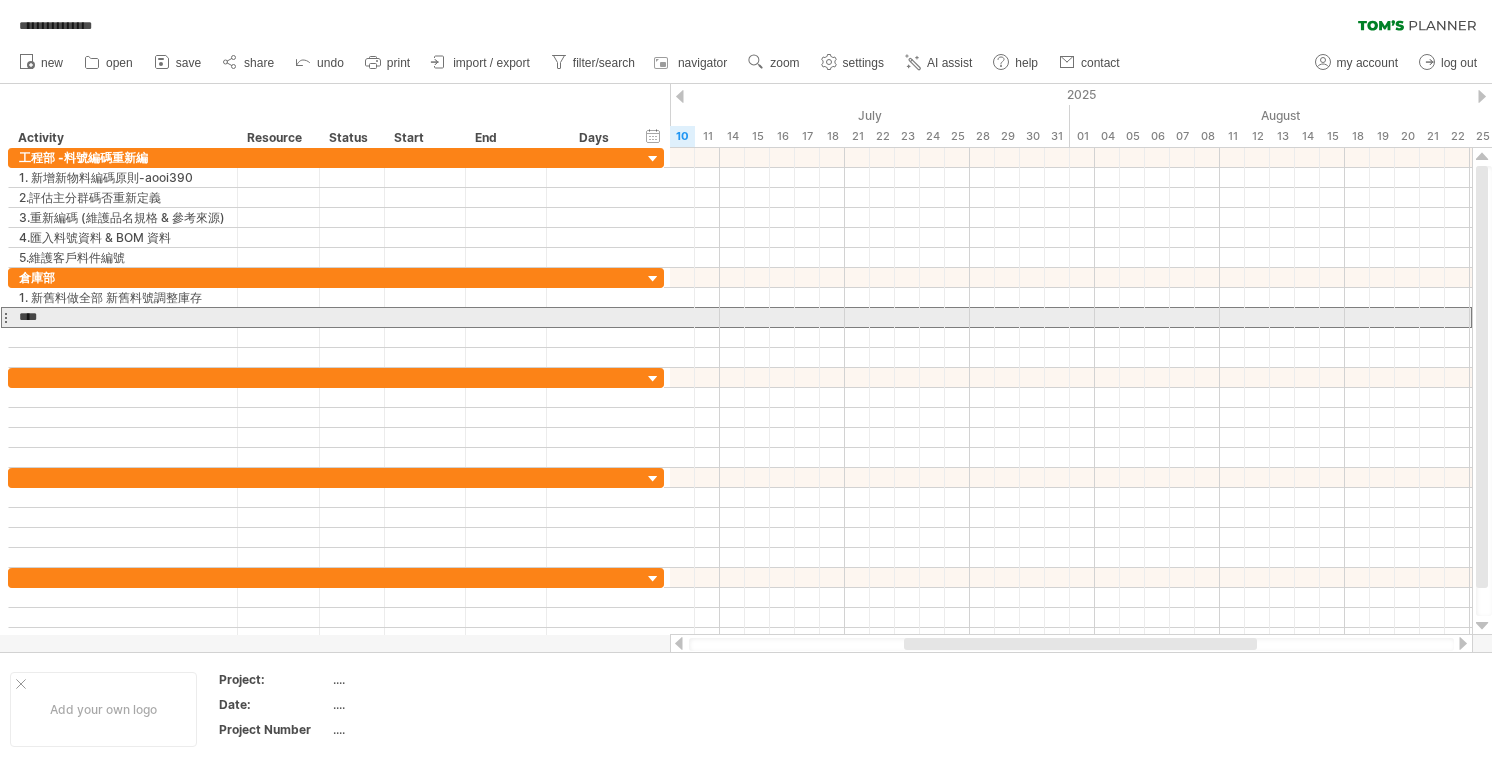 drag, startPoint x: 45, startPoint y: 316, endPoint x: -21, endPoint y: 316, distance: 66 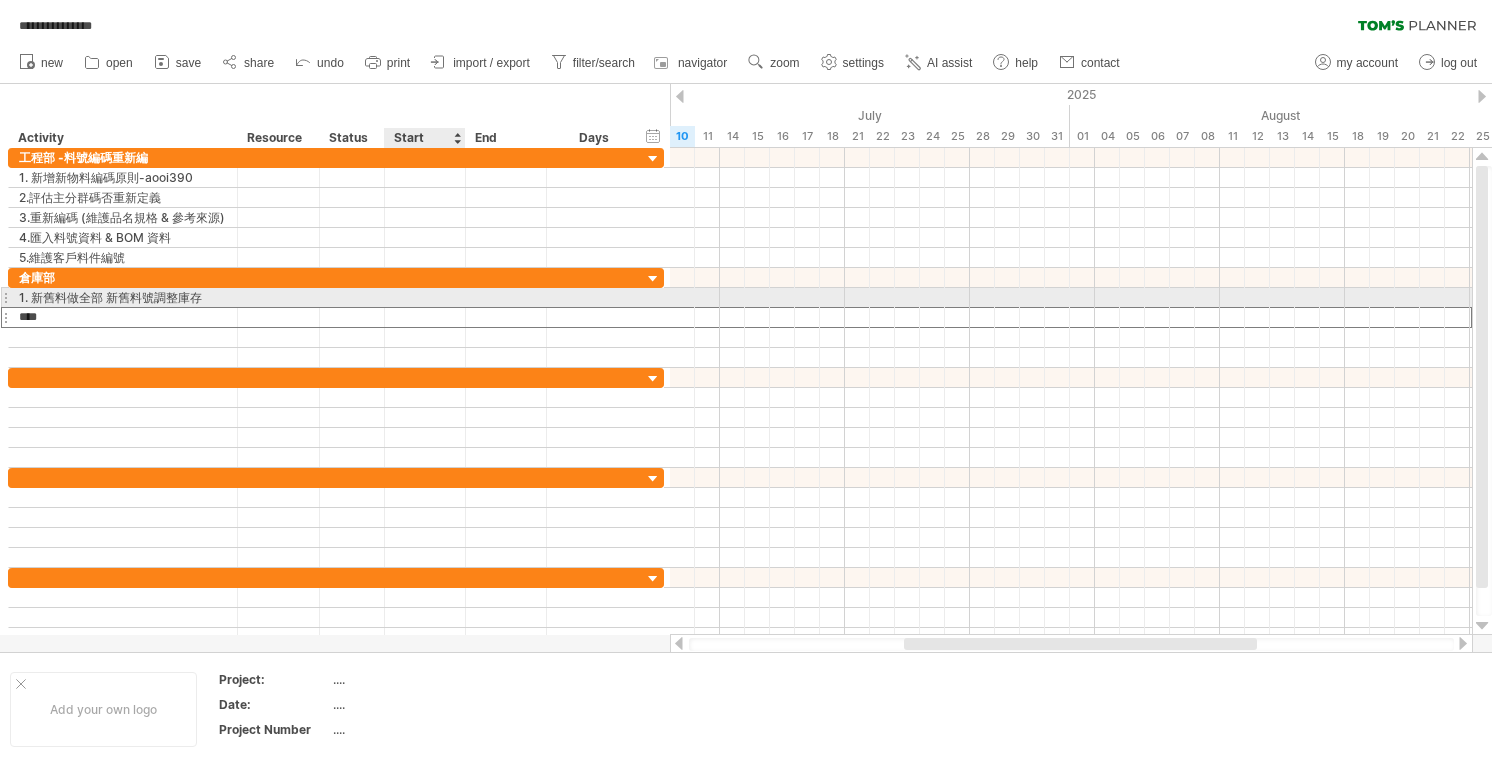 type 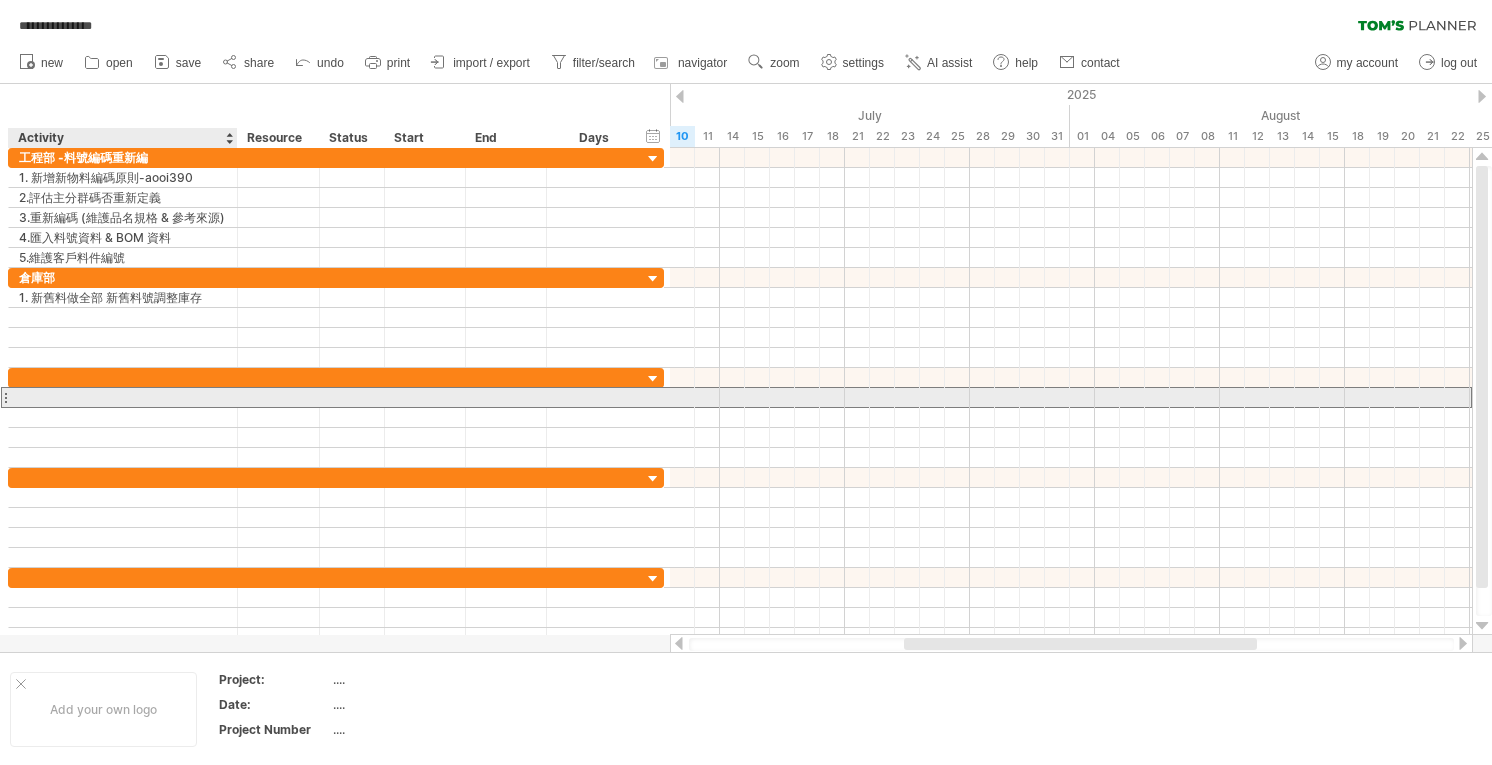 click at bounding box center [123, 397] 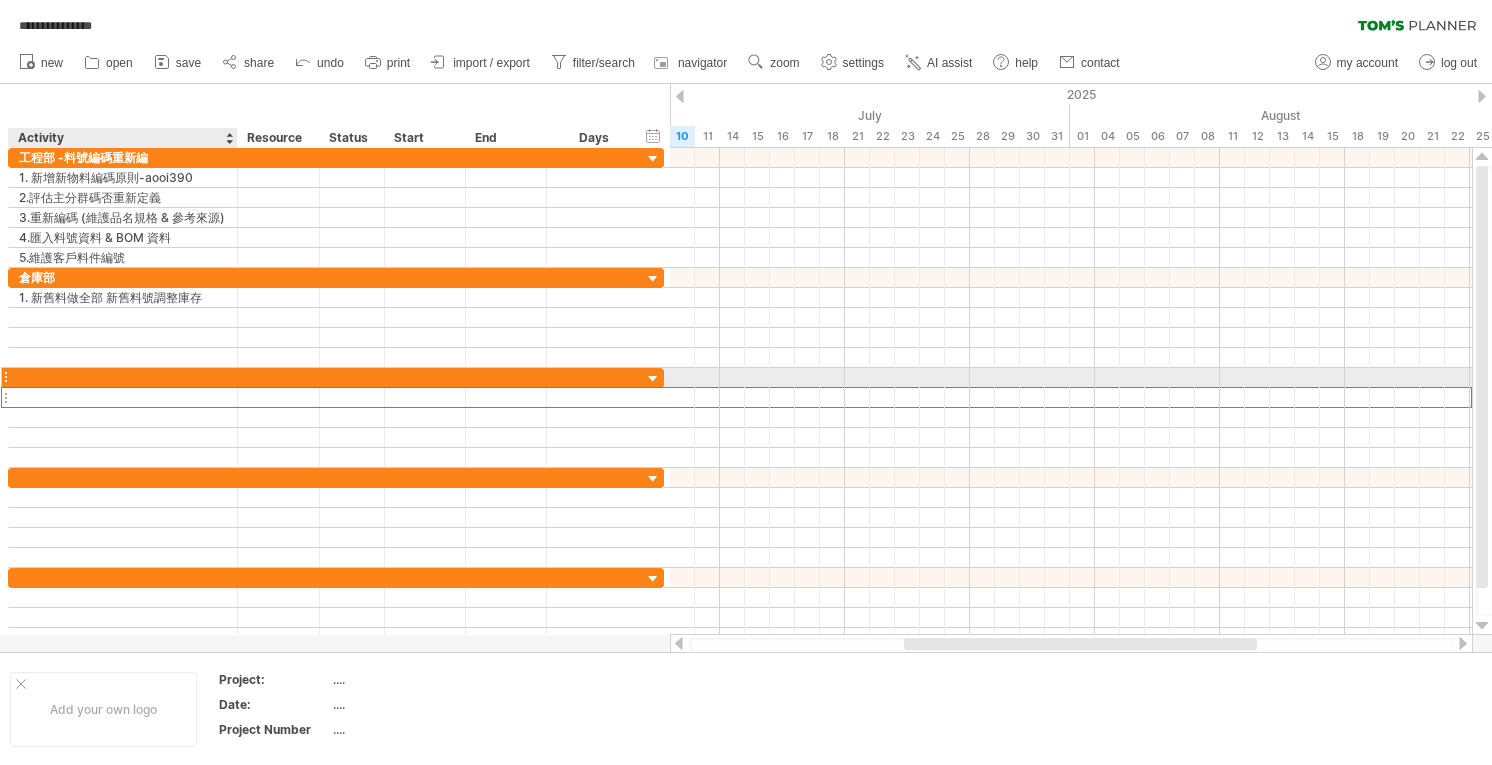 click at bounding box center [123, 377] 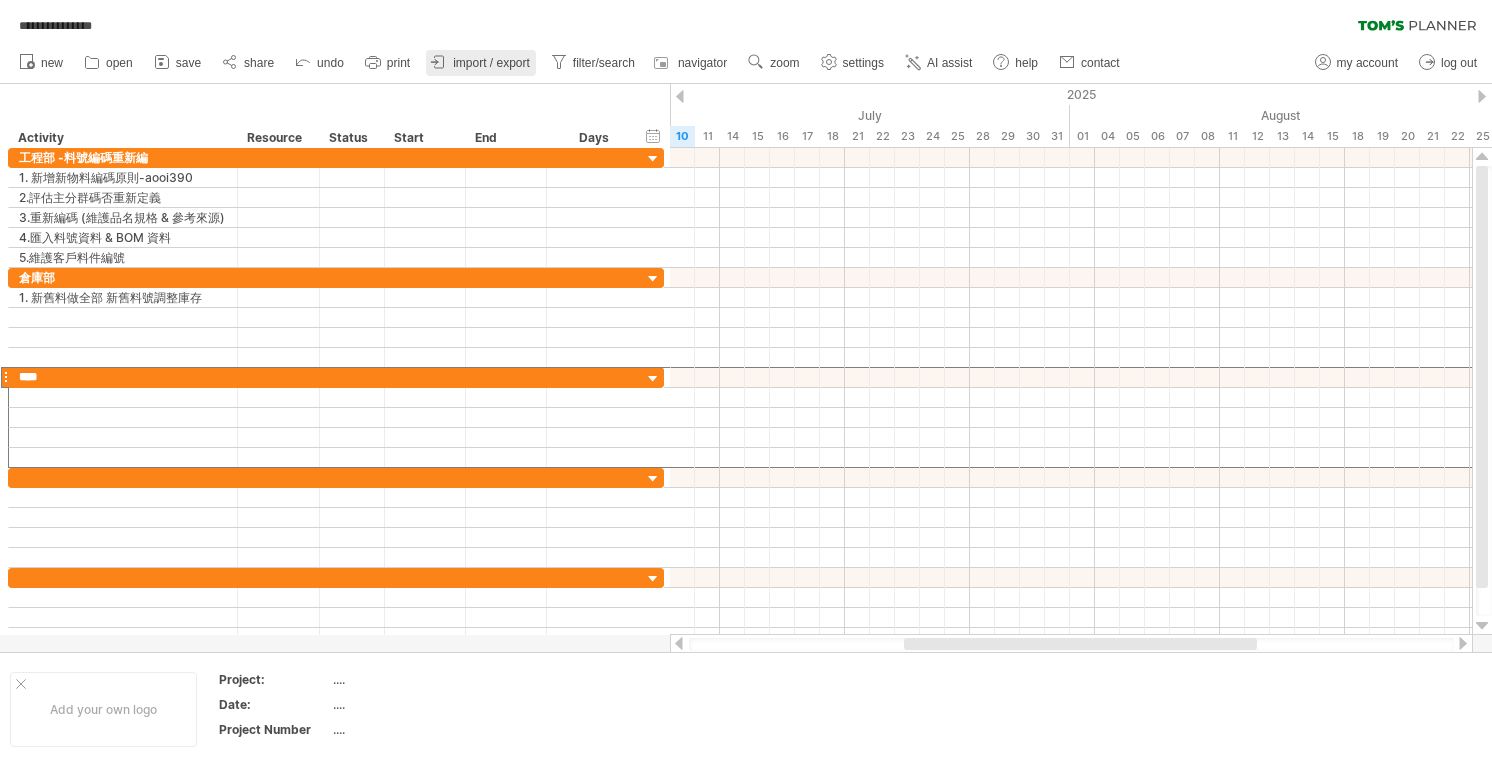 type on "***" 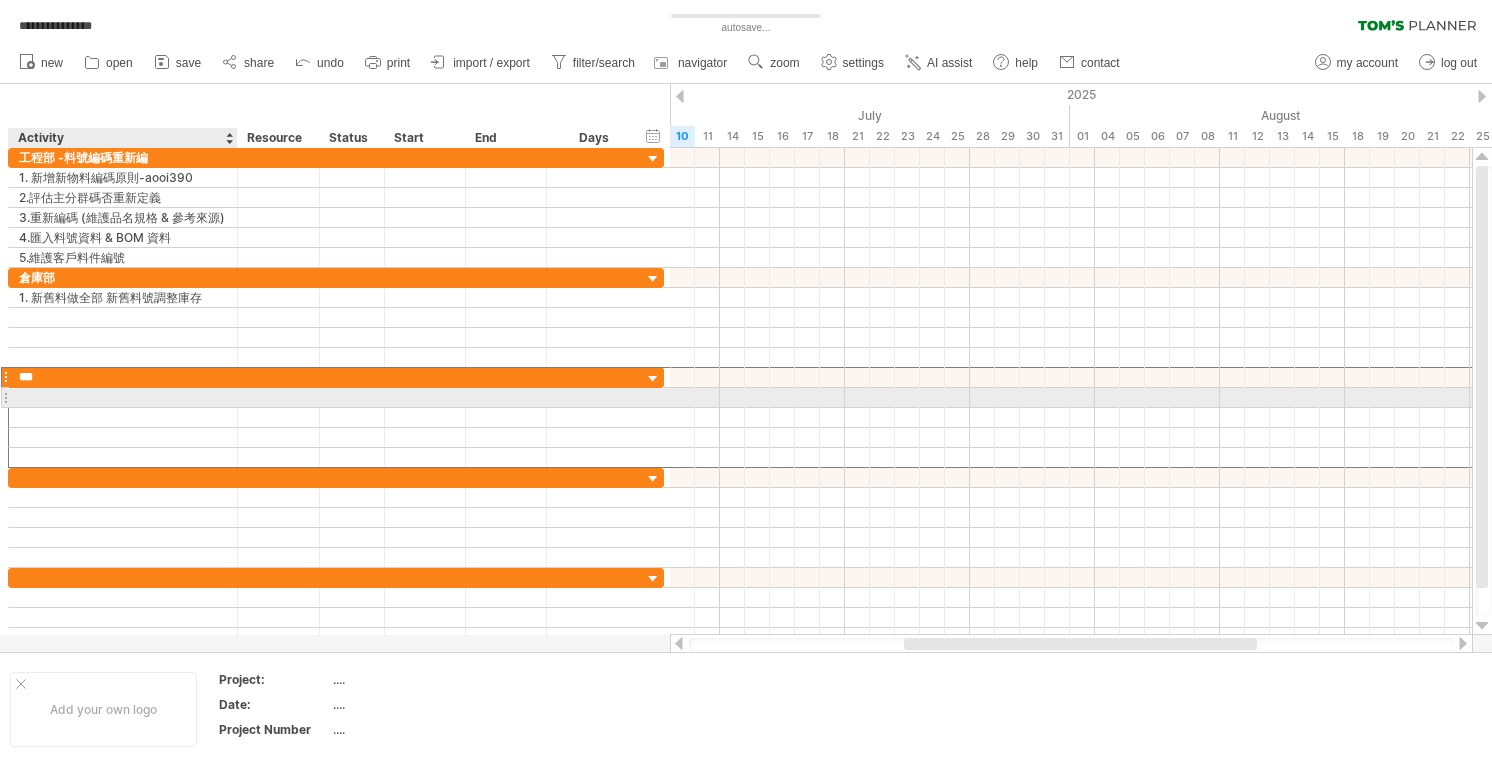 click at bounding box center (123, 397) 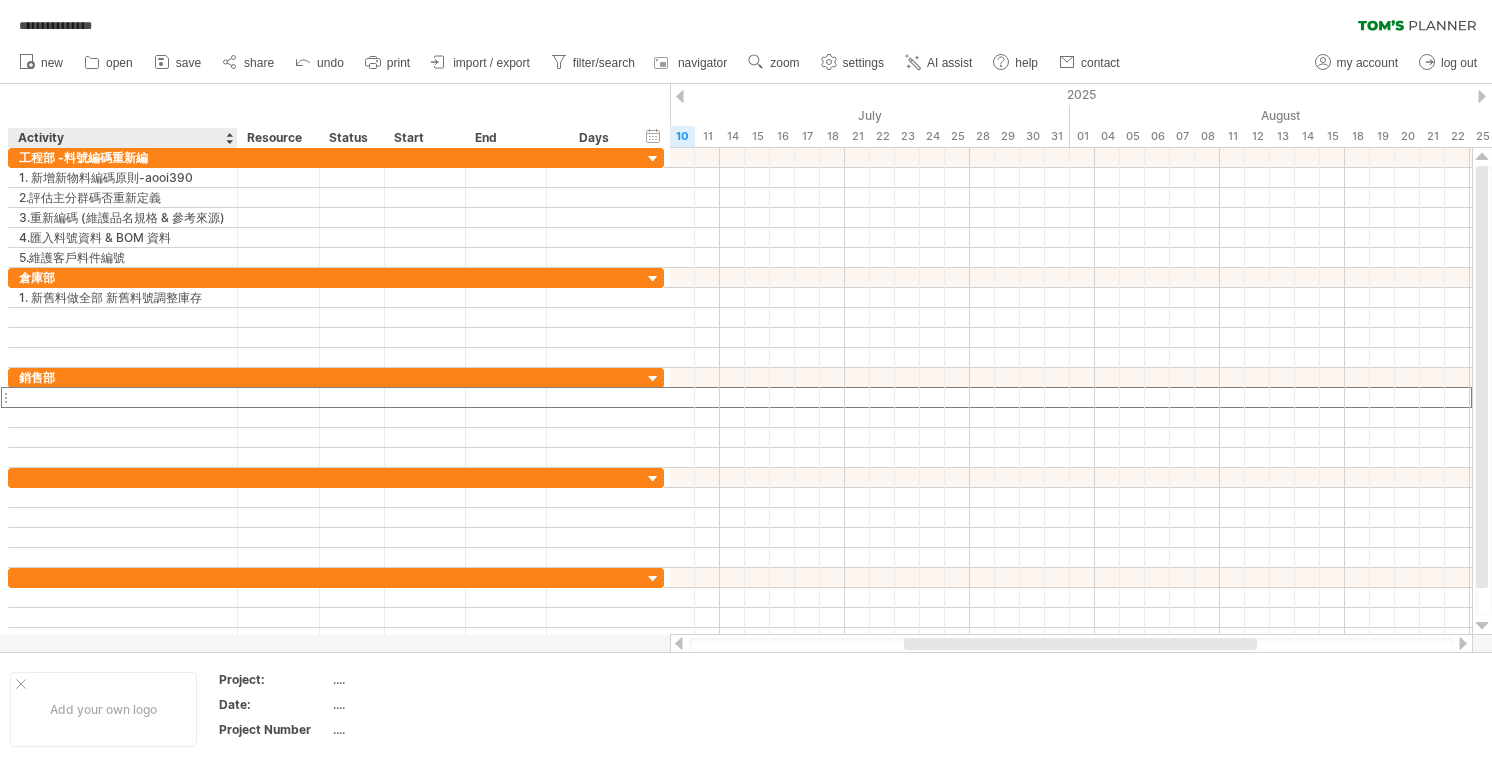 click on "hide start/end/duration show start/end/duration
******** Activity ******** Resource ****** Status Start   End   Days" at bounding box center (335, 116) 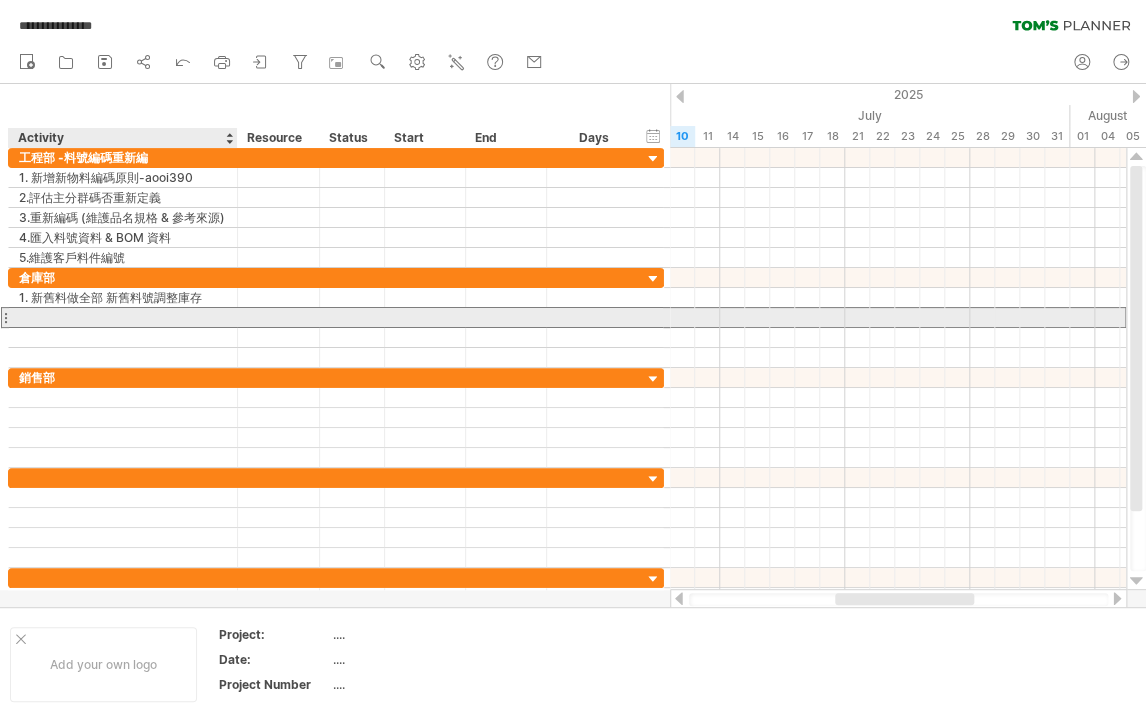 click at bounding box center (123, 317) 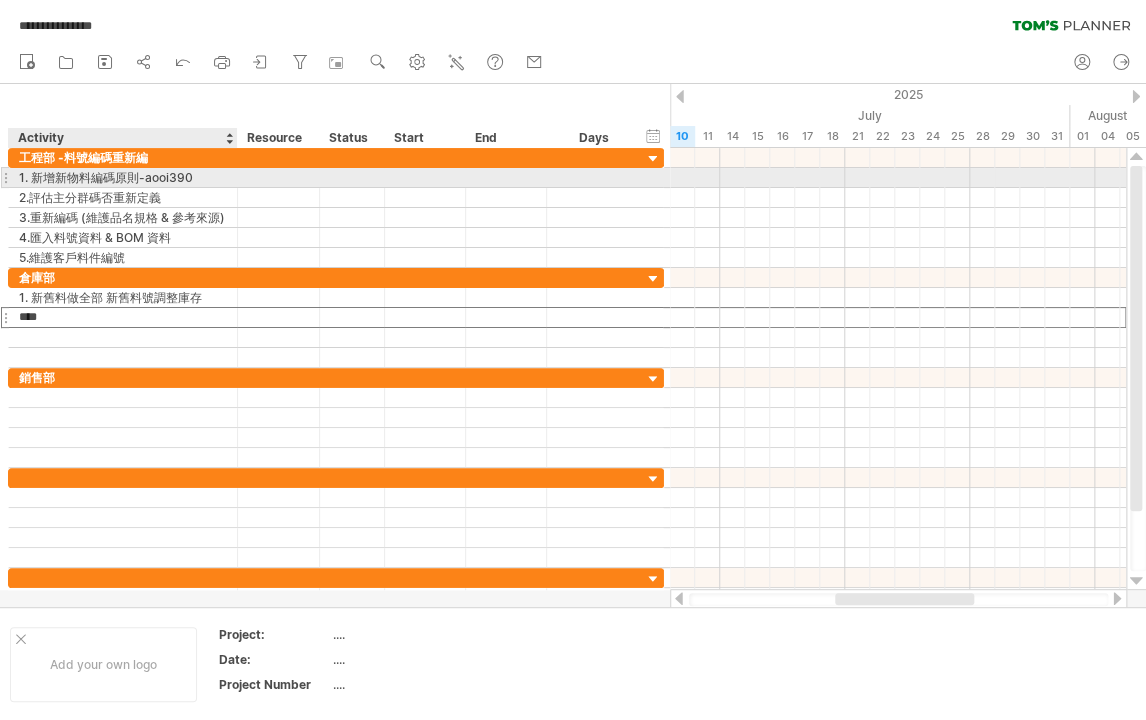 type on "**" 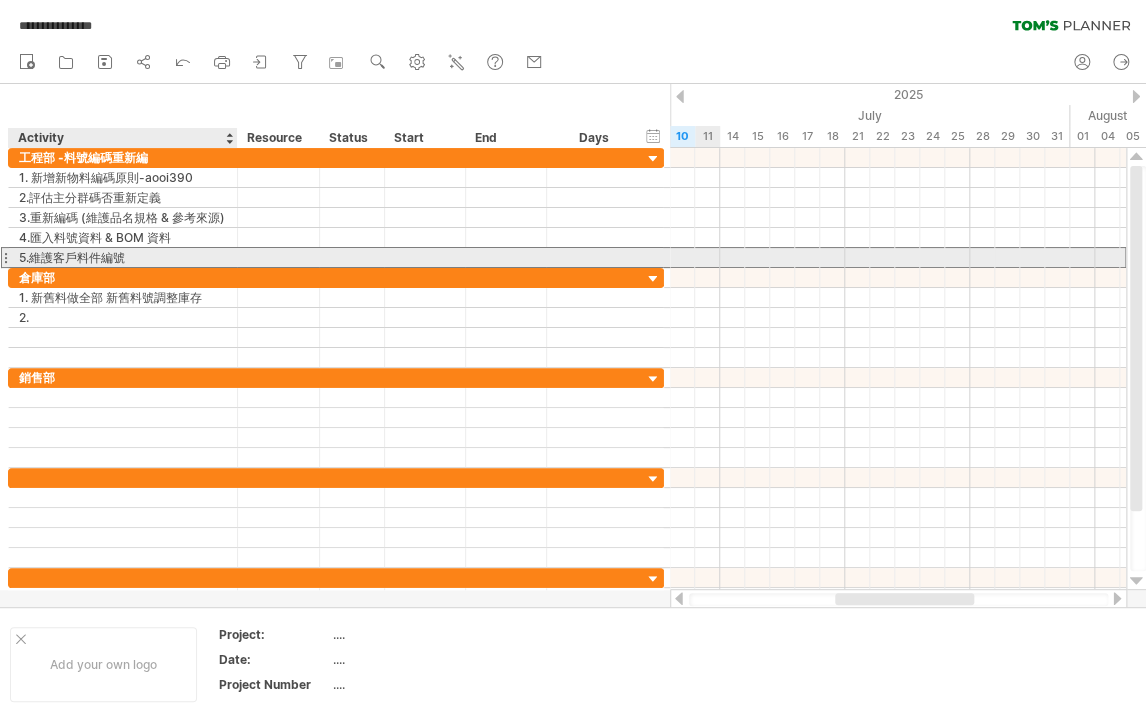 click on "5.維護客戶料件編號" at bounding box center [123, 257] 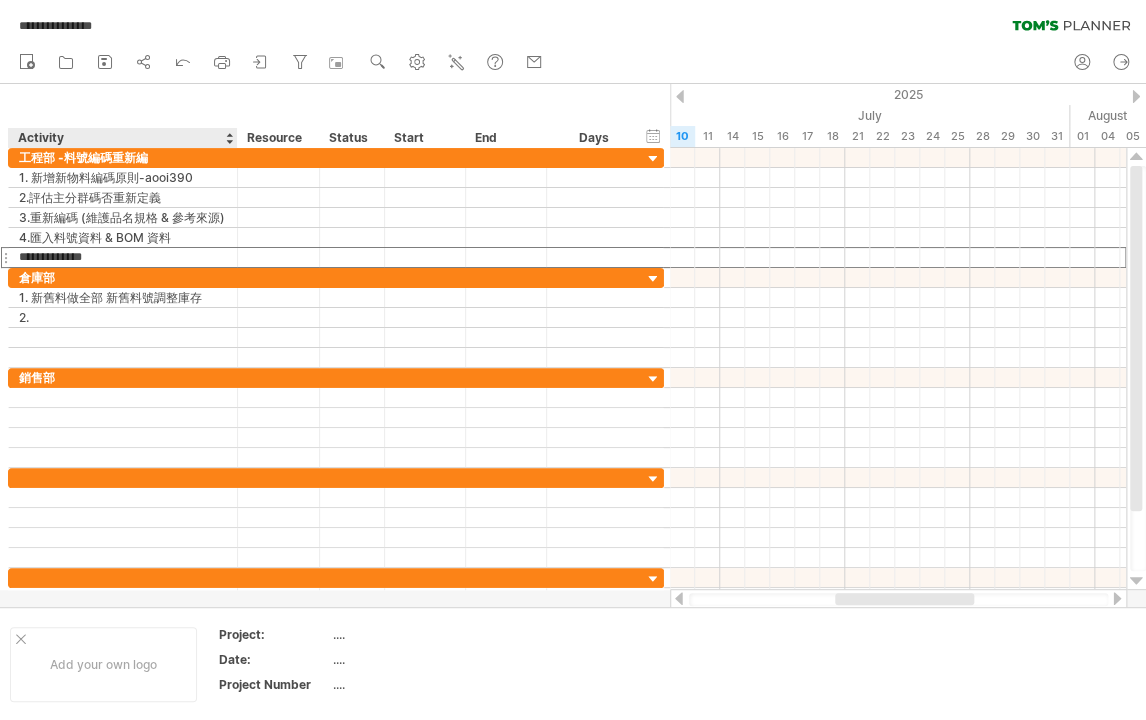 type on "**********" 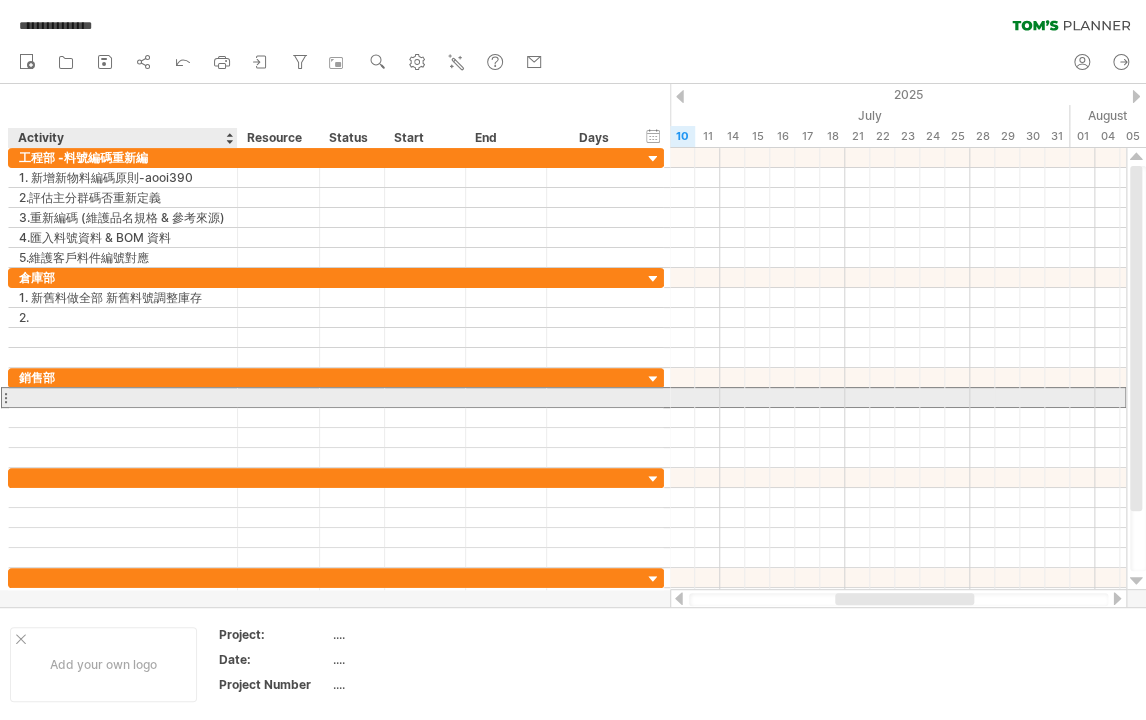 click at bounding box center (123, 397) 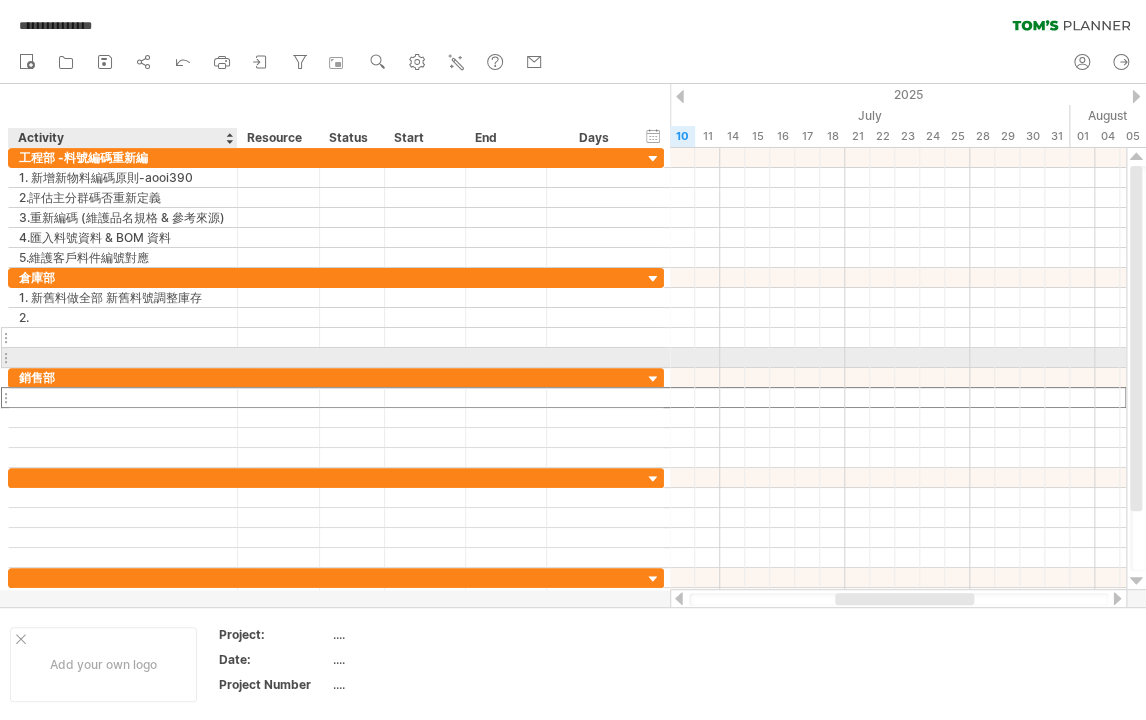 type on "*" 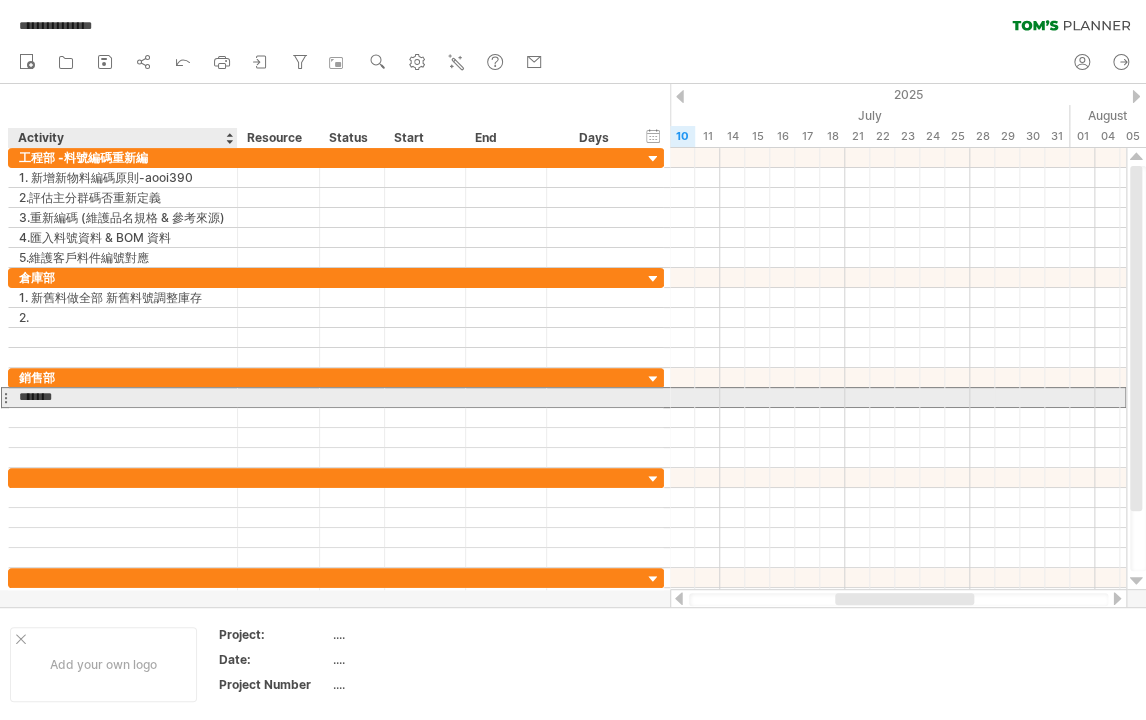 click on "*******" at bounding box center [123, 397] 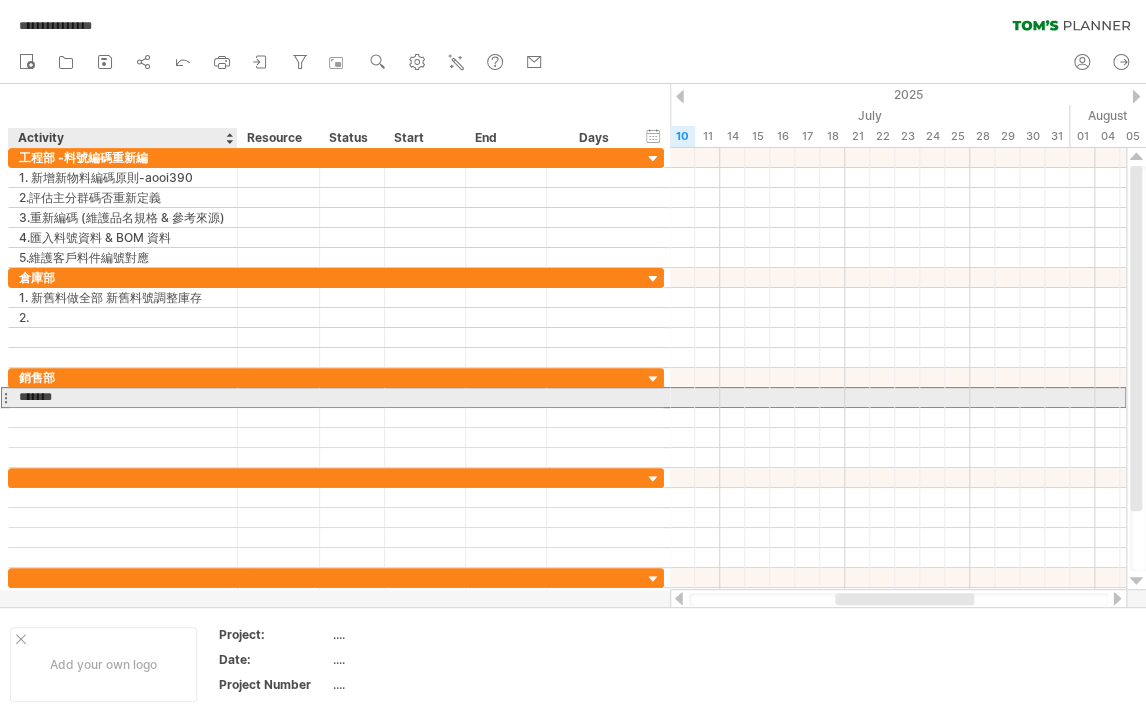 click on "*******" at bounding box center [123, 397] 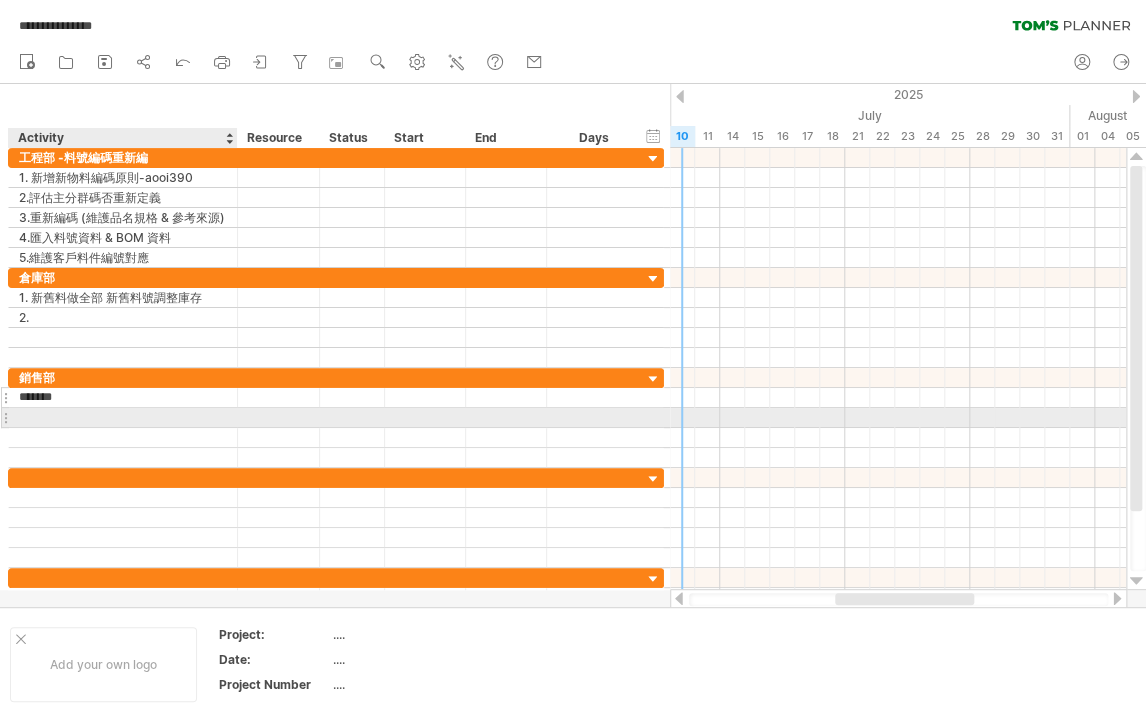 click on "*******" at bounding box center [123, 397] 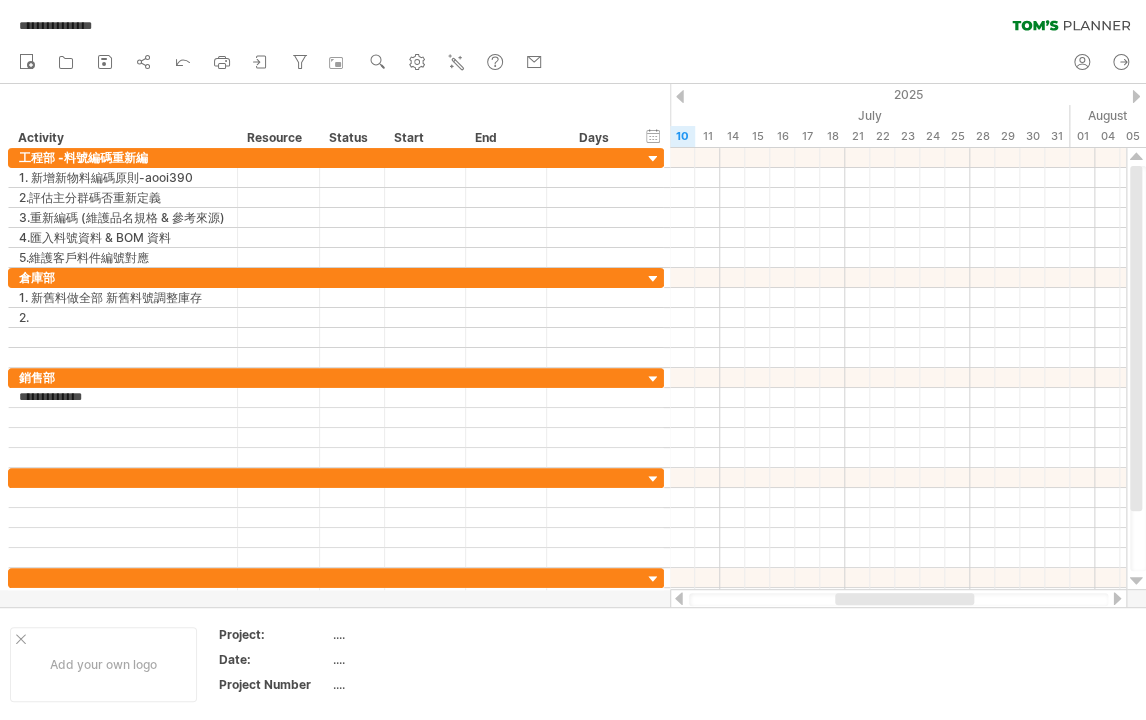 type on "**********" 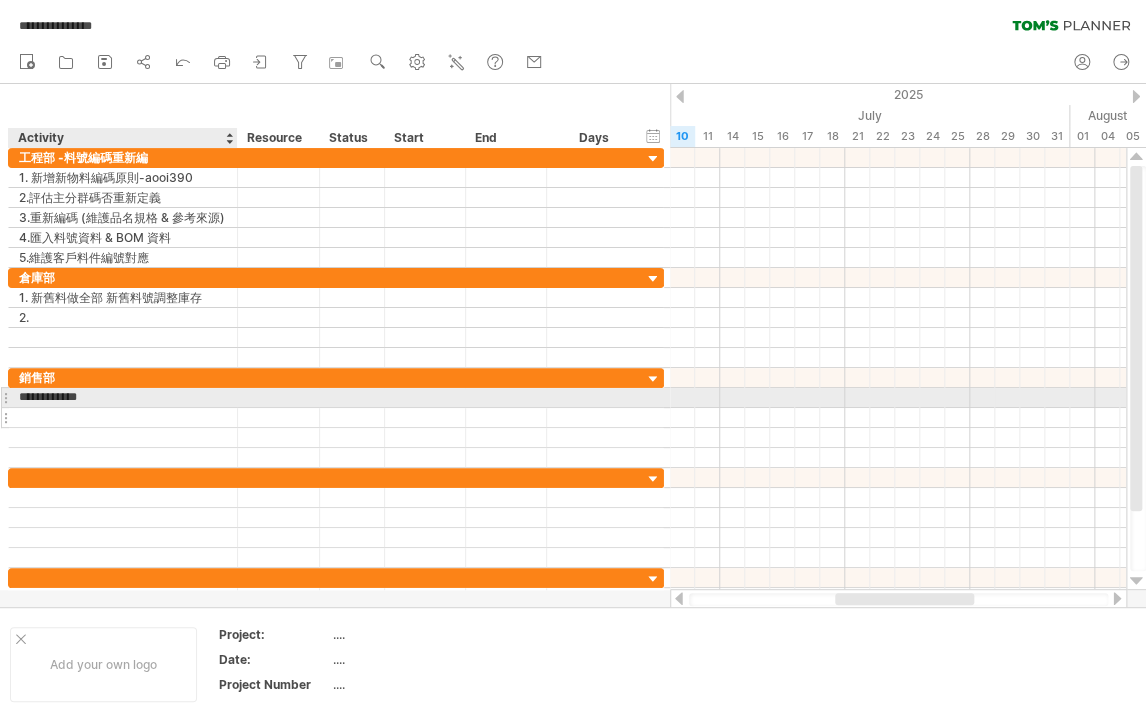 click at bounding box center [123, 417] 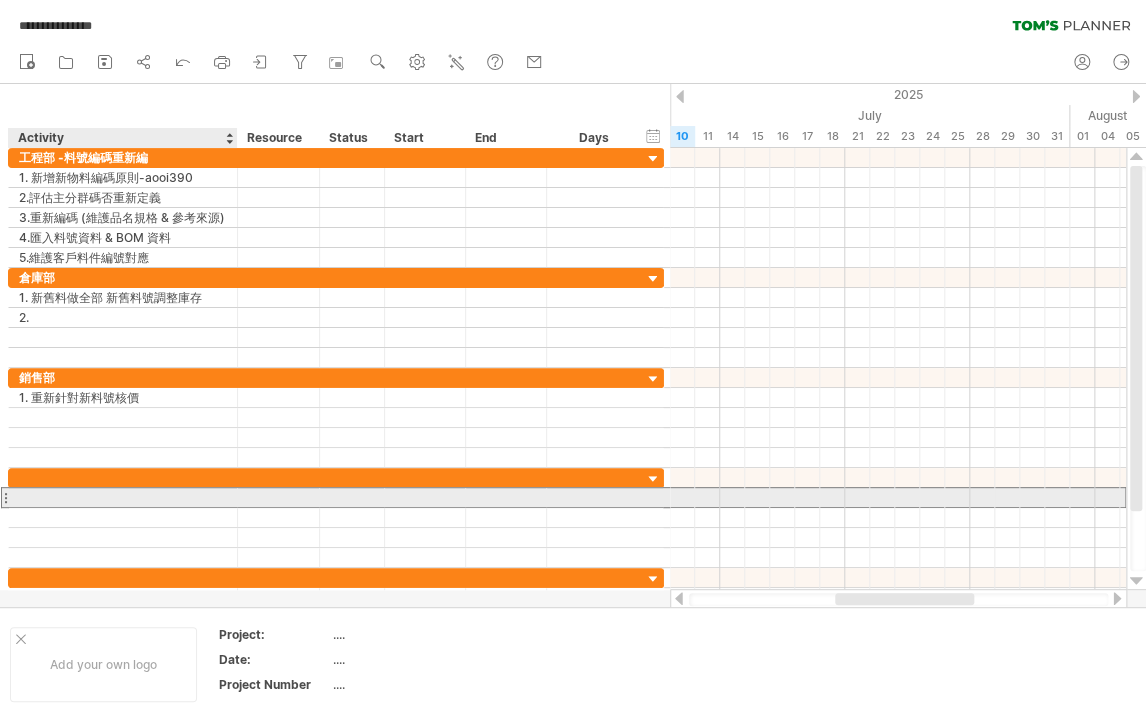 click at bounding box center (123, 497) 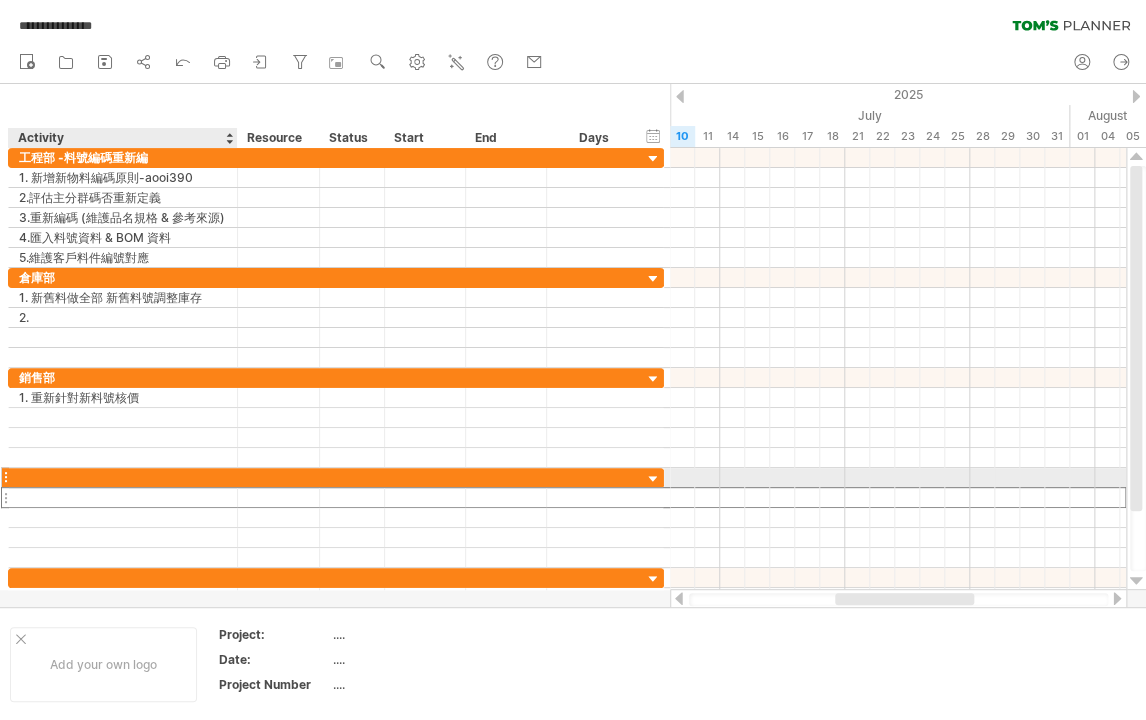 click at bounding box center [123, 477] 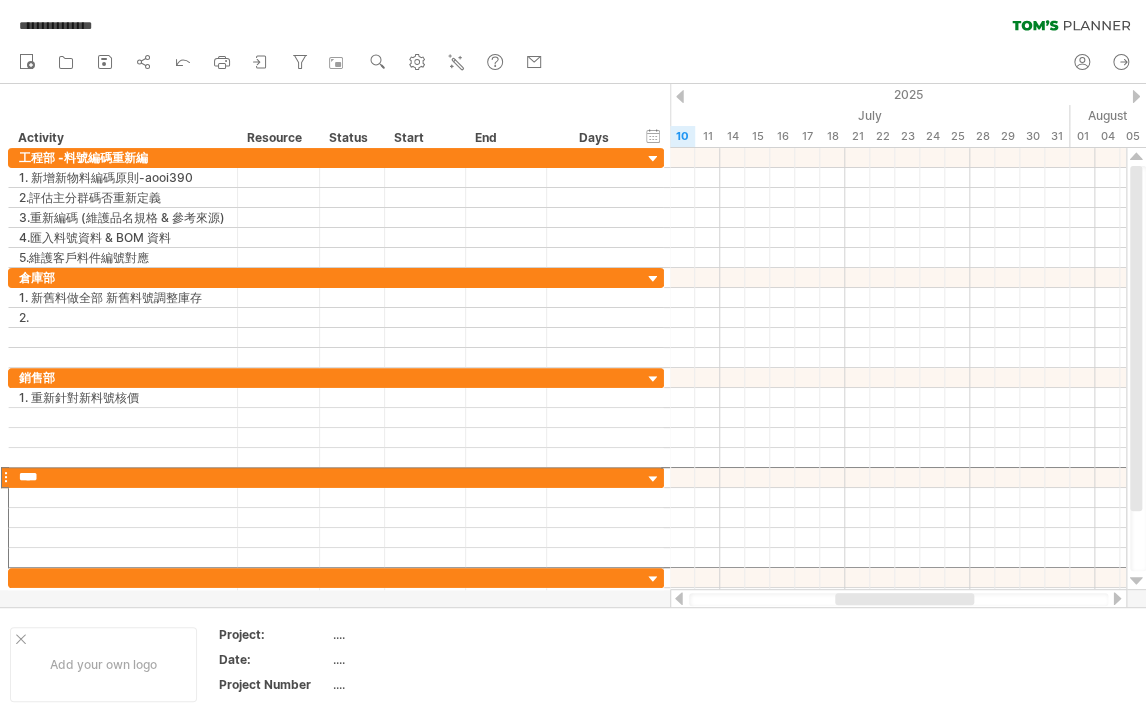 type on "***" 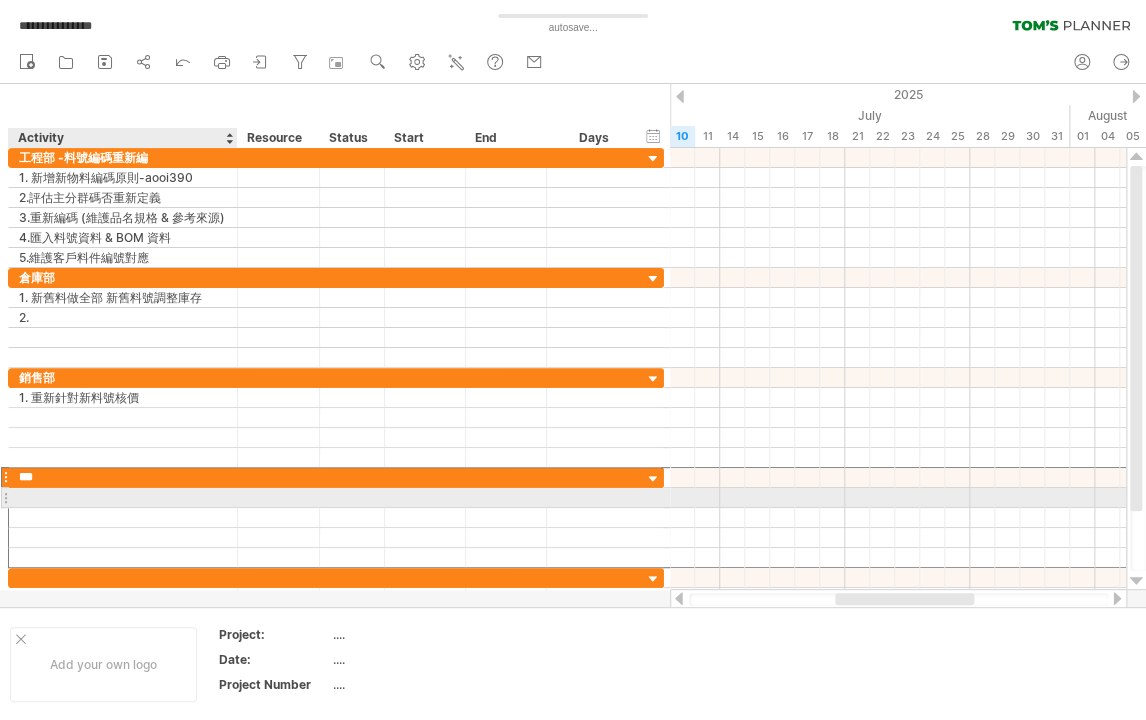 click at bounding box center [123, 497] 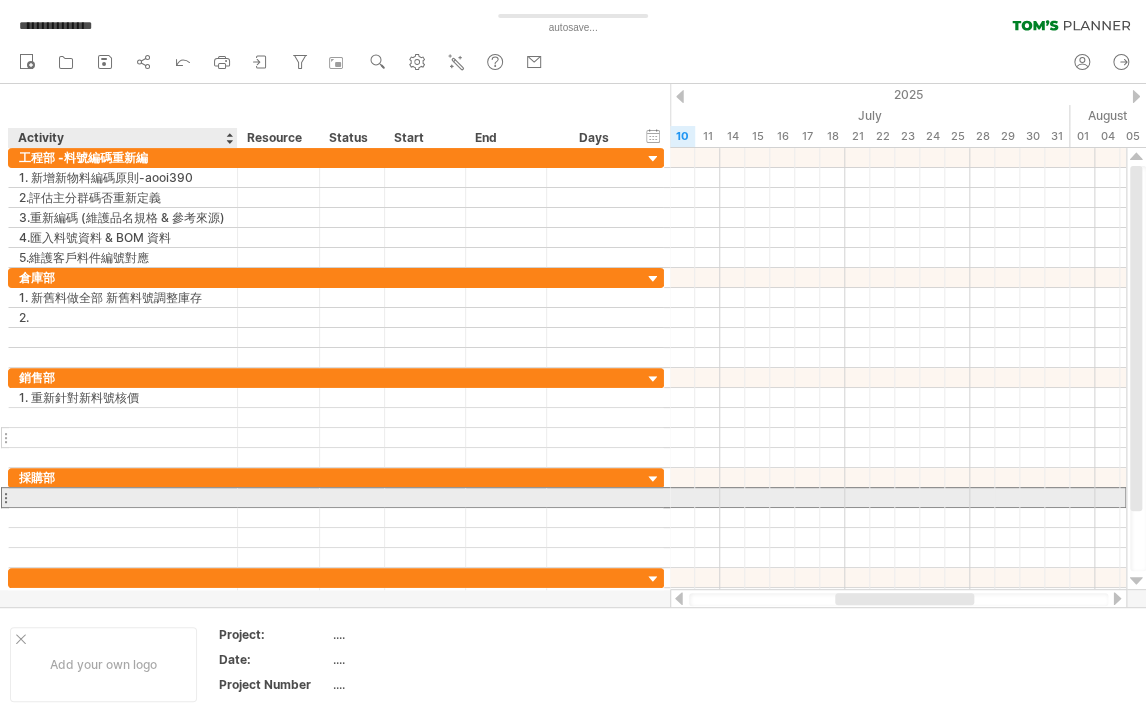 type on "*" 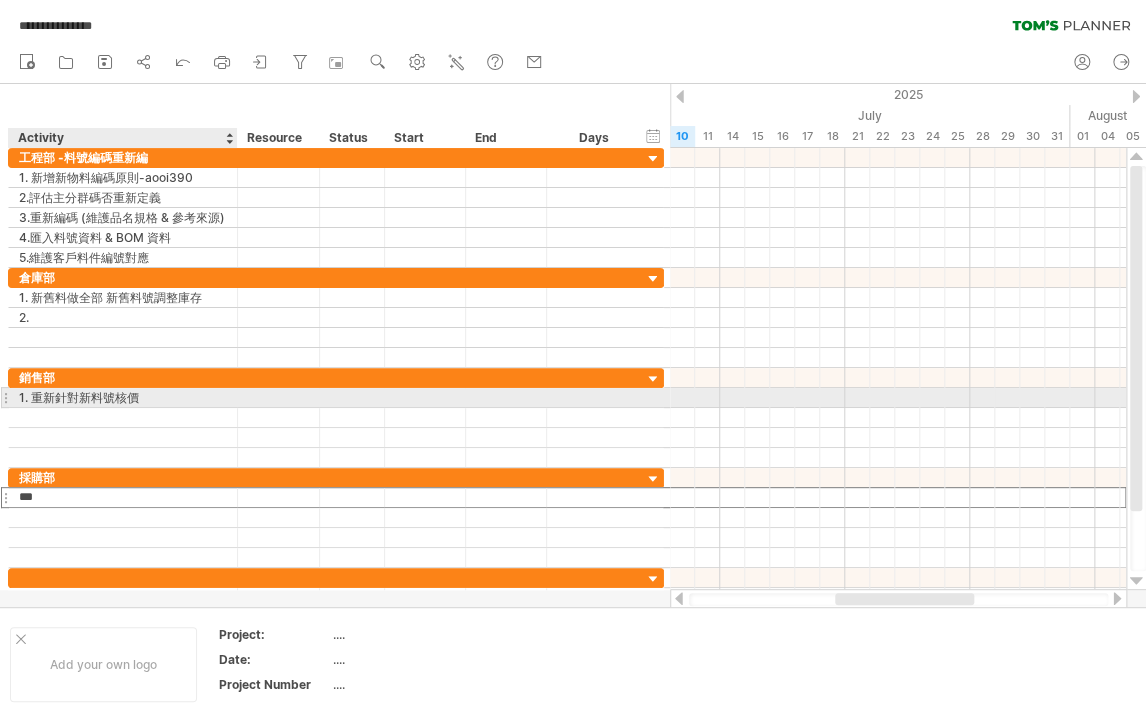 click on "1. 重新針對新料號核價" at bounding box center [123, 397] 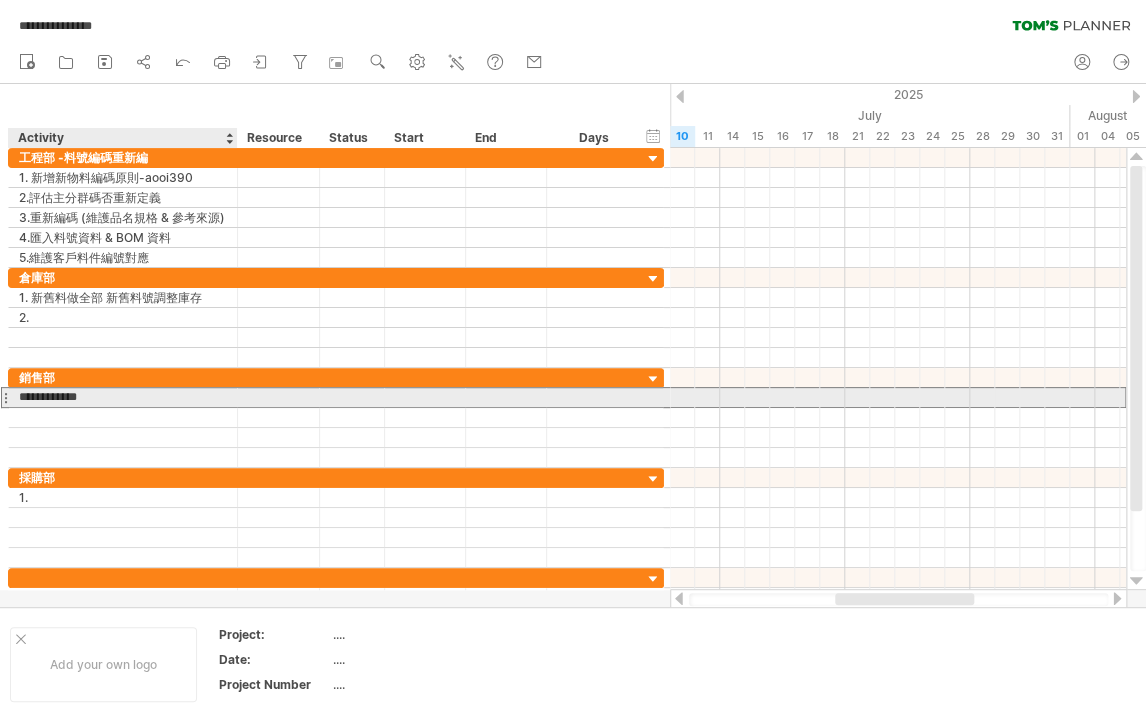 drag, startPoint x: 141, startPoint y: 392, endPoint x: 32, endPoint y: 392, distance: 109 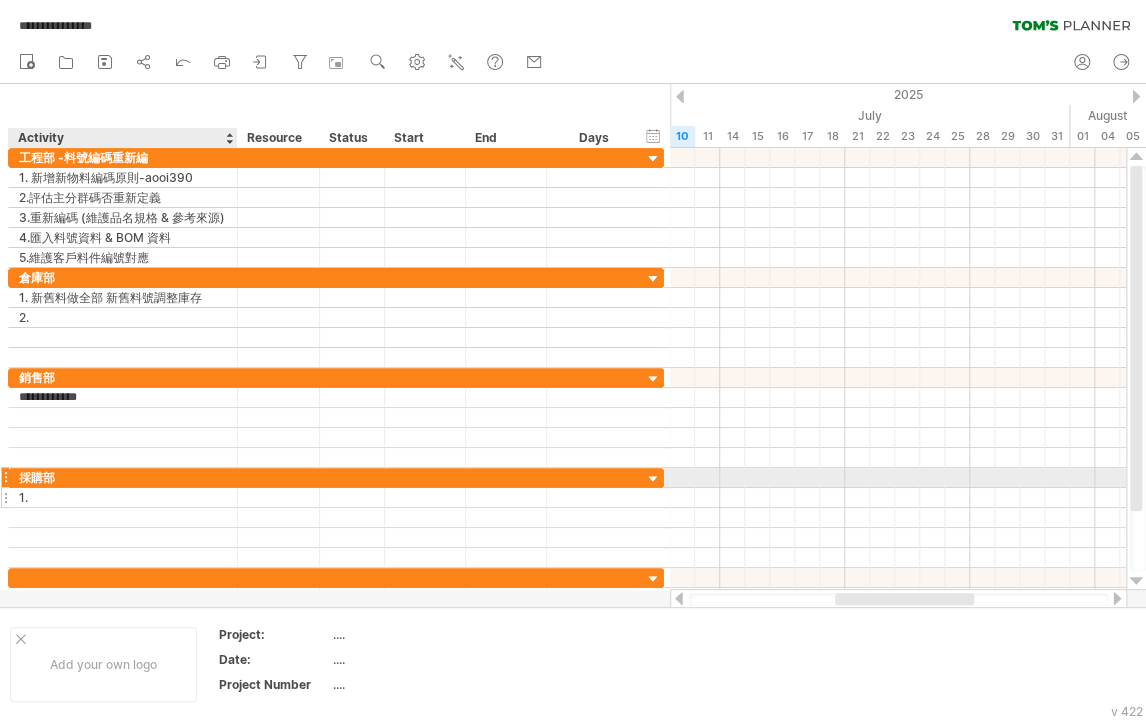click on "1." at bounding box center [123, 497] 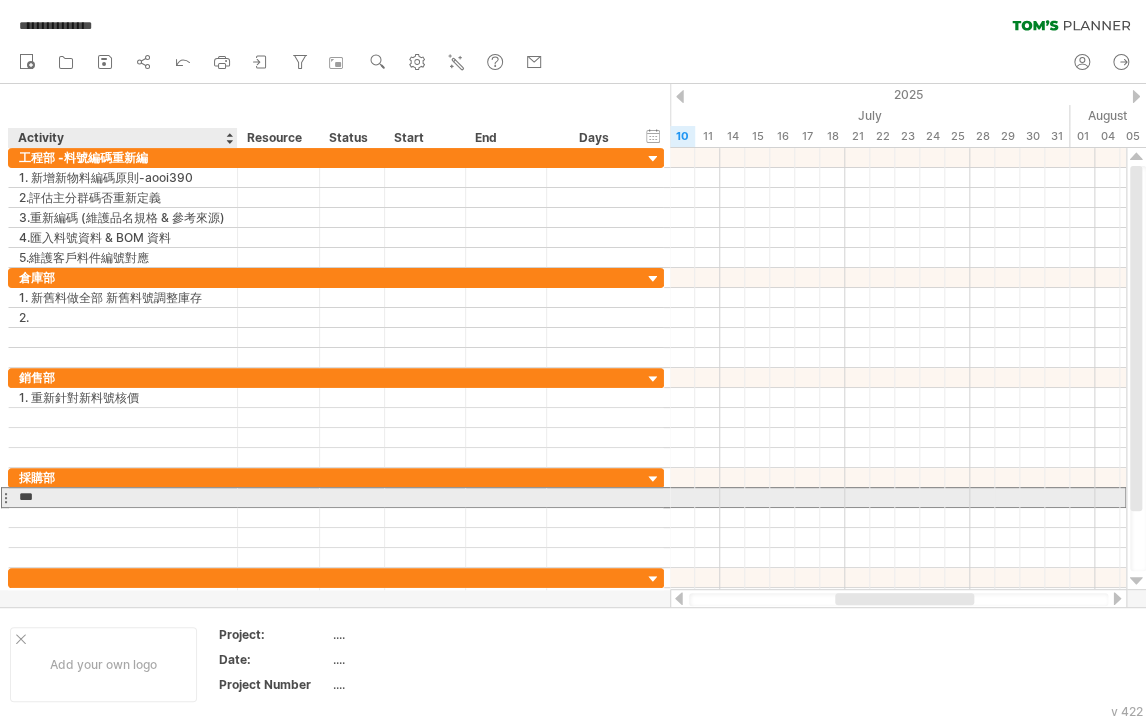 paste on "**********" 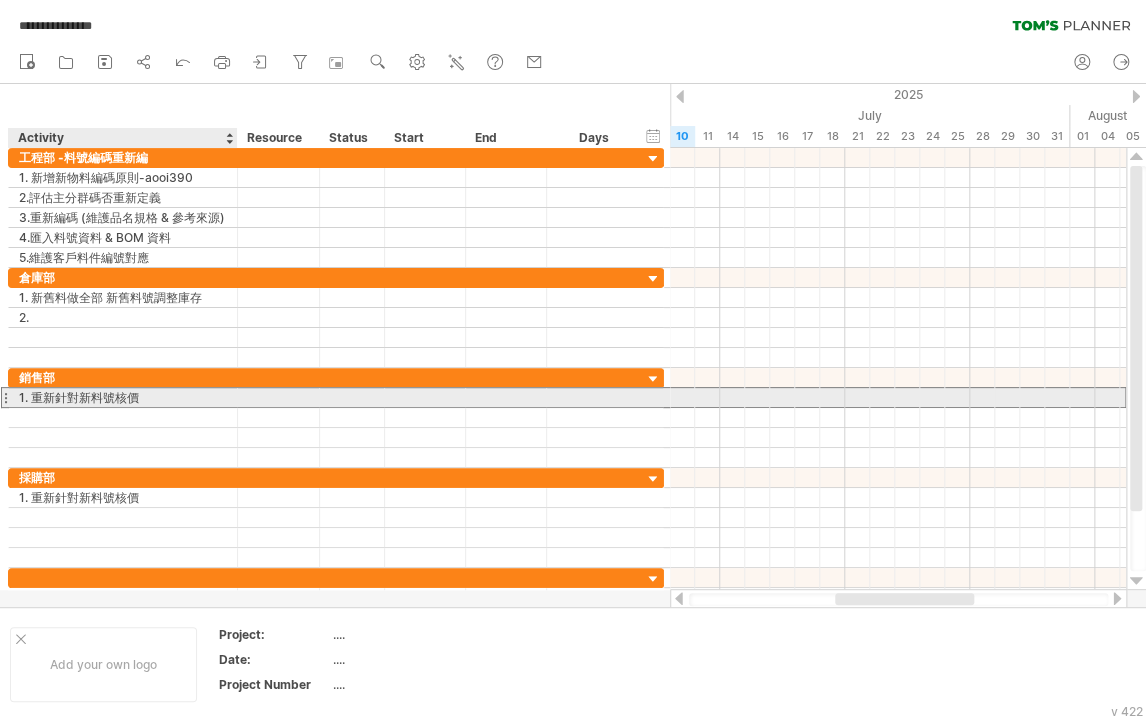 click on "1. 重新針對新料號核價" at bounding box center [123, 397] 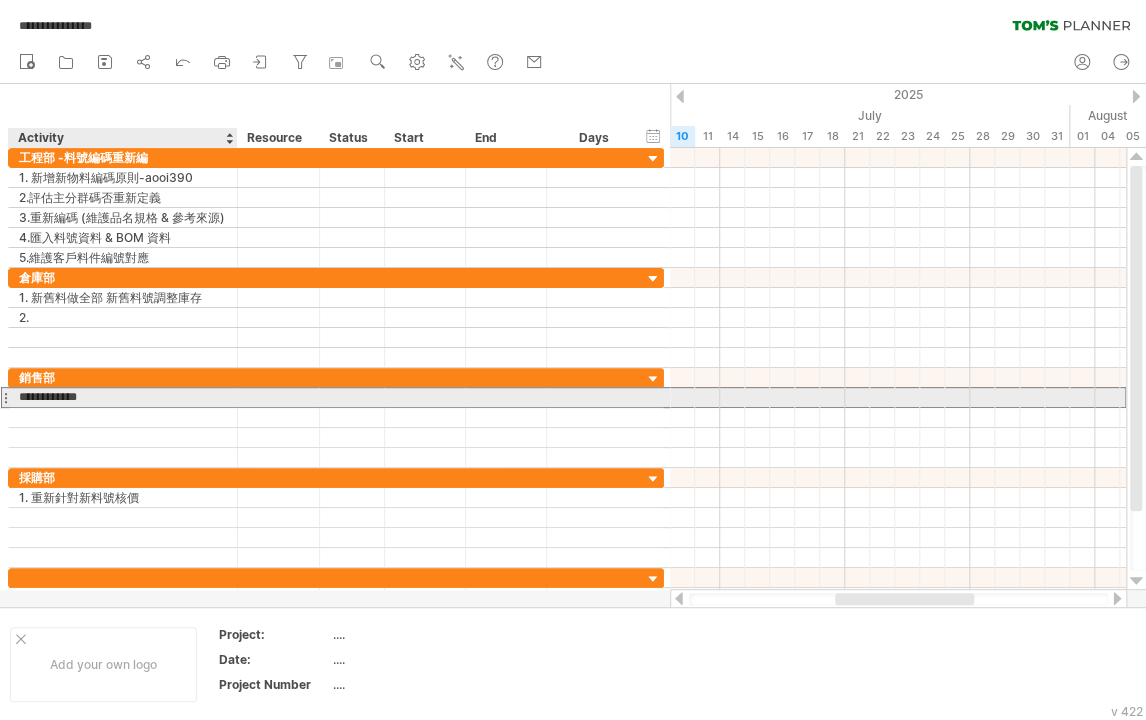 drag, startPoint x: 136, startPoint y: 397, endPoint x: 35, endPoint y: 404, distance: 101.24229 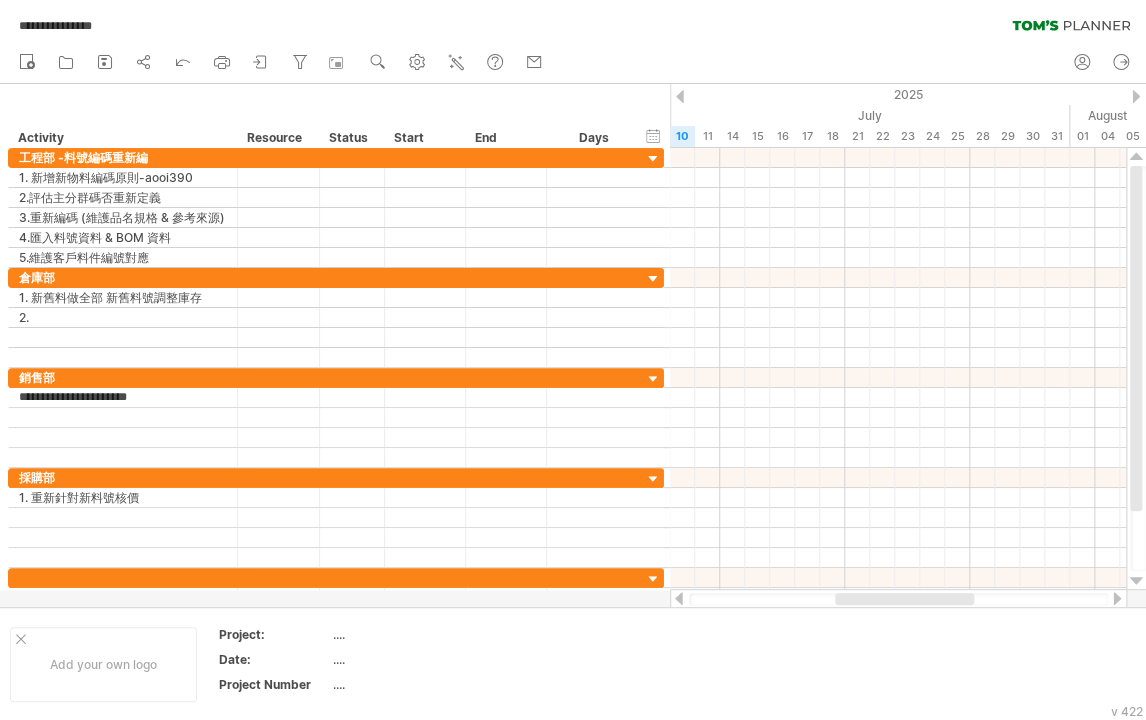 type on "**********" 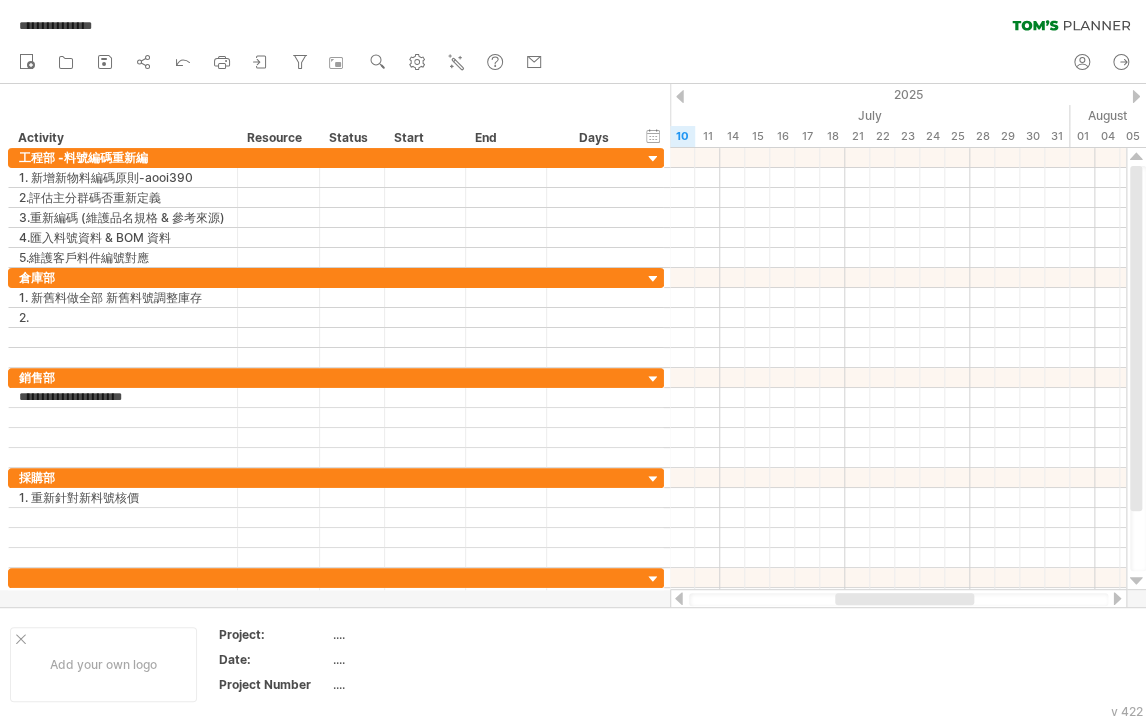 scroll, scrollTop: 0, scrollLeft: 4, axis: horizontal 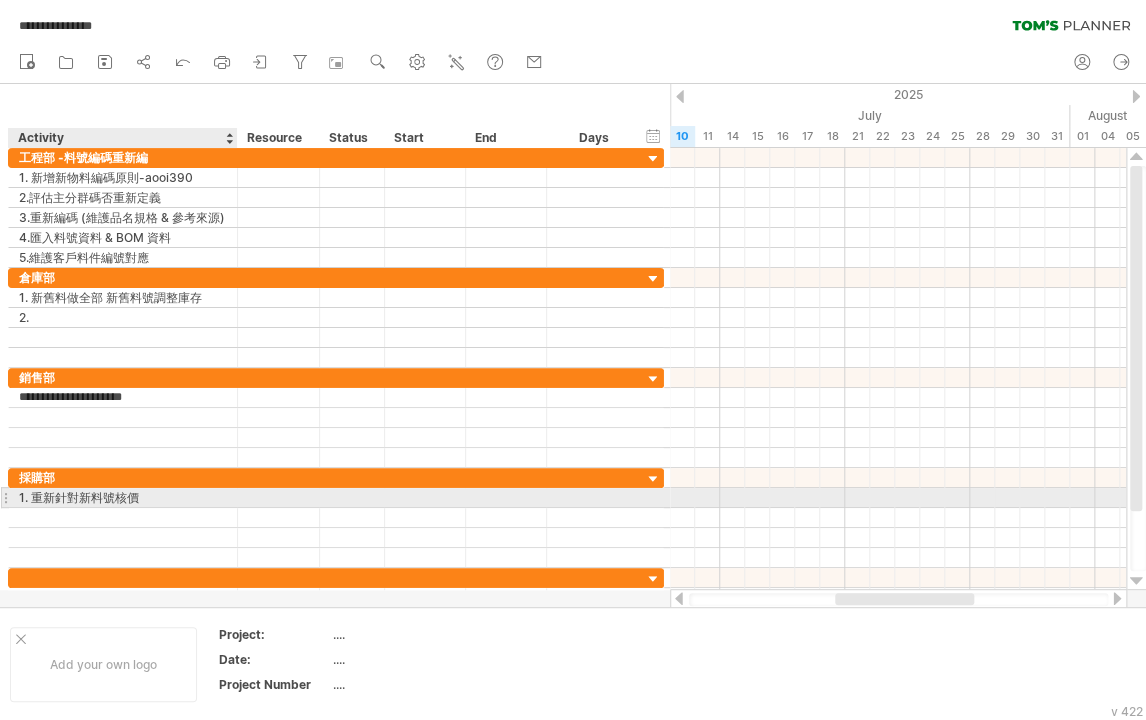 click on "1. 重新針對新料號核價" at bounding box center (123, 497) 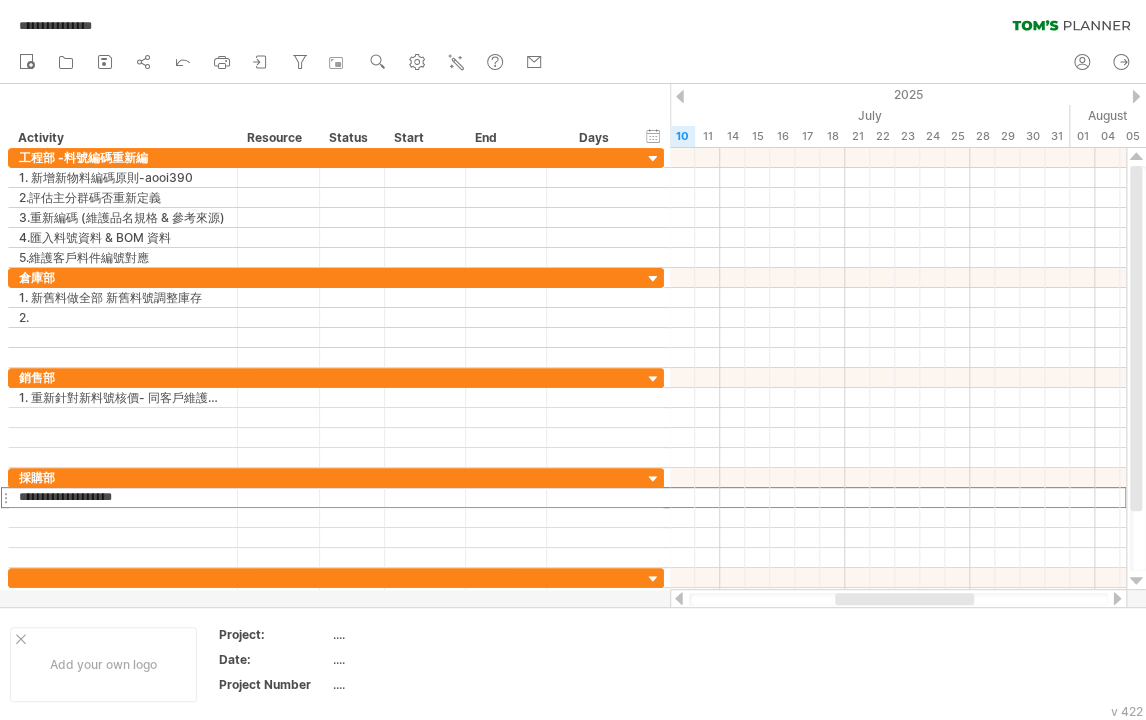 scroll, scrollTop: 0, scrollLeft: 0, axis: both 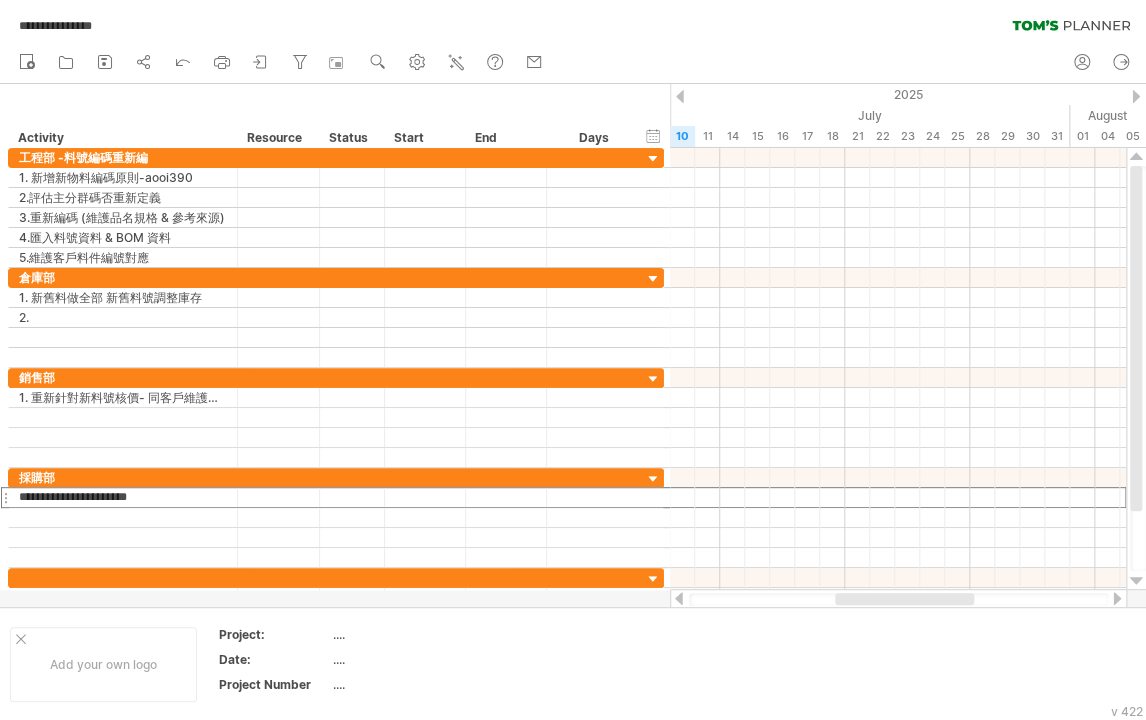 type on "**********" 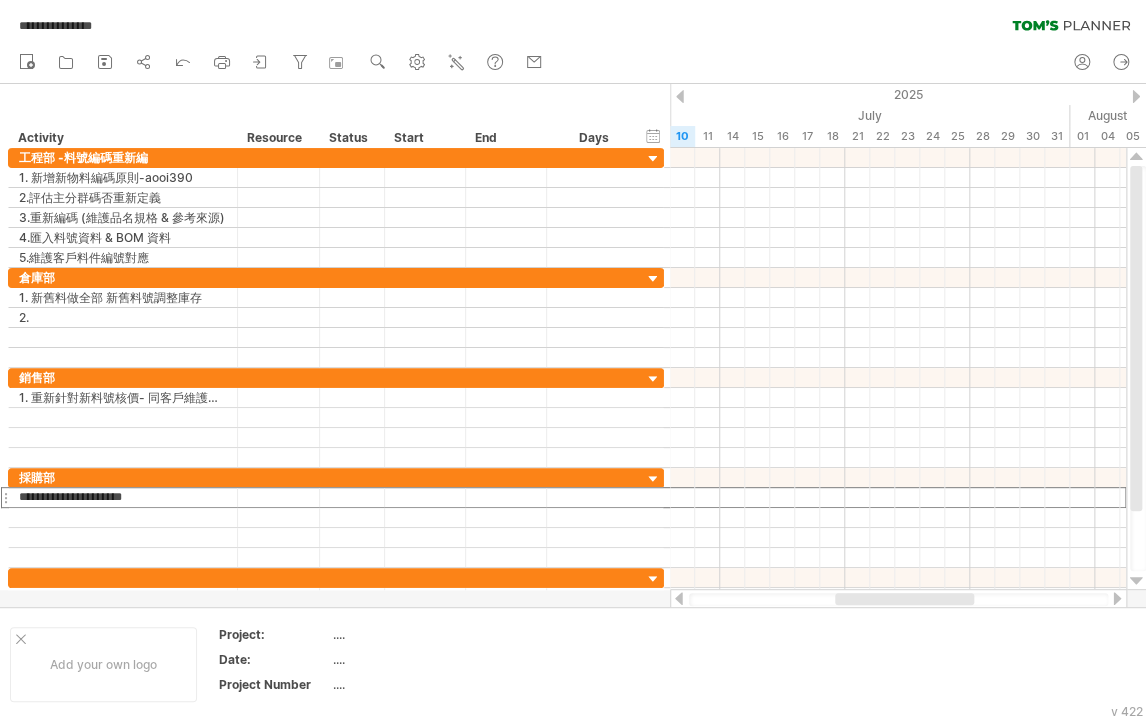 scroll, scrollTop: 0, scrollLeft: 13, axis: horizontal 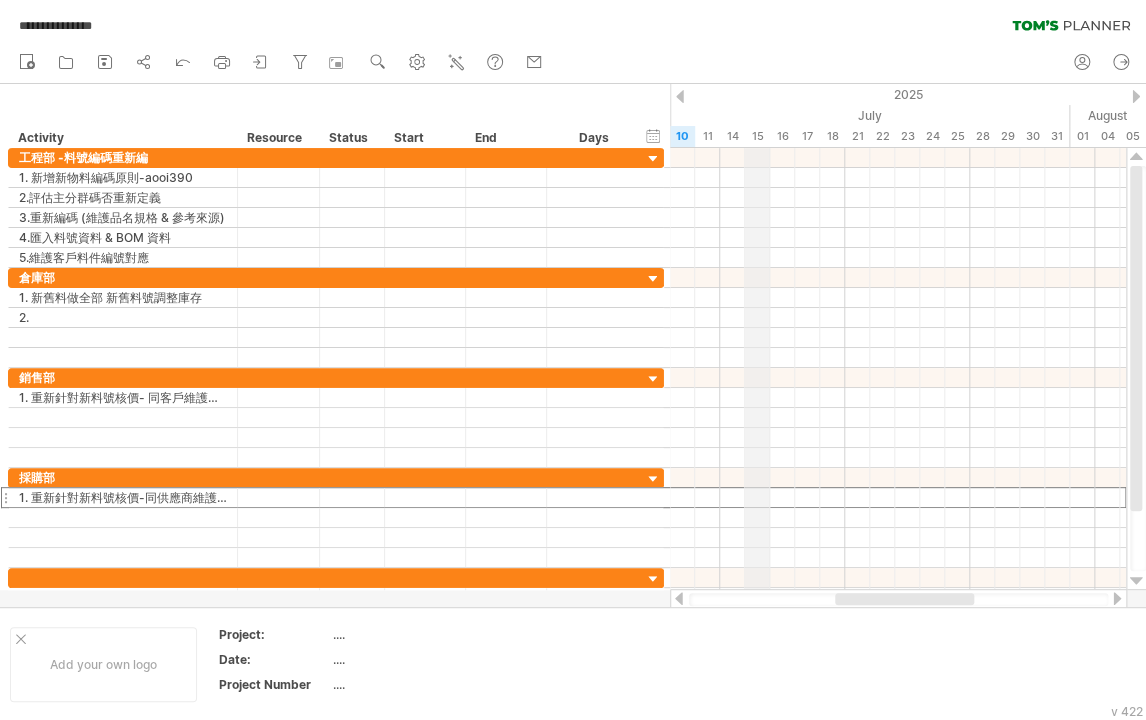 click on "2025" at bounding box center [1432, 94] 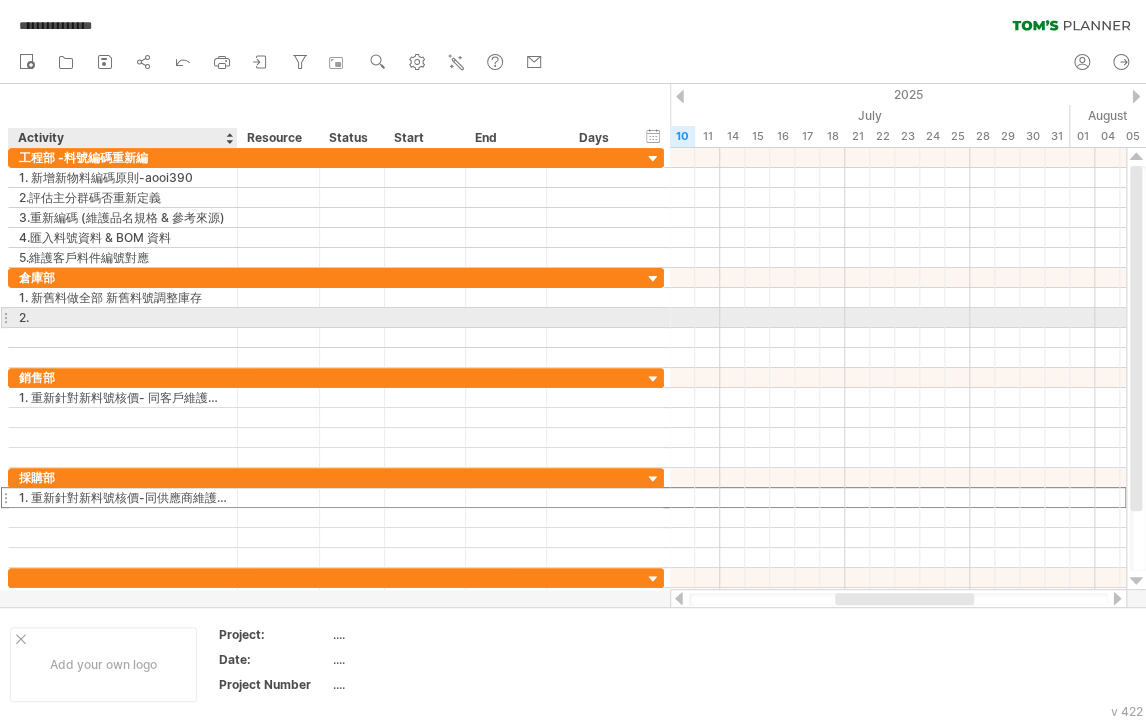 click on "2." at bounding box center (123, 317) 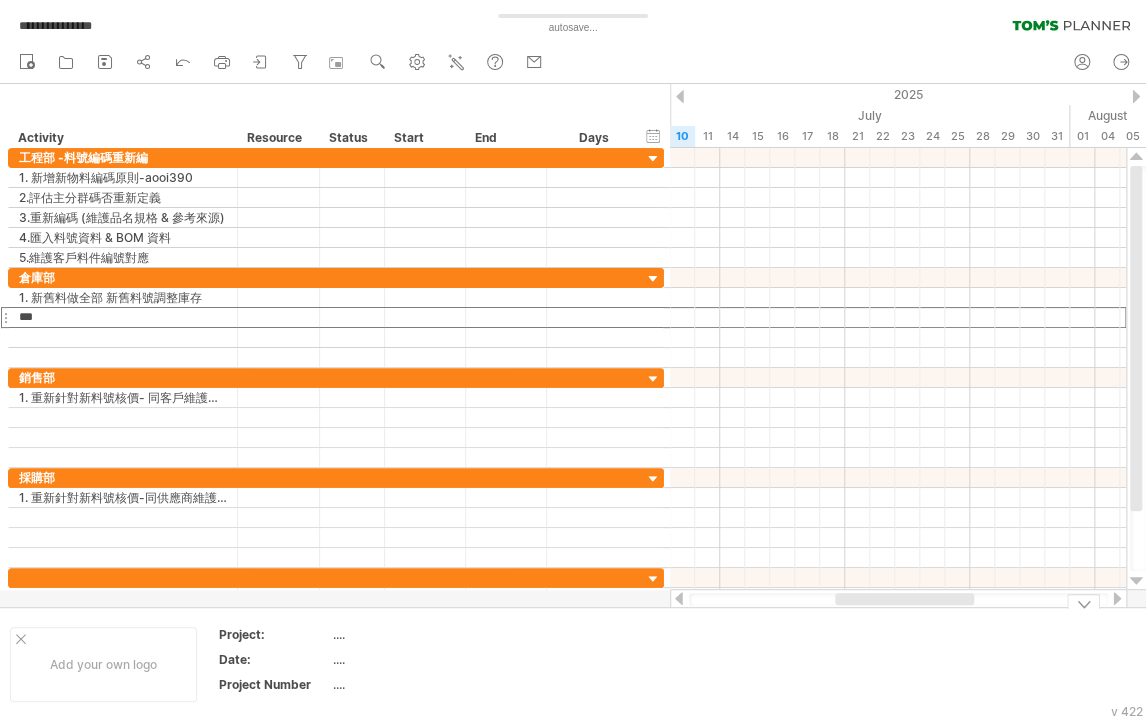 drag, startPoint x: 909, startPoint y: 704, endPoint x: 902, endPoint y: 672, distance: 32.75668 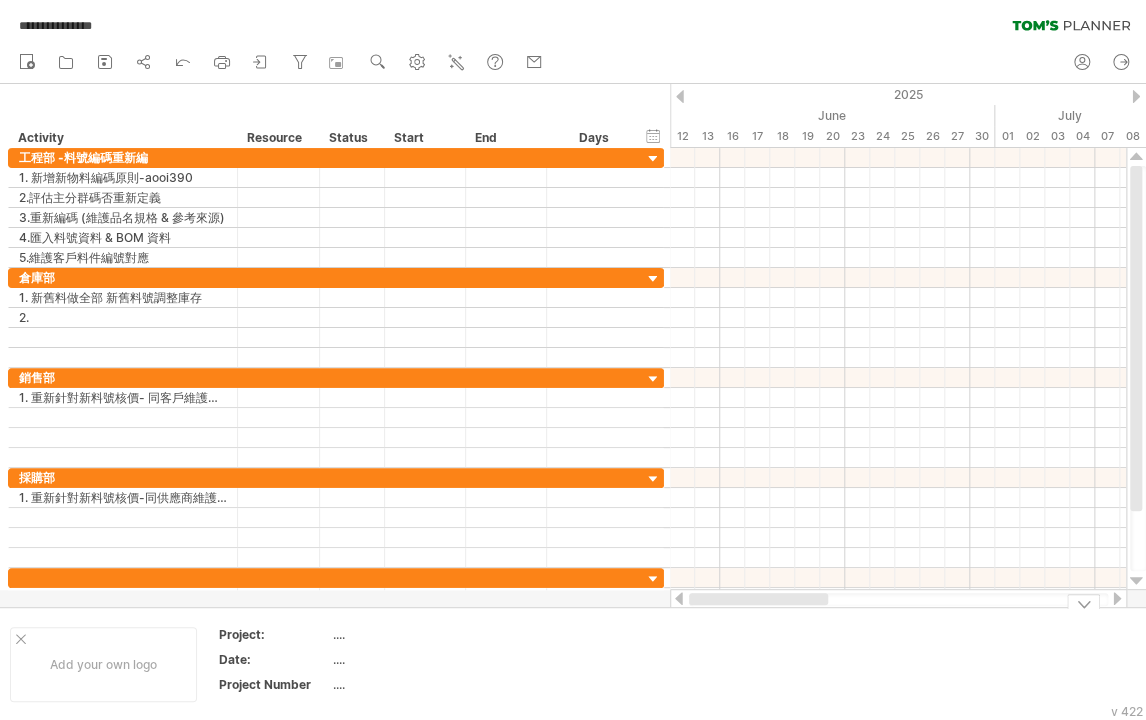 drag, startPoint x: 887, startPoint y: 601, endPoint x: 697, endPoint y: 608, distance: 190.1289 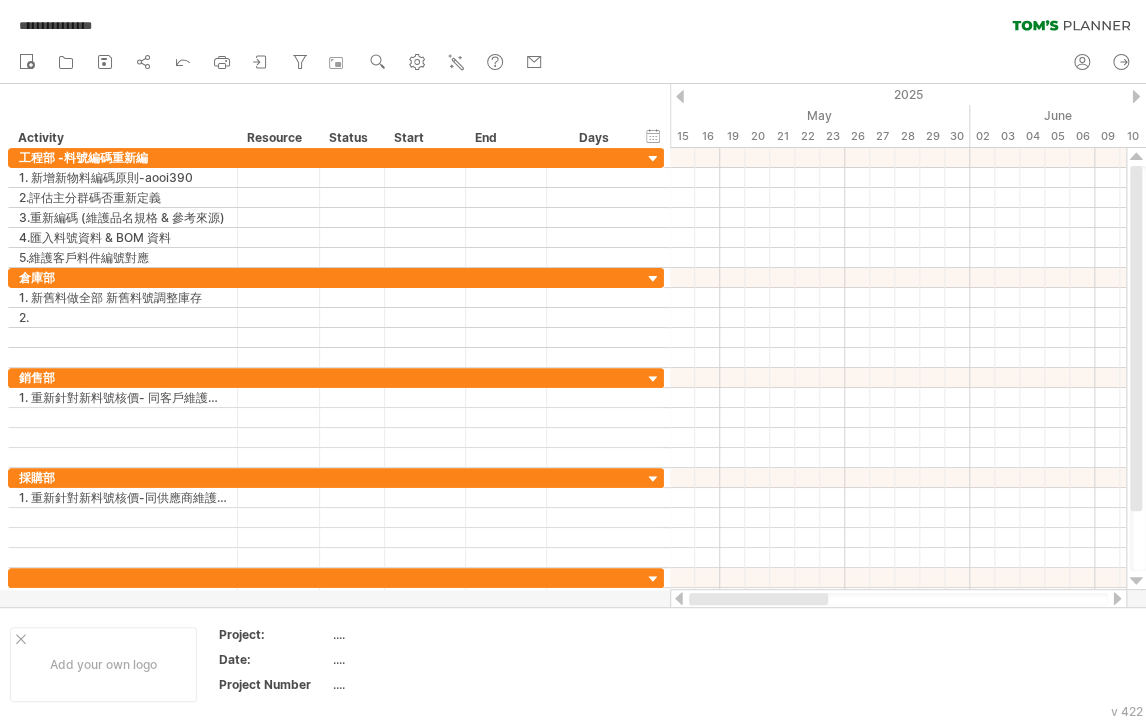 drag, startPoint x: 902, startPoint y: 598, endPoint x: 701, endPoint y: 600, distance: 201.00995 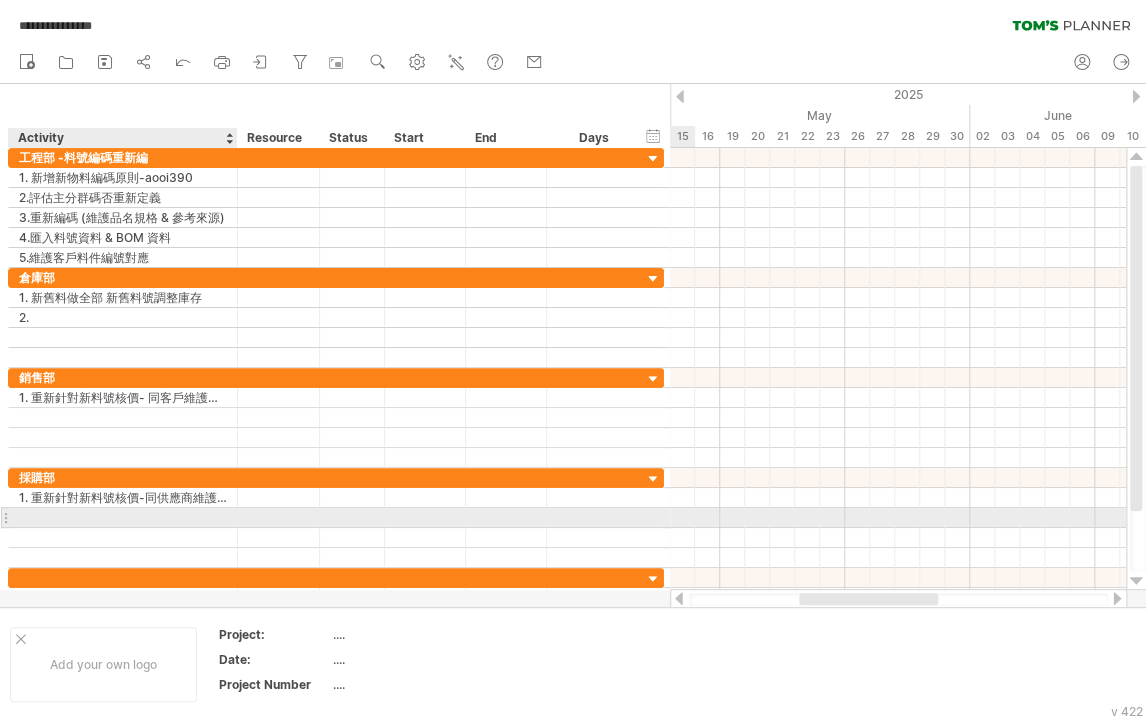 click at bounding box center [123, 517] 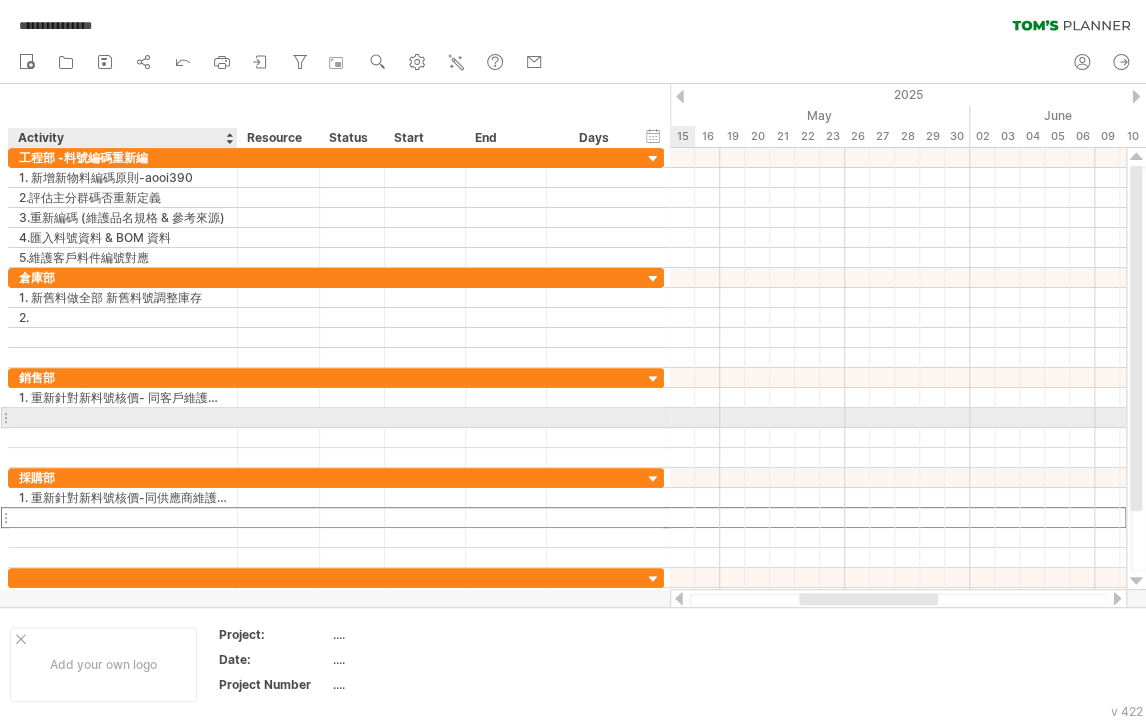 click at bounding box center (123, 417) 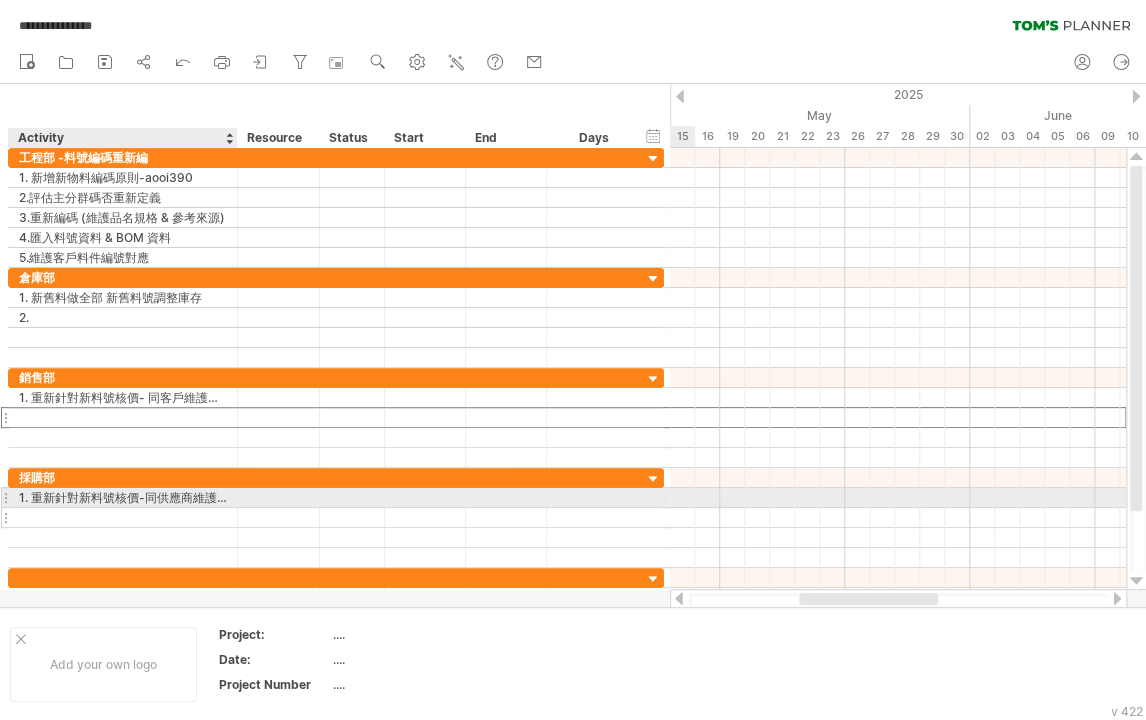 click at bounding box center (123, 517) 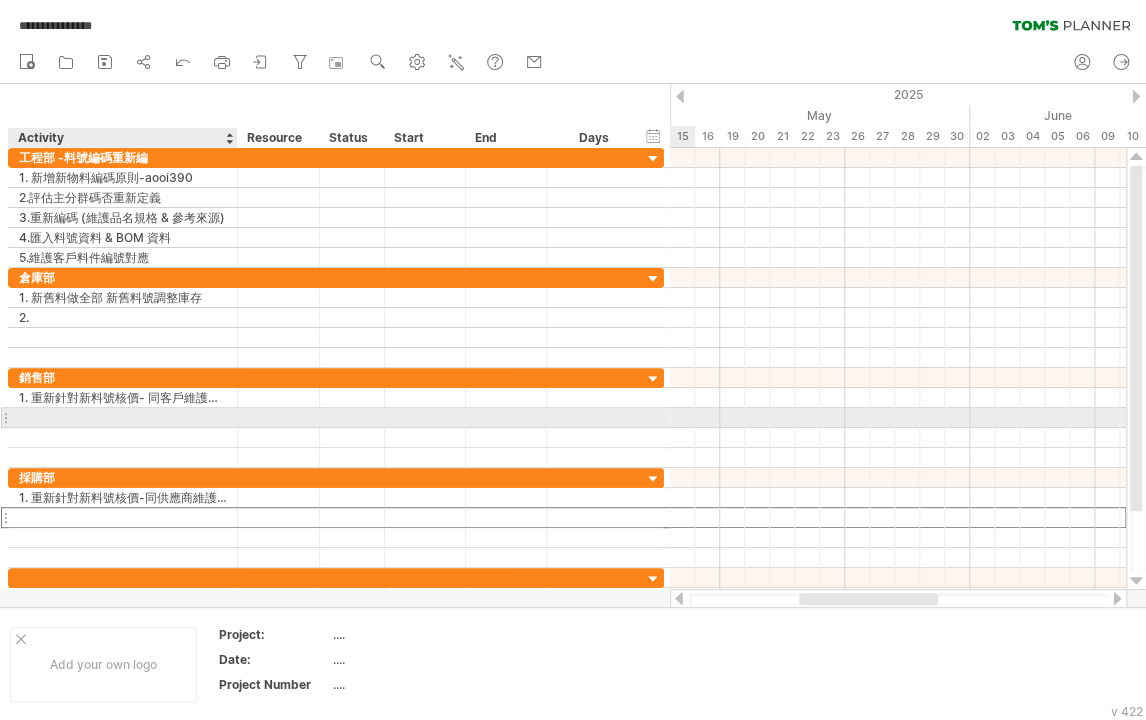 click at bounding box center (123, 417) 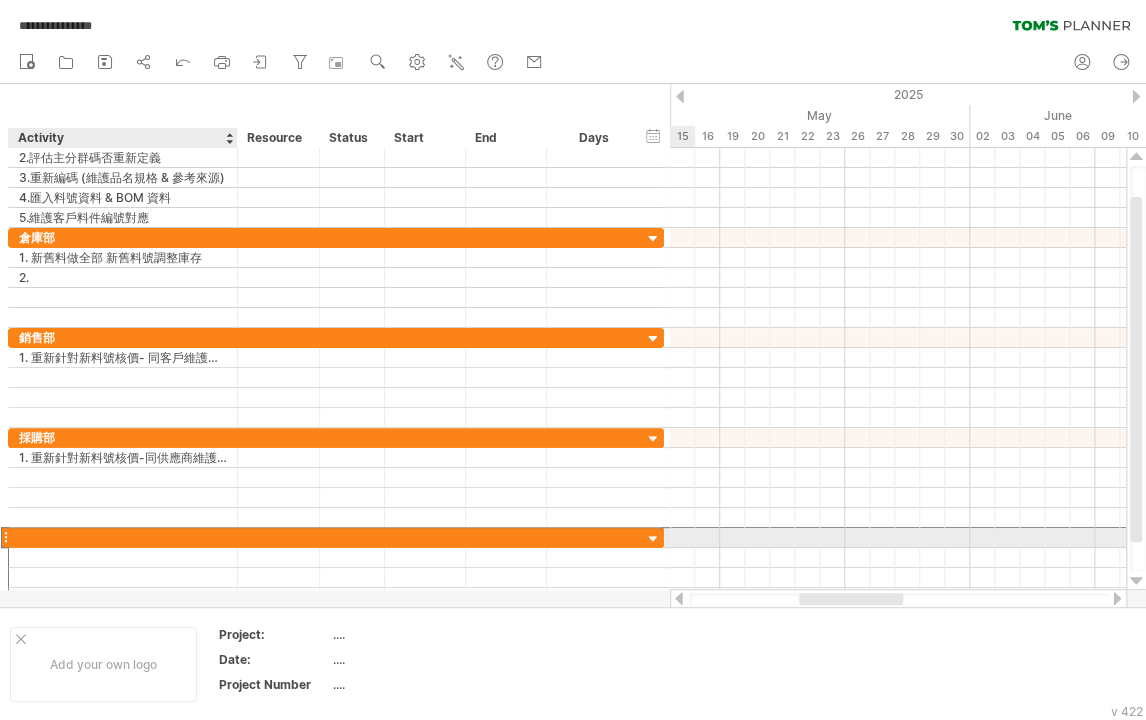 click at bounding box center (123, 537) 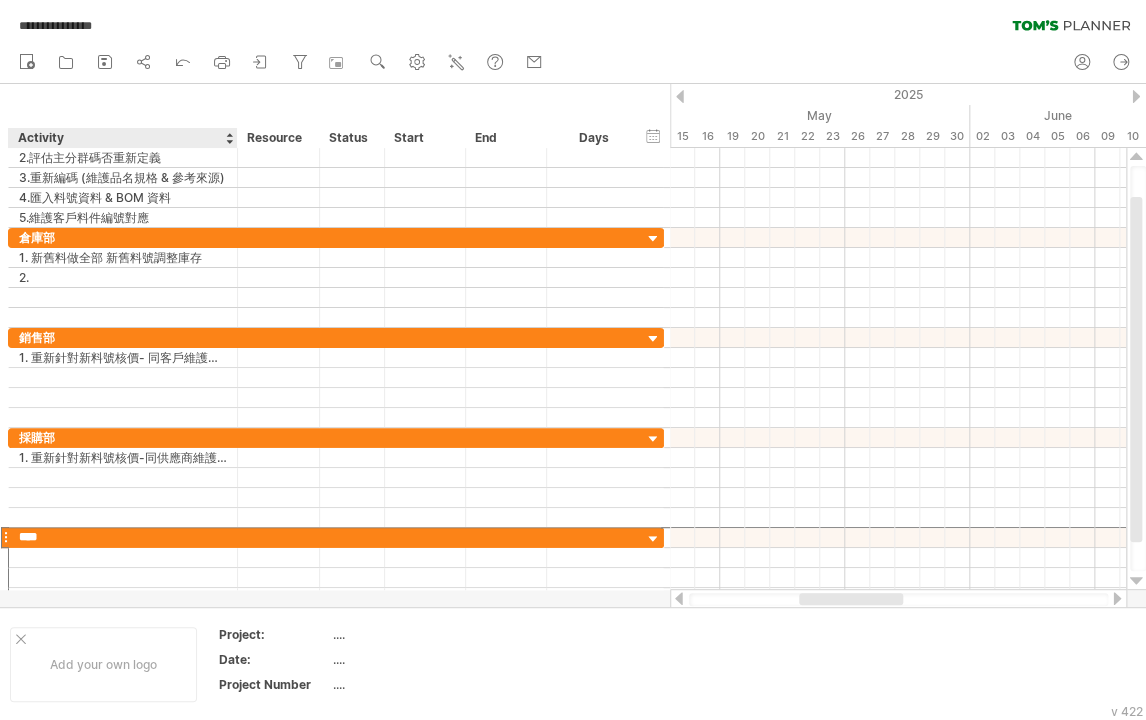 type on "***" 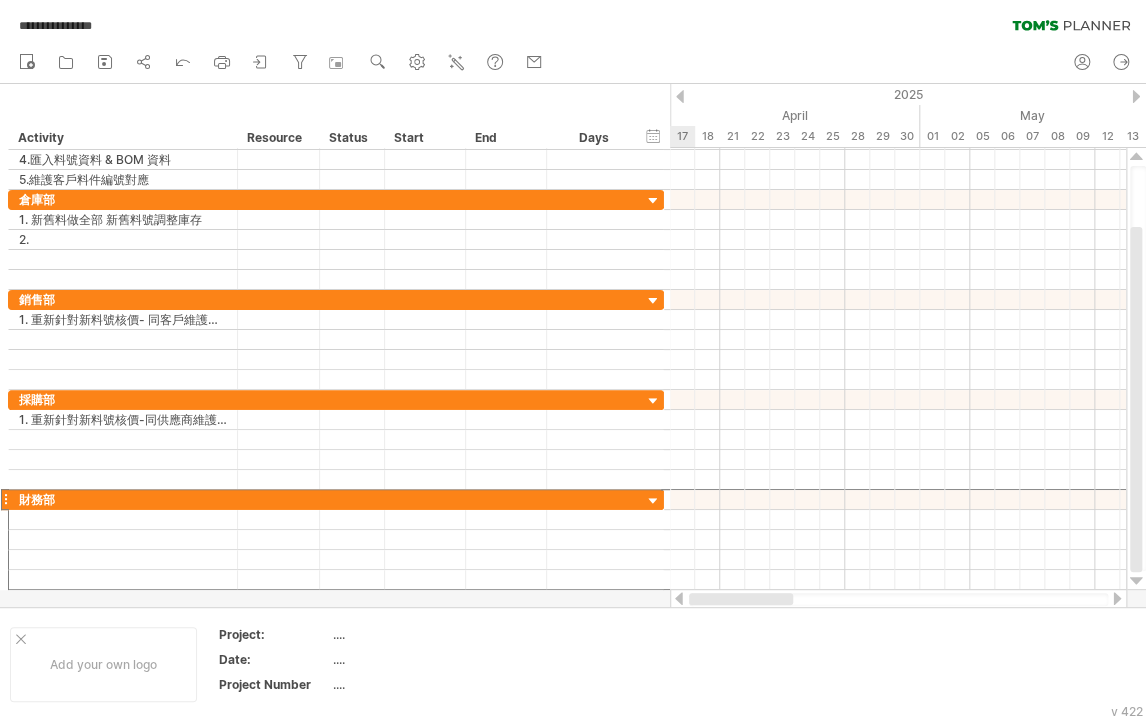 drag, startPoint x: 832, startPoint y: 595, endPoint x: 694, endPoint y: 597, distance: 138.0145 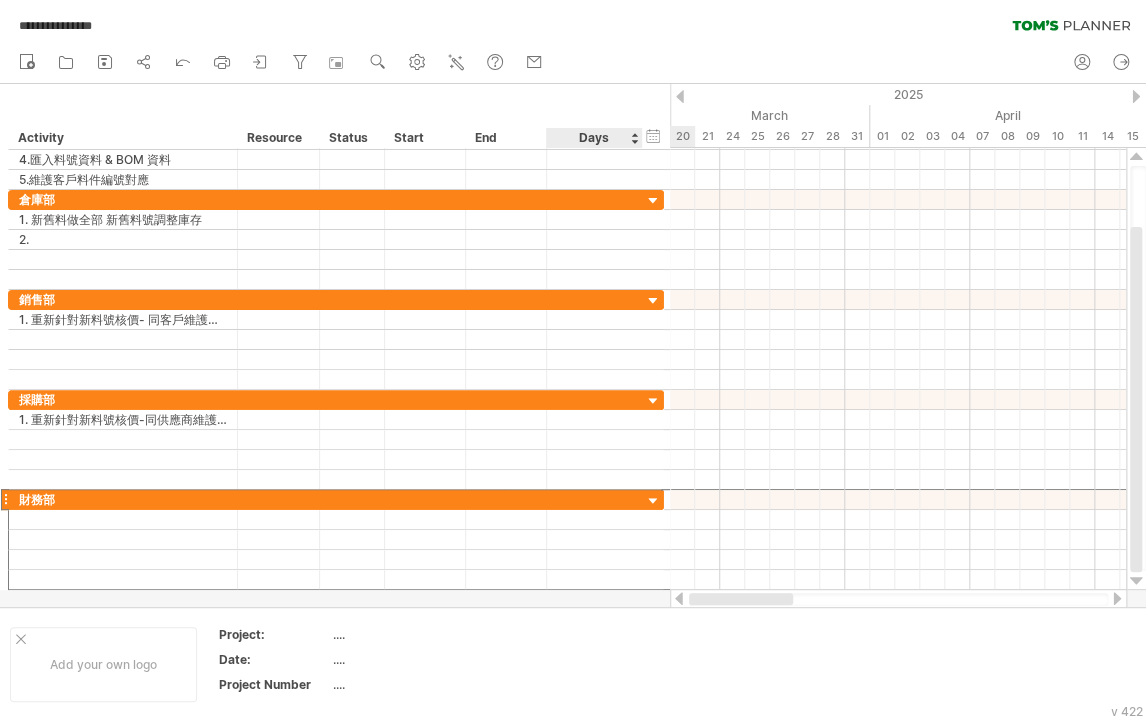 drag, startPoint x: 846, startPoint y: 597, endPoint x: 551, endPoint y: 602, distance: 295.04236 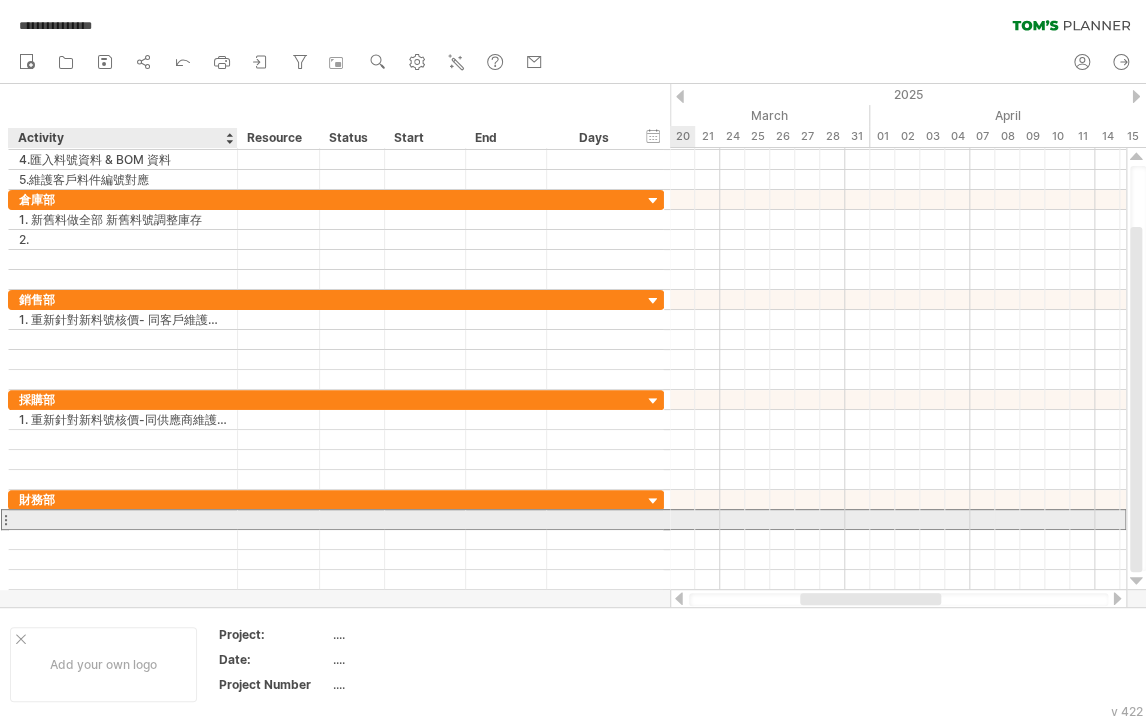 click at bounding box center (123, 519) 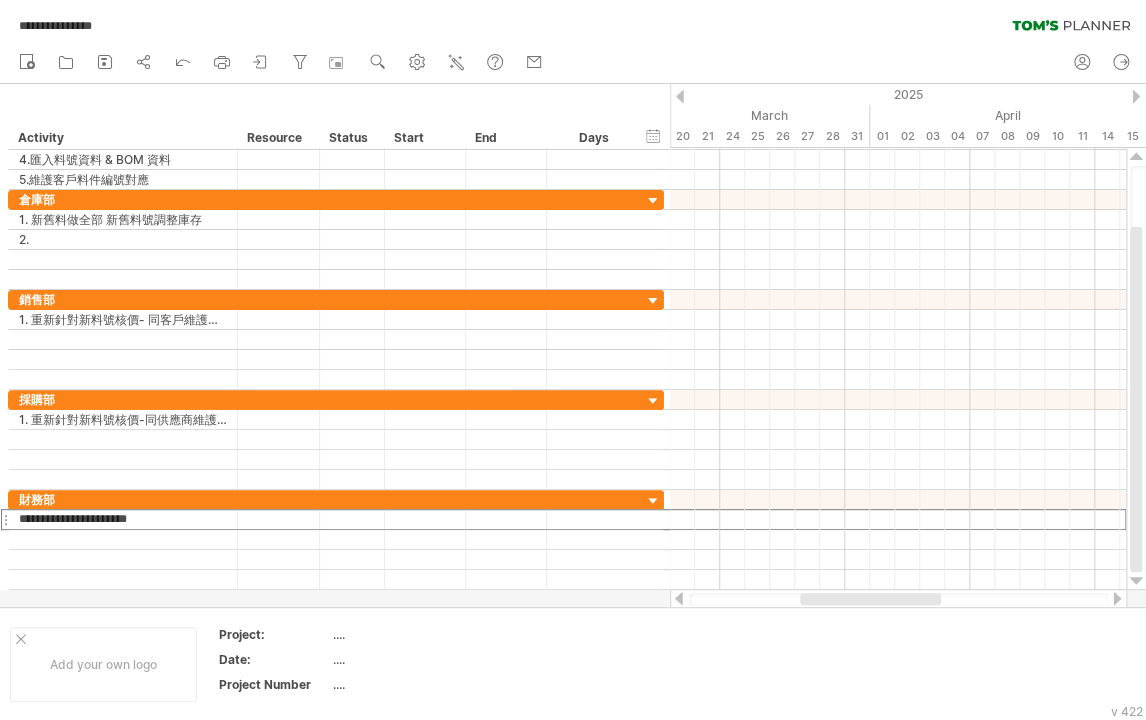 type on "**********" 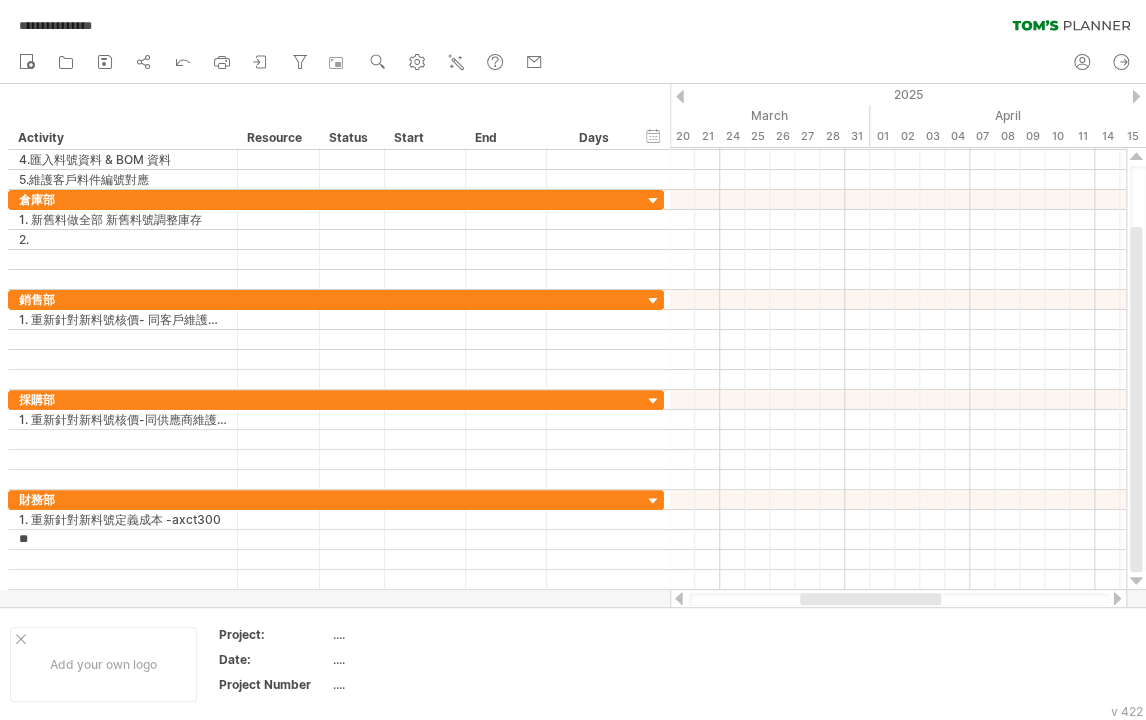 type on "*" 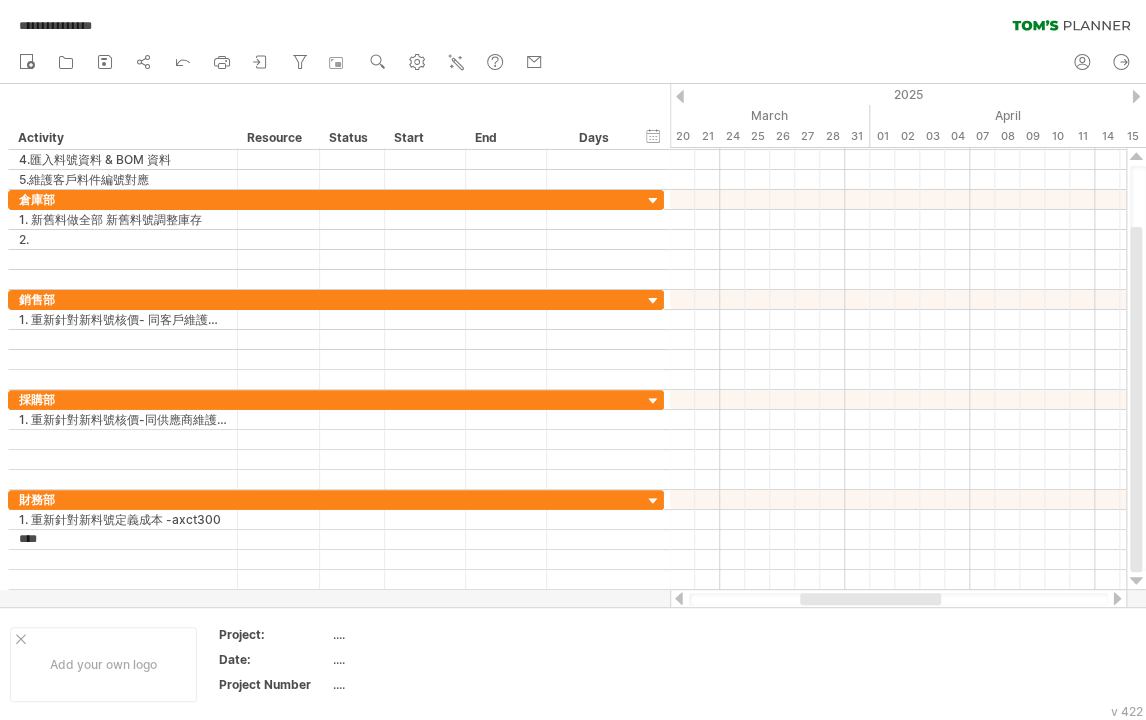 type on "**" 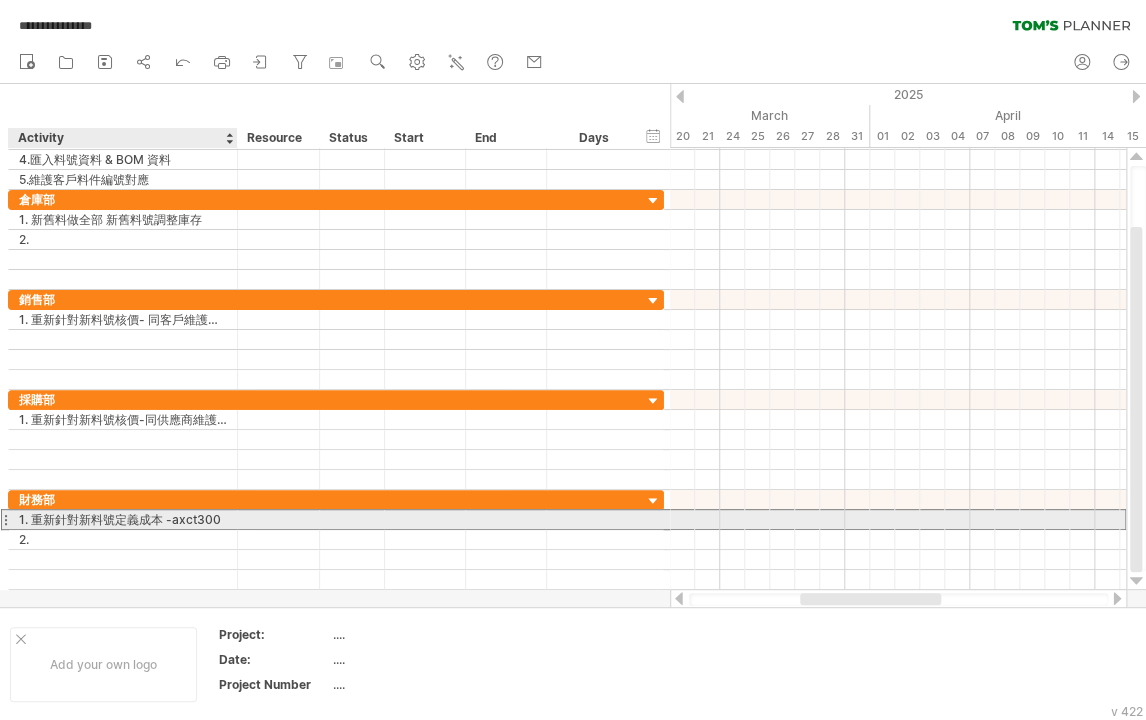 drag, startPoint x: 32, startPoint y: 516, endPoint x: 204, endPoint y: 516, distance: 172 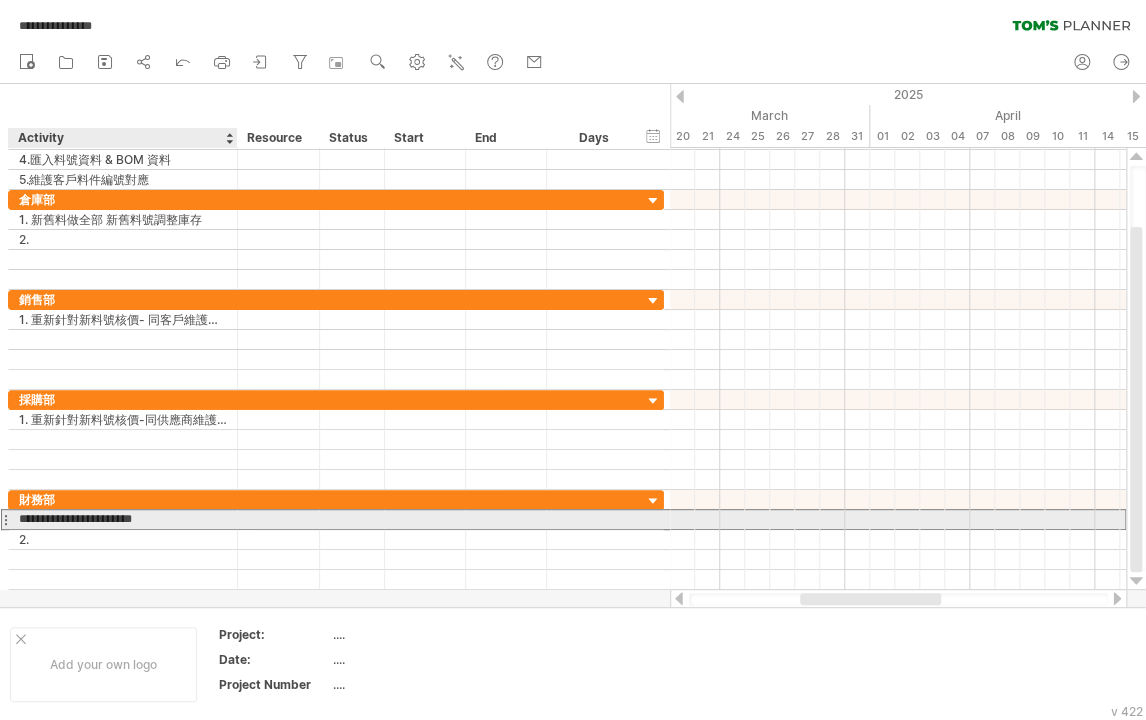 click on "**********" at bounding box center [123, 519] 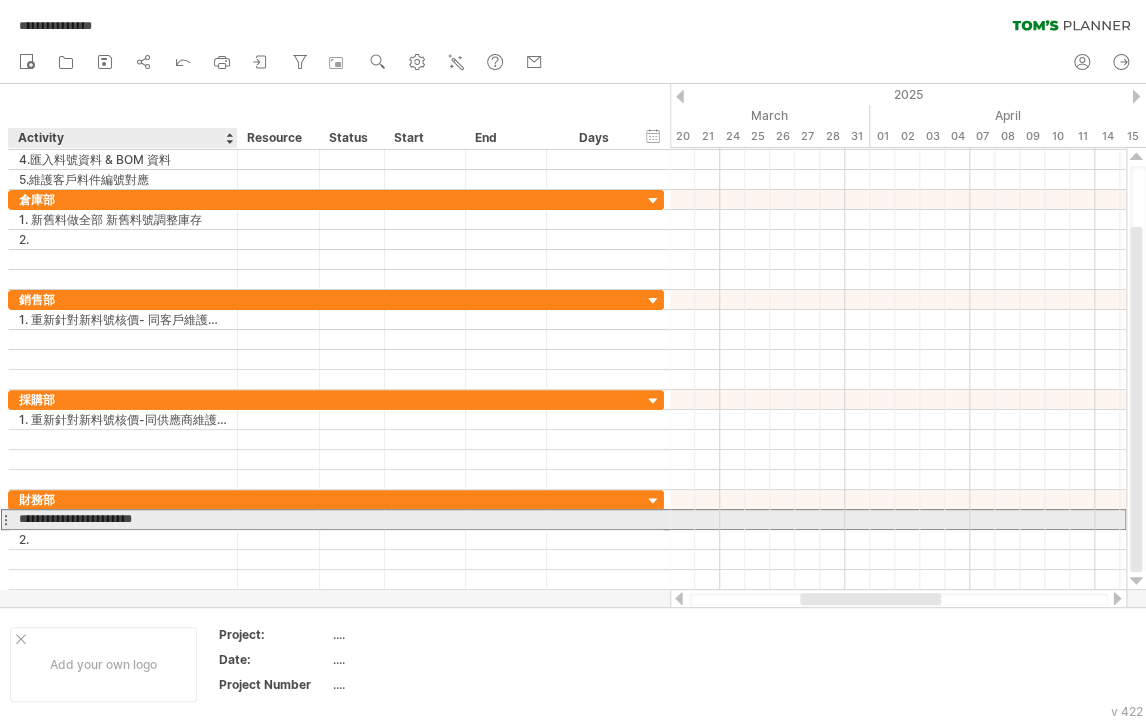 drag, startPoint x: 34, startPoint y: 517, endPoint x: 224, endPoint y: 510, distance: 190.1289 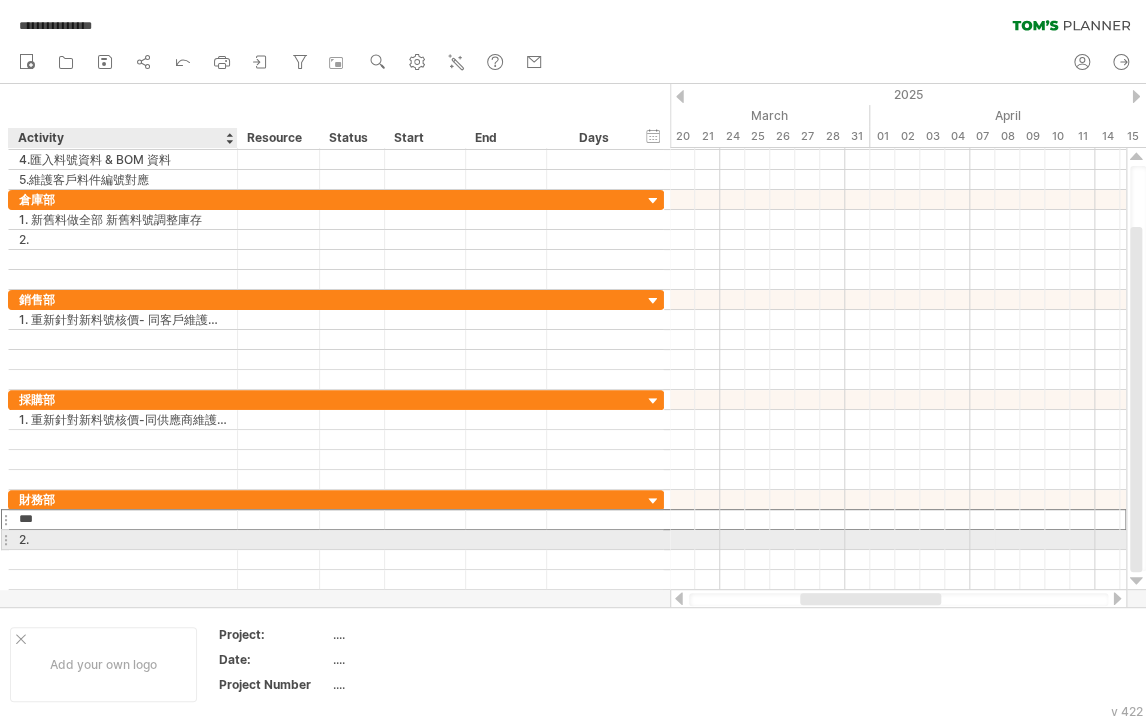 type on "**" 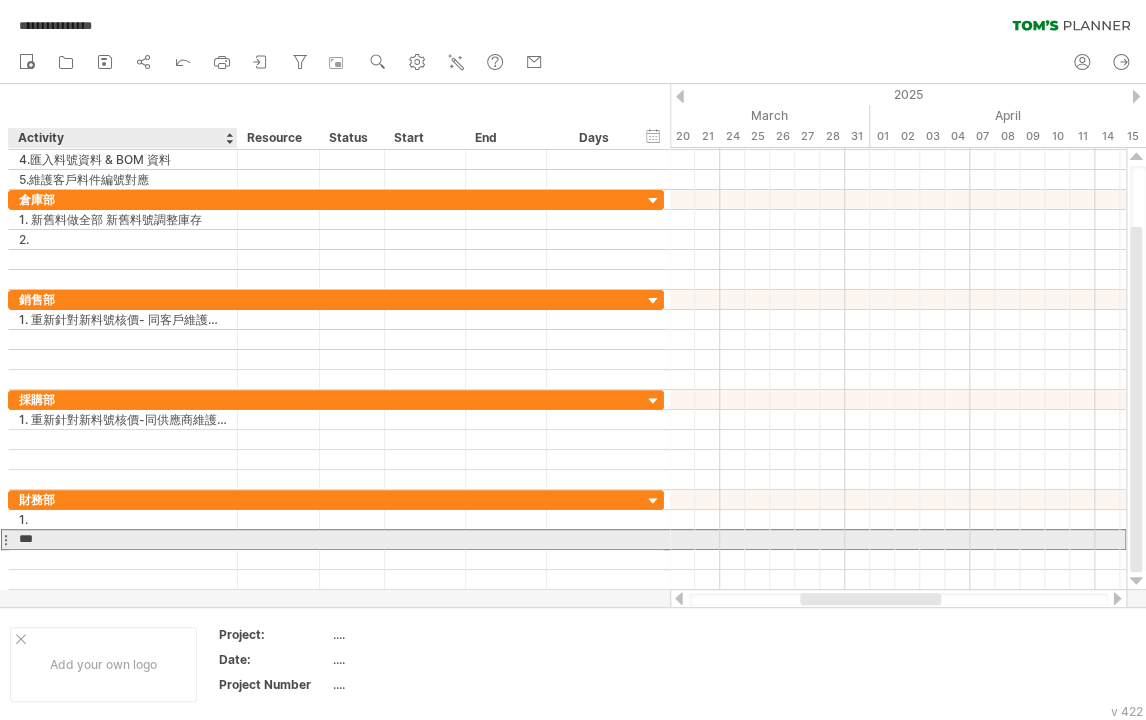 paste on "**********" 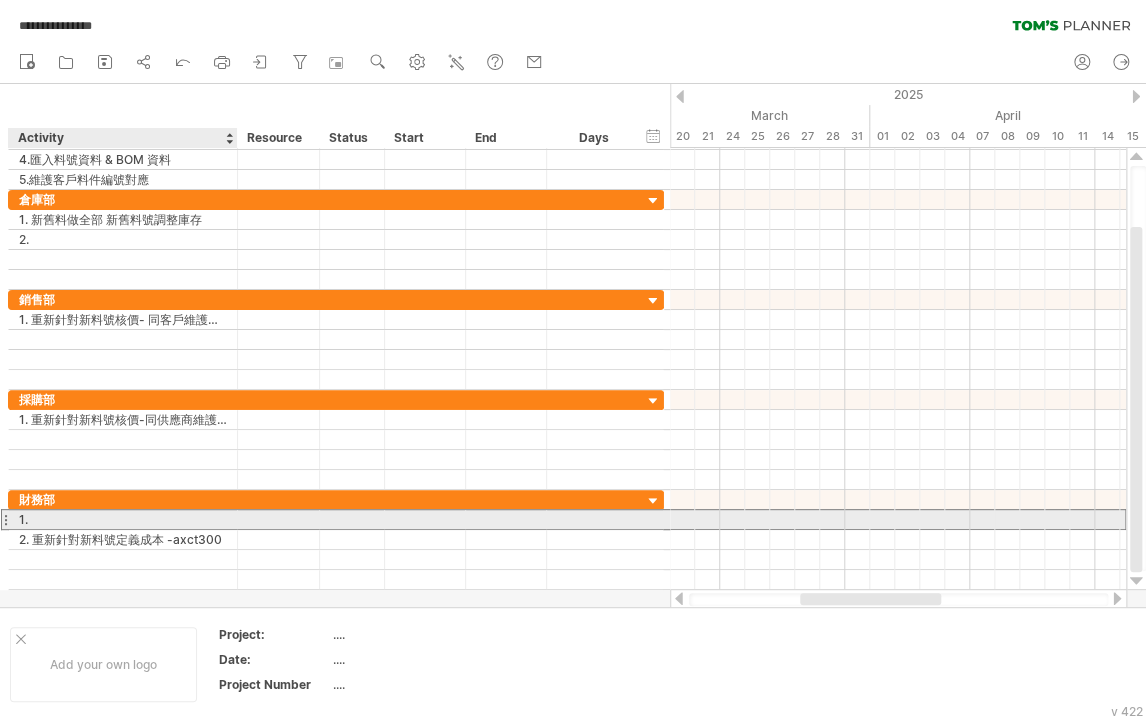 click on "1." at bounding box center (123, 519) 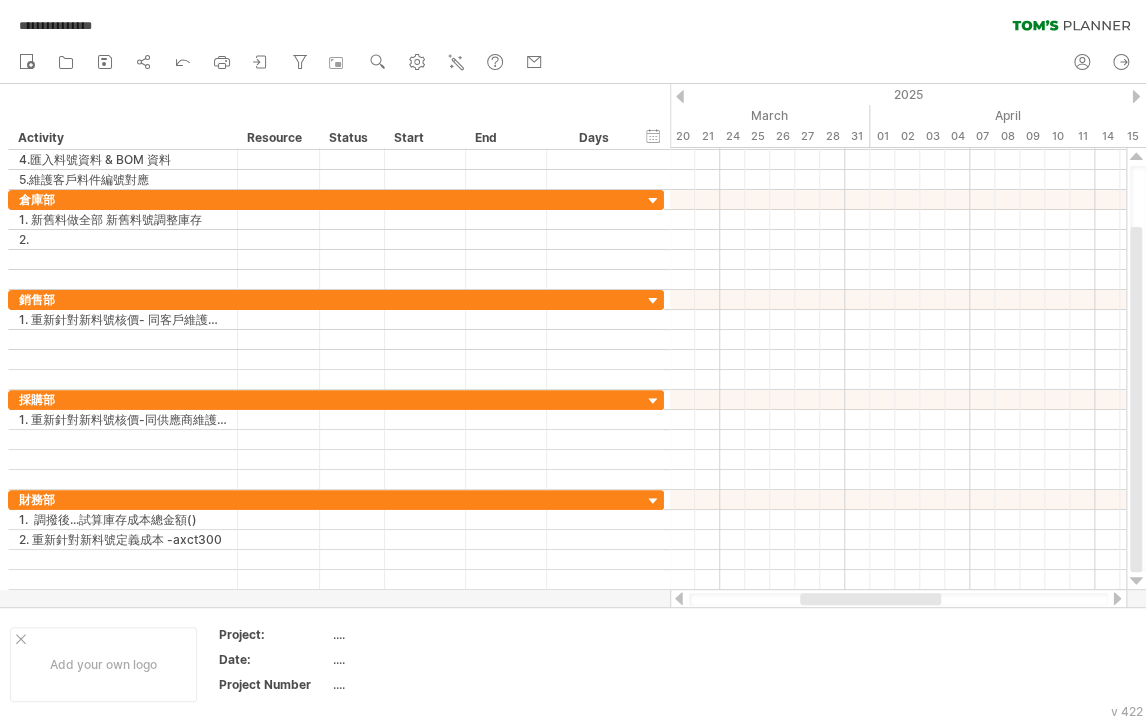 scroll, scrollTop: 1, scrollLeft: 0, axis: vertical 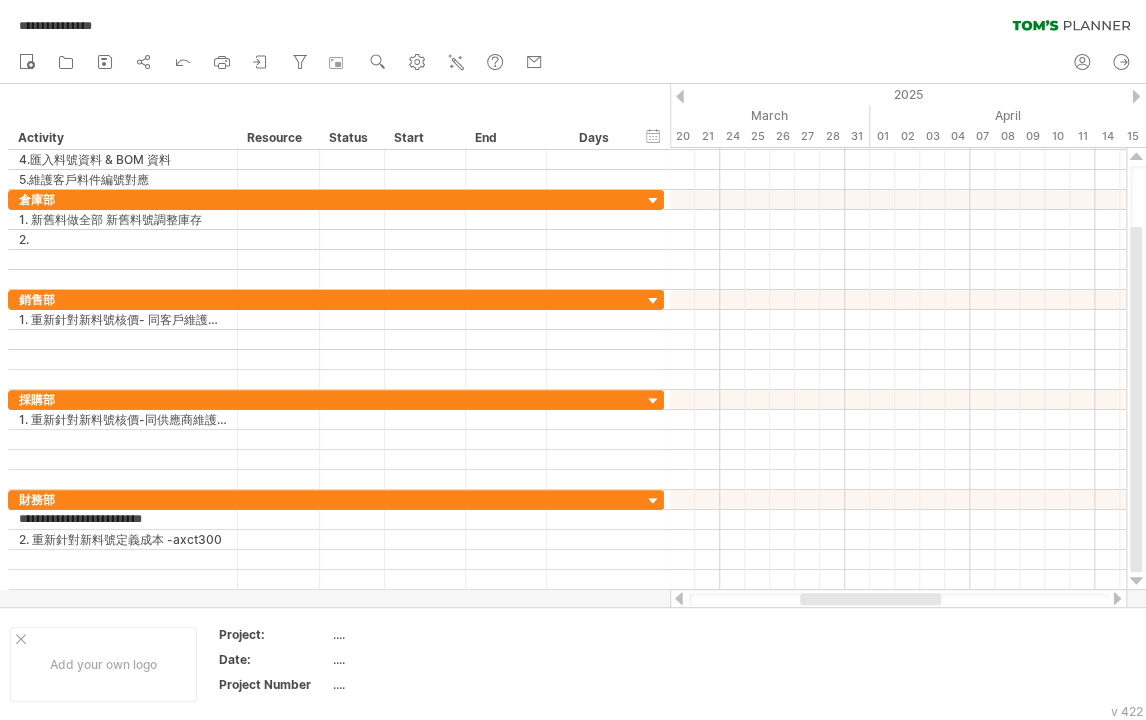 type on "**********" 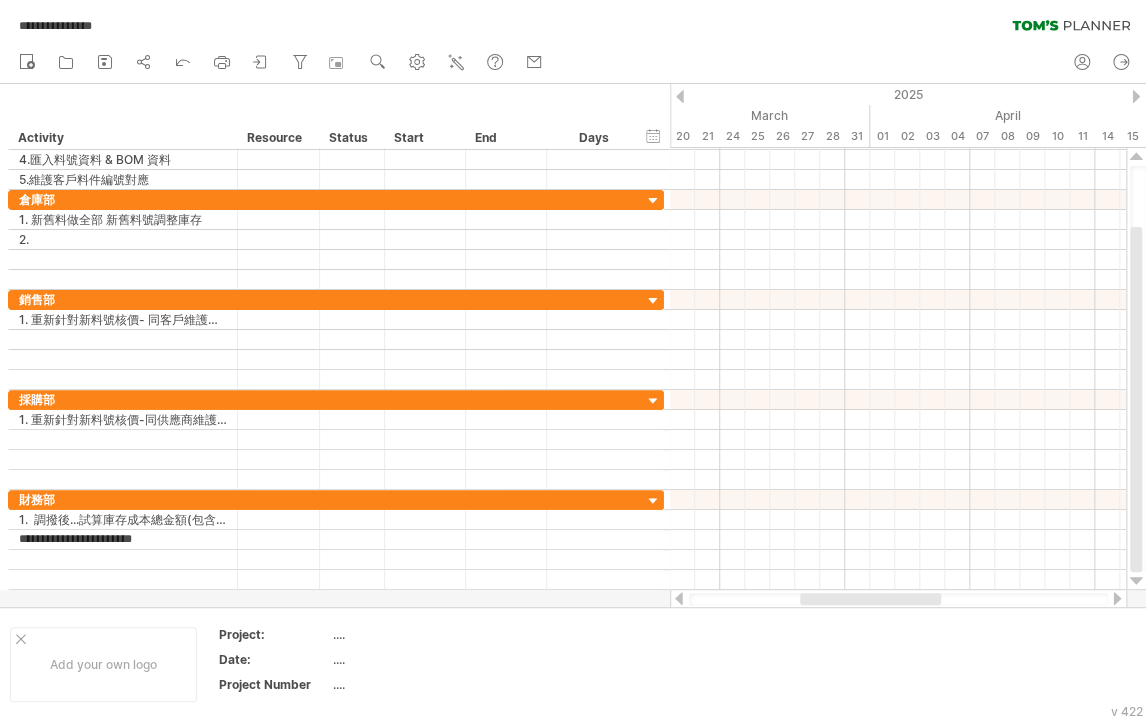scroll, scrollTop: 0, scrollLeft: 0, axis: both 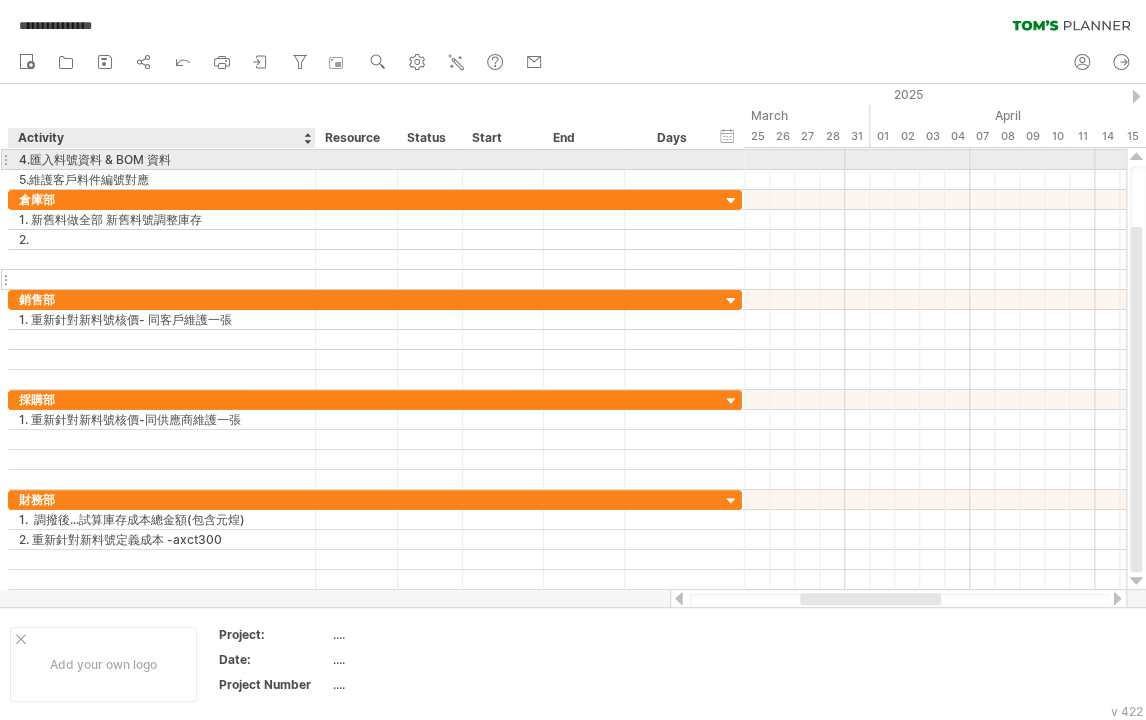 drag, startPoint x: 234, startPoint y: 150, endPoint x: 273, endPoint y: 281, distance: 136.68211 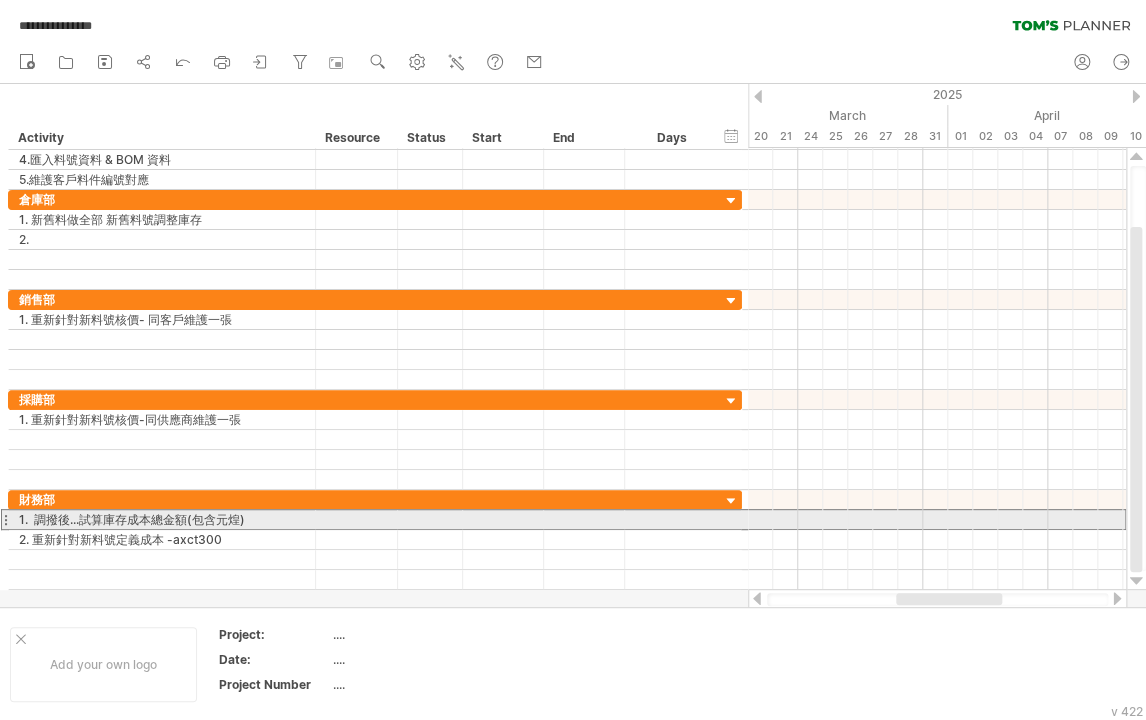 click on "1.  調撥後...試算庫存成本總金額(包含元煌)" at bounding box center (162, 519) 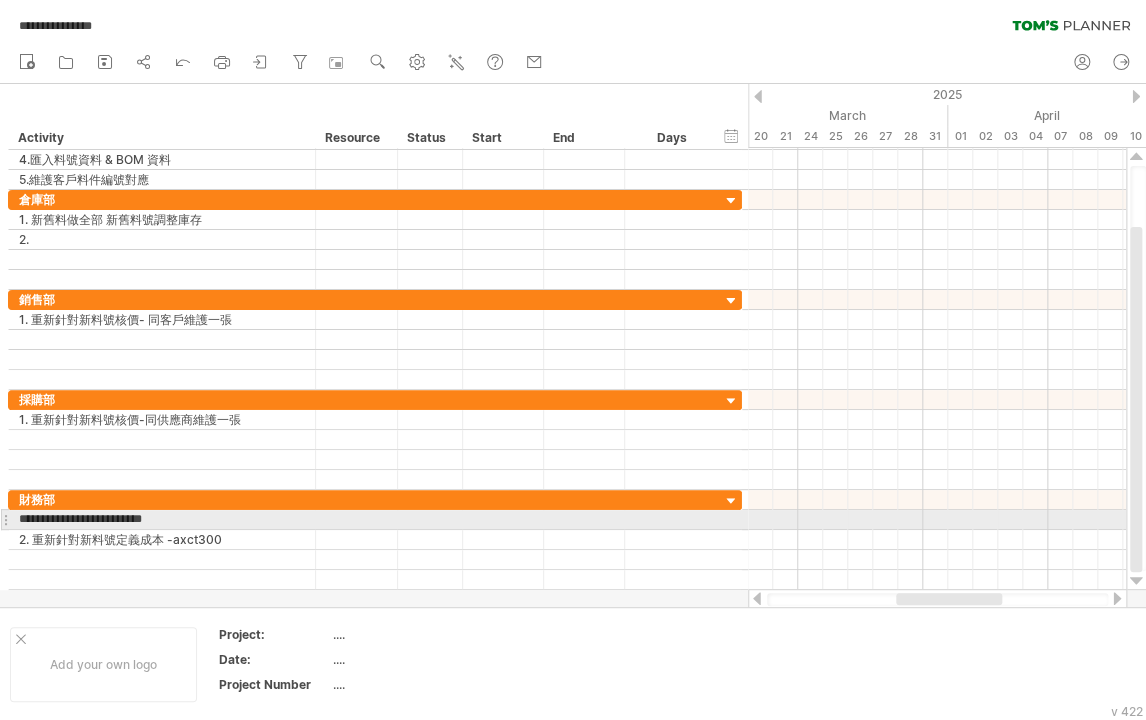 click on "**********" at bounding box center (162, 519) 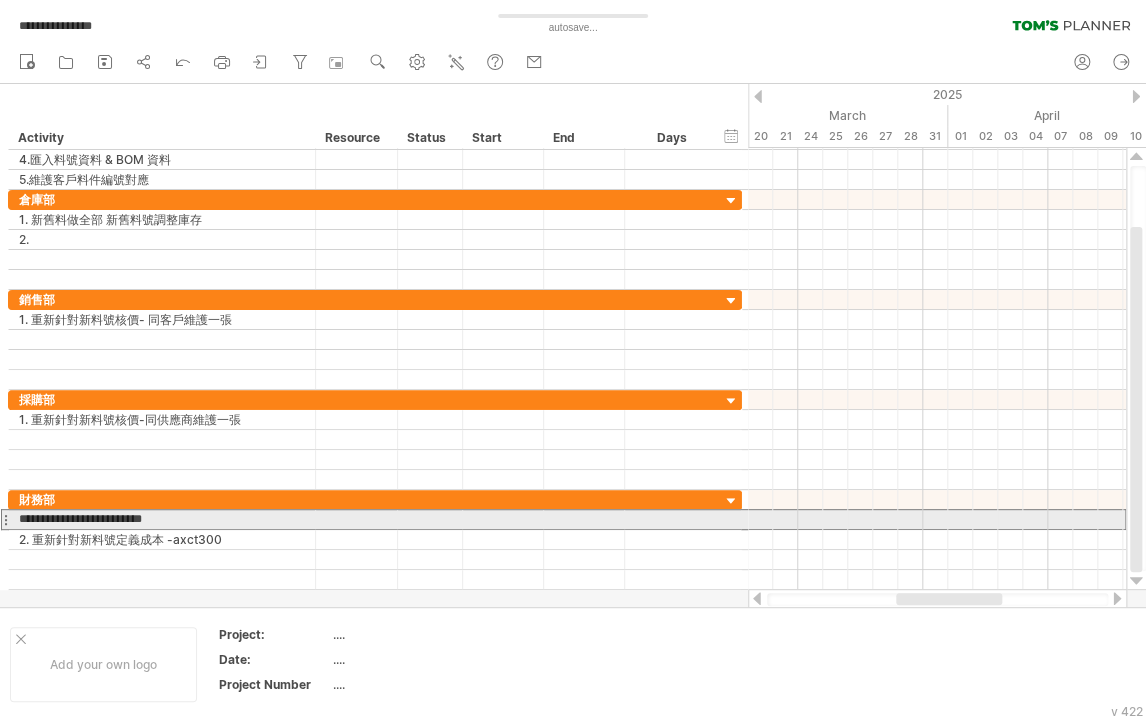 drag, startPoint x: 277, startPoint y: 513, endPoint x: 188, endPoint y: 512, distance: 89.005615 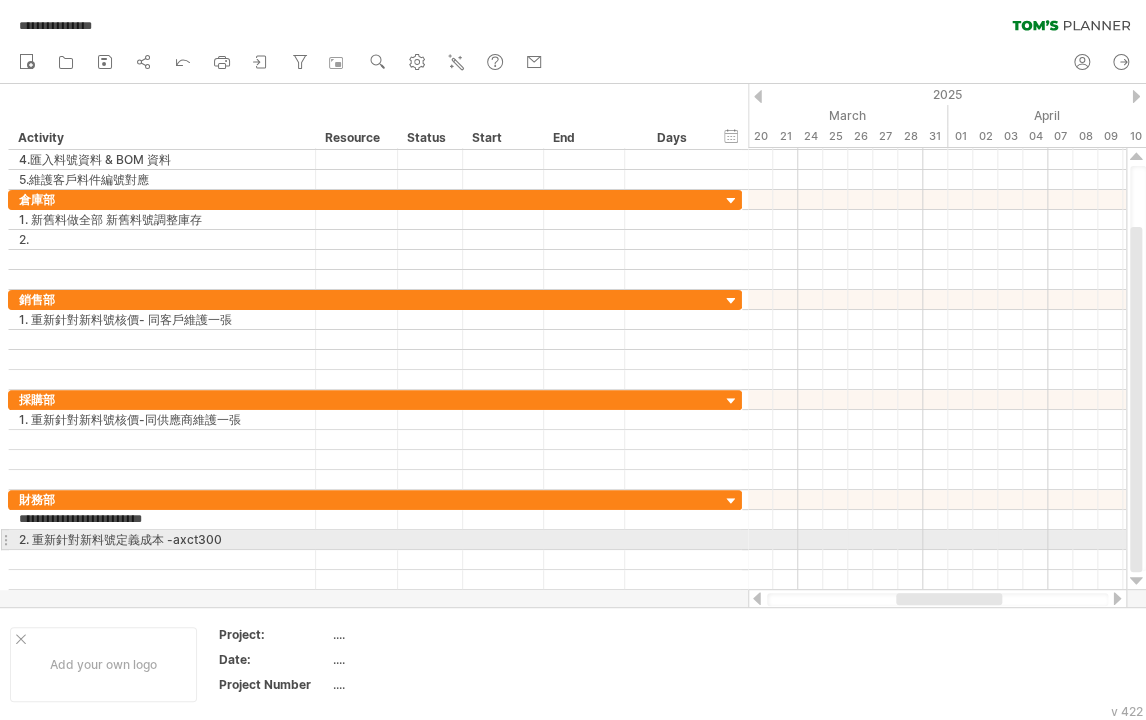 click on "2. 重新針對新料號定義成本 -axct300" at bounding box center [162, 539] 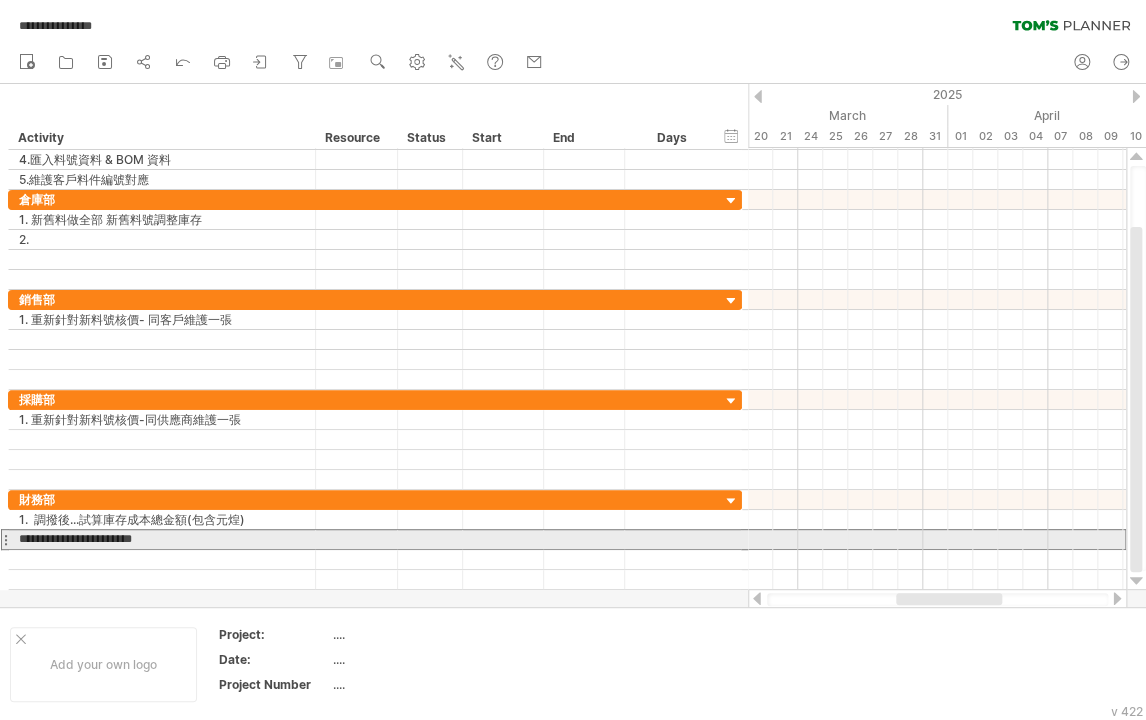 click on "**********" at bounding box center (162, 539) 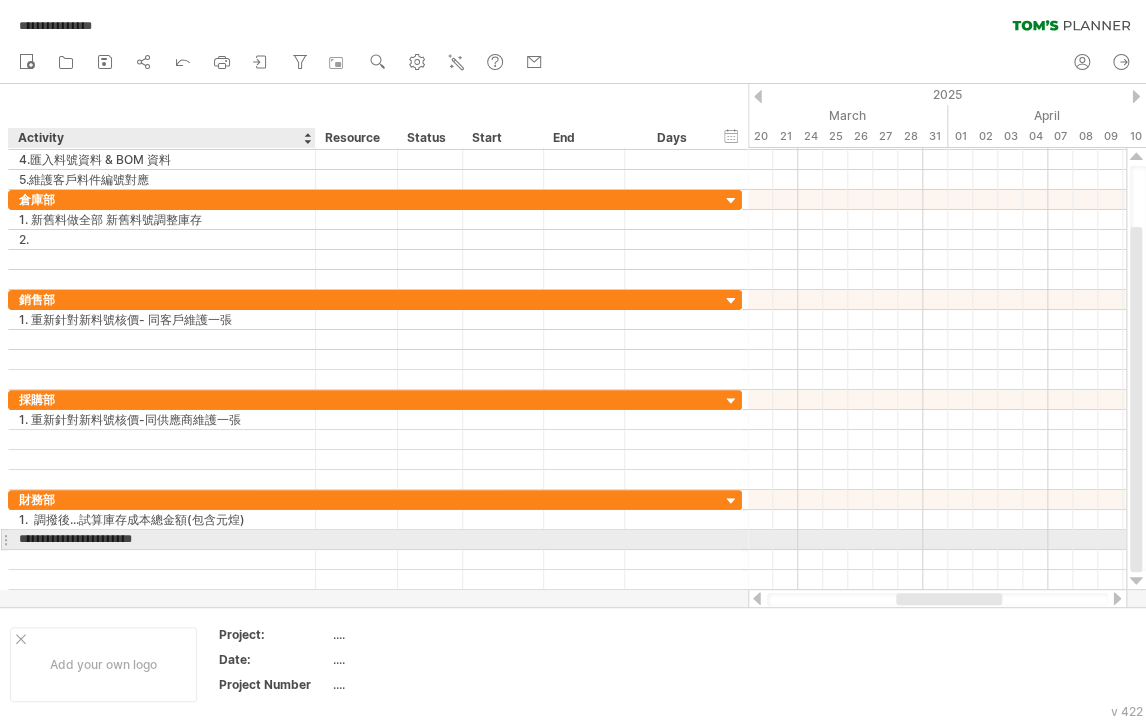 click on "**********" at bounding box center [162, 539] 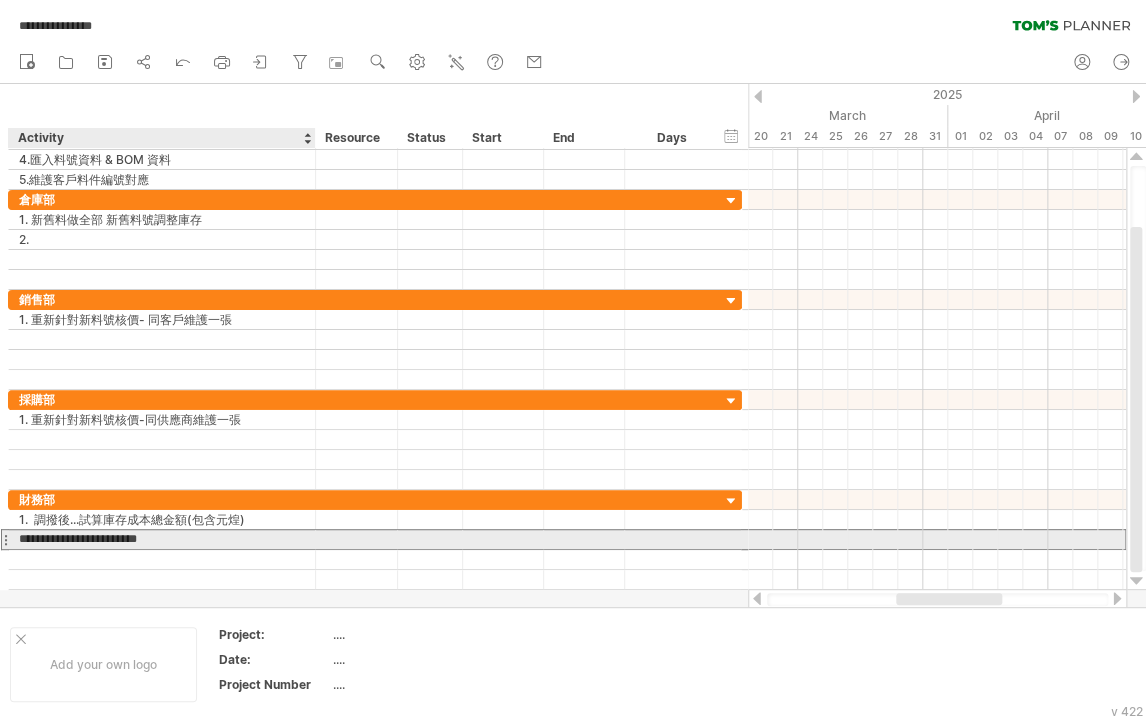 paste on "*******" 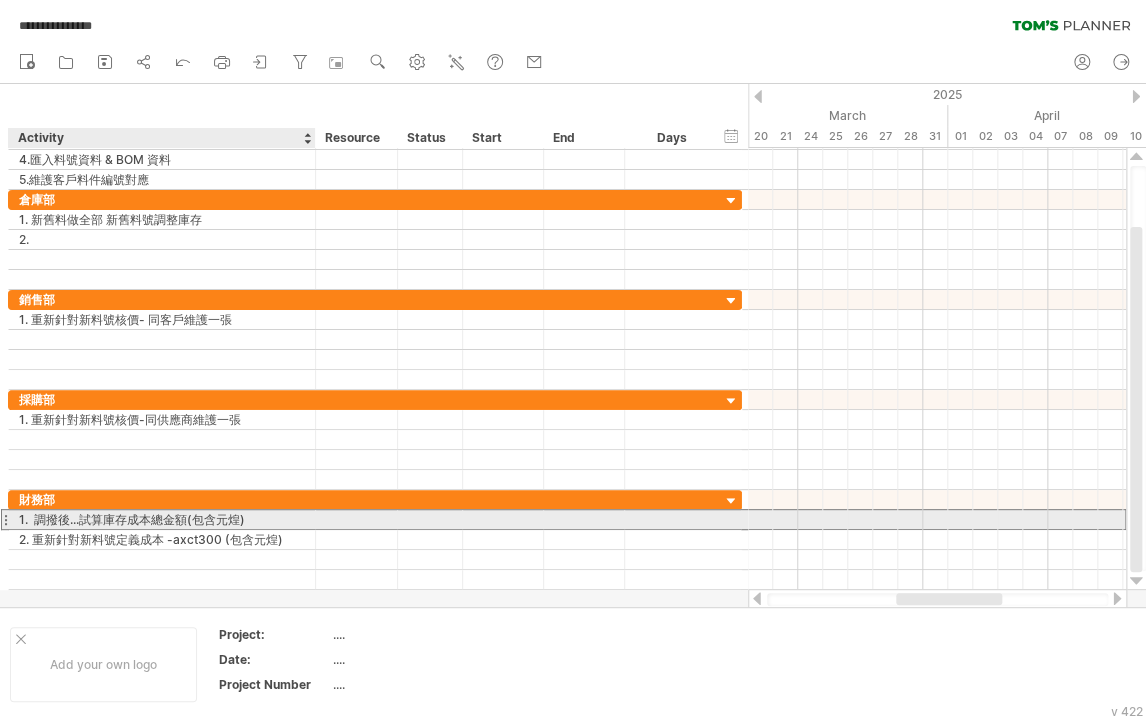 click on "1.  調撥後...試算庫存成本總金額(包含元煌)" at bounding box center (162, 519) 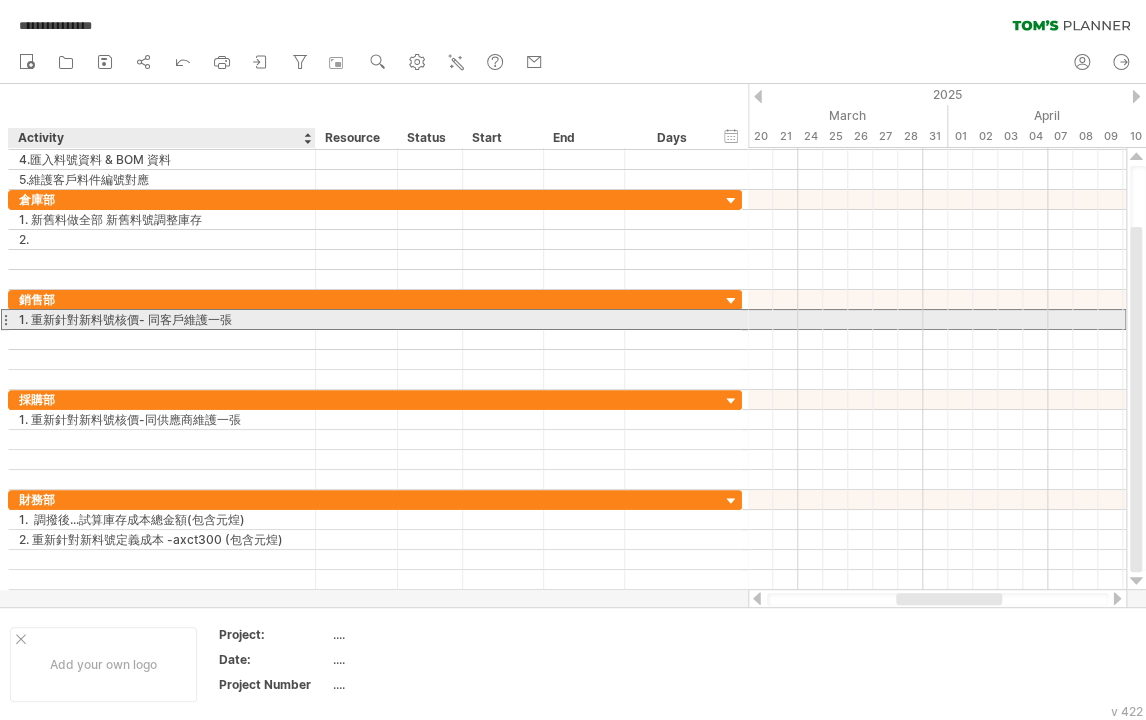 click on "1. 重新針對新料號核價- 同客戶維護一張" at bounding box center [162, 319] 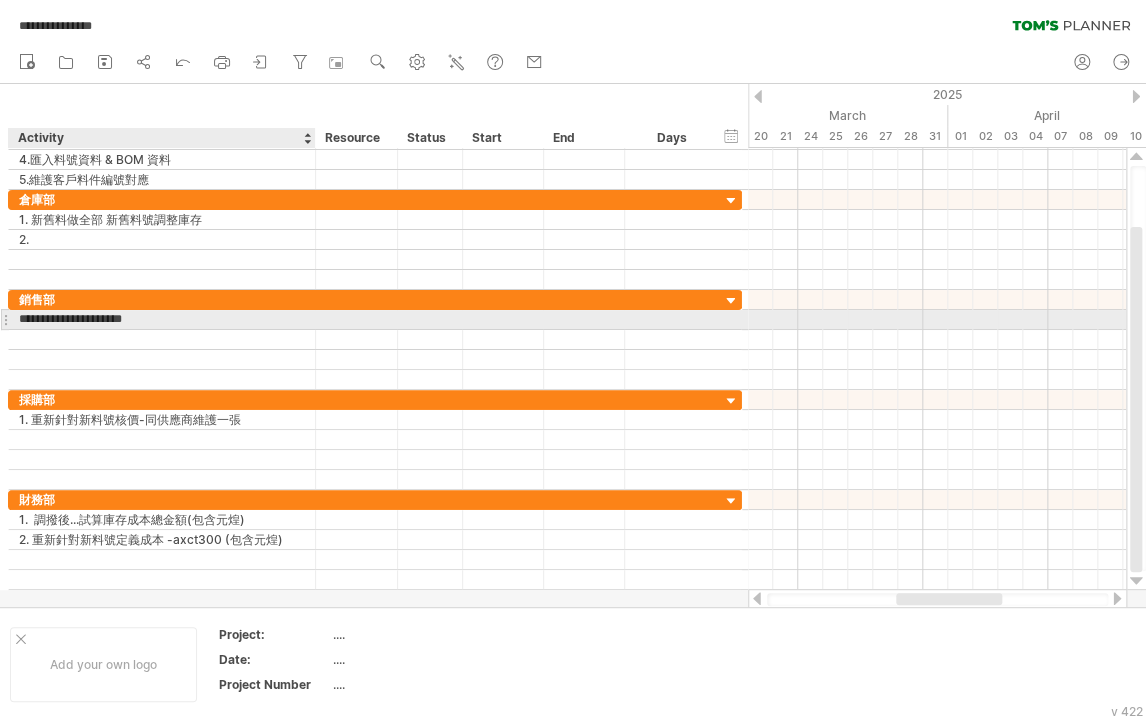 click on "**********" at bounding box center [162, 319] 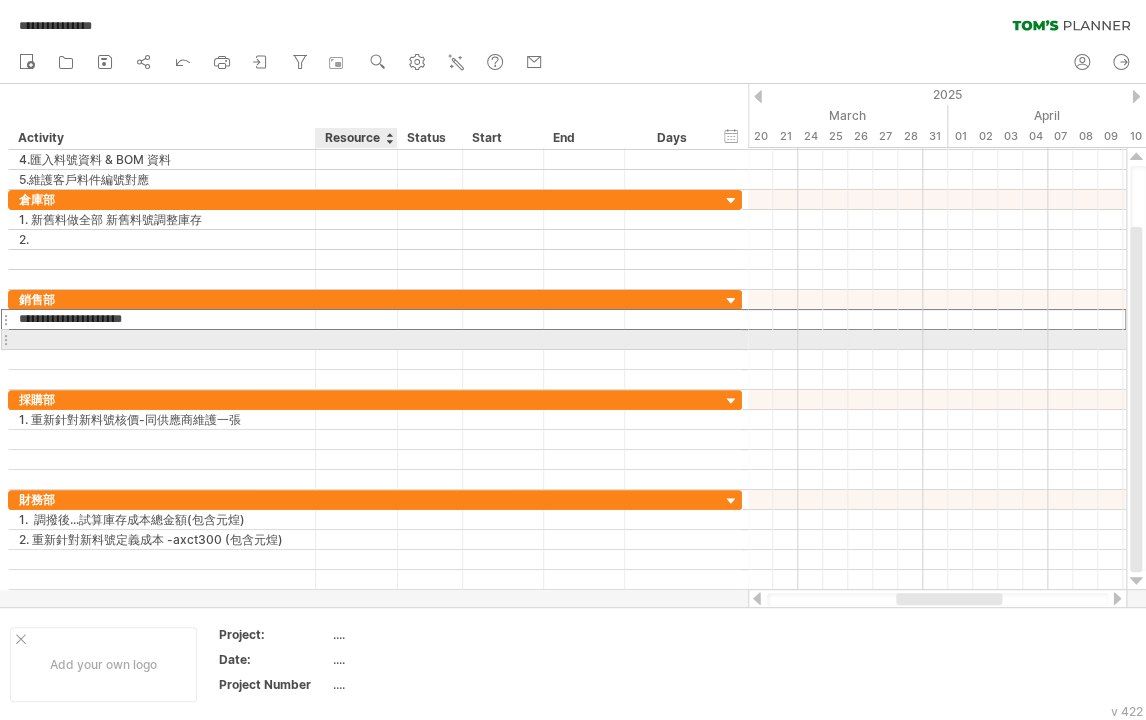 type on "**********" 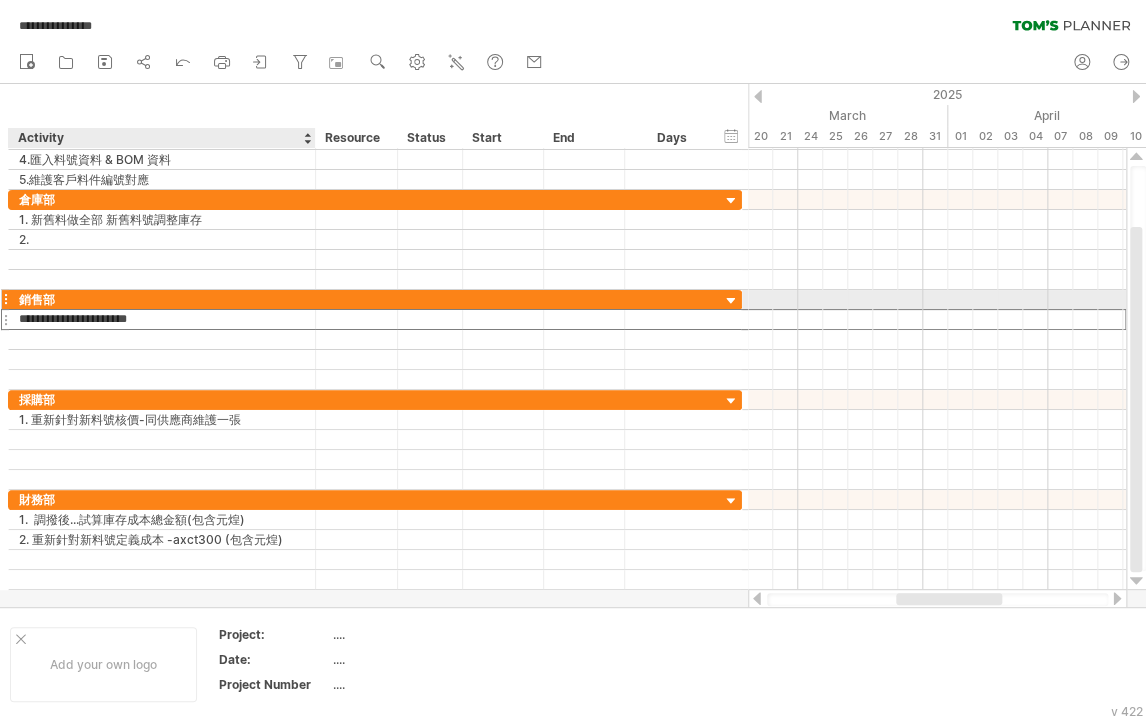 click on "銷售部" at bounding box center (162, 299) 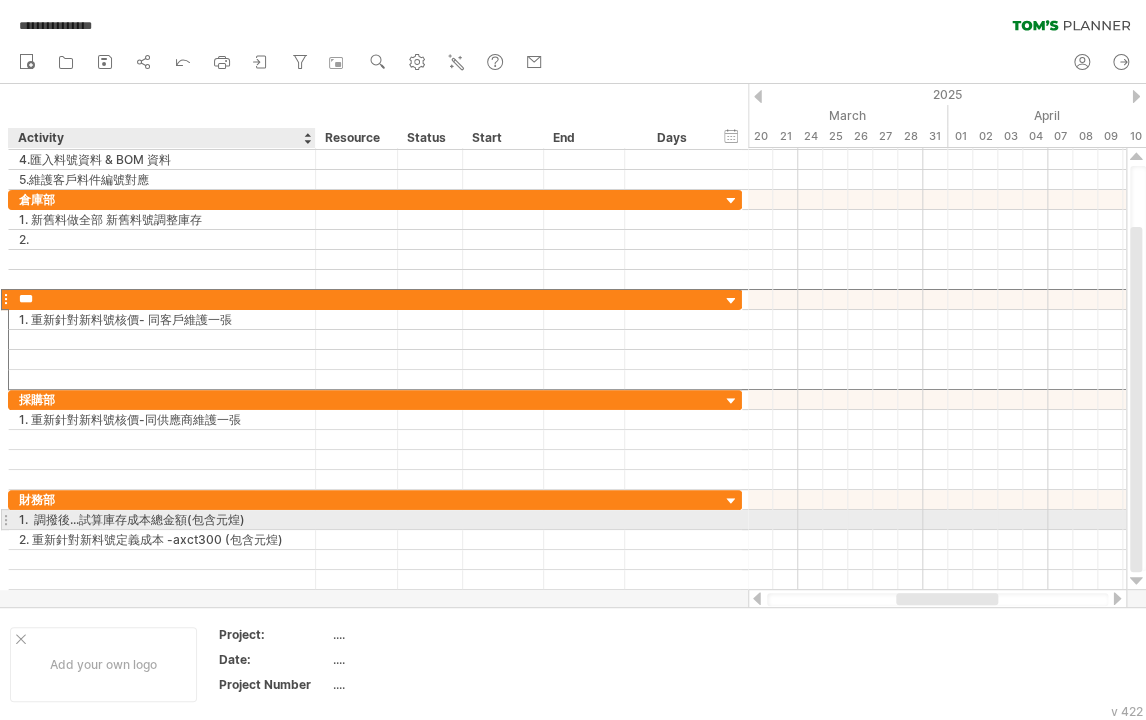 click on "1.  調撥後...試算庫存成本總金額(包含元煌)" at bounding box center [162, 519] 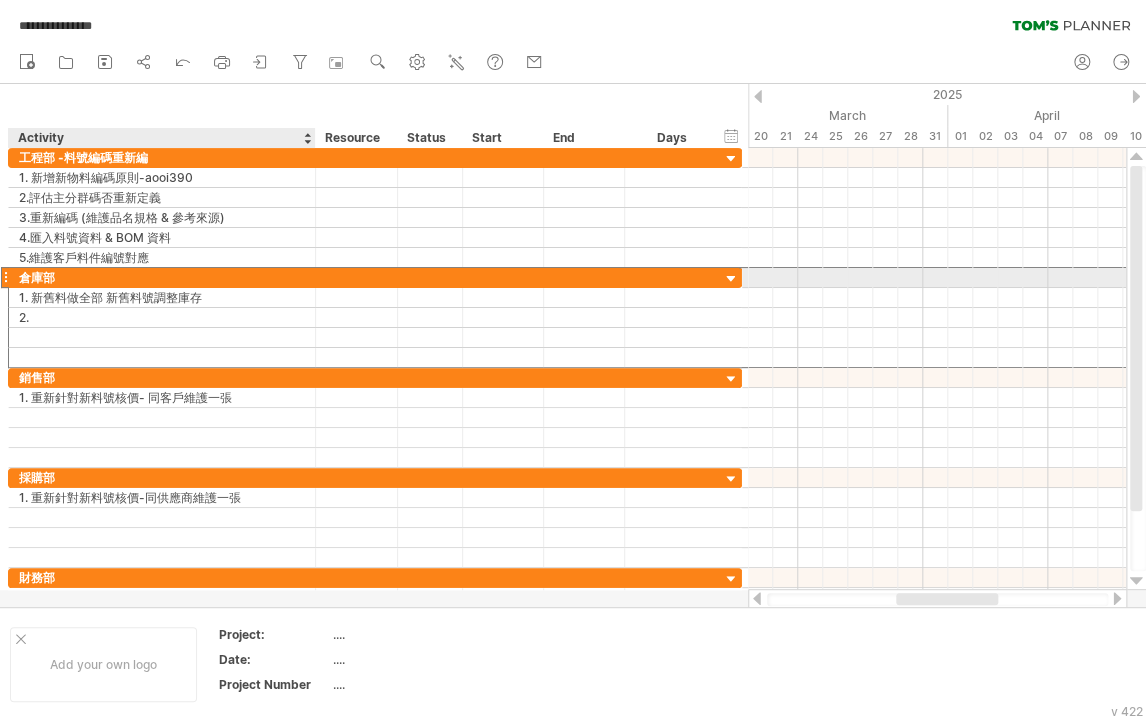 click on "倉庫部" at bounding box center [162, 277] 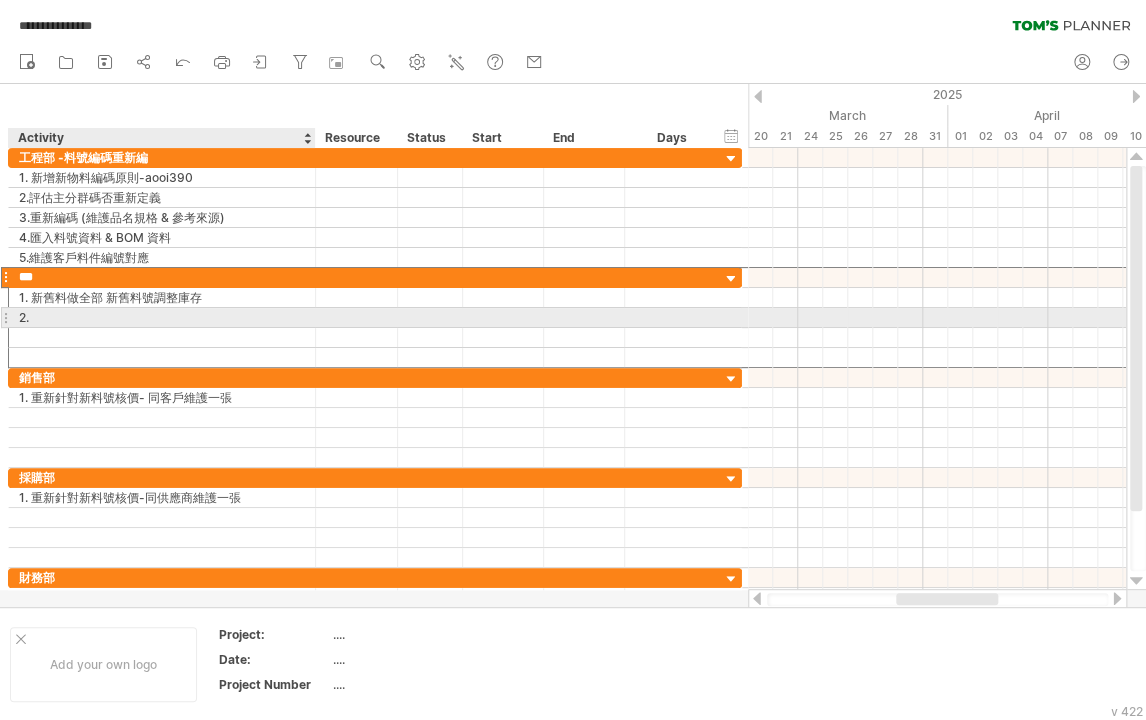 click on "2." at bounding box center [162, 317] 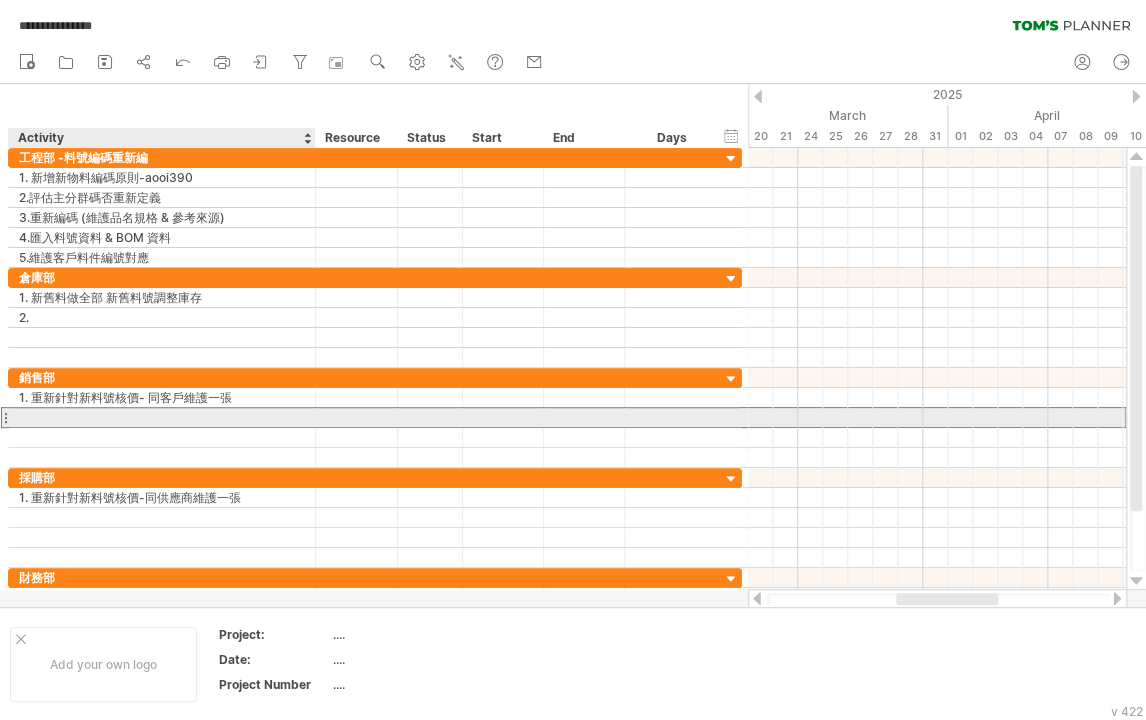 click at bounding box center [162, 417] 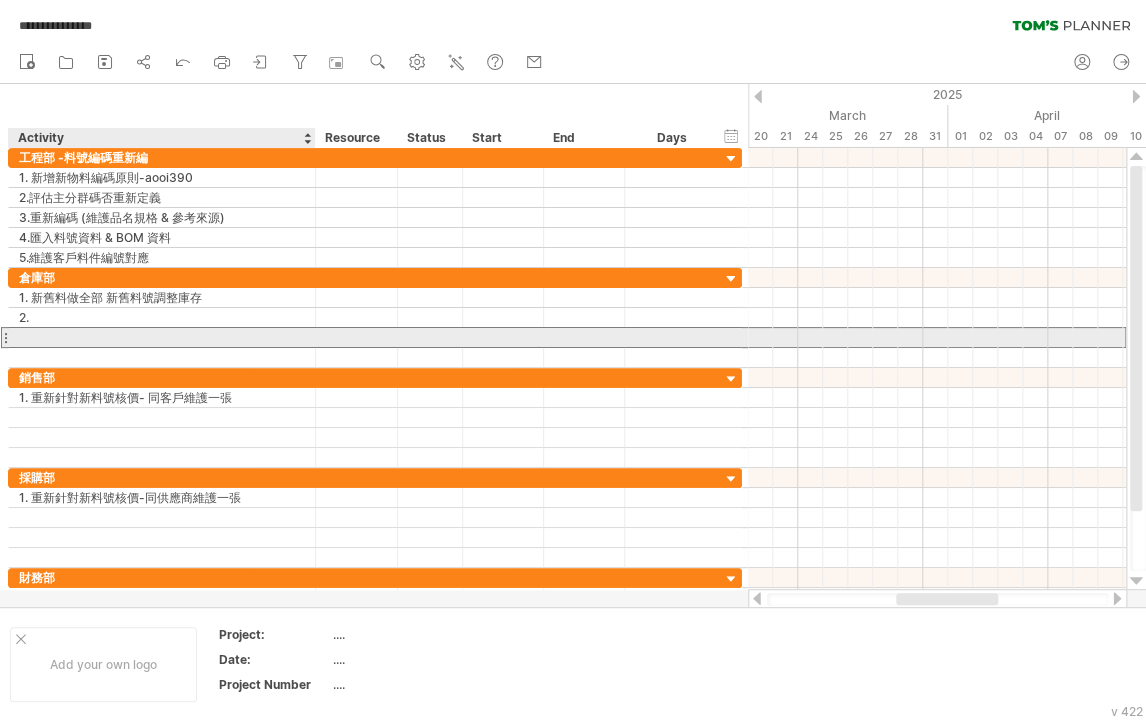 click at bounding box center [162, 337] 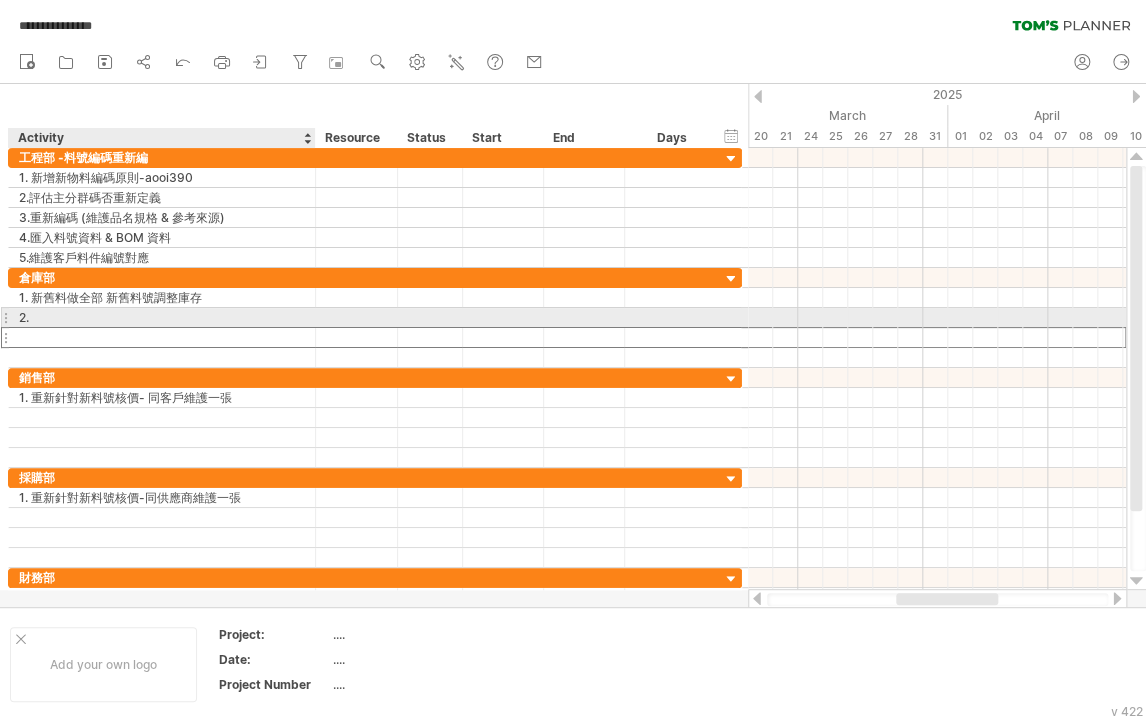 click on "2." at bounding box center (162, 317) 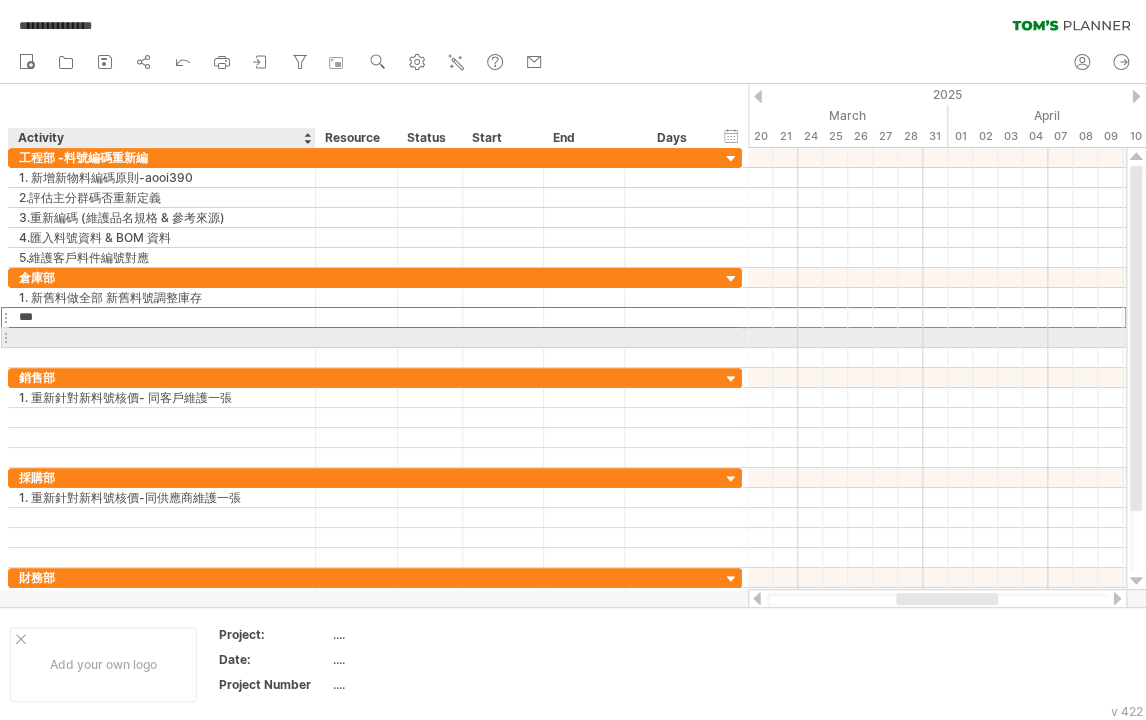 click at bounding box center (162, 337) 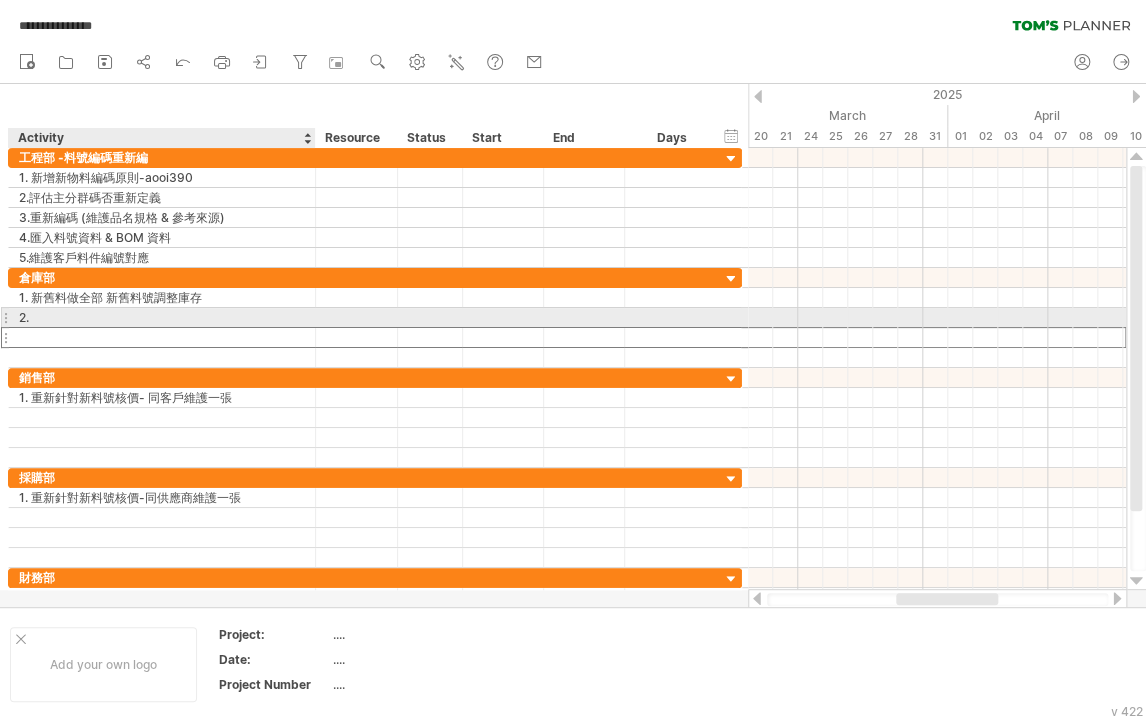 click on "2." at bounding box center [162, 317] 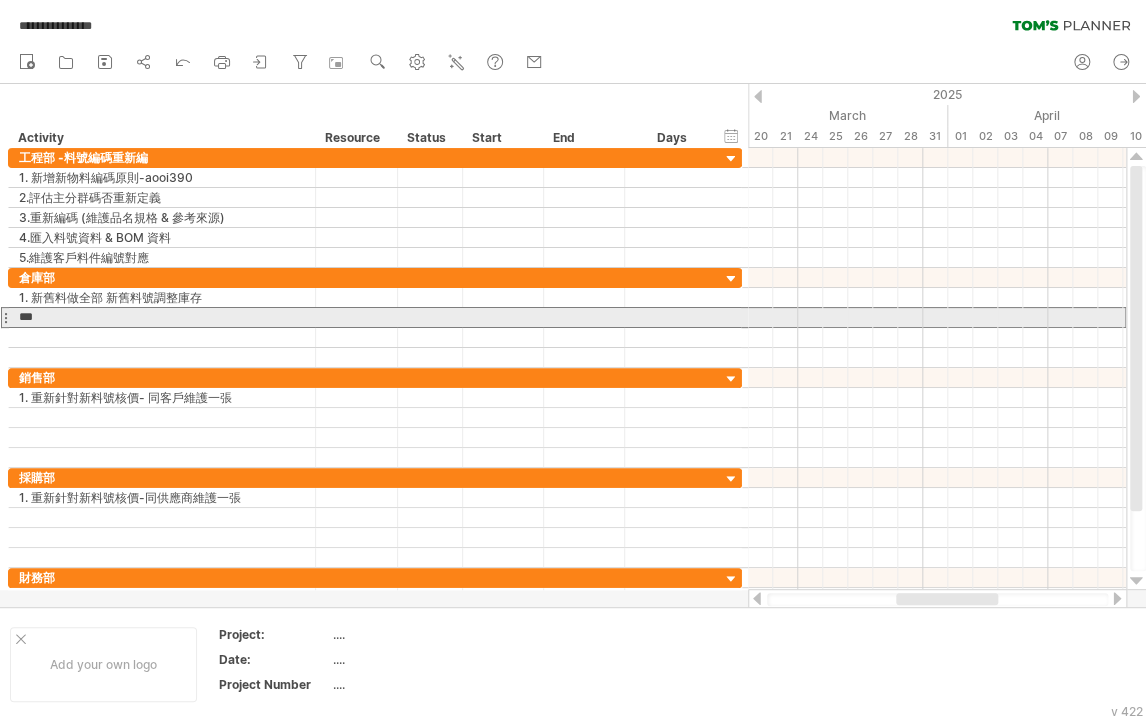 click at bounding box center [5, 317] 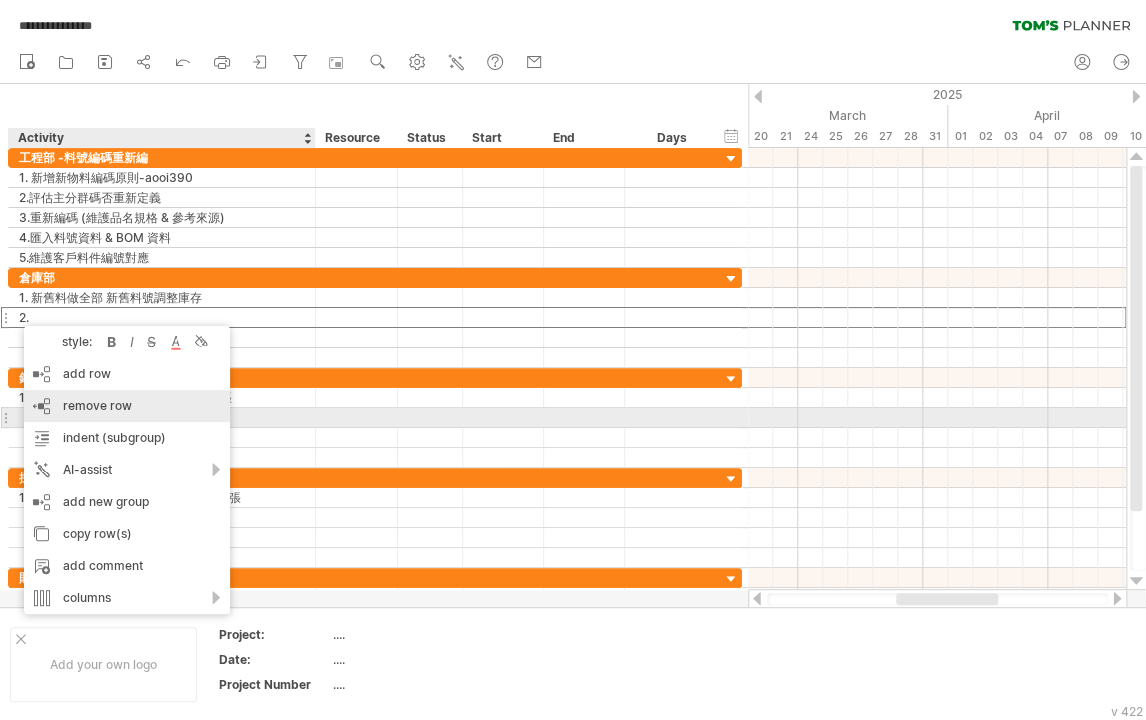 click on "remove row" at bounding box center [97, 405] 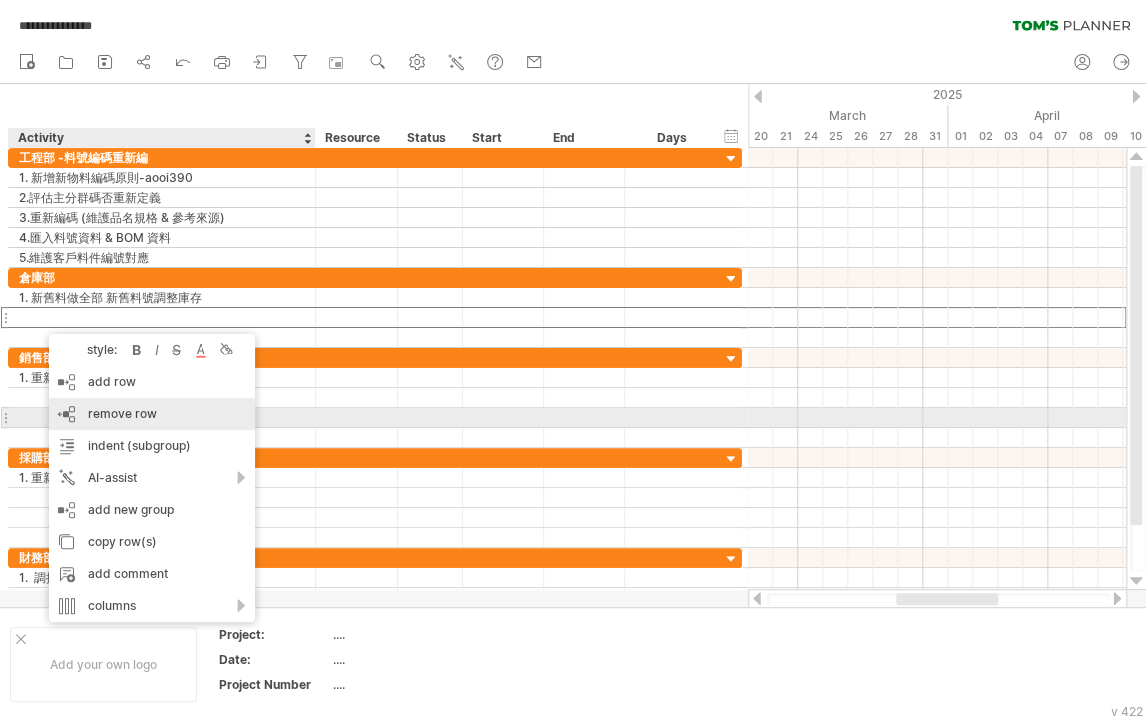 click on "remove row" at bounding box center [122, 413] 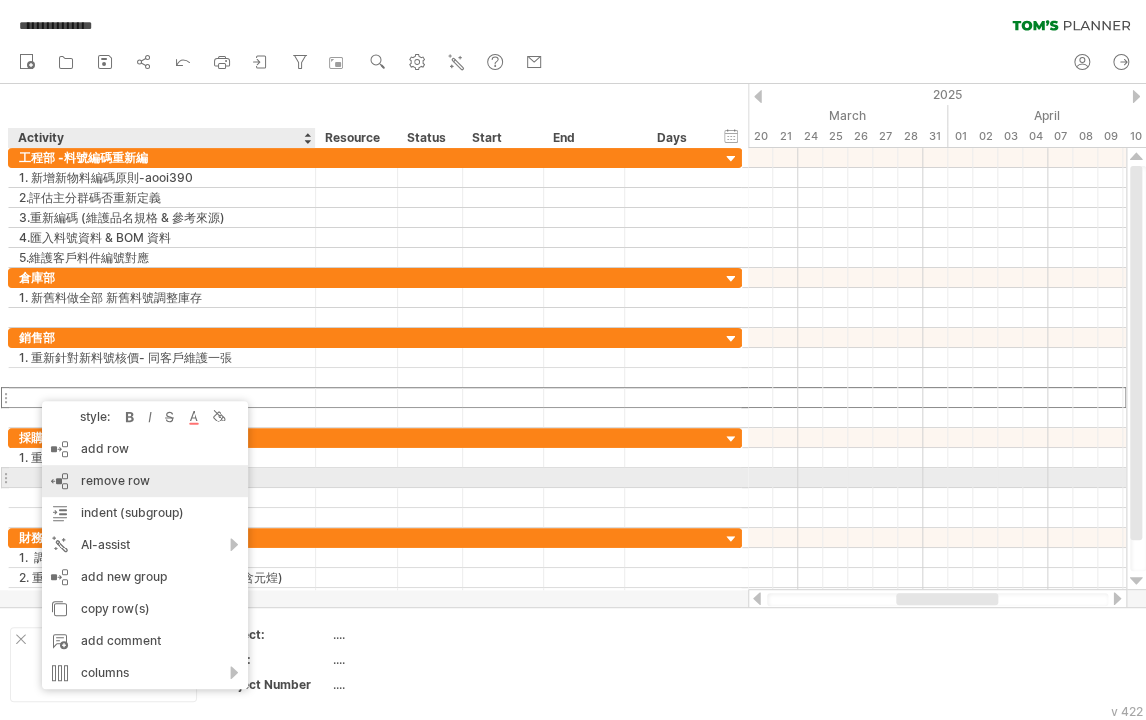 click on "remove row" at bounding box center [115, 480] 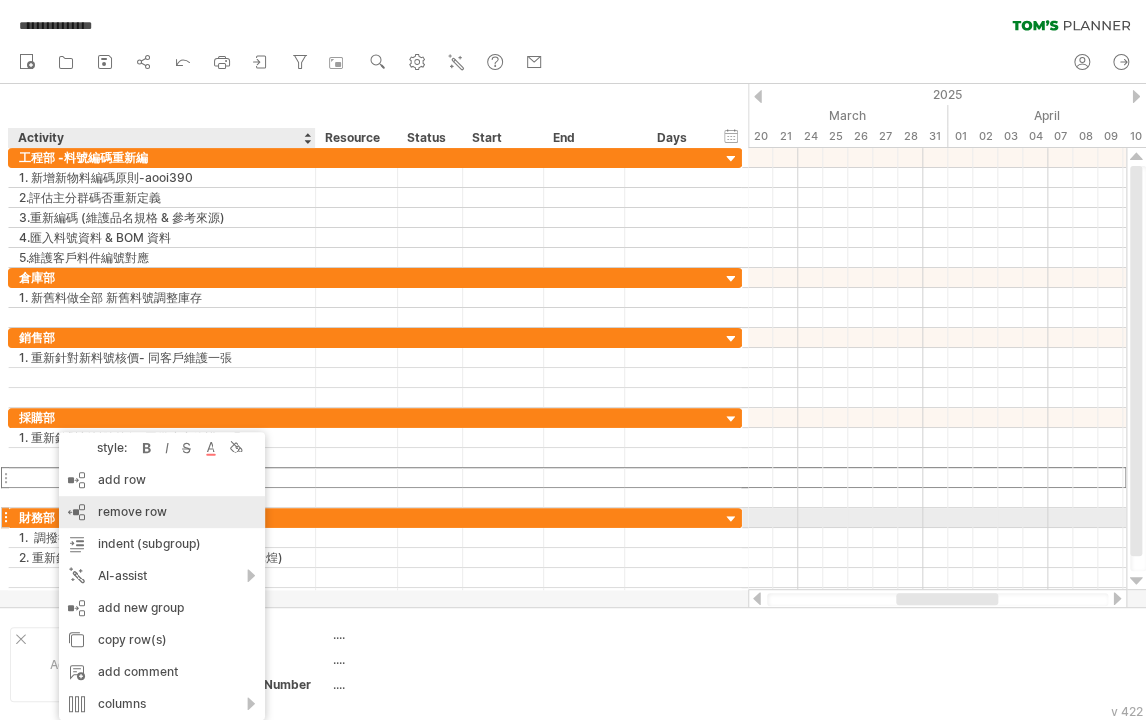 click on "remove row" at bounding box center [132, 511] 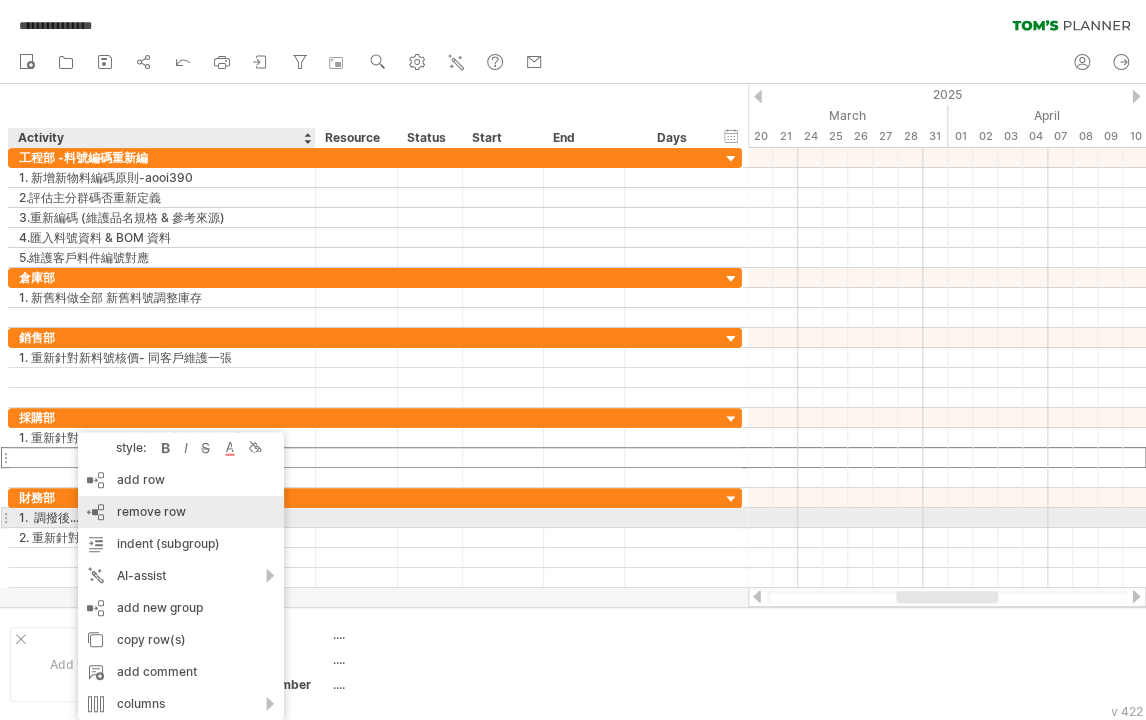 click on "remove row remove selected rows" at bounding box center [181, 512] 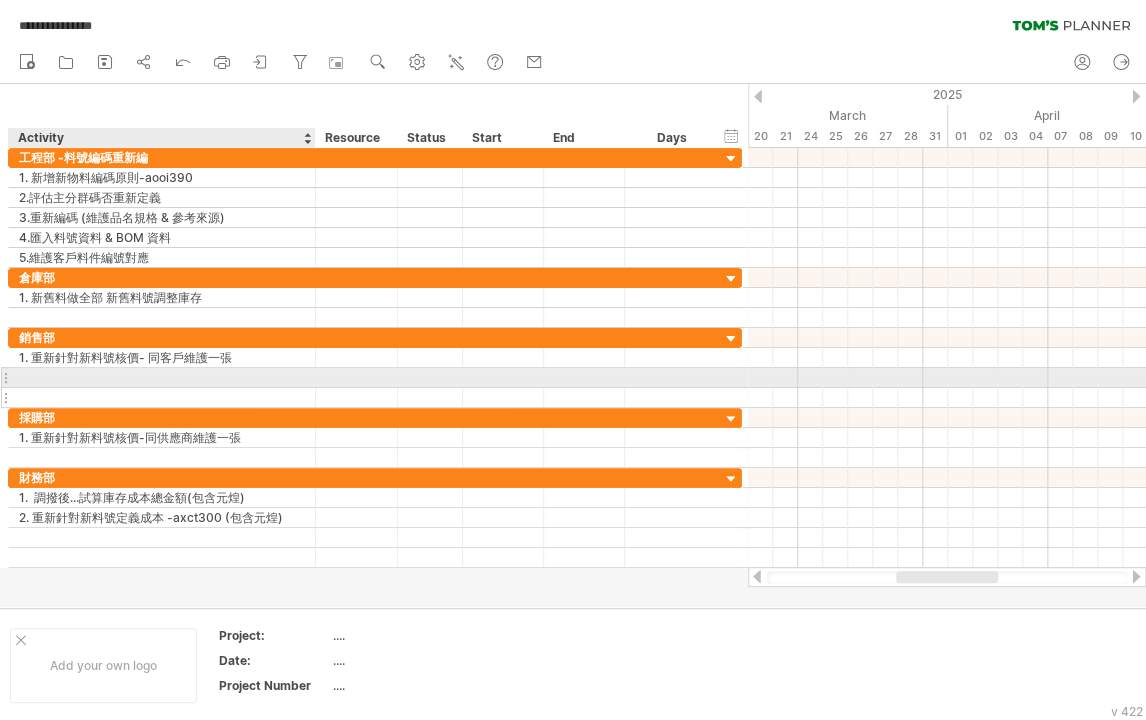 click at bounding box center [162, 397] 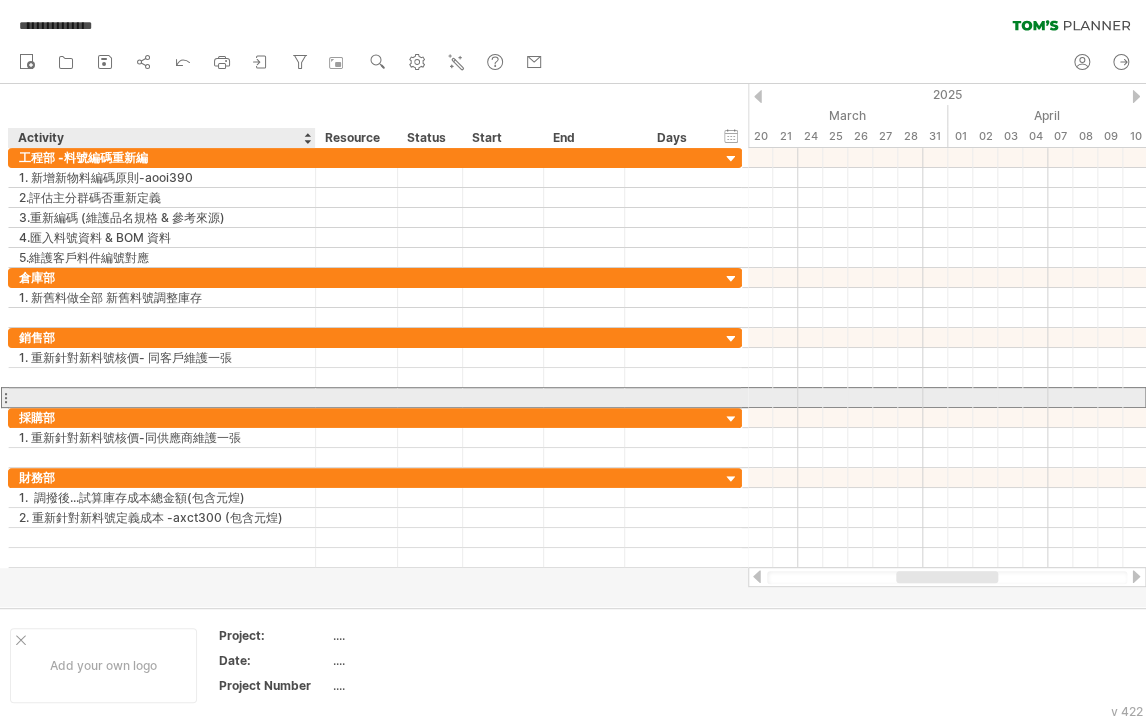click at bounding box center (162, 397) 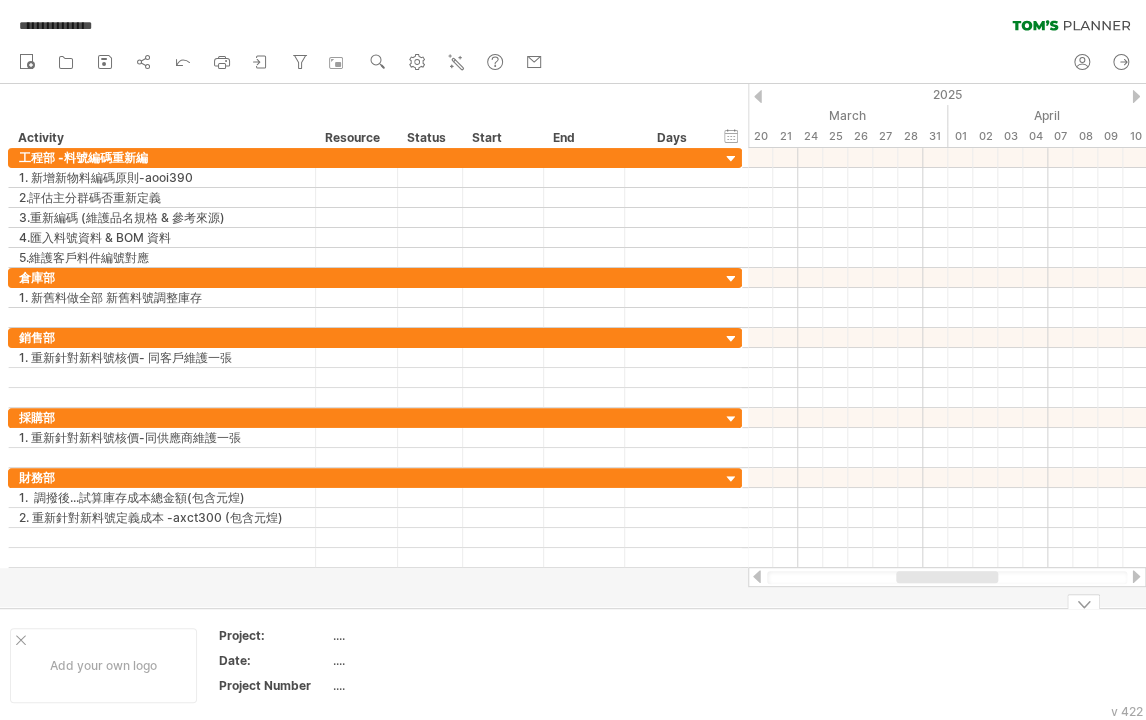 click at bounding box center [752, 665] 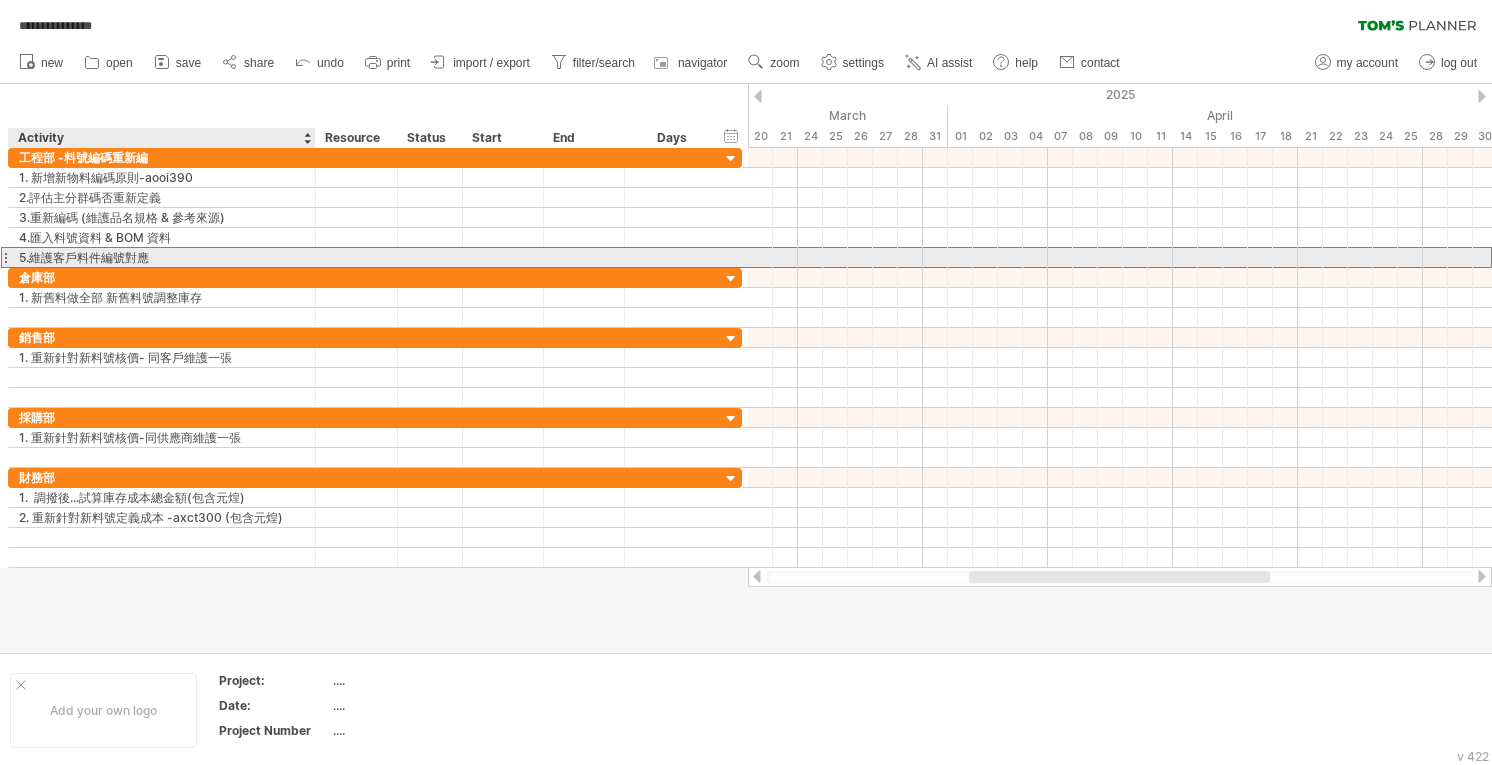 click on "5.維護客戶料件編號對應" at bounding box center (162, 257) 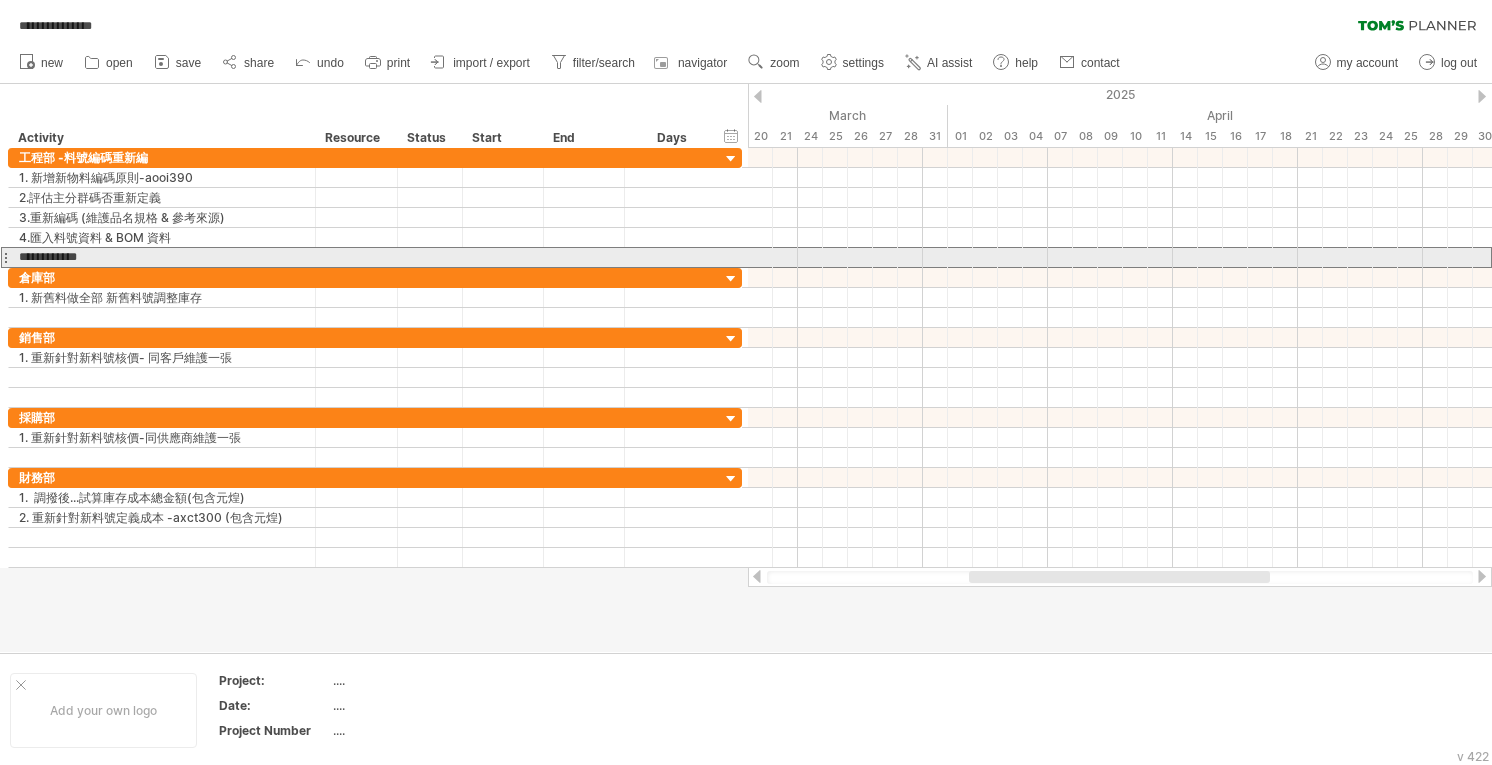 click on "**********" at bounding box center (162, 257) 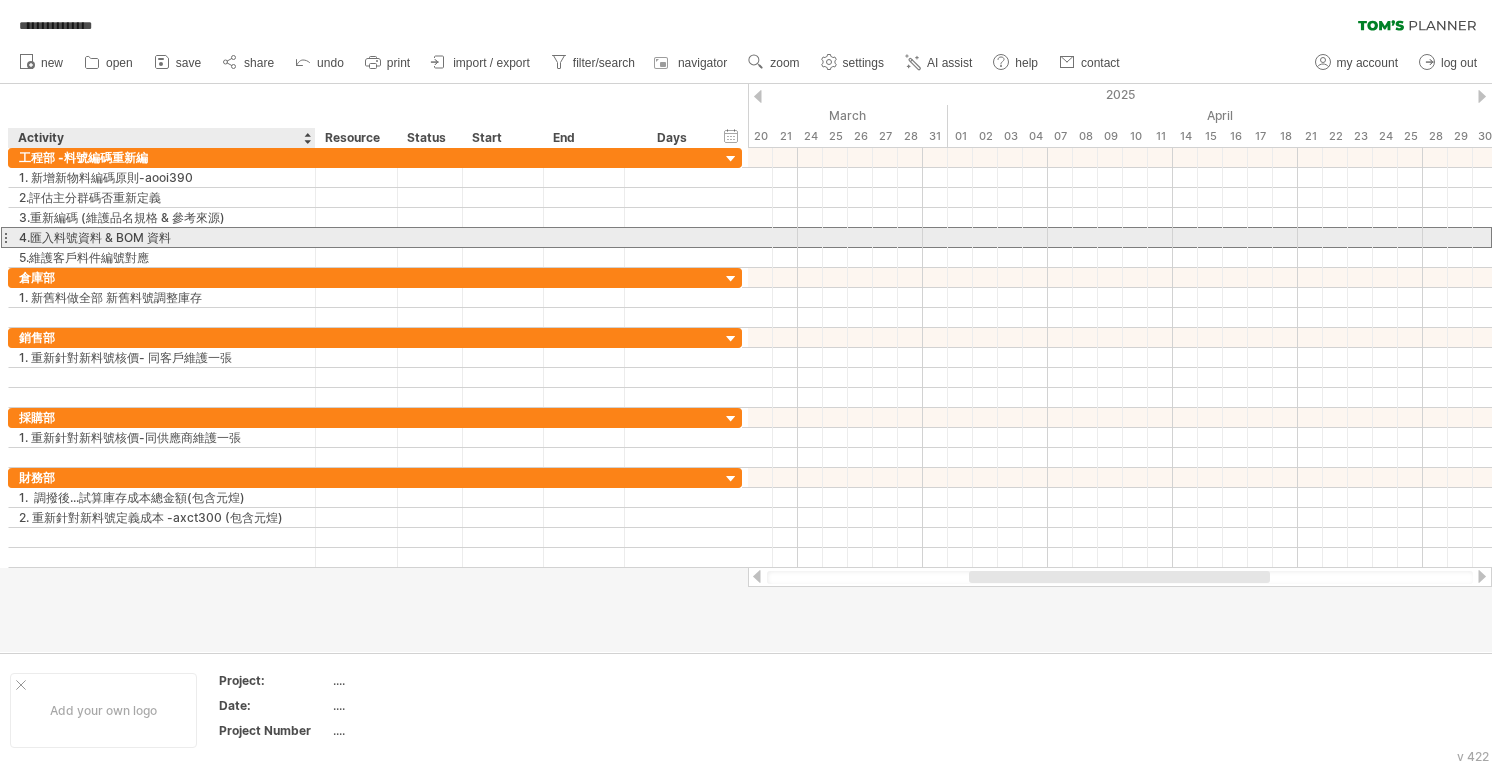 click on "4.匯入料號資料 & BOM 資料" at bounding box center (162, 237) 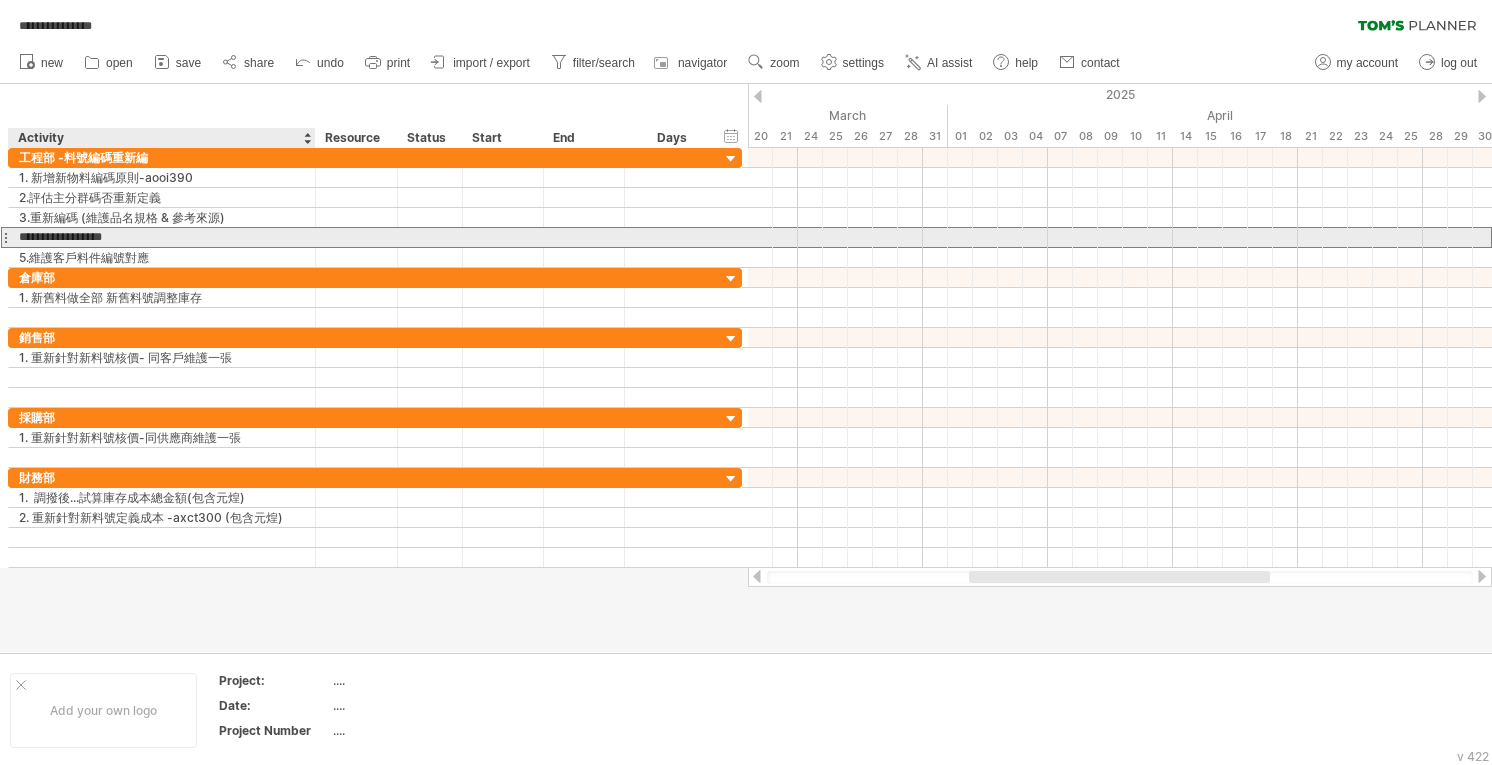 click on "**********" at bounding box center [162, 237] 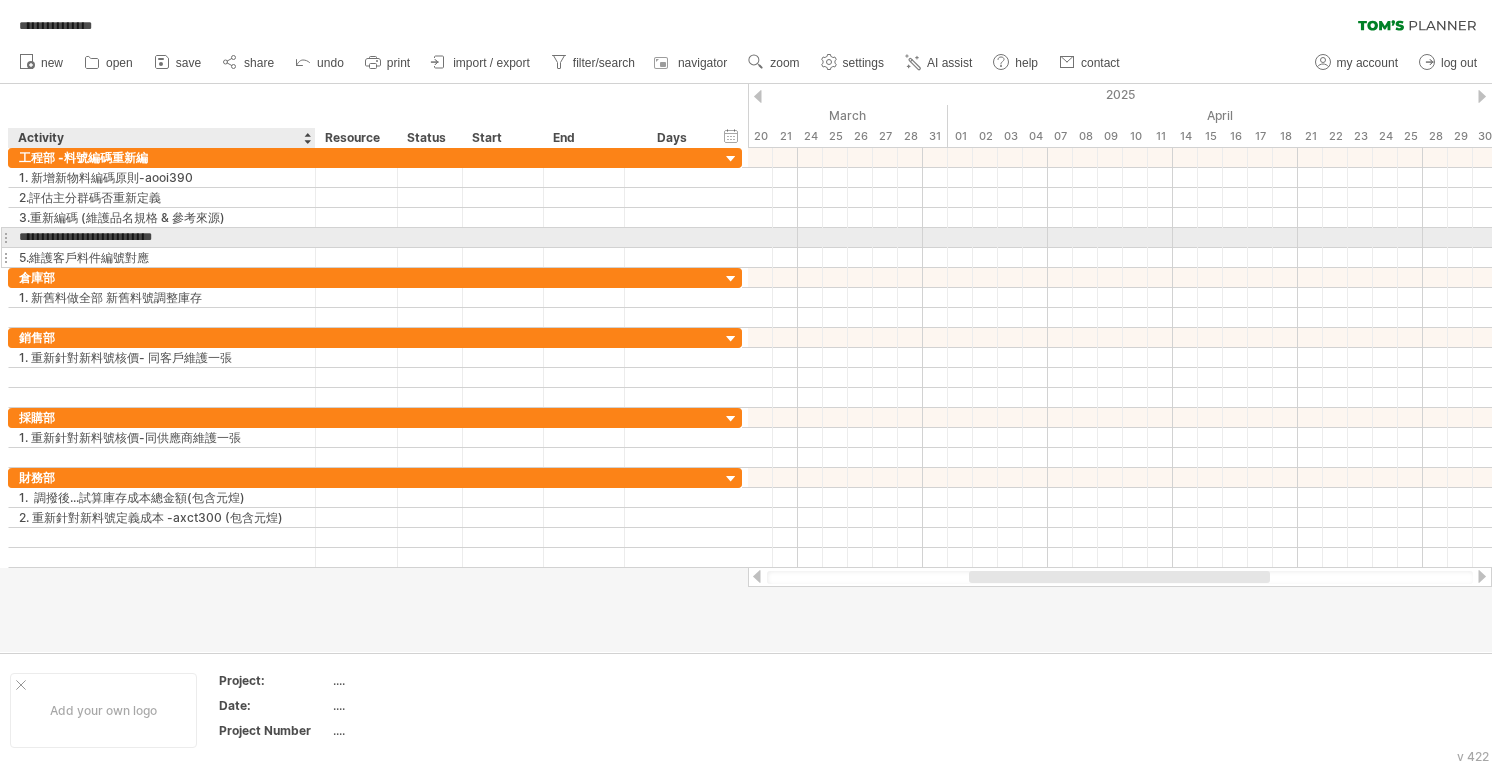 type on "**********" 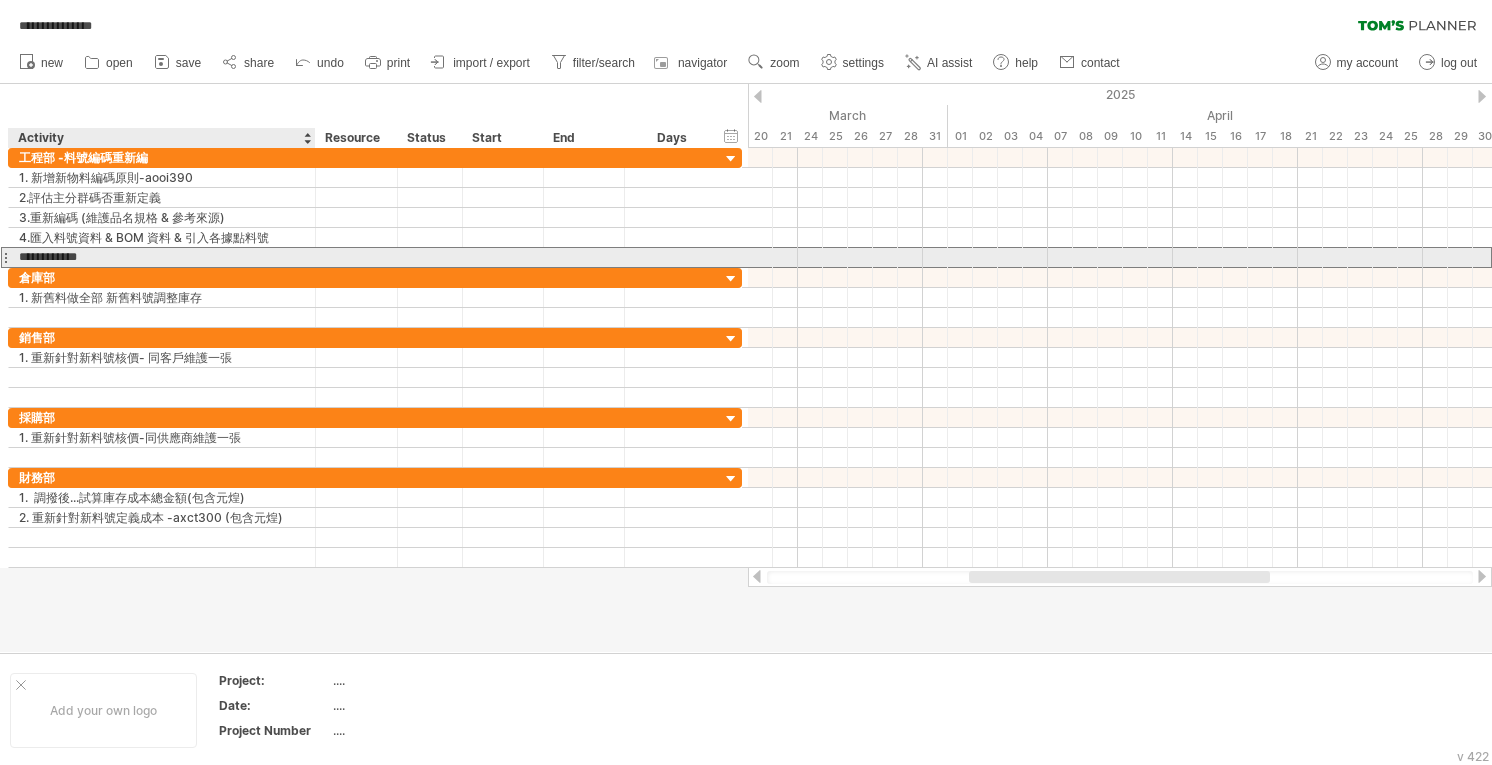 click on "**********" at bounding box center [162, 257] 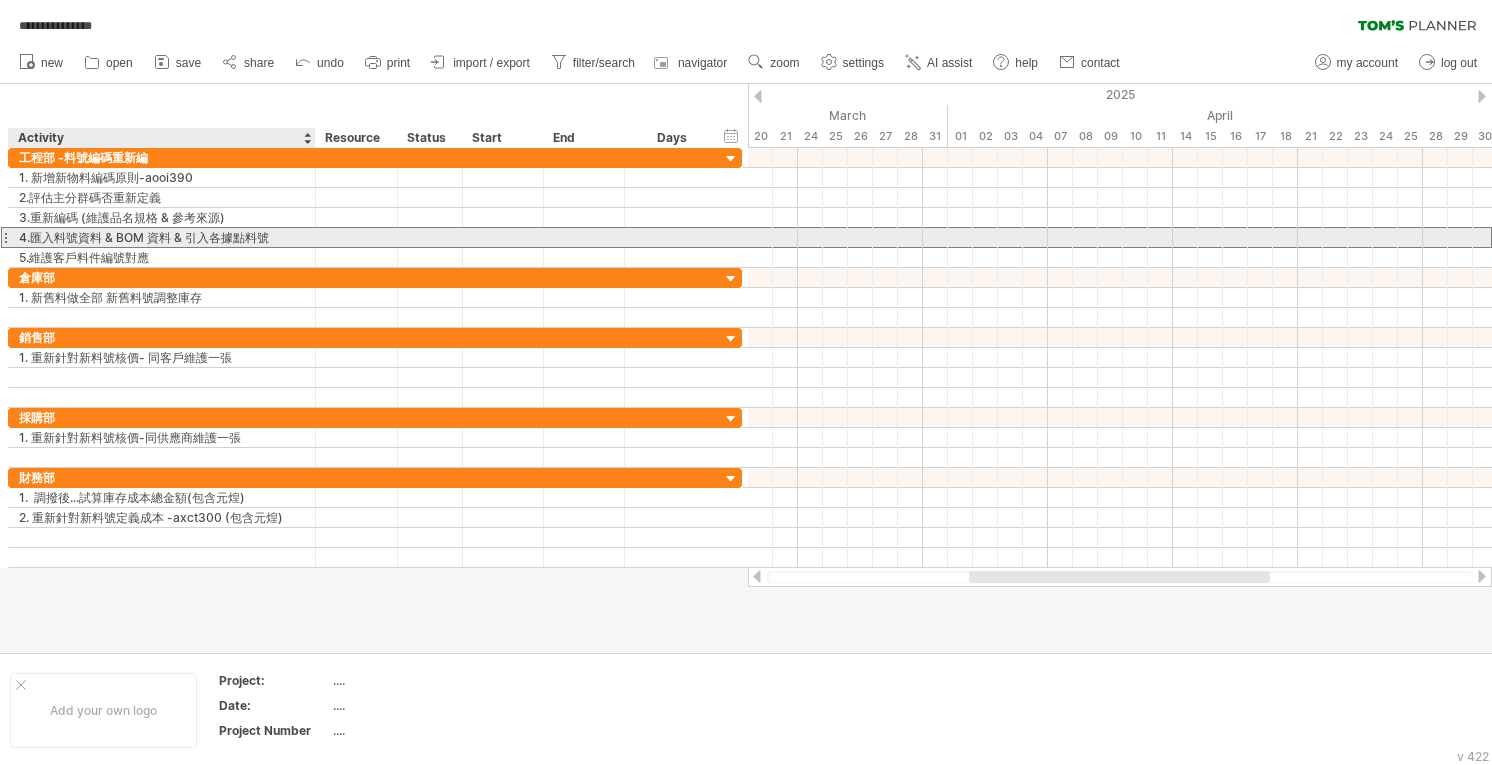 click on "4.匯入料號資料 & BOM 資料 & 引入各據點料號" at bounding box center (162, 237) 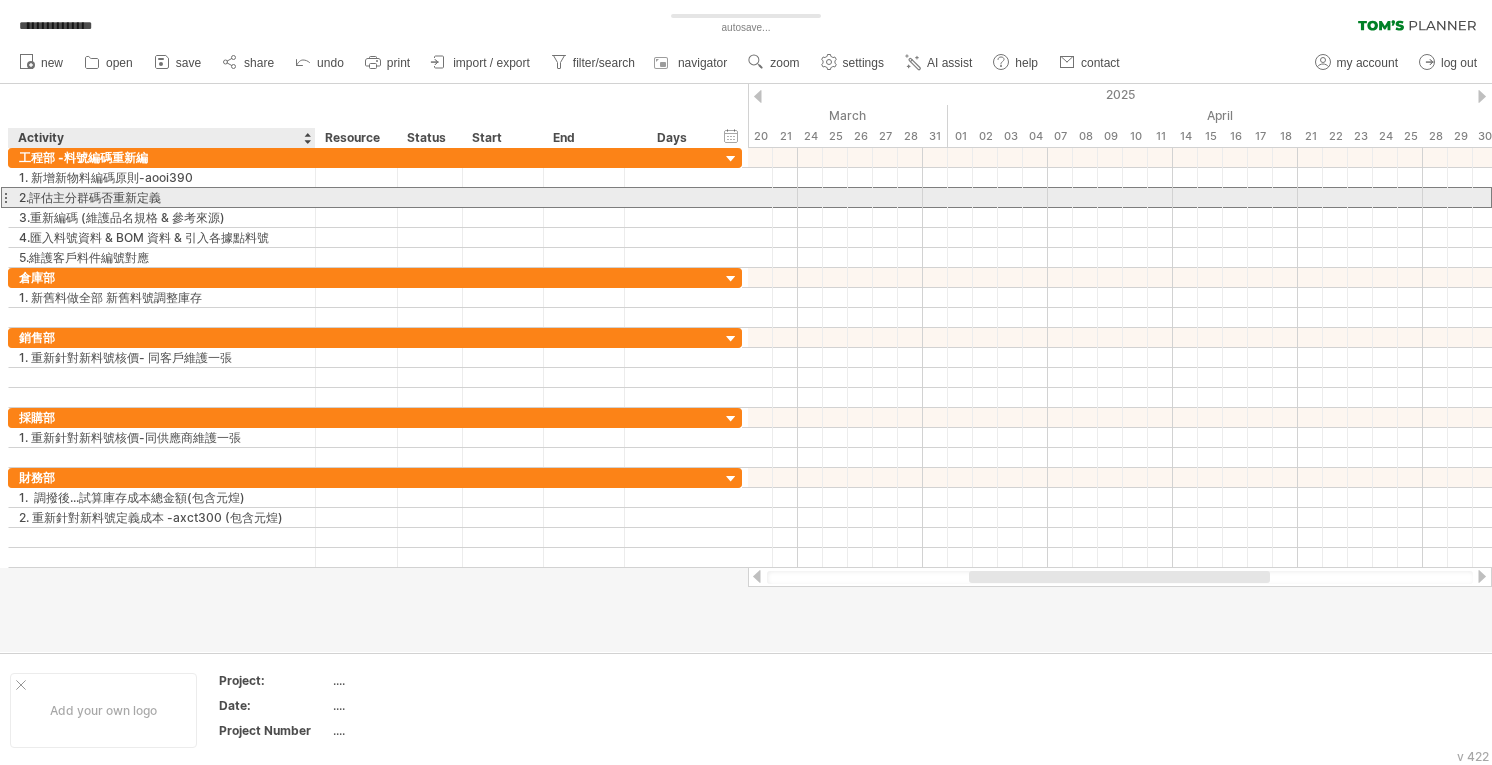click on "2.評估主分群碼否重新定義" at bounding box center [162, 197] 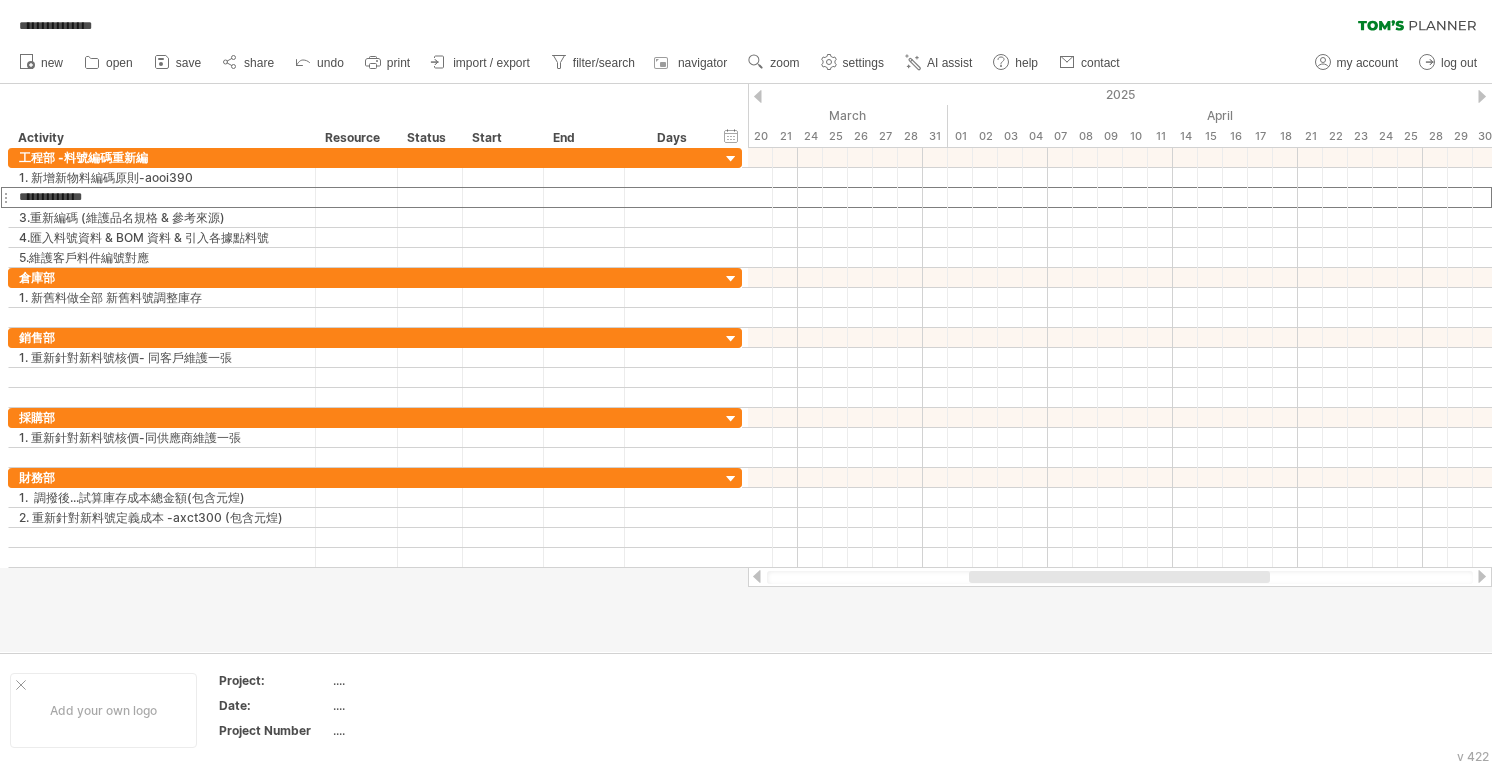 type on "**********" 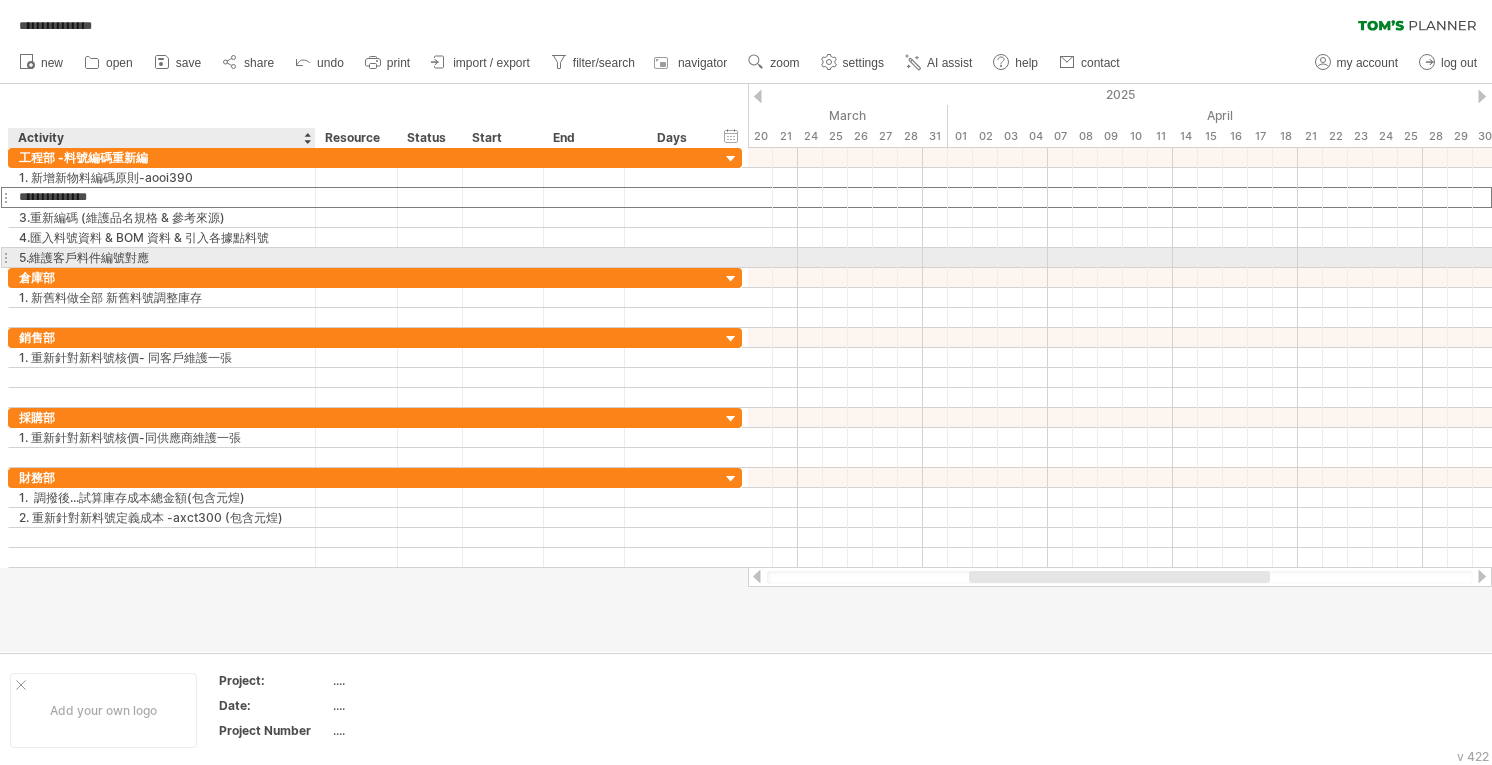 click on "5.維護客戶料件編號對應" at bounding box center (162, 257) 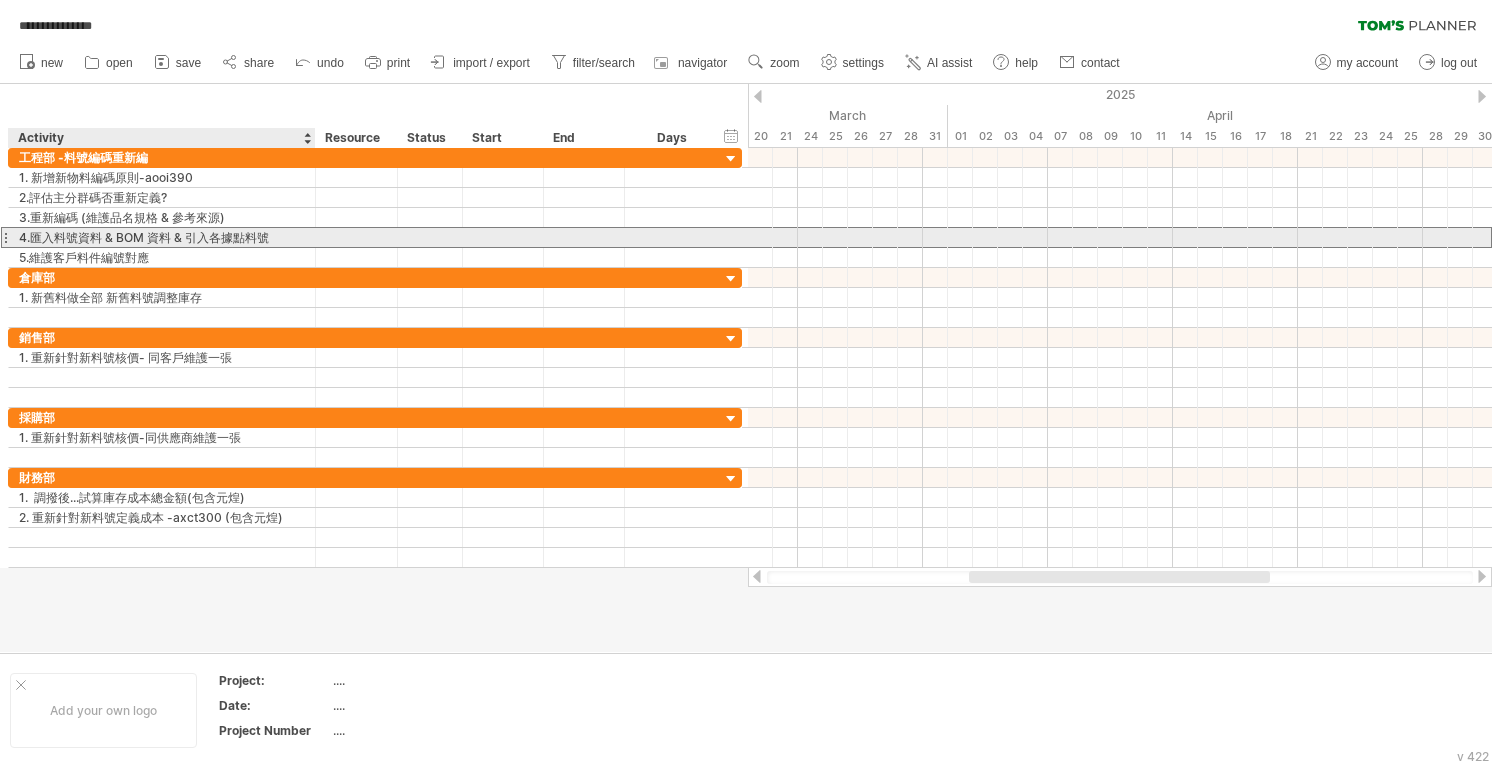 click on "4.匯入料號資料 & BOM 資料 & 引入各據點料號" at bounding box center (162, 237) 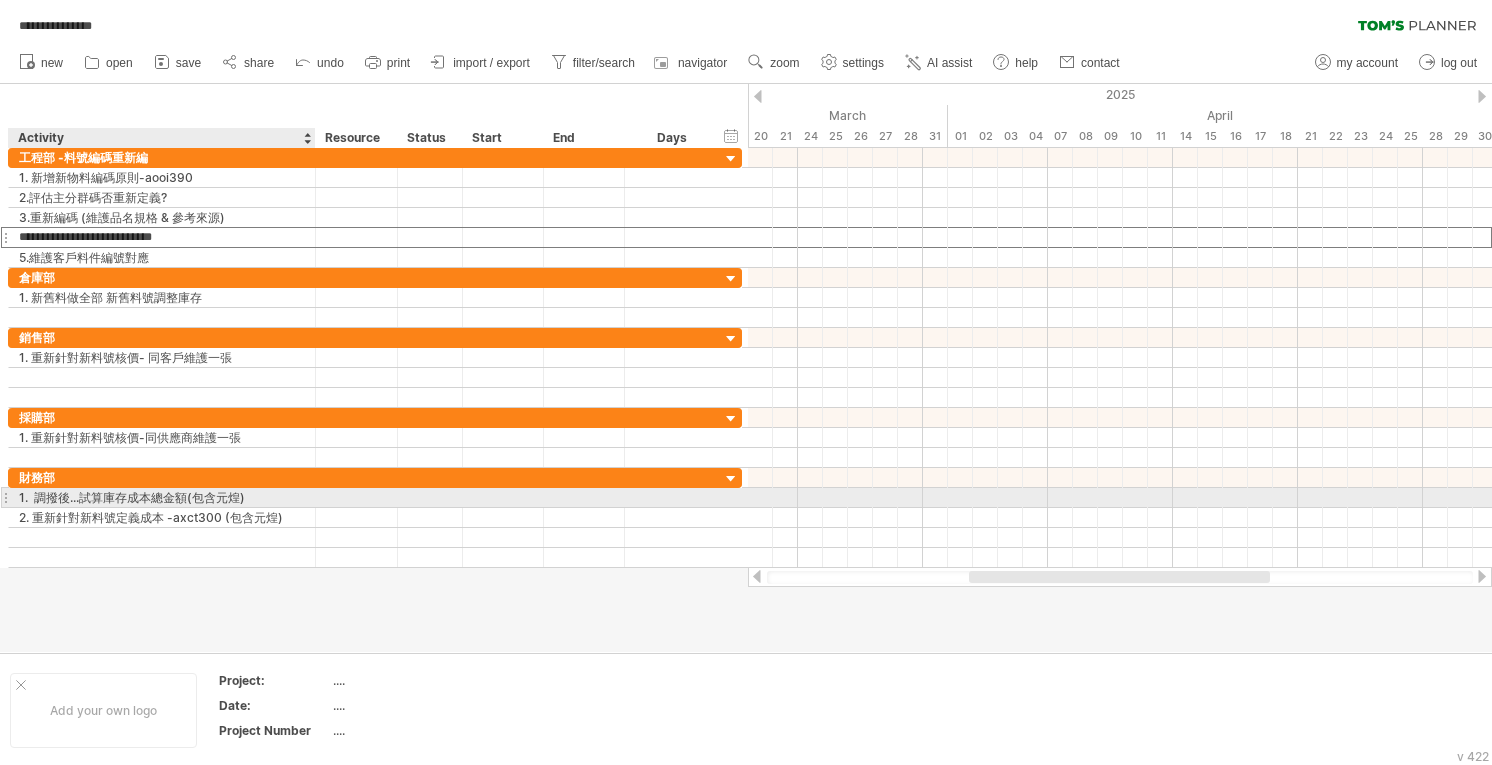 click on "1.  調撥後...試算庫存成本總金額(包含元煌)" at bounding box center [162, 497] 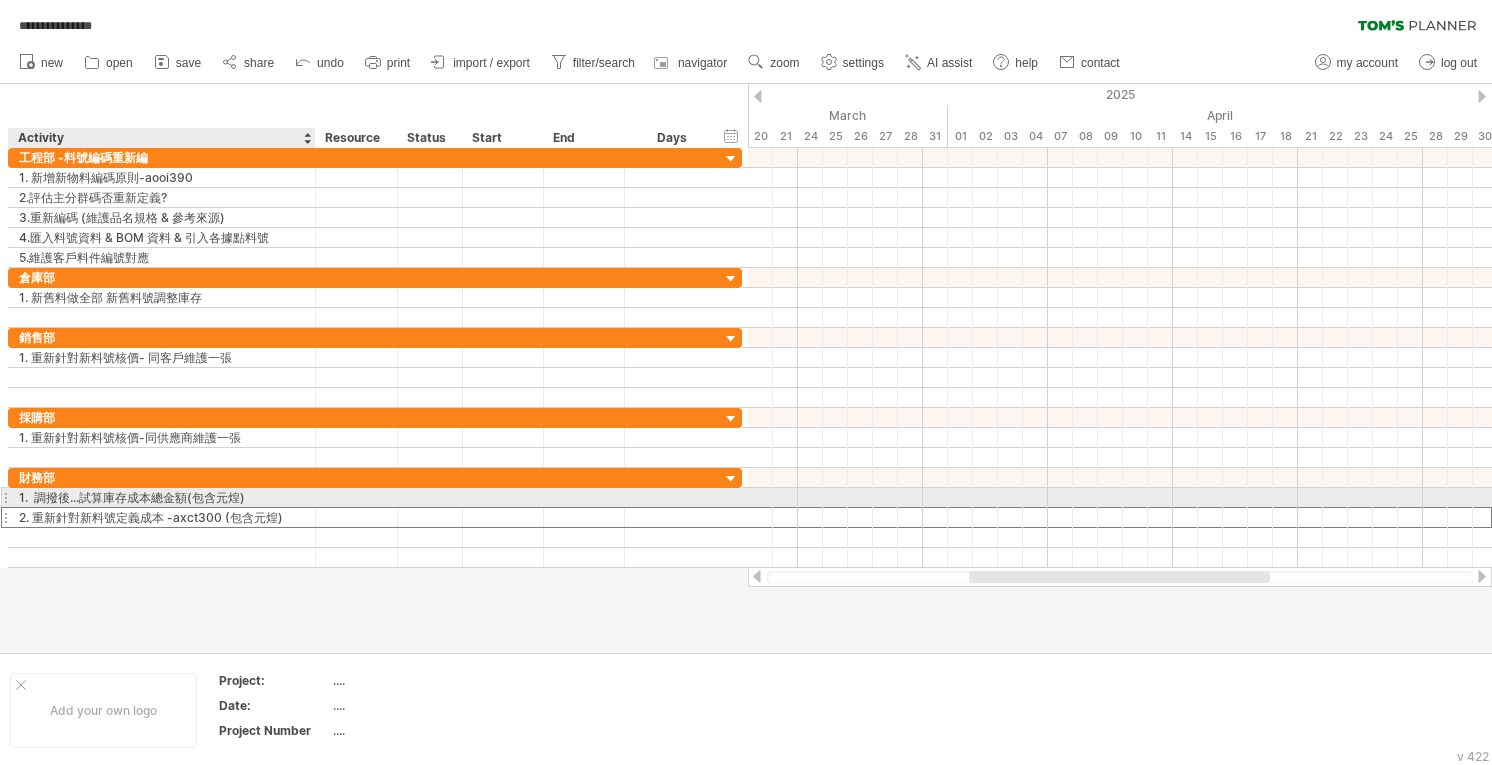 click on "2. 重新針對新料號定義成本 -axct300 (包含元煌)" at bounding box center [162, 517] 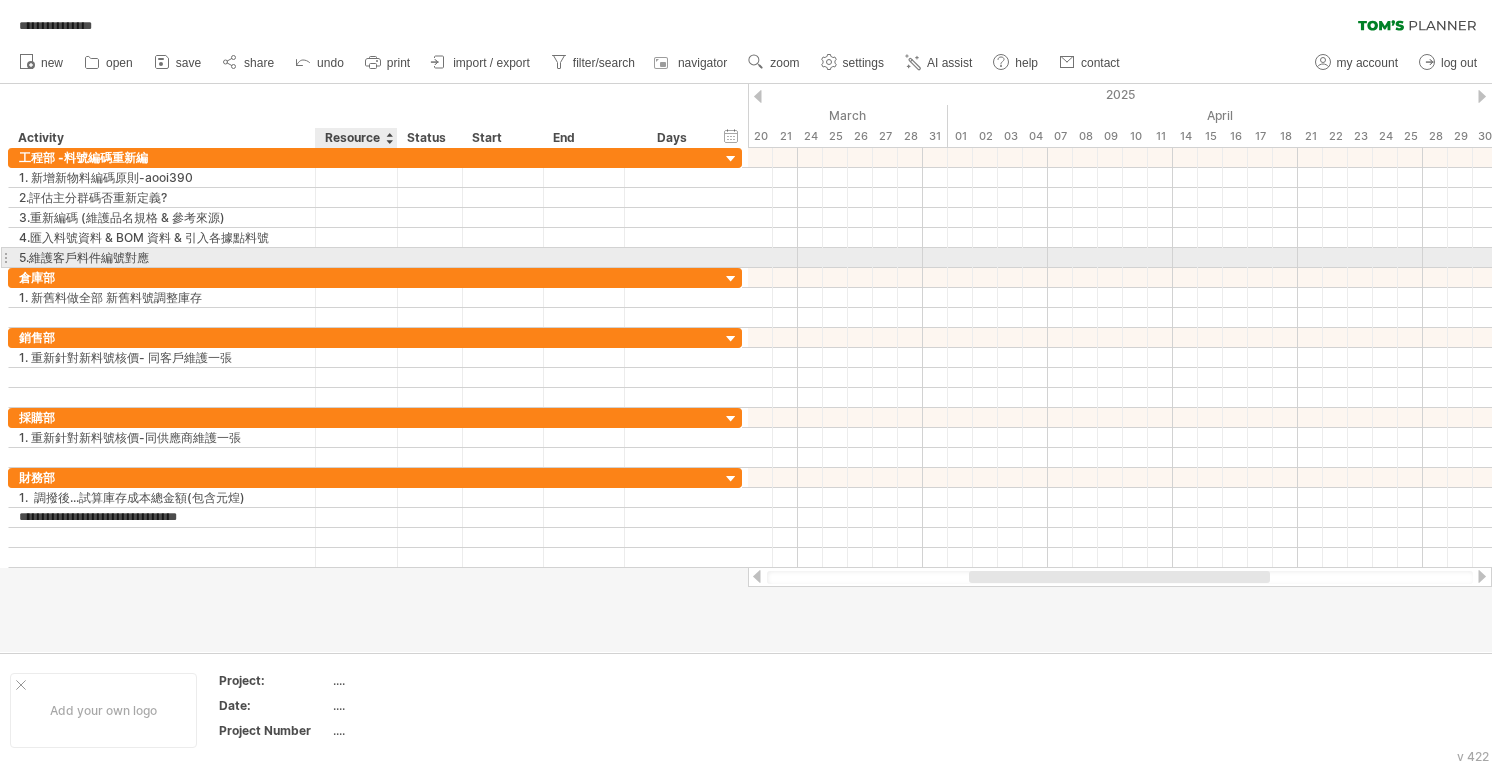 type on "**********" 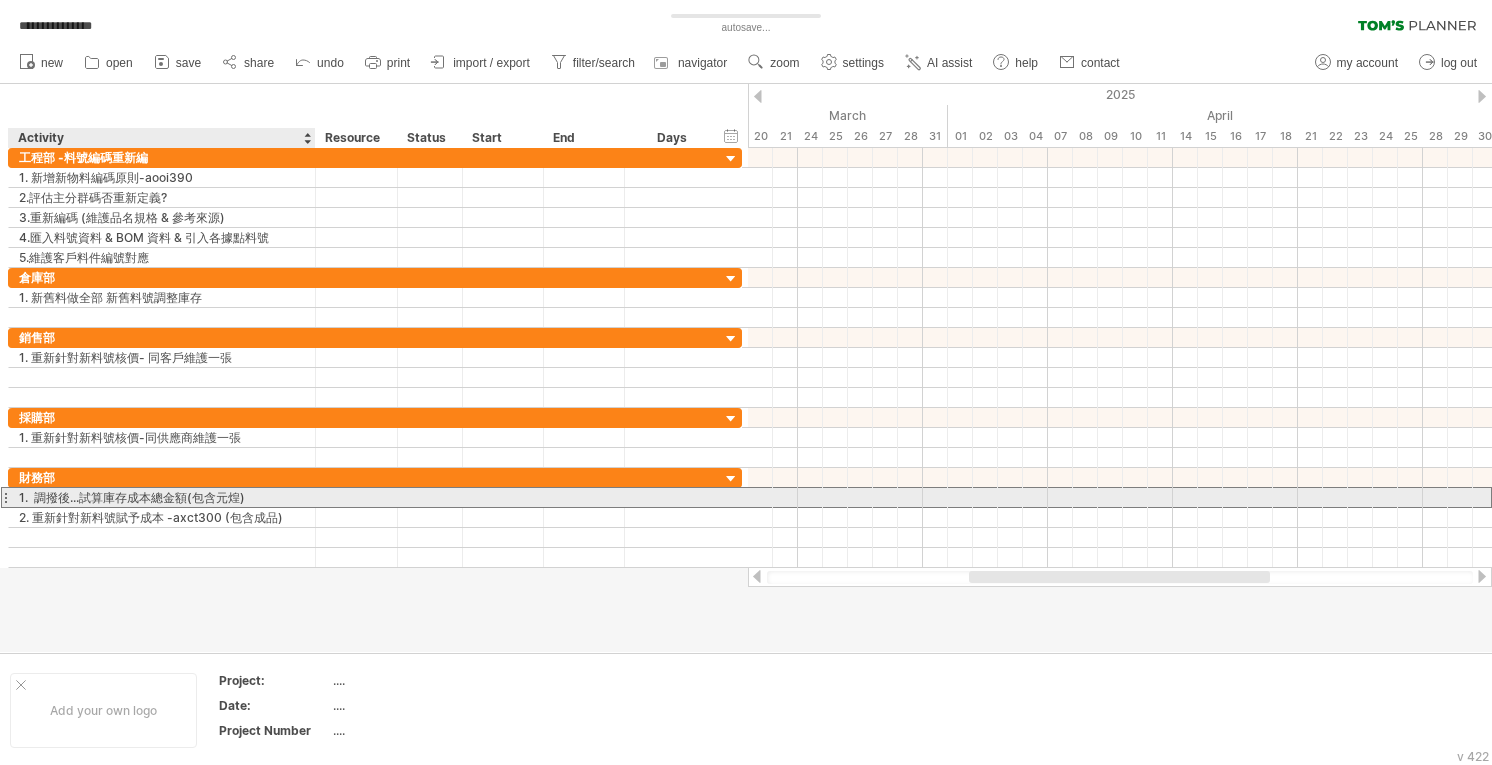 drag, startPoint x: 260, startPoint y: 492, endPoint x: 210, endPoint y: 495, distance: 50.08992 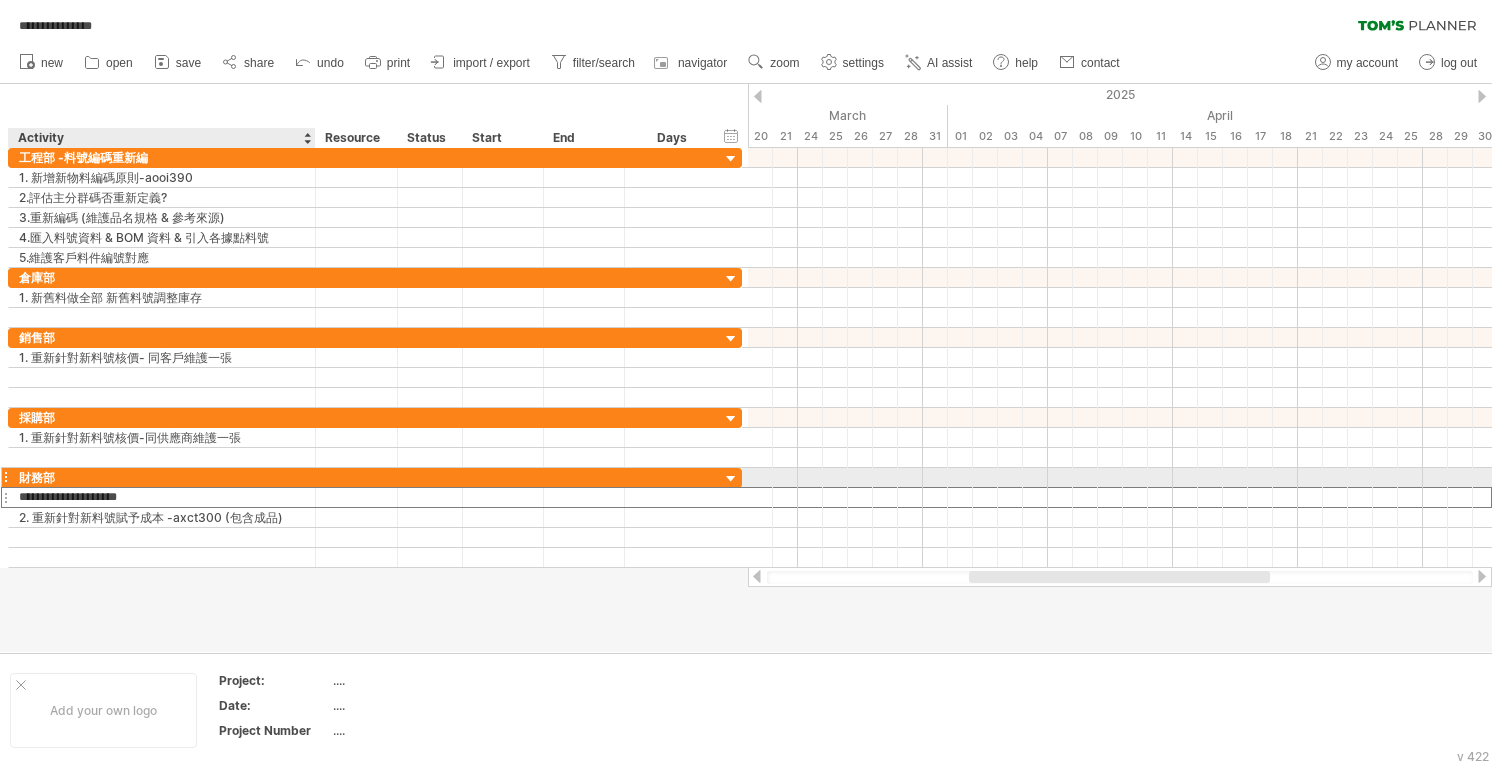 type on "**********" 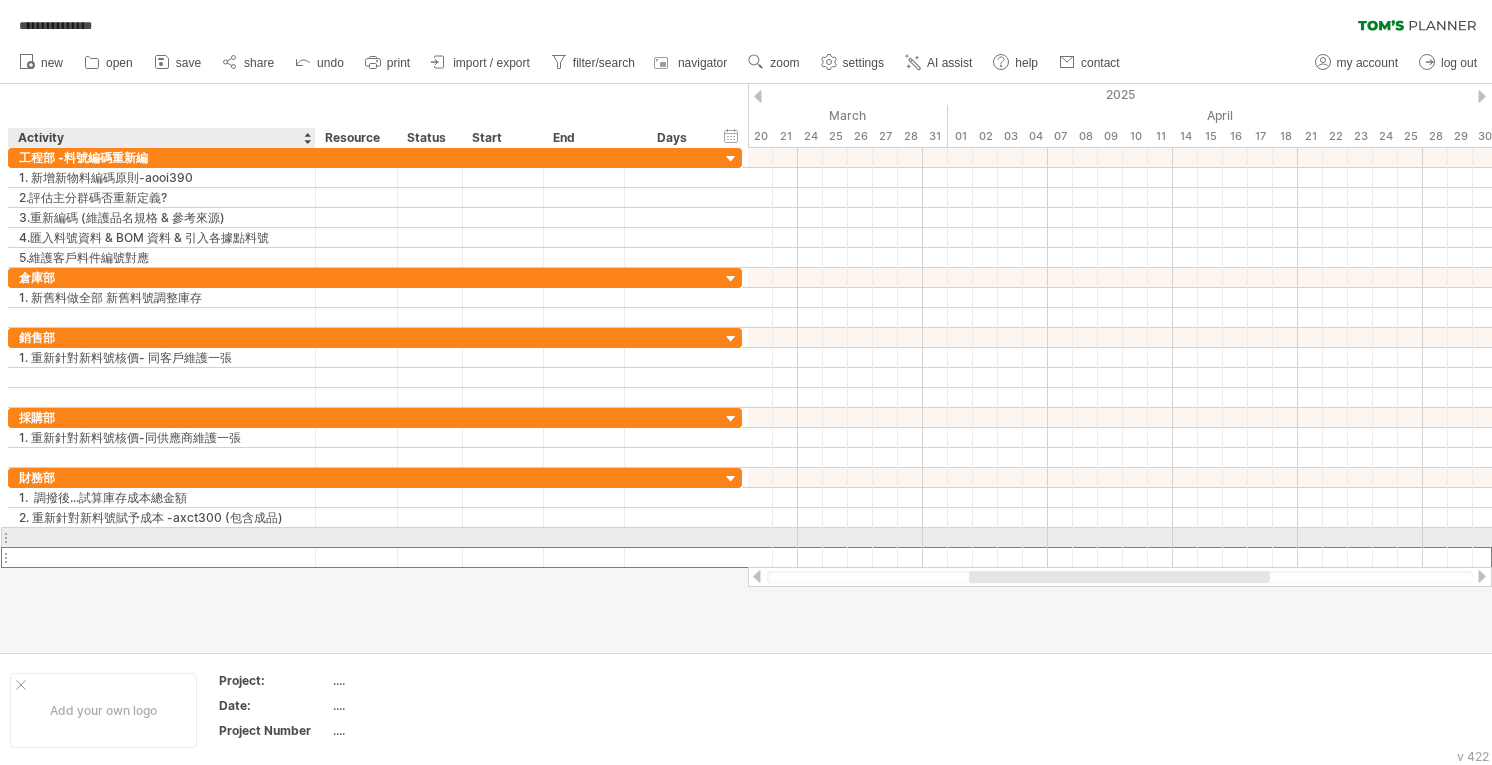 click at bounding box center (162, 557) 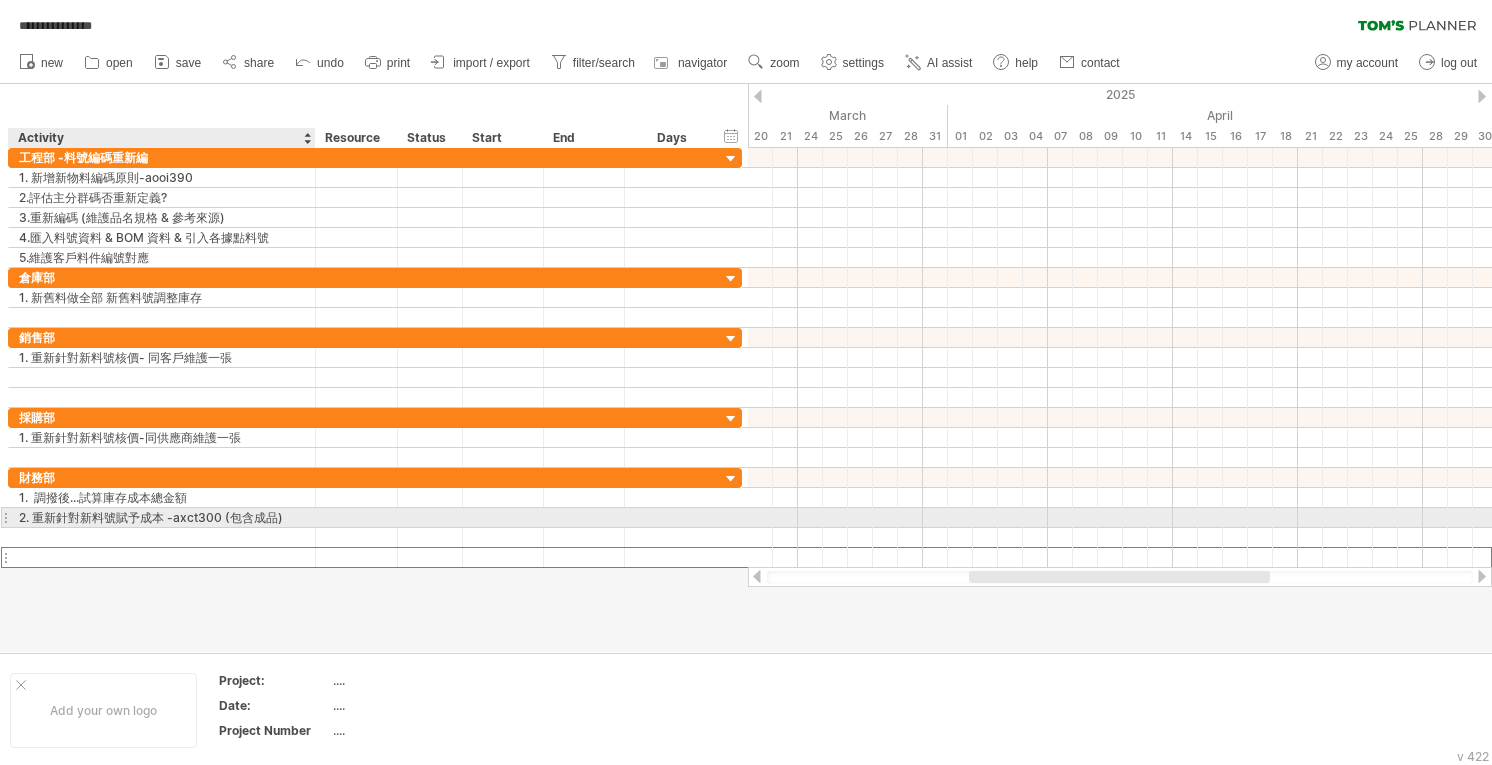click on "2. 重新針對新料號賦予成本 -axct300 (包含成品)" at bounding box center (162, 517) 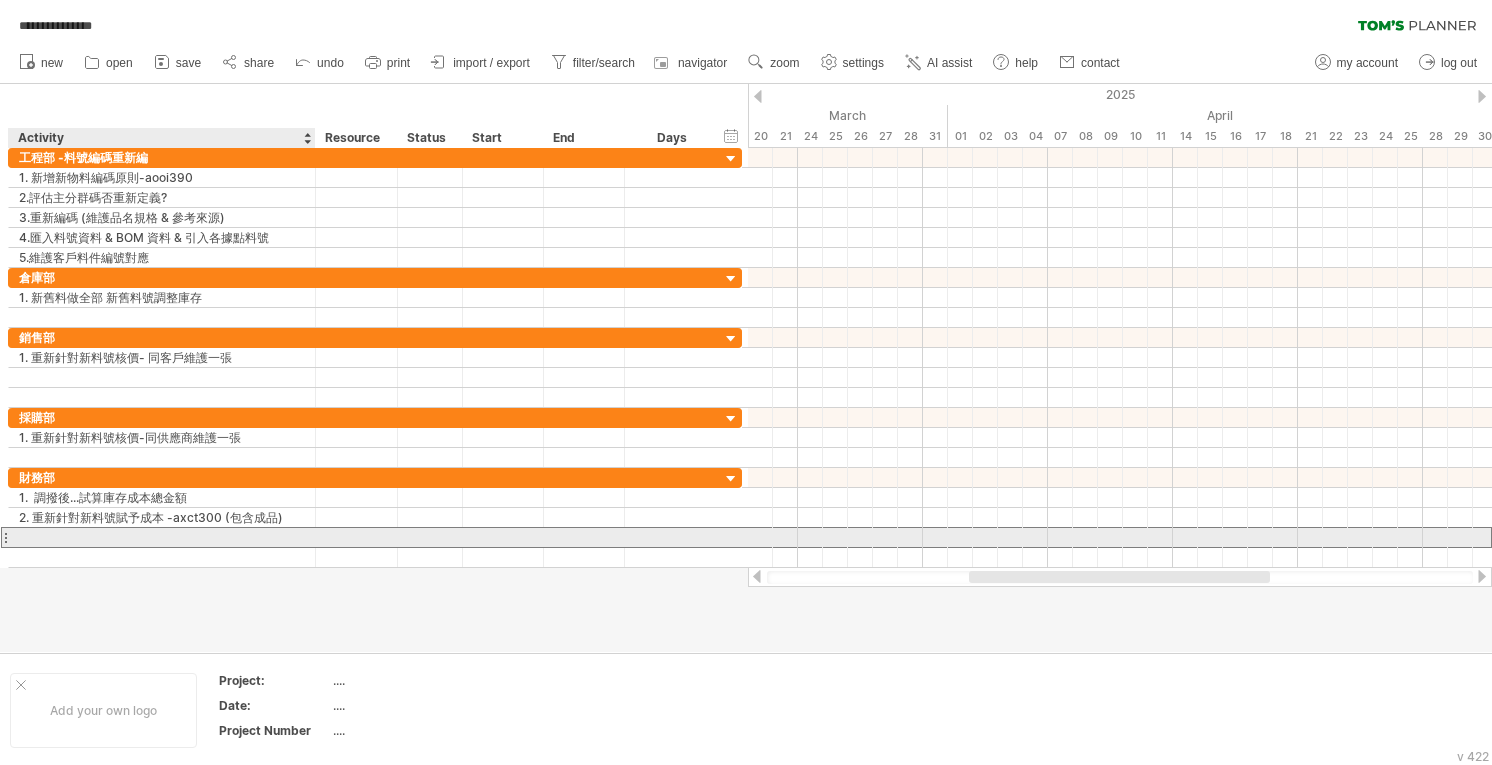 click at bounding box center [162, 537] 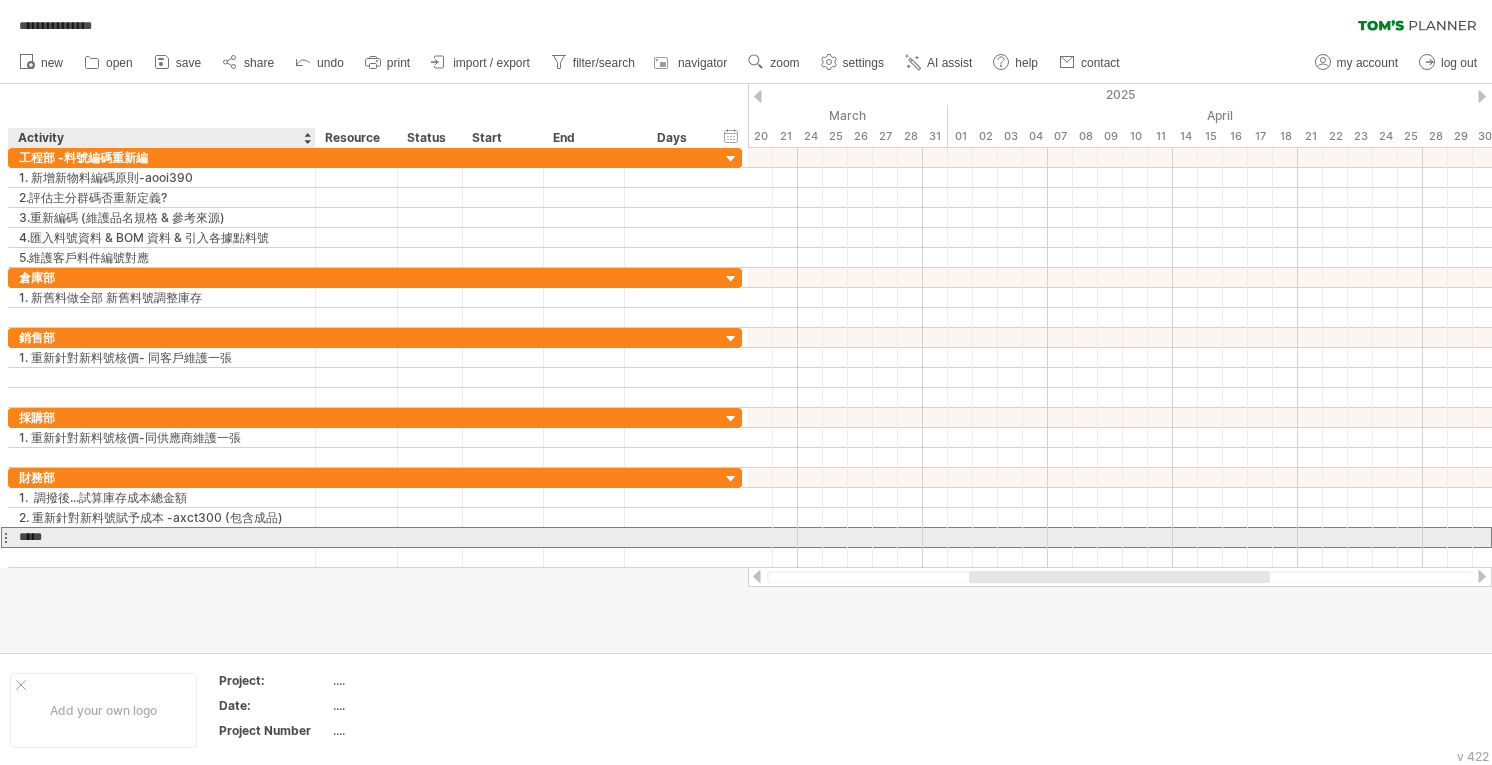 click on "*****" at bounding box center (162, 537) 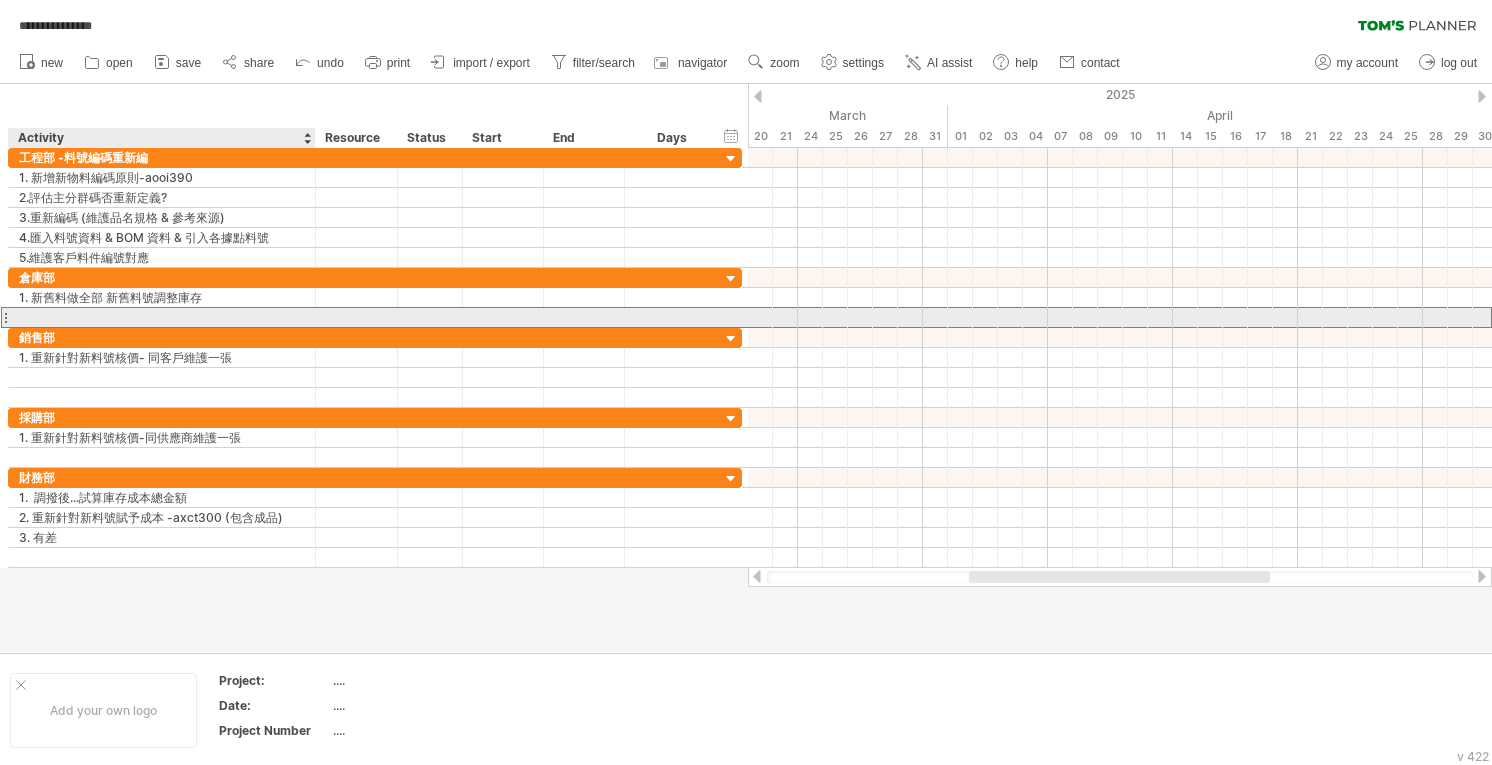 click at bounding box center (162, 317) 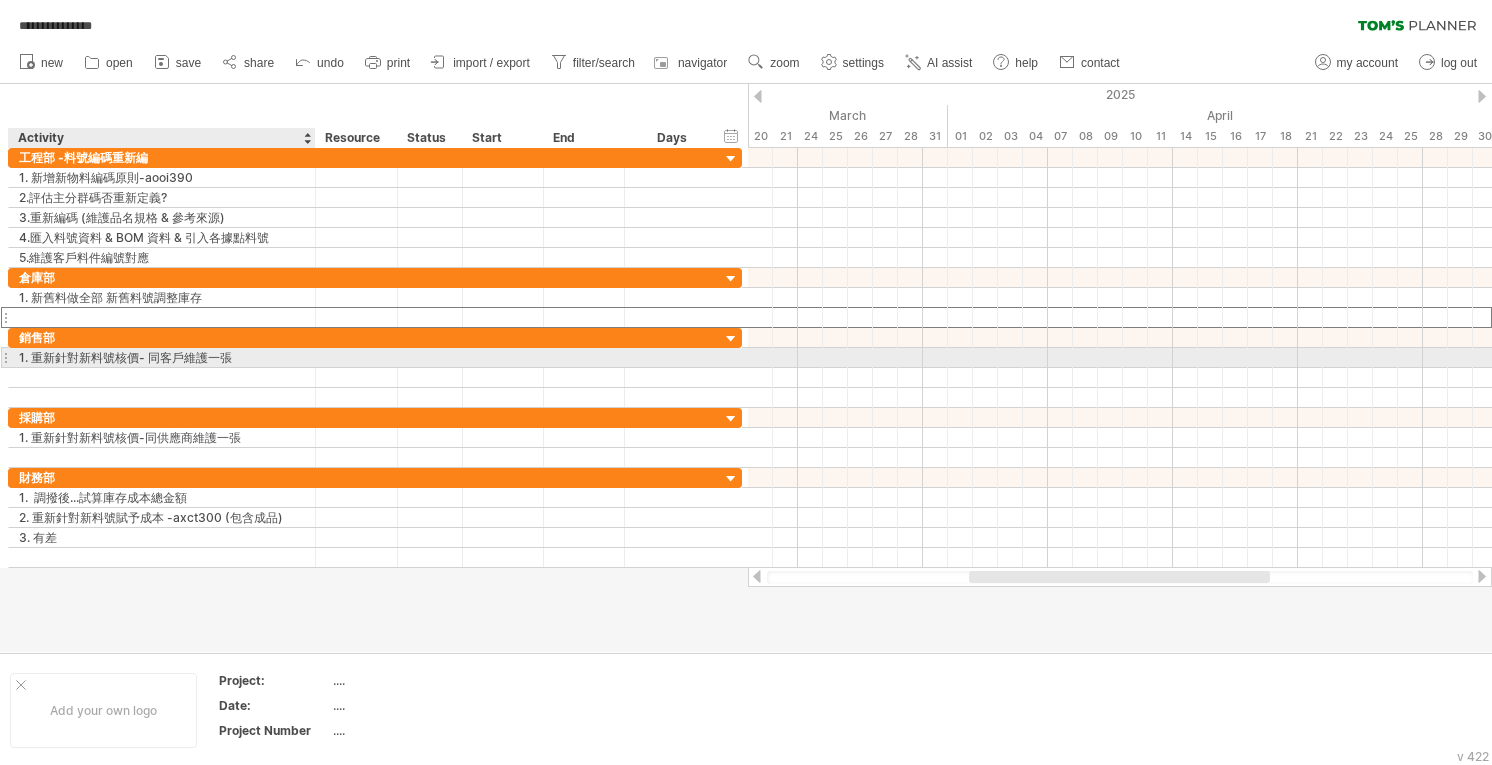 click on "1. 重新針對新料號核價- 同客戶維護一張" at bounding box center [162, 357] 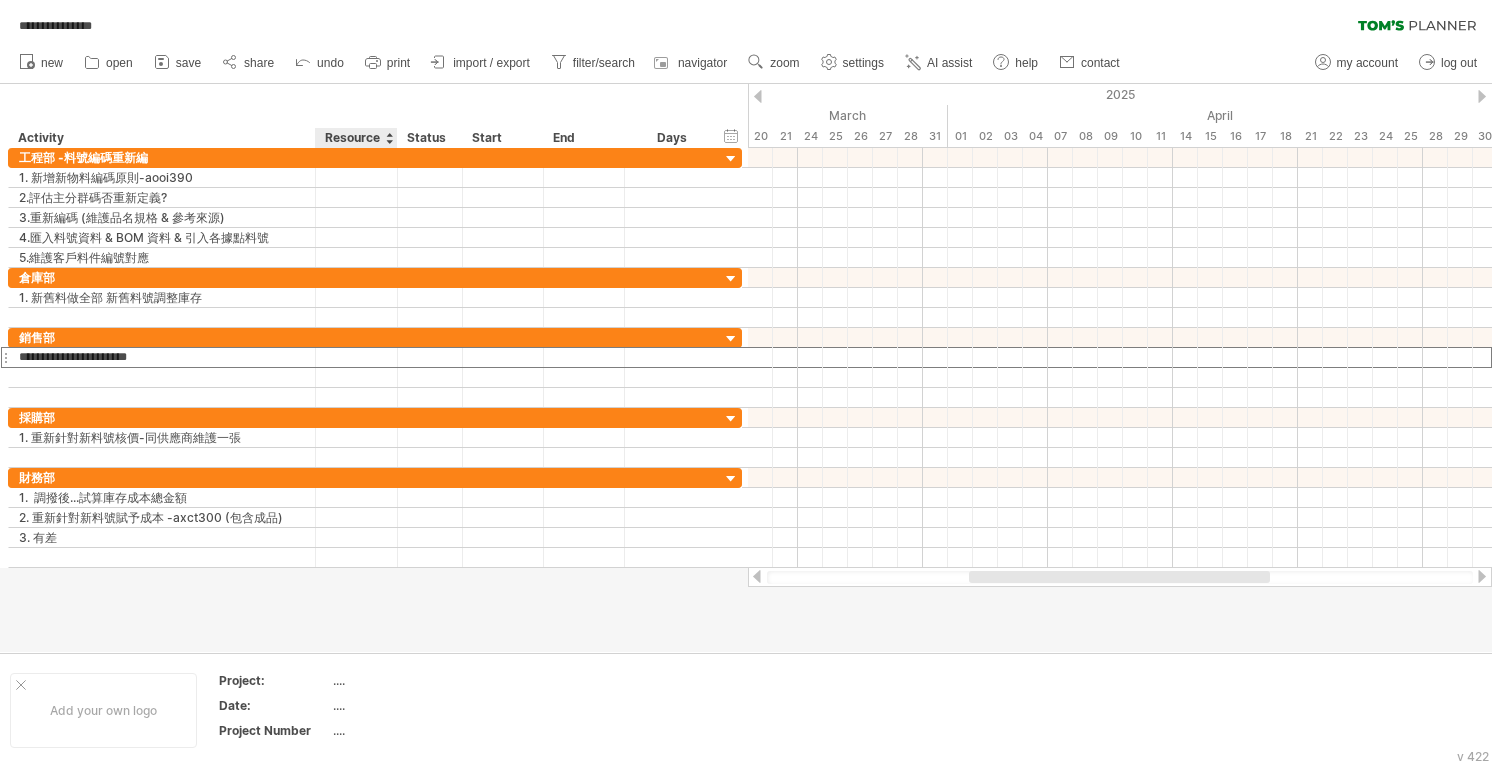 drag, startPoint x: 376, startPoint y: 598, endPoint x: 354, endPoint y: 586, distance: 25.059929 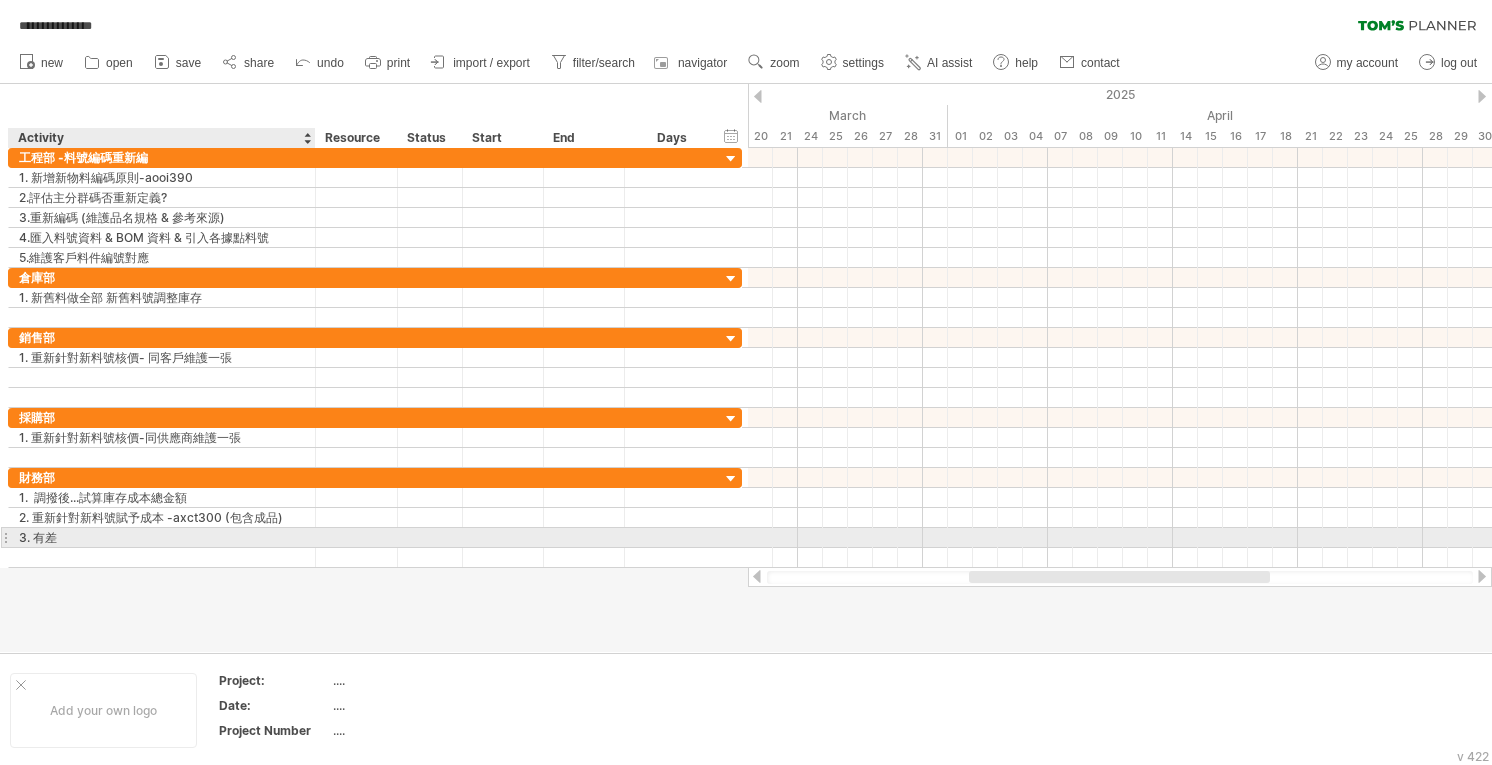 click on "3. 有差" at bounding box center [162, 537] 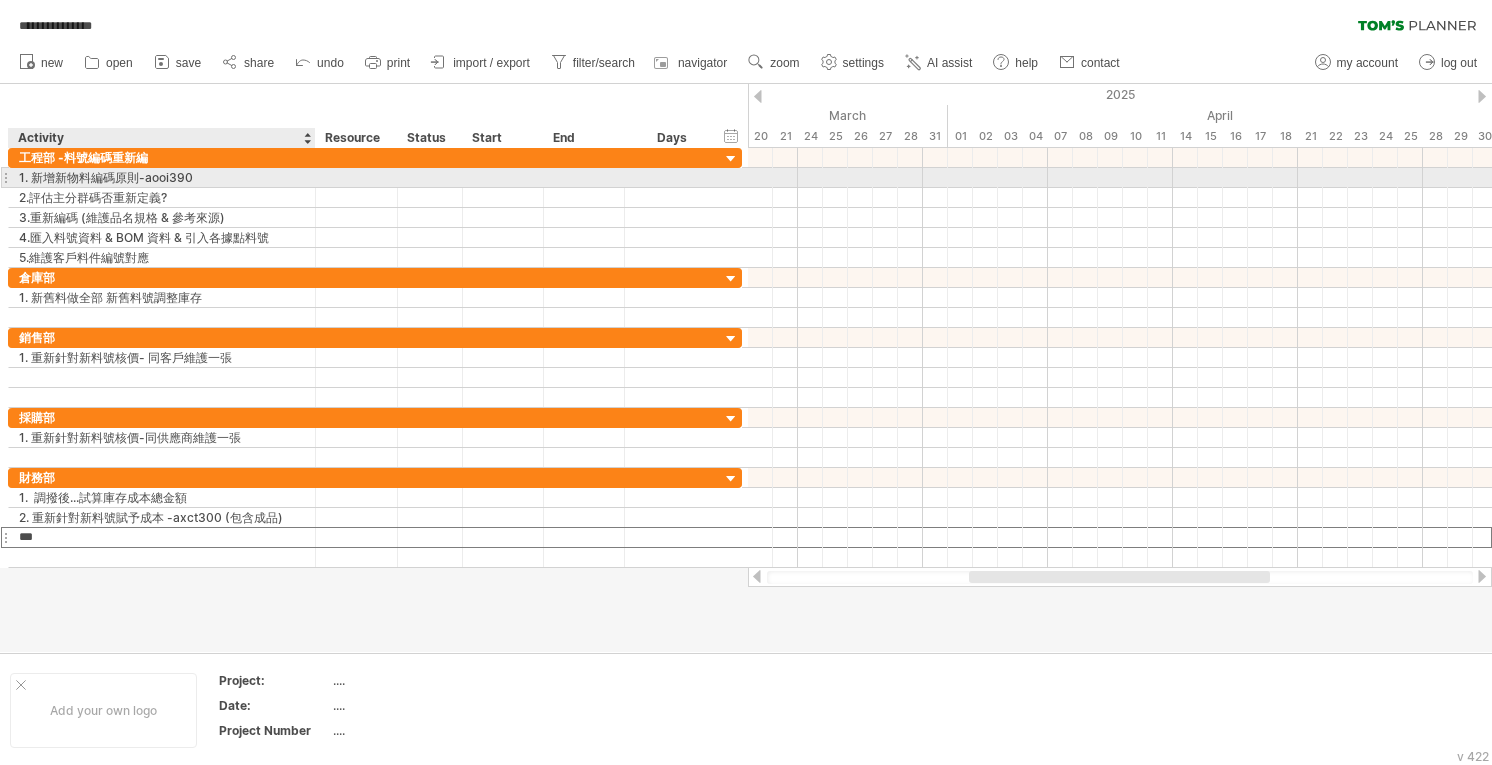 click on "1. 新增新物料編碼原則-aooi390" at bounding box center [162, 177] 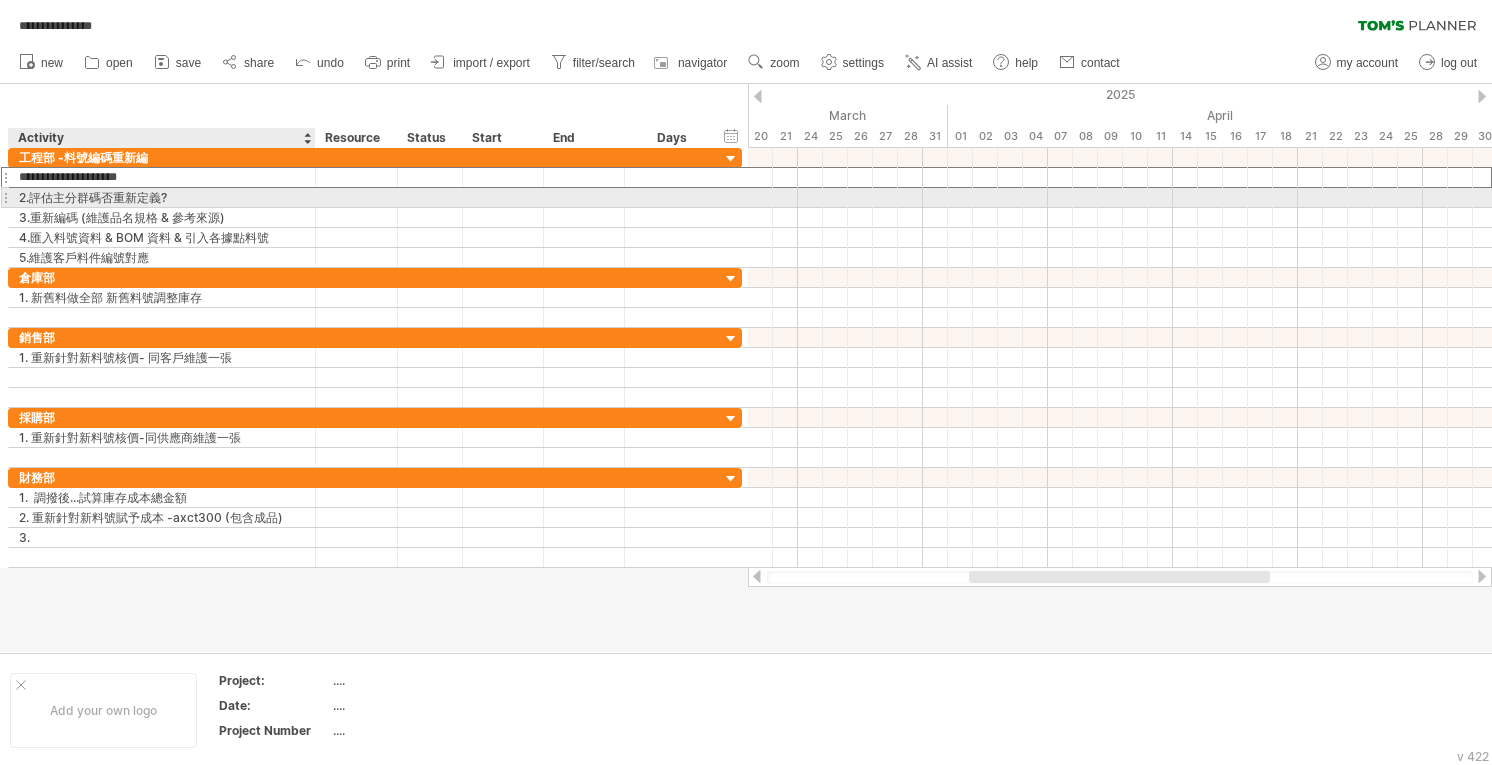 click on "2.評估主分群碼否重新定義?" at bounding box center (162, 197) 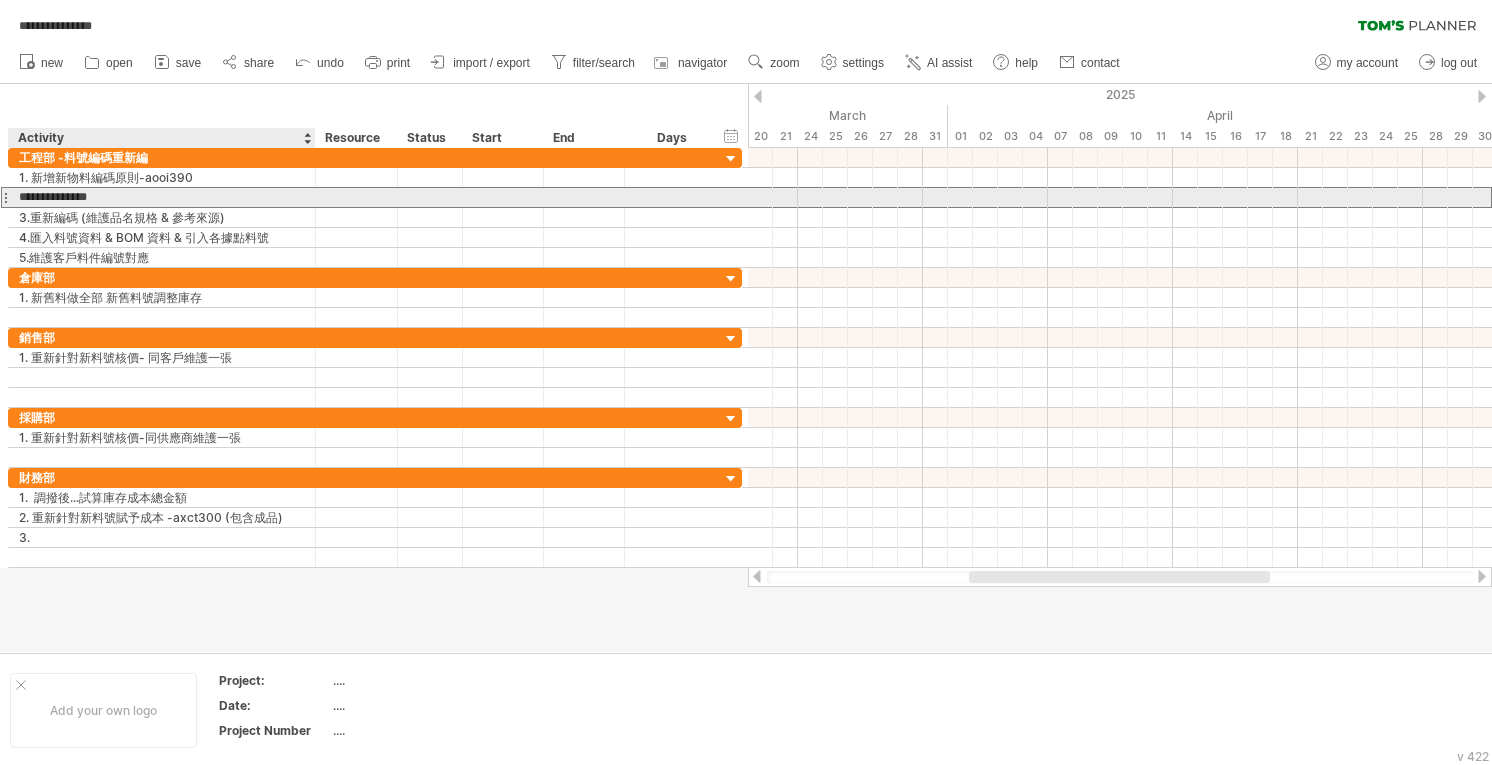 click on "**********" at bounding box center (162, 197) 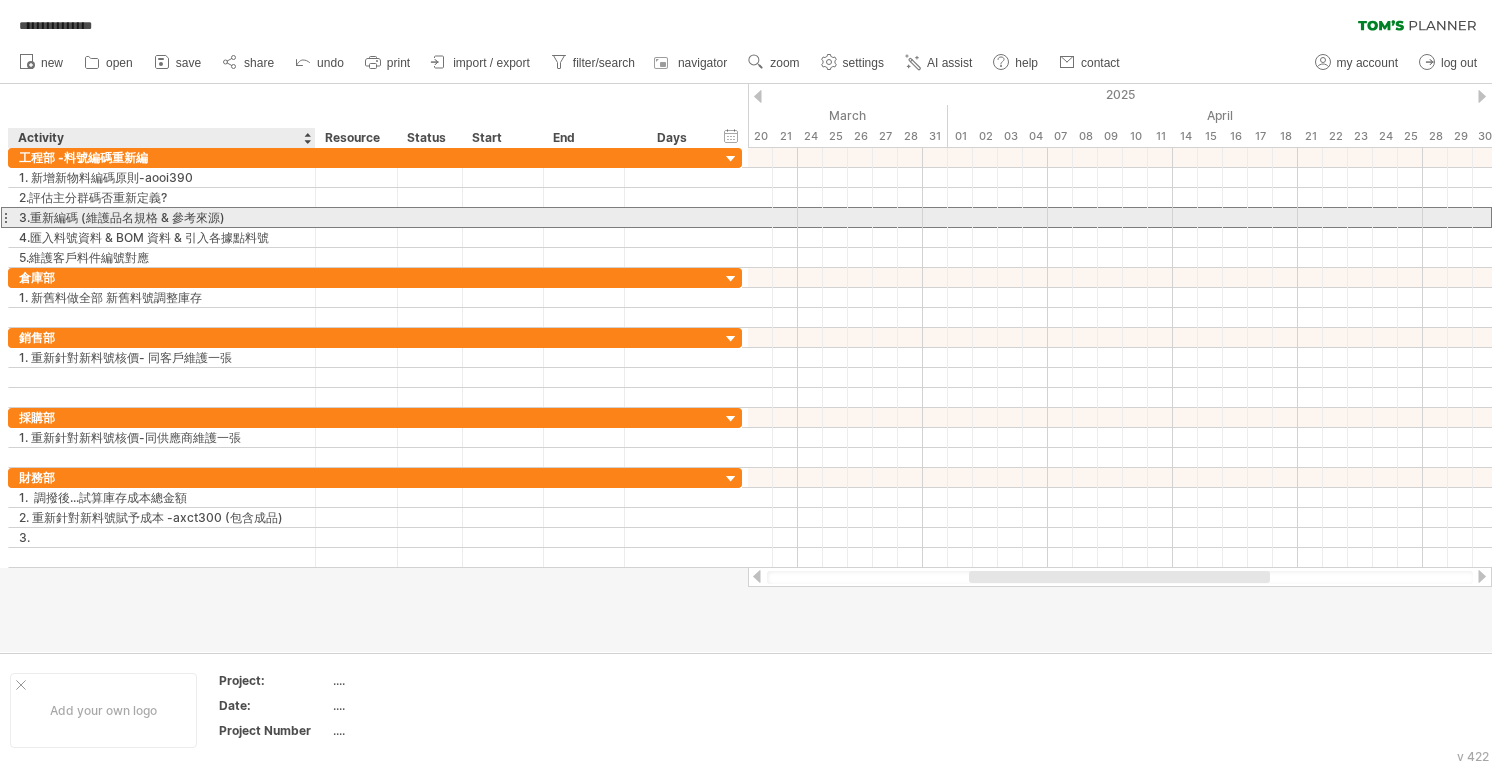 click on "3.重新編碼 (維護品名規格 & 參考來源)" at bounding box center (162, 217) 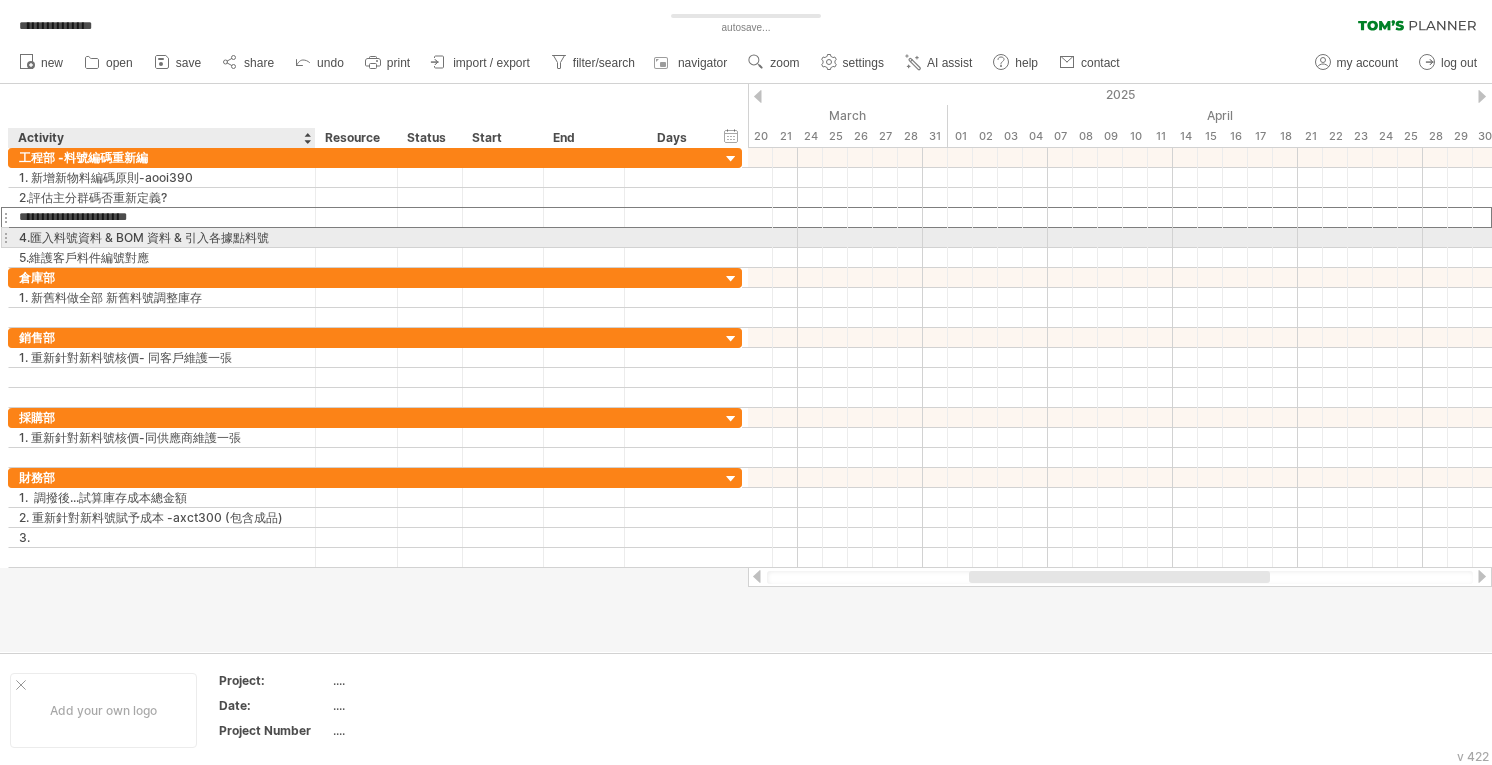 click on "4.匯入料號資料 & BOM 資料 & 引入各據點料號" at bounding box center [162, 237] 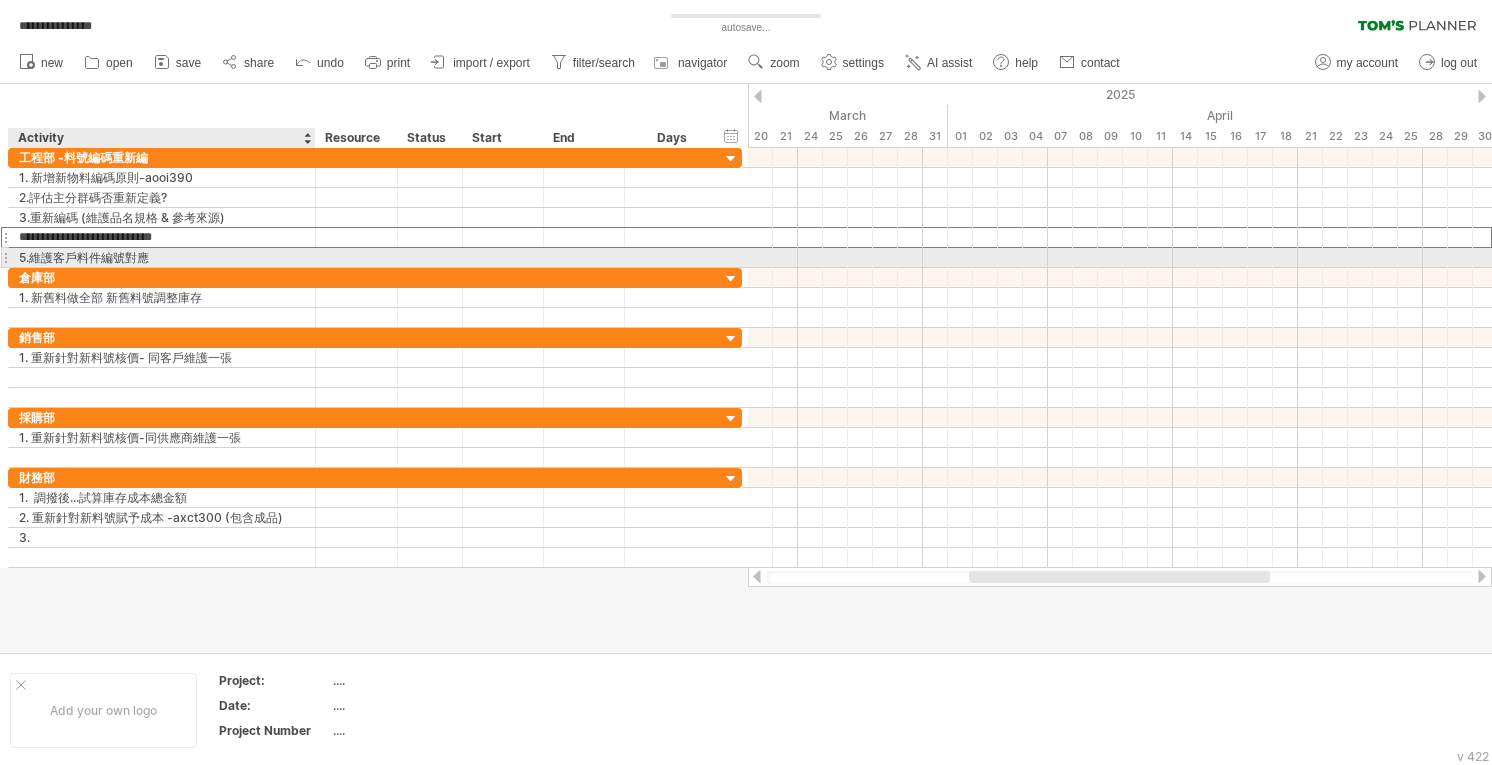 click on "5.維護客戶料件編號對應" at bounding box center [162, 257] 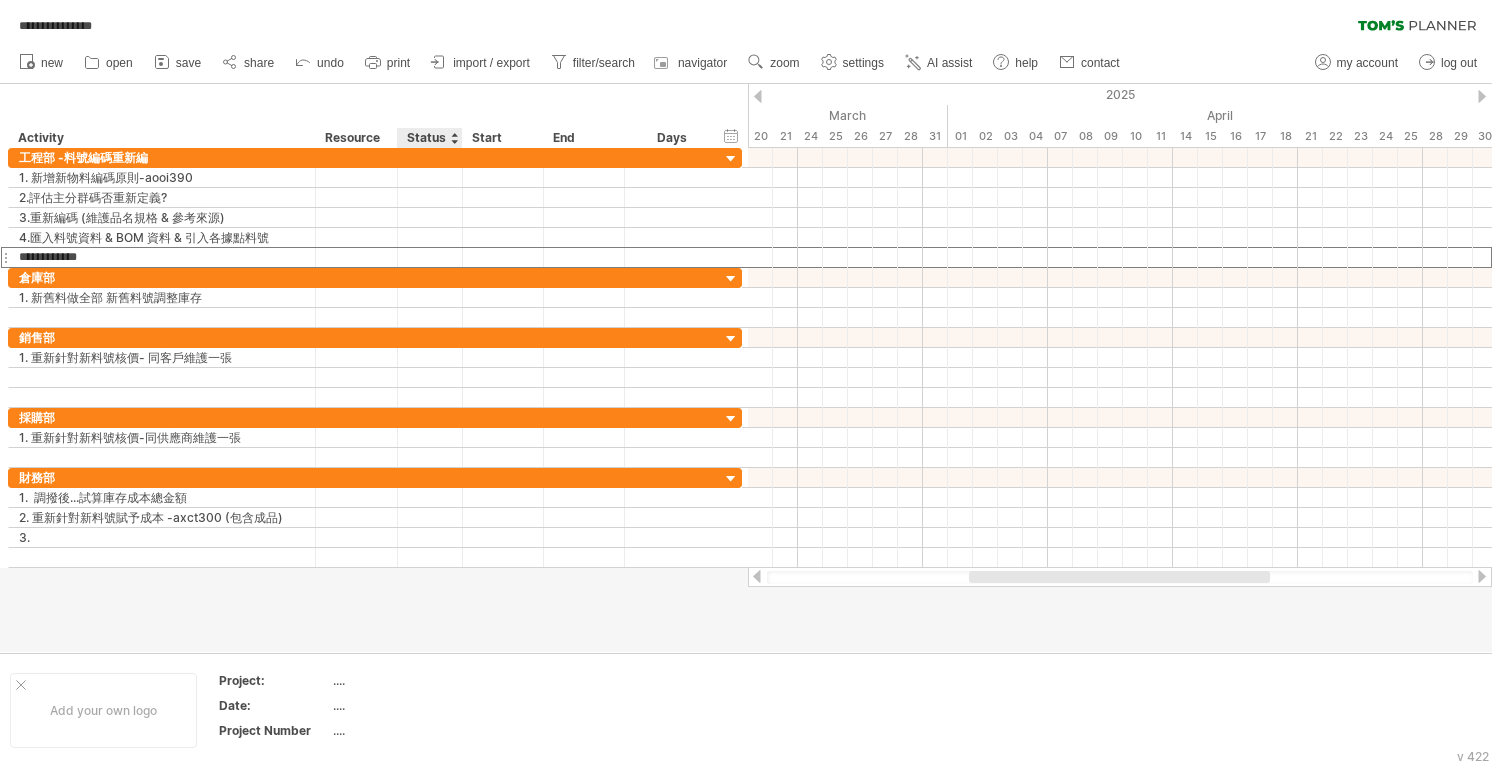 click at bounding box center [746, 368] 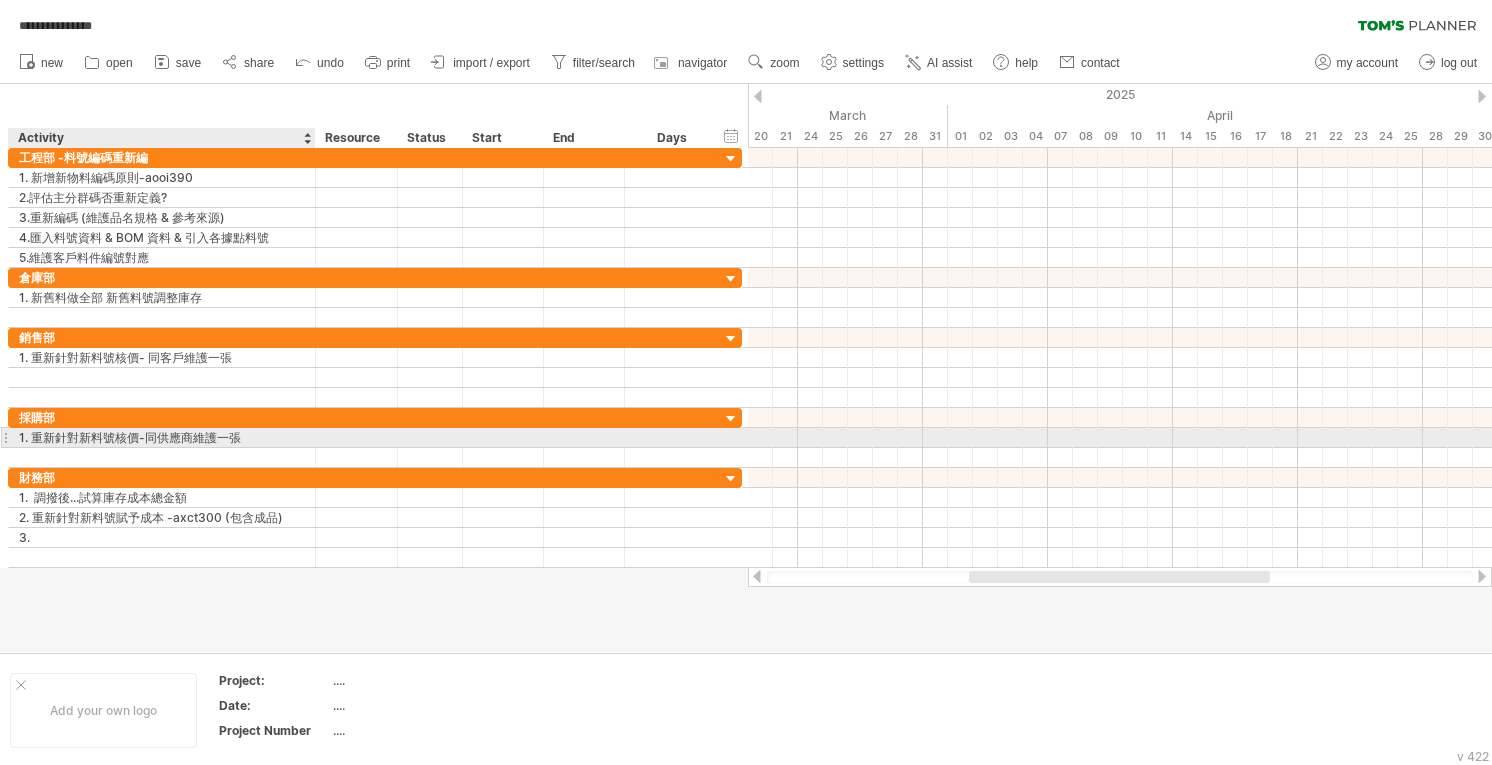 click on "1. 重新針對新料號核價-同供應商維護一張" at bounding box center [162, 437] 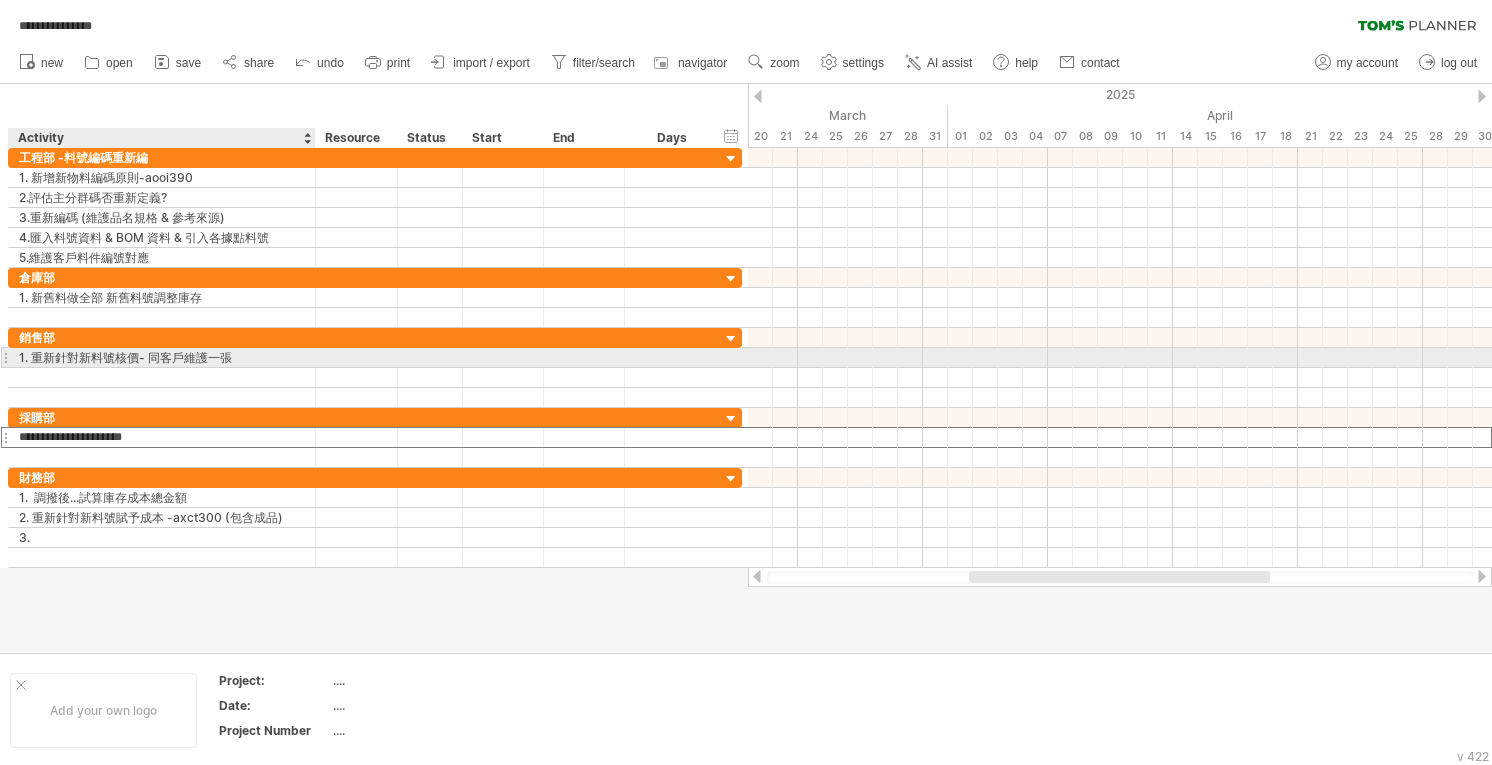 click on "1. 重新針對新料號核價- 同客戶維護一張" at bounding box center [162, 357] 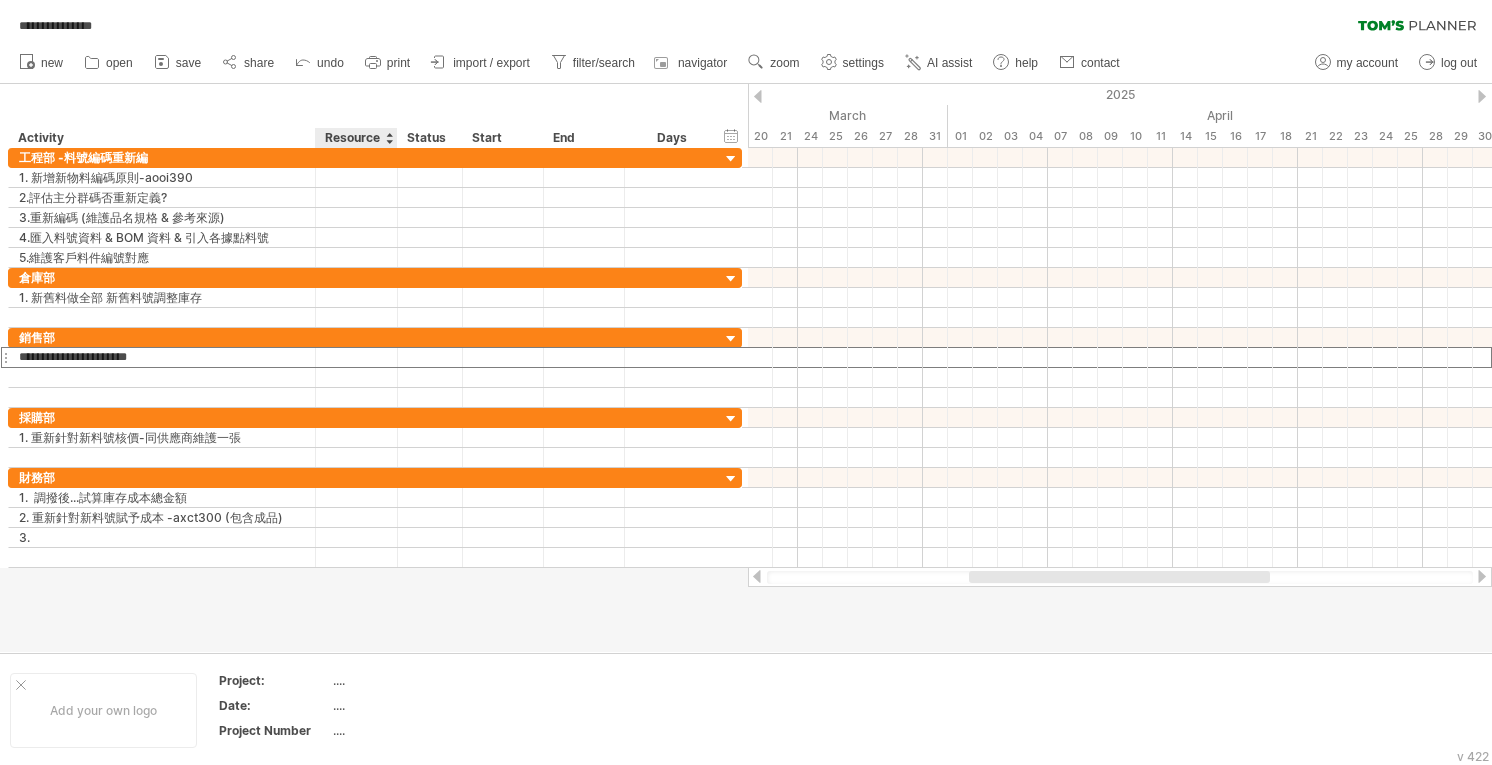 click at bounding box center [746, 368] 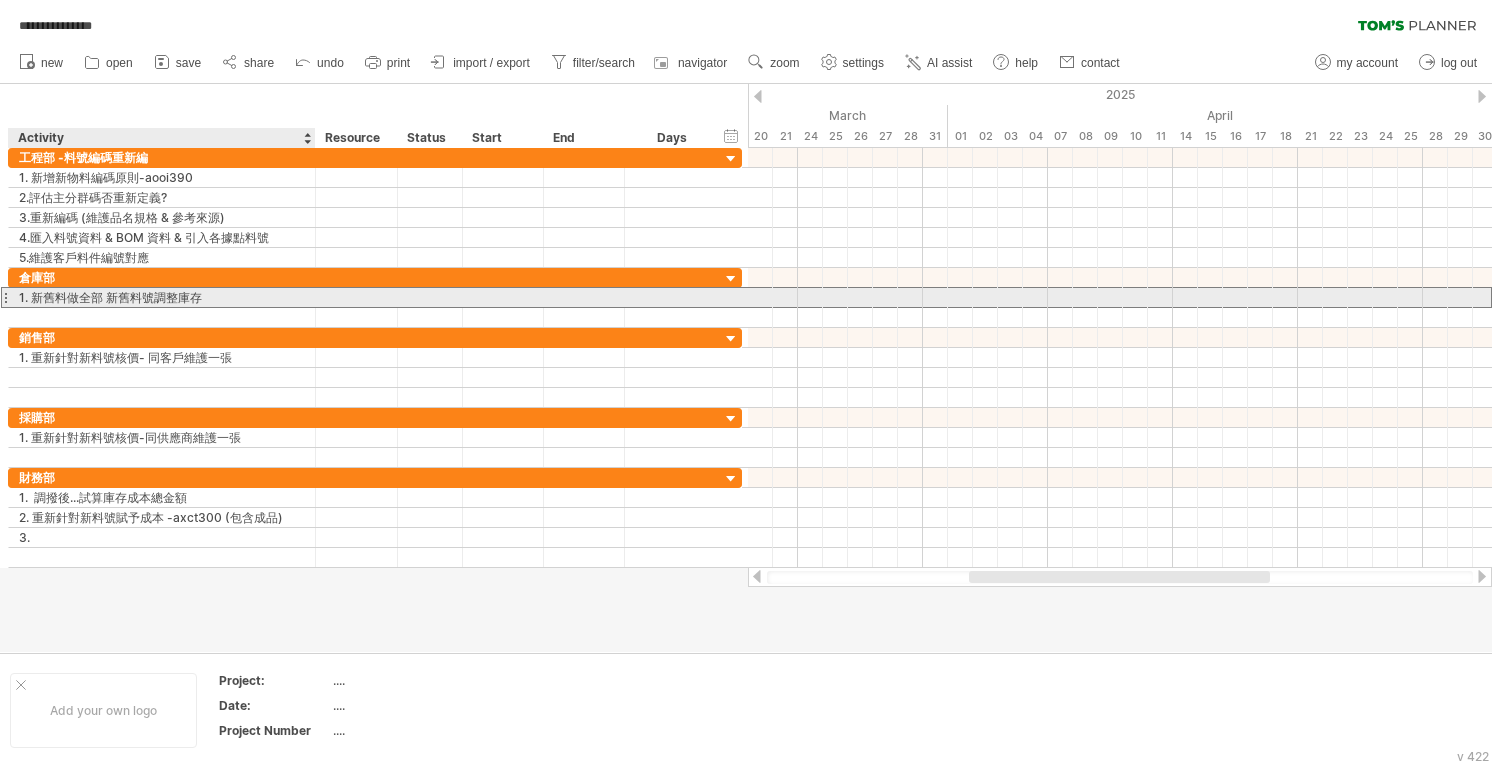click on "1. 新舊料做全部 新舊料號調整庫存" at bounding box center (162, 297) 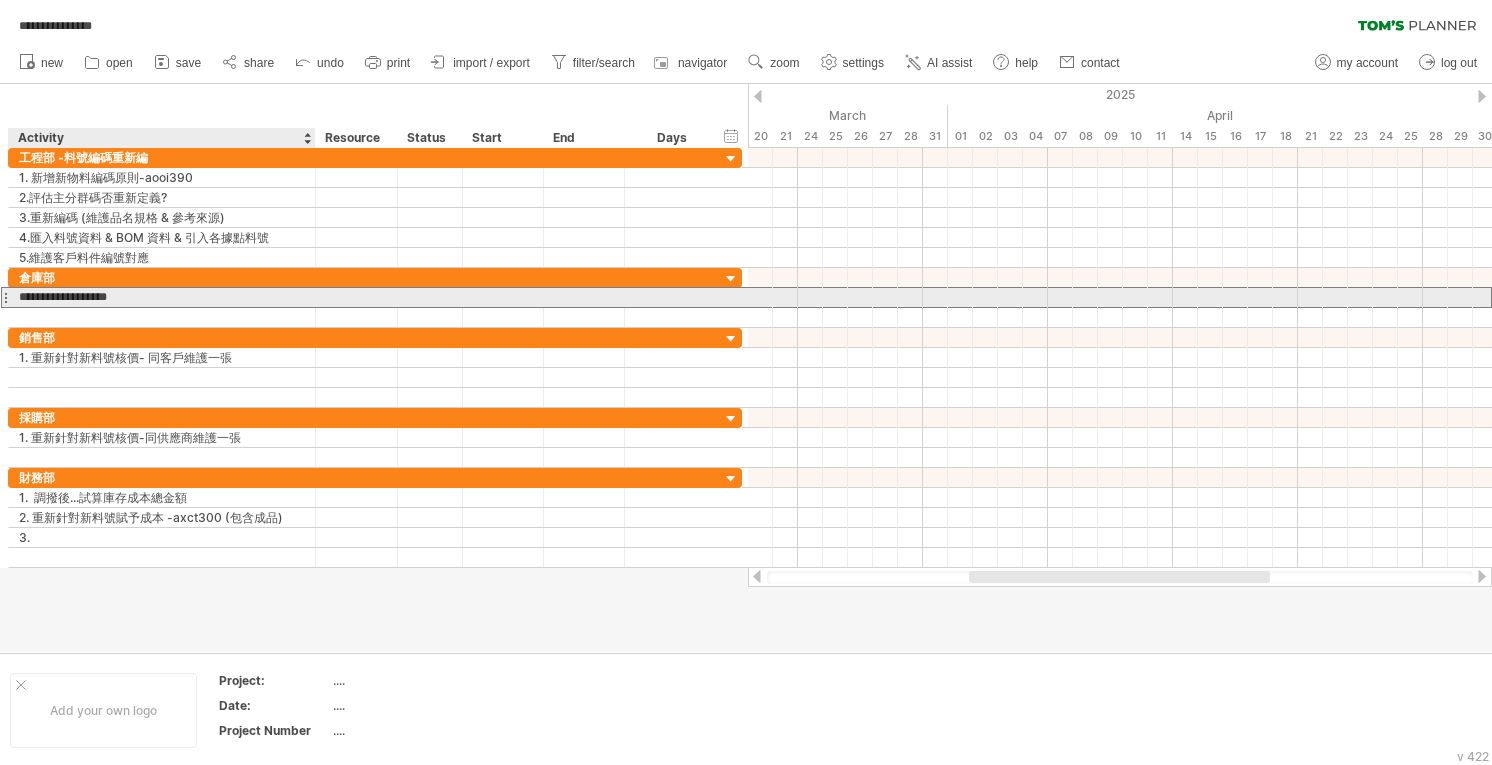 click on "**********" at bounding box center (162, 297) 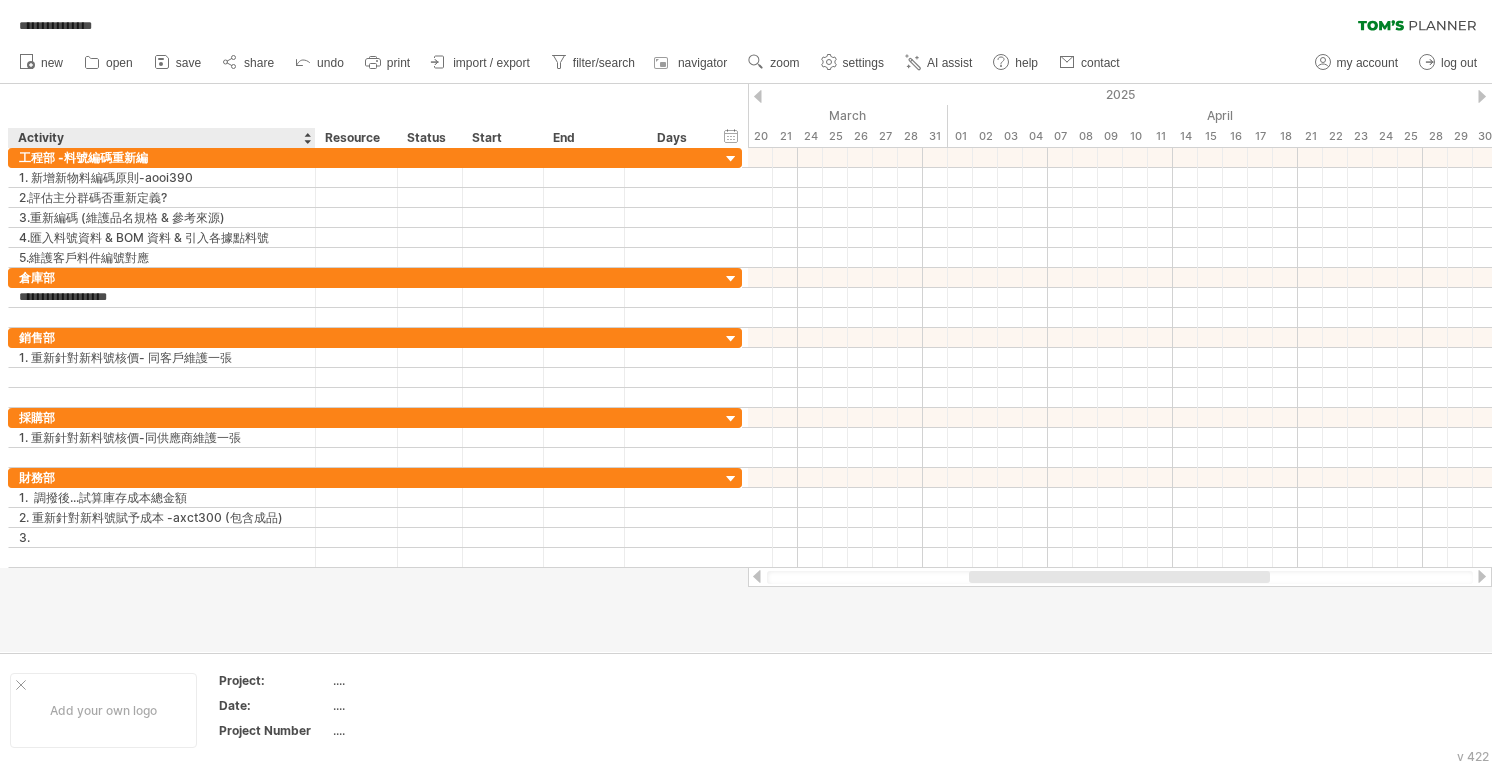 click at bounding box center [746, 368] 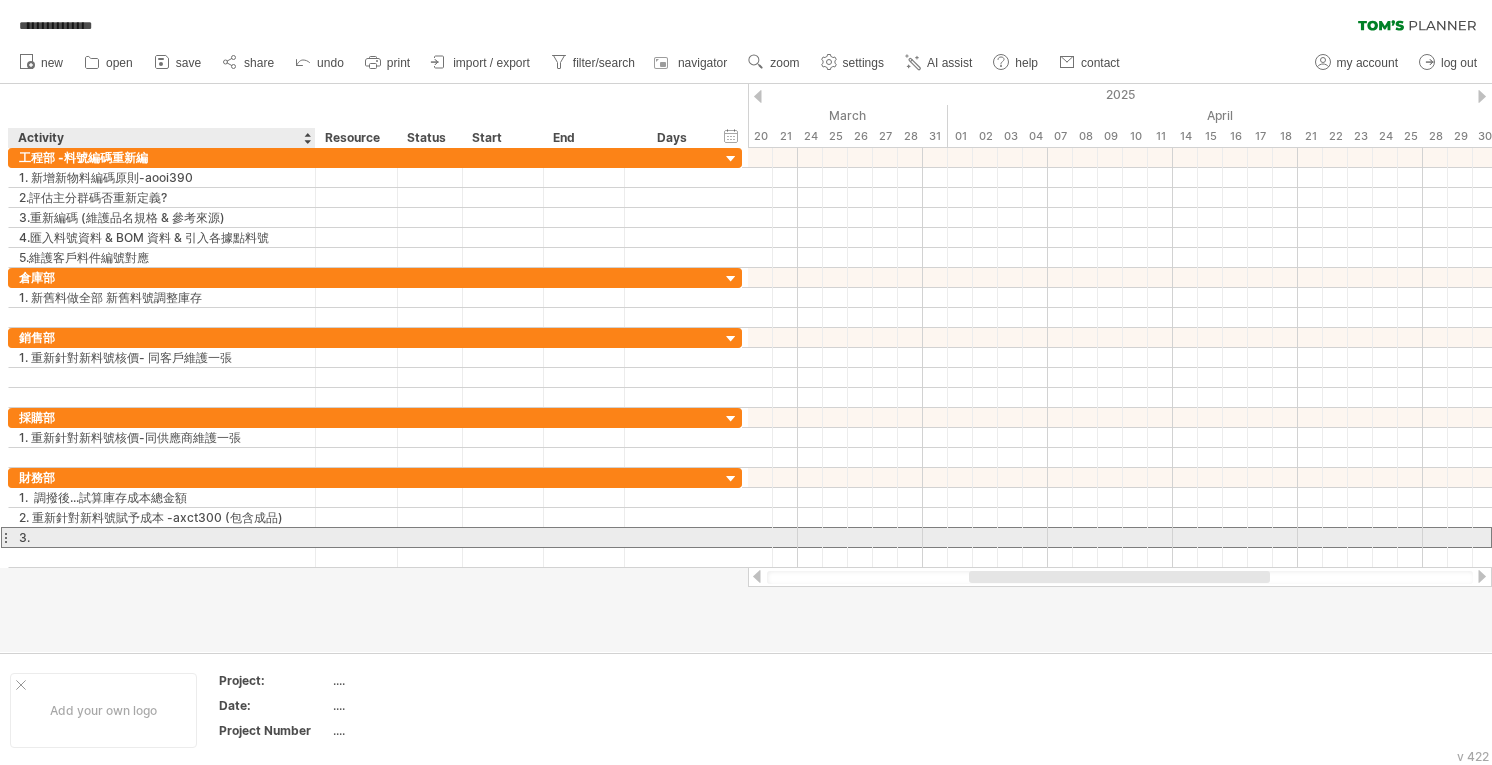 click on "3." at bounding box center [162, 537] 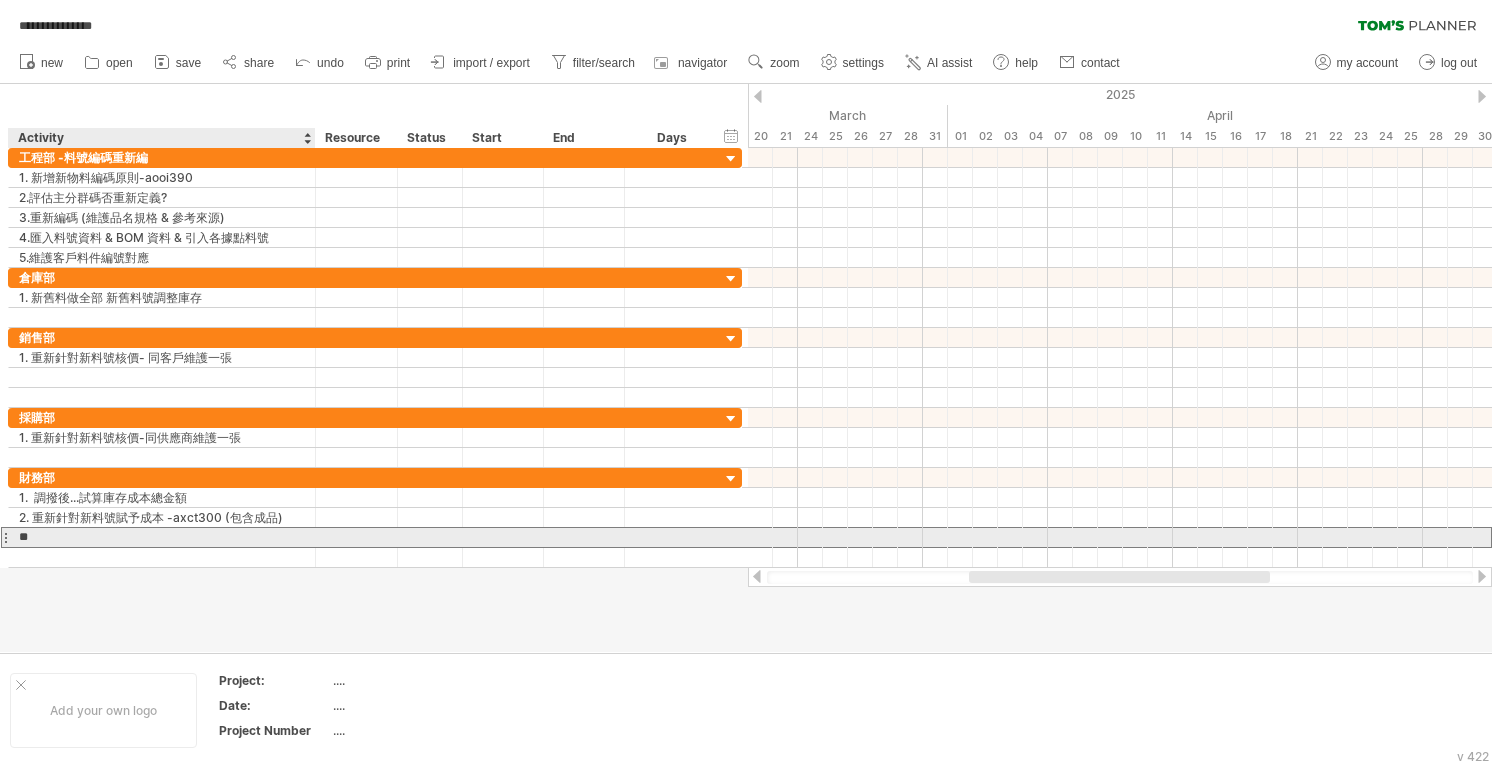 type on "*" 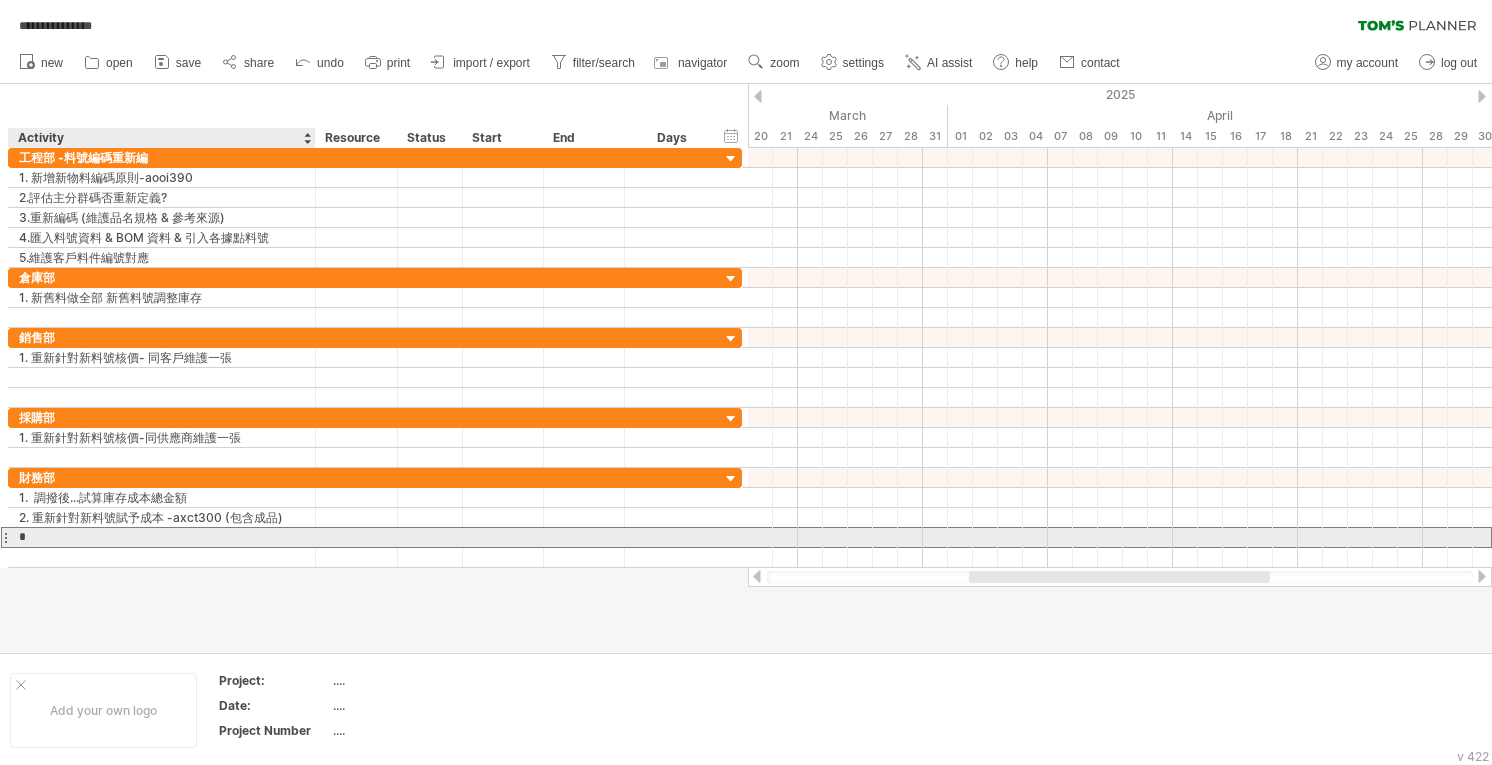 type 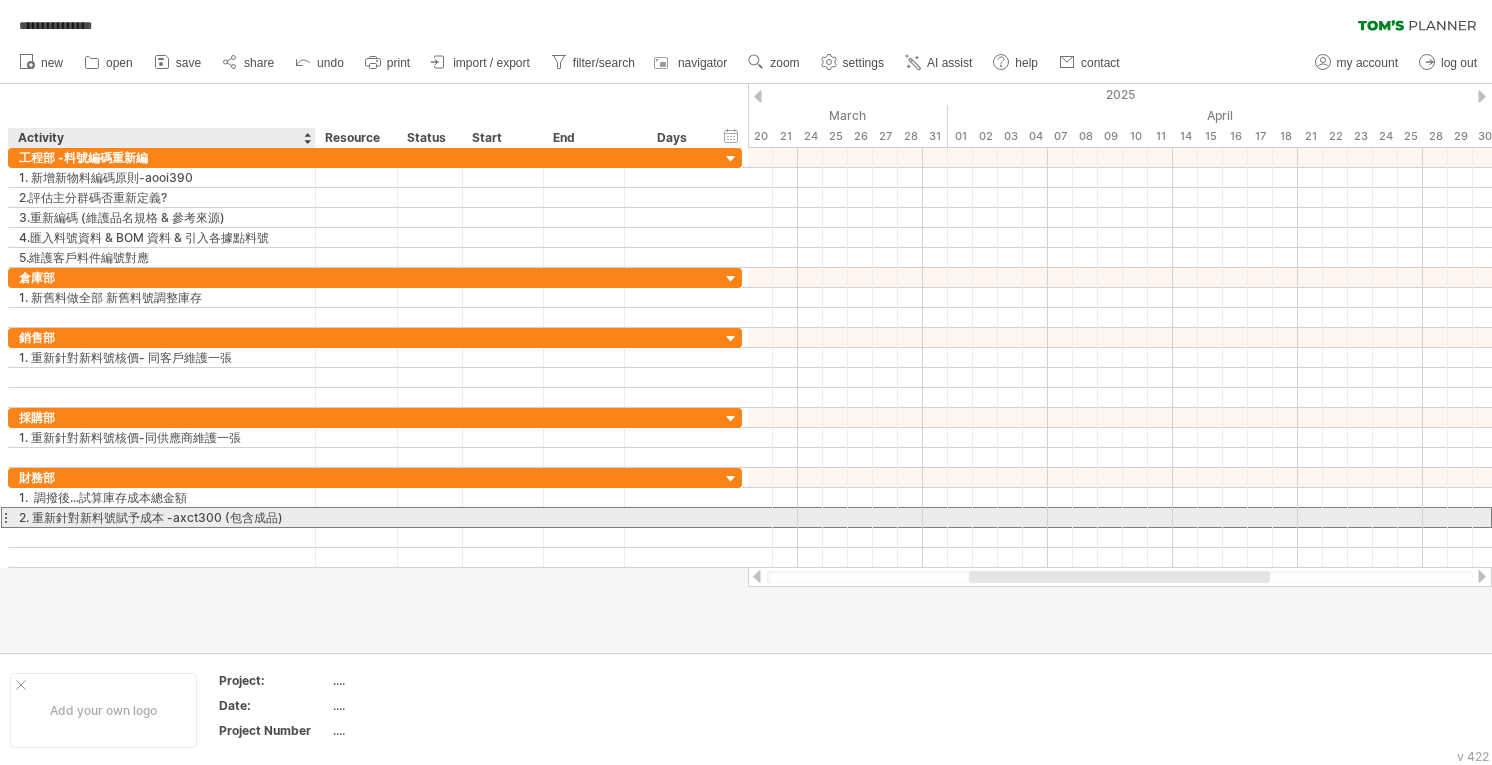 click on "2. 重新針對新料號賦予成本 -axct300 (包含成品)" at bounding box center (162, 517) 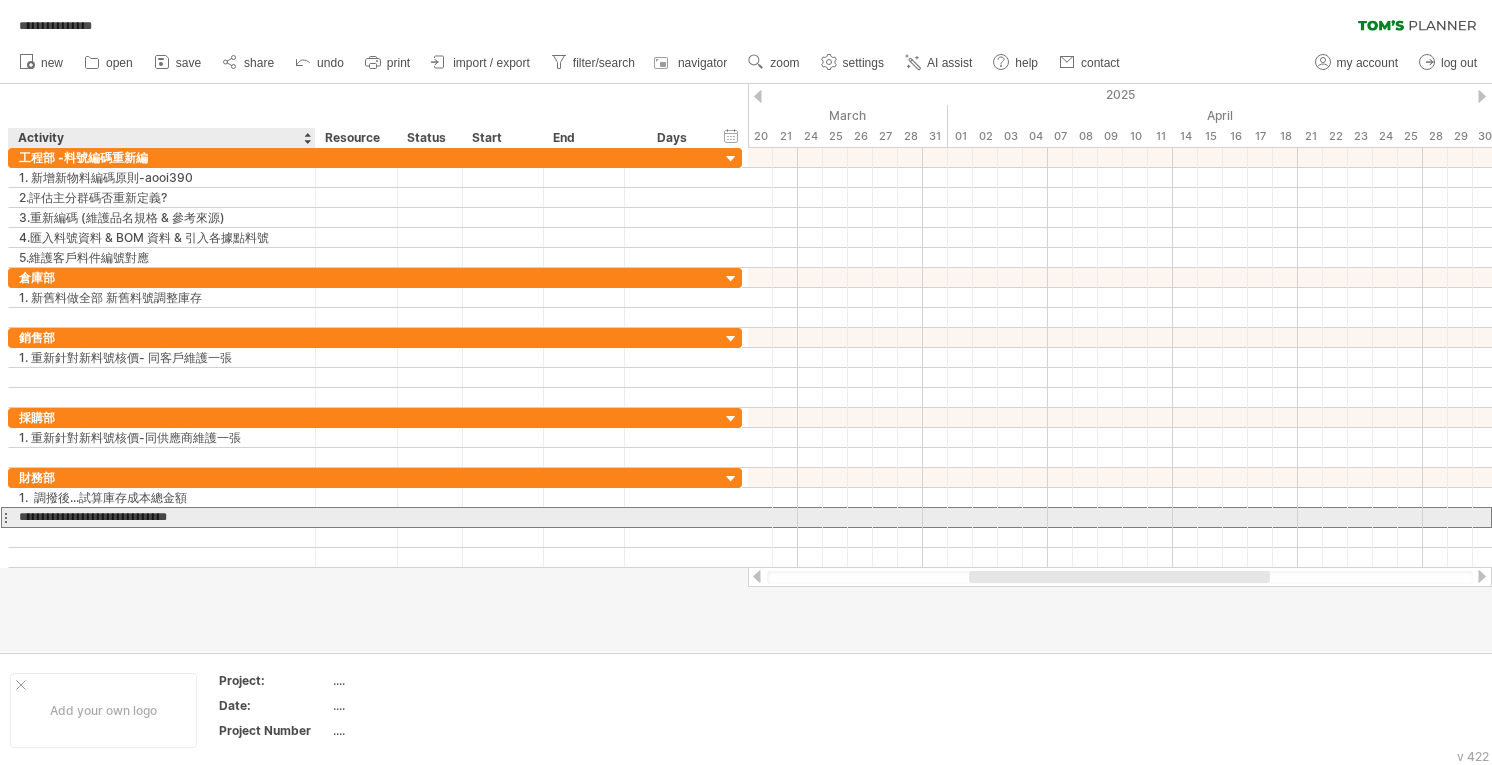 click on "**********" at bounding box center (162, 517) 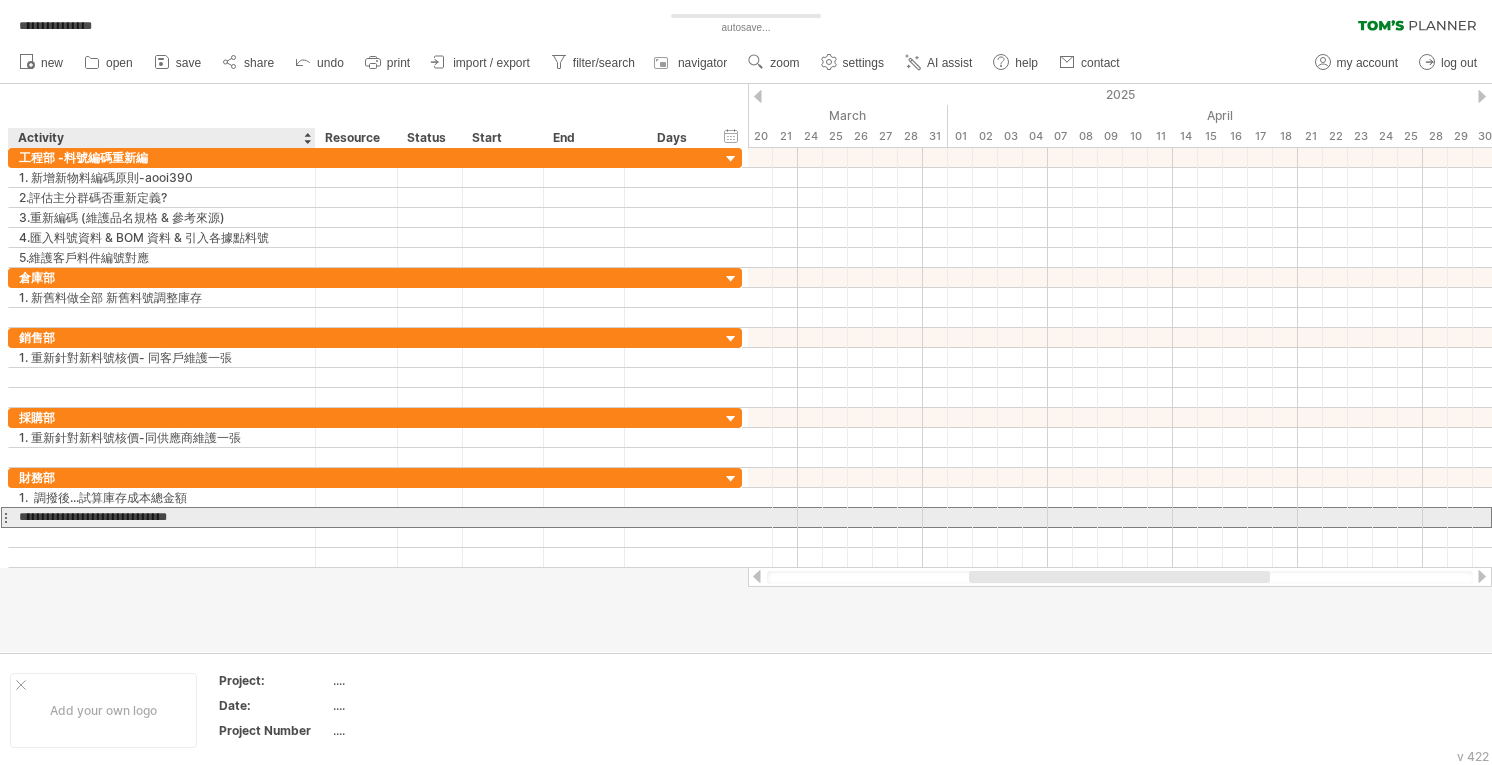 click on "**********" at bounding box center (162, 517) 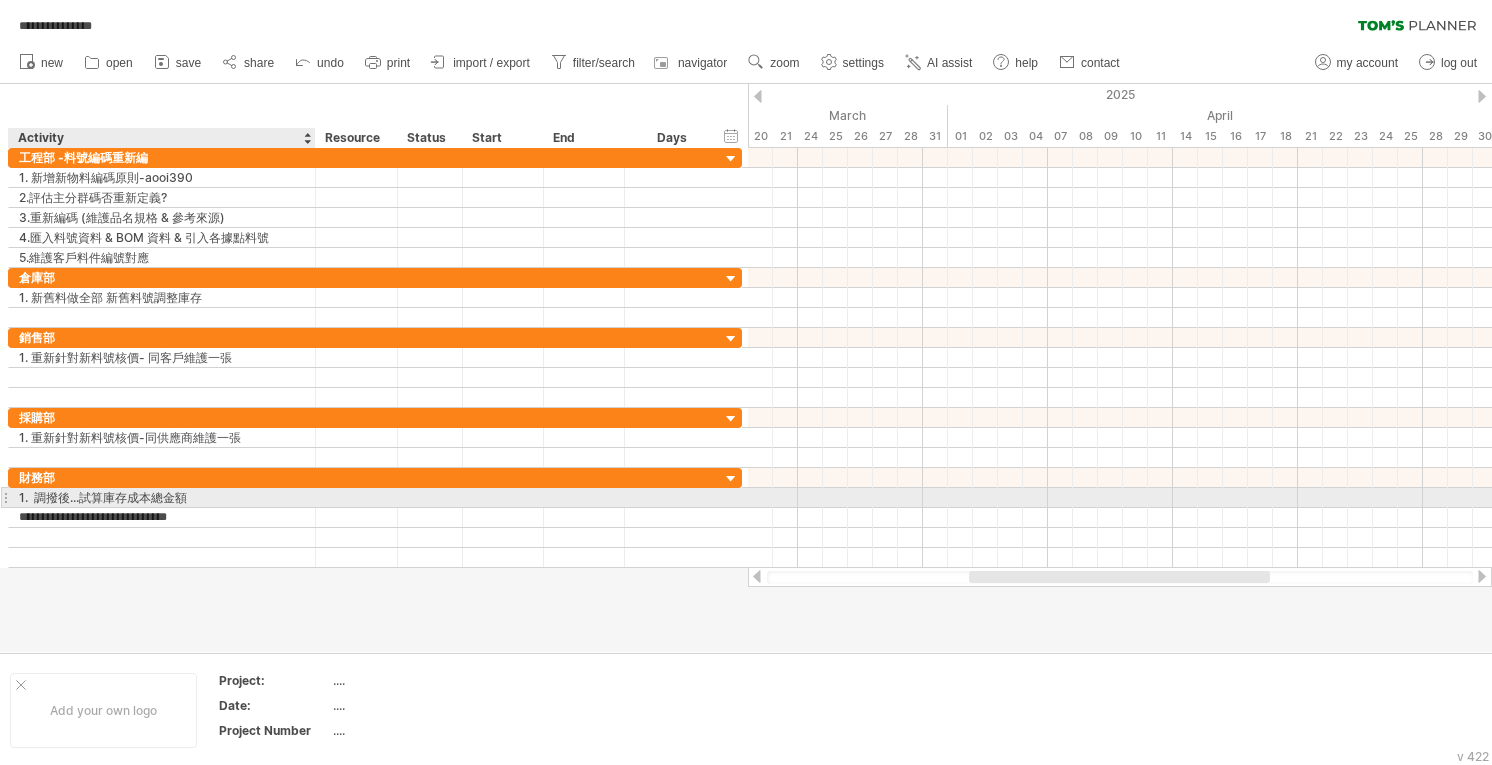 click on "1.  調撥後...試算庫存成本總金額" at bounding box center (162, 497) 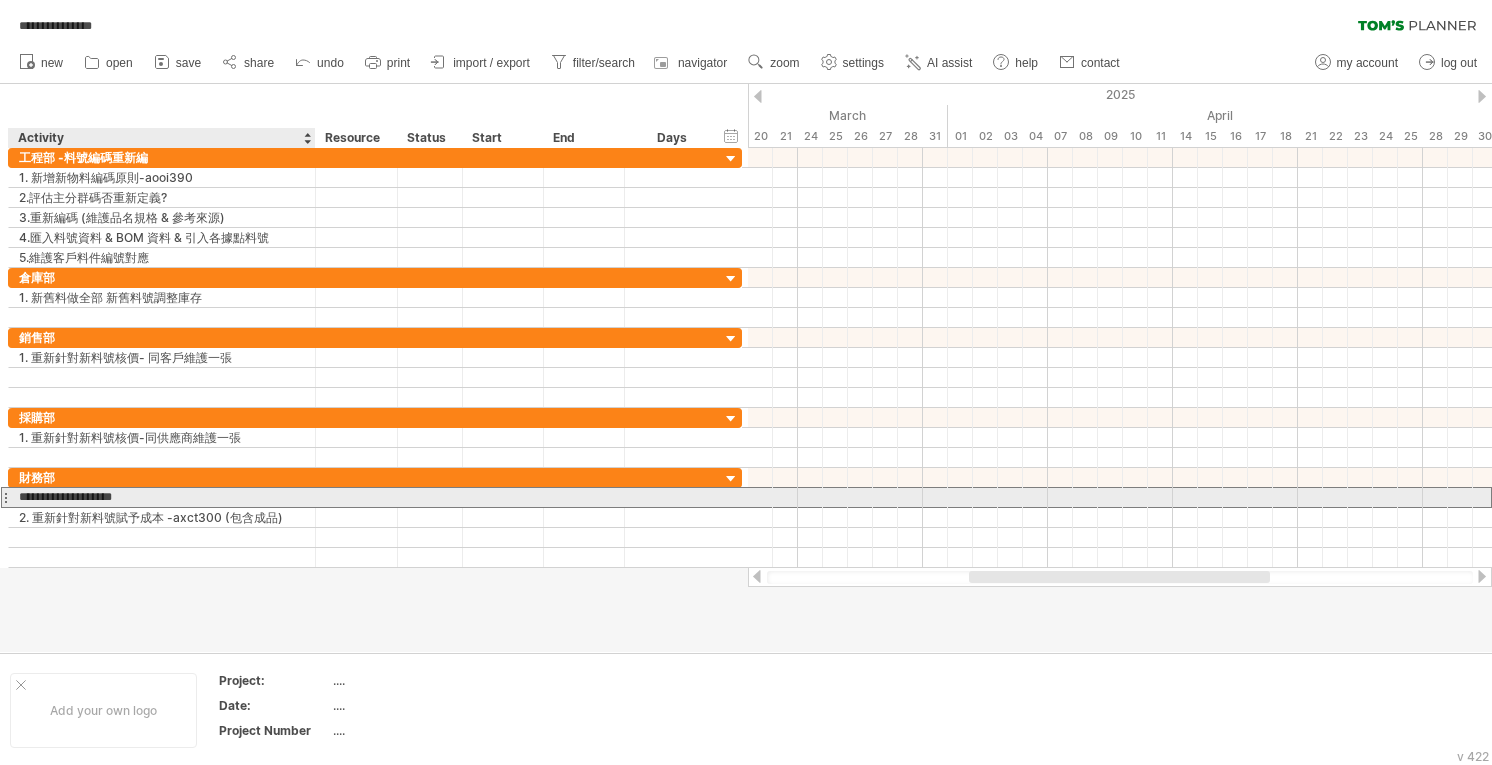 drag, startPoint x: 200, startPoint y: 495, endPoint x: 40, endPoint y: 495, distance: 160 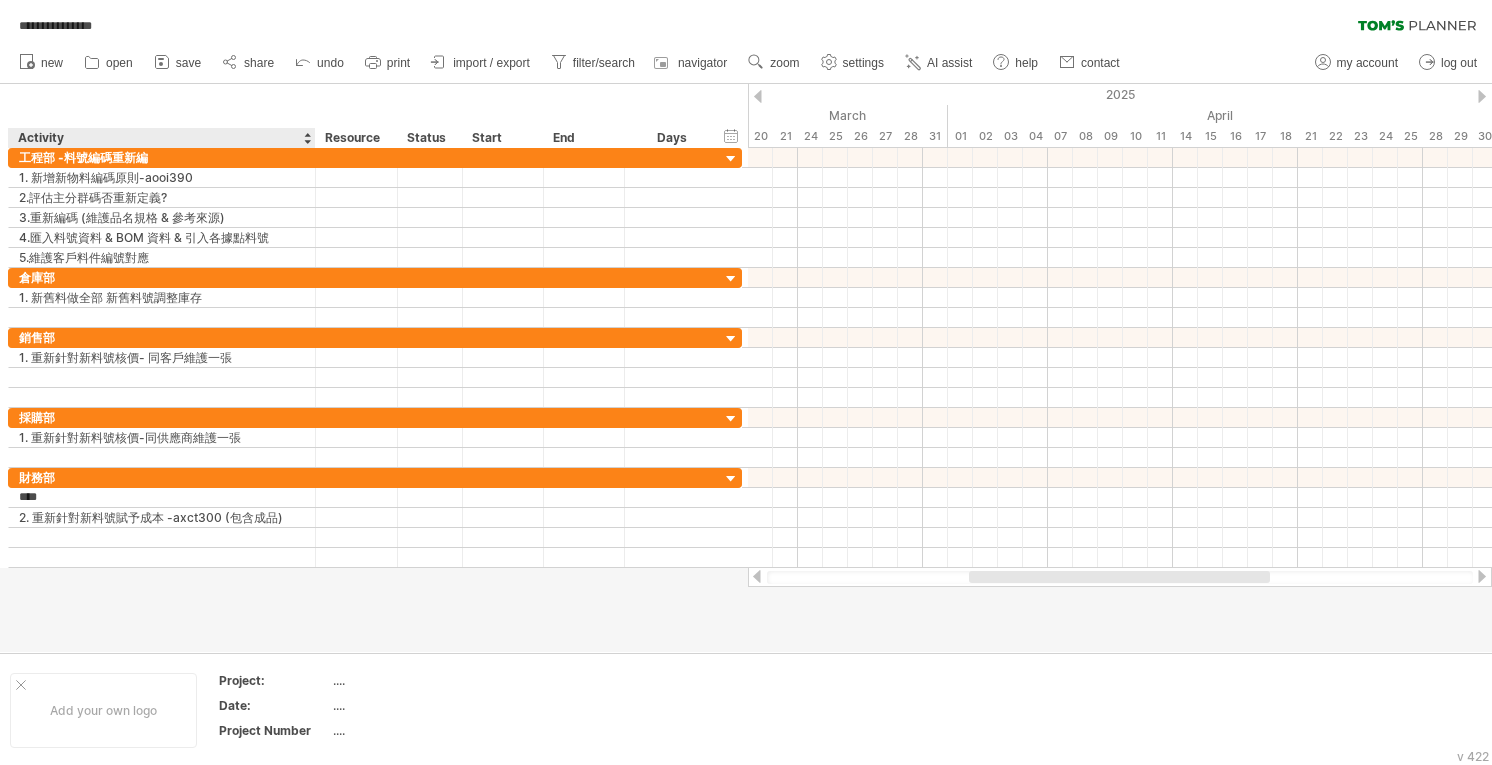 type on "**********" 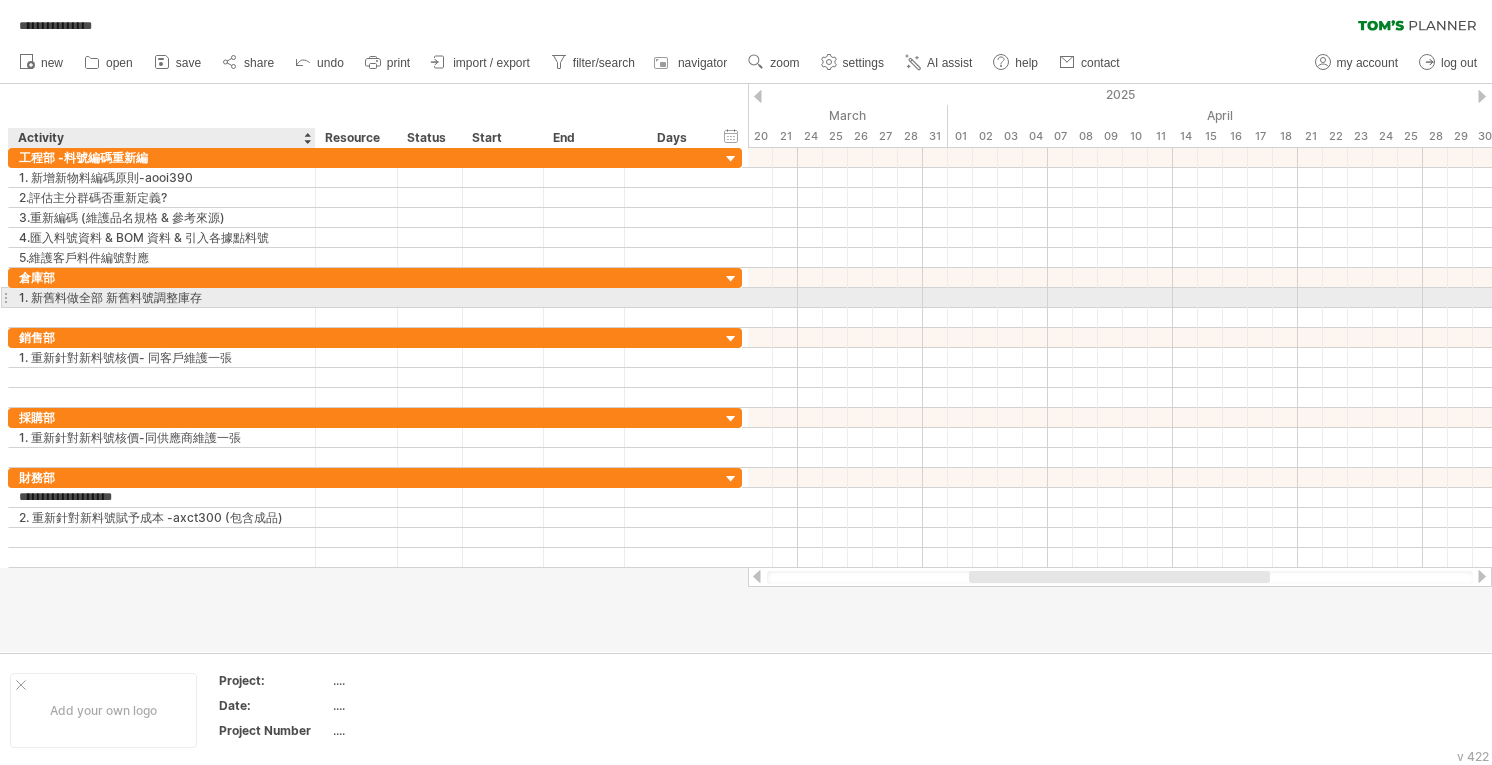 click on "1. 新舊料做全部 新舊料號調整庫存" at bounding box center [162, 297] 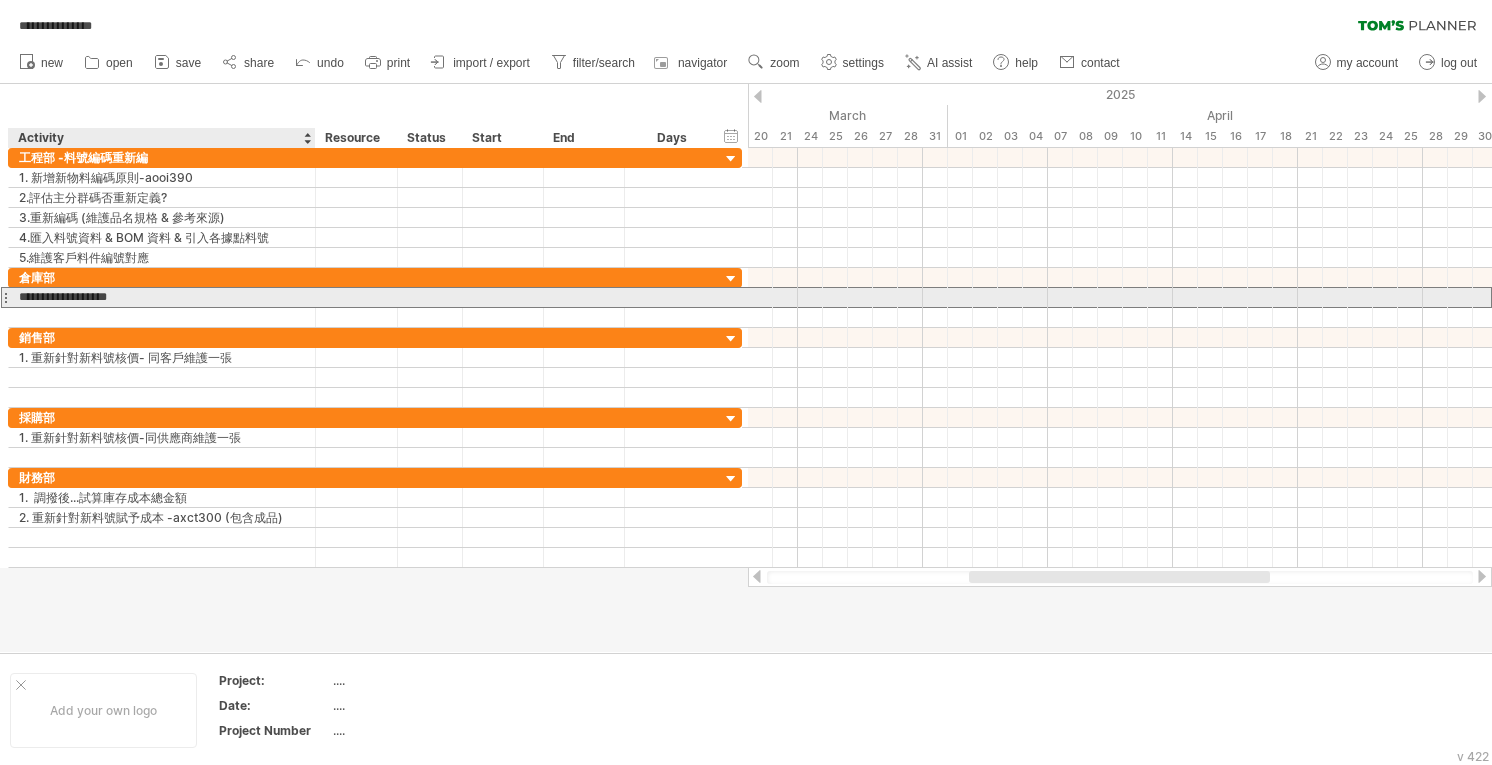 click on "**********" at bounding box center (162, 297) 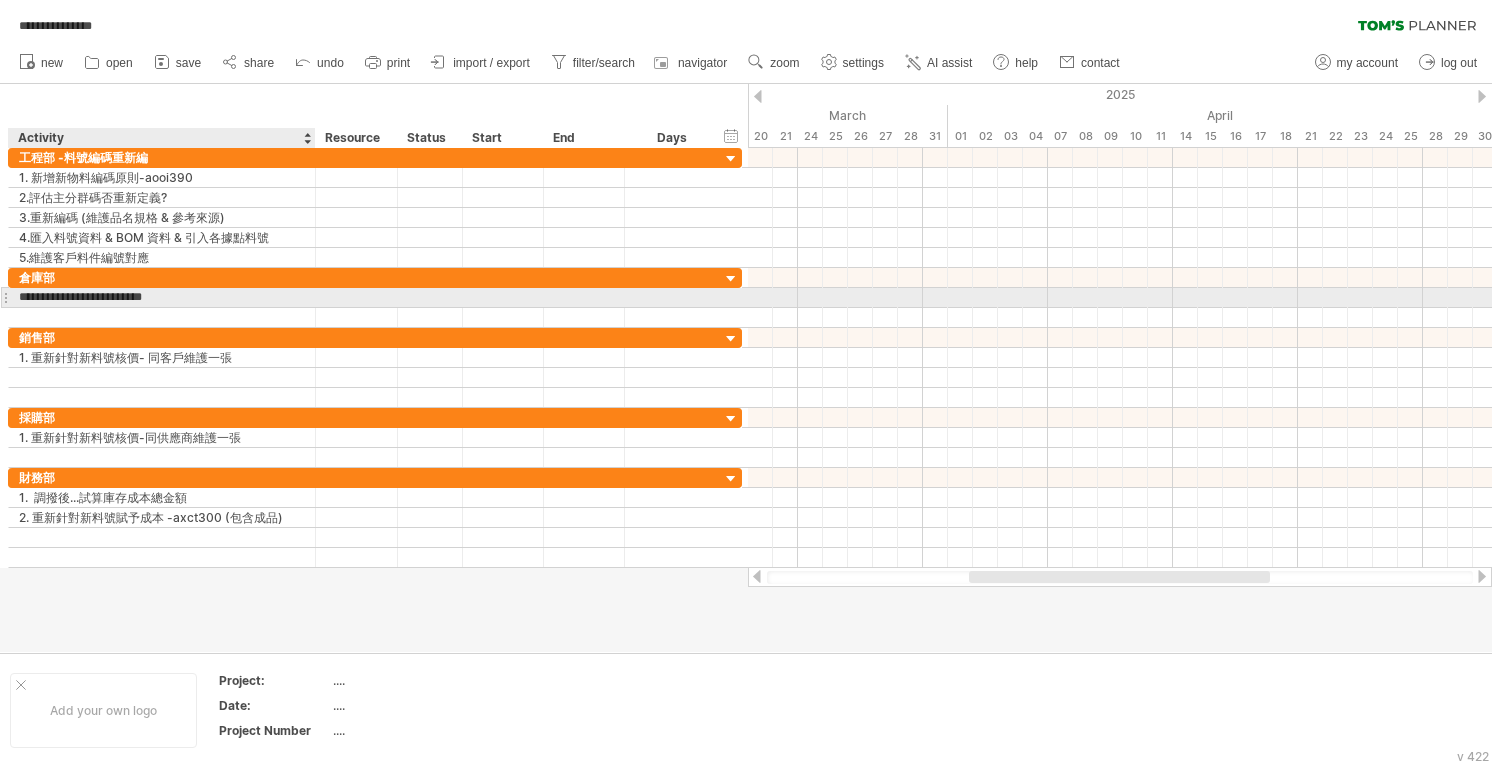 click on "**********" at bounding box center [162, 297] 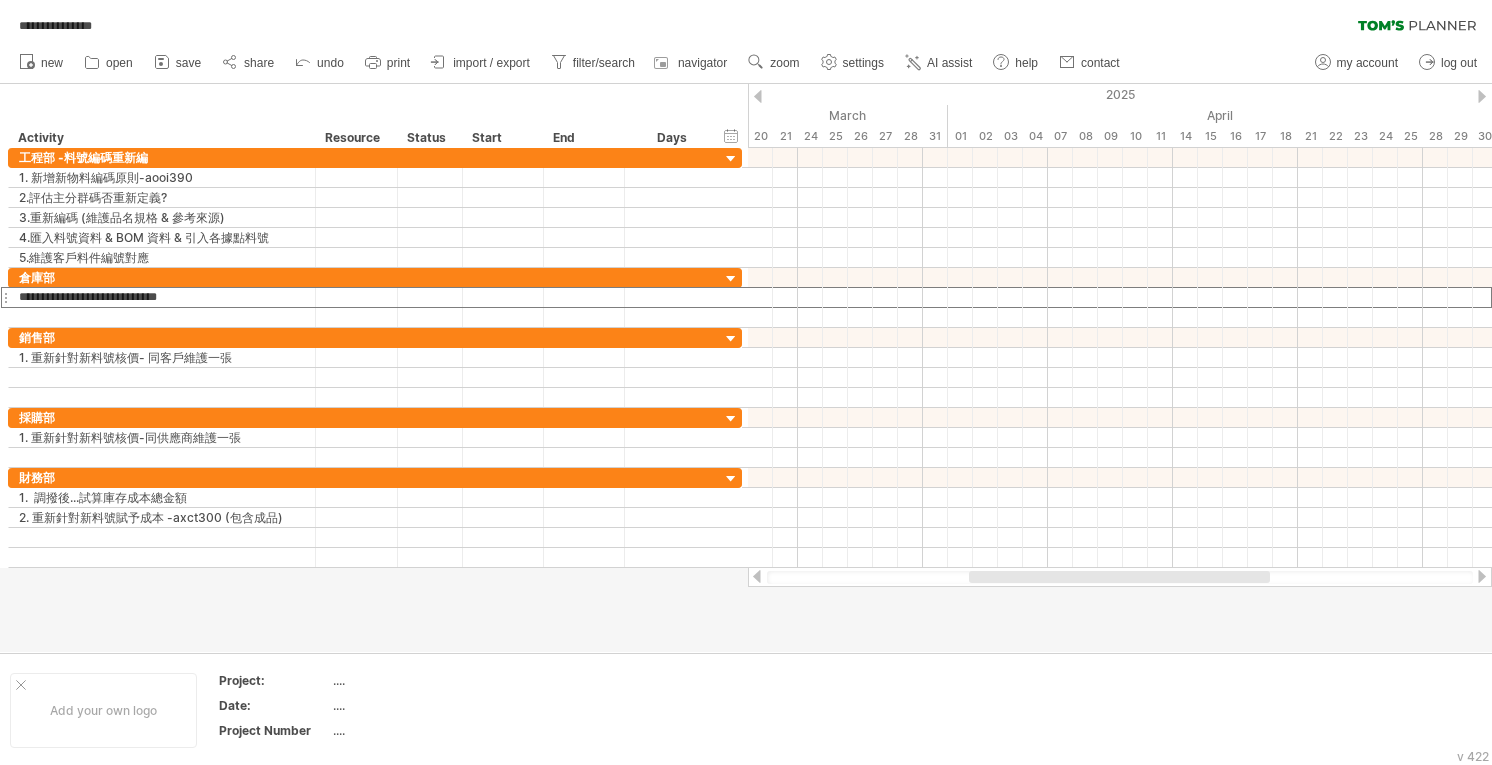 type on "**********" 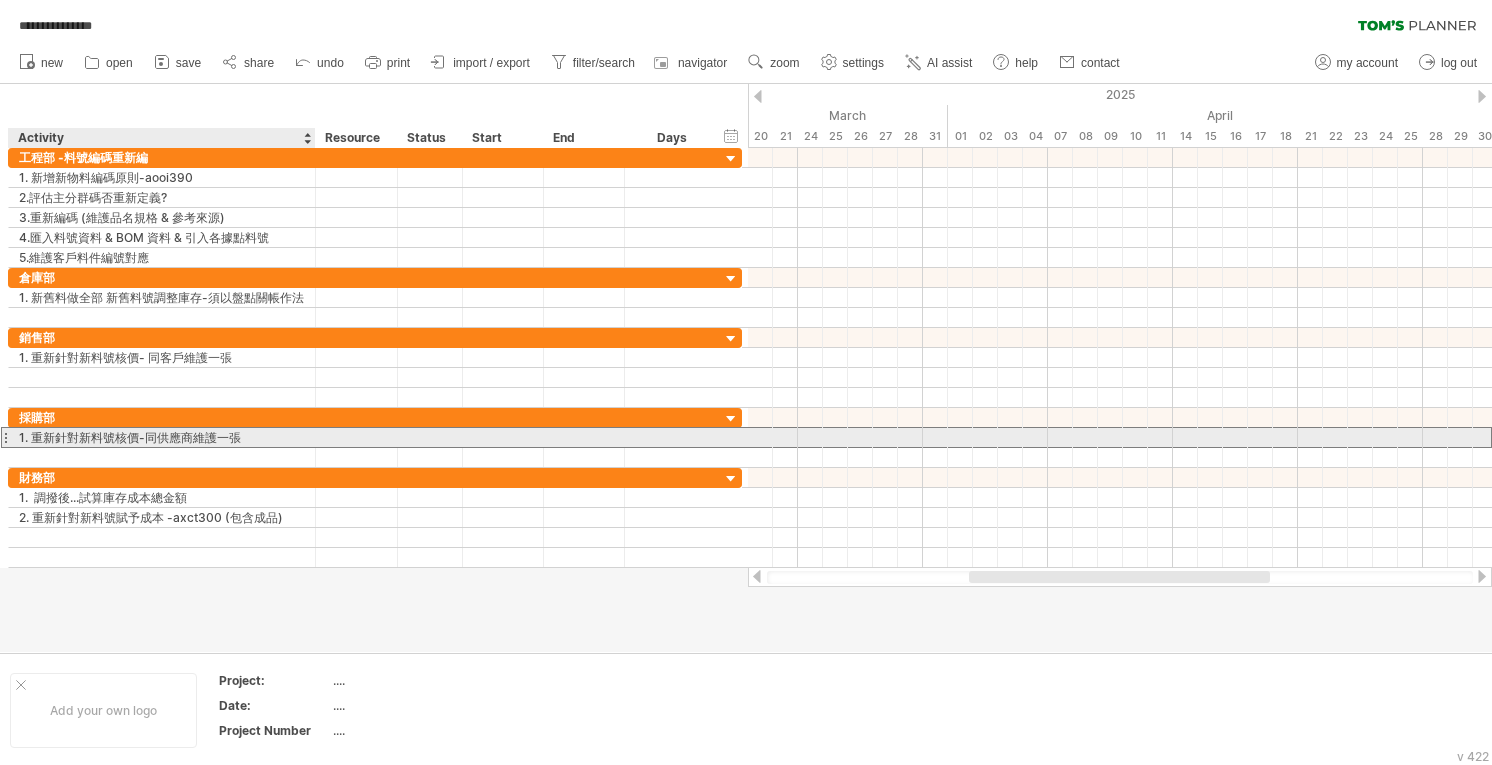 click on "1. 重新針對新料號核價-同供應商維護一張" at bounding box center (162, 437) 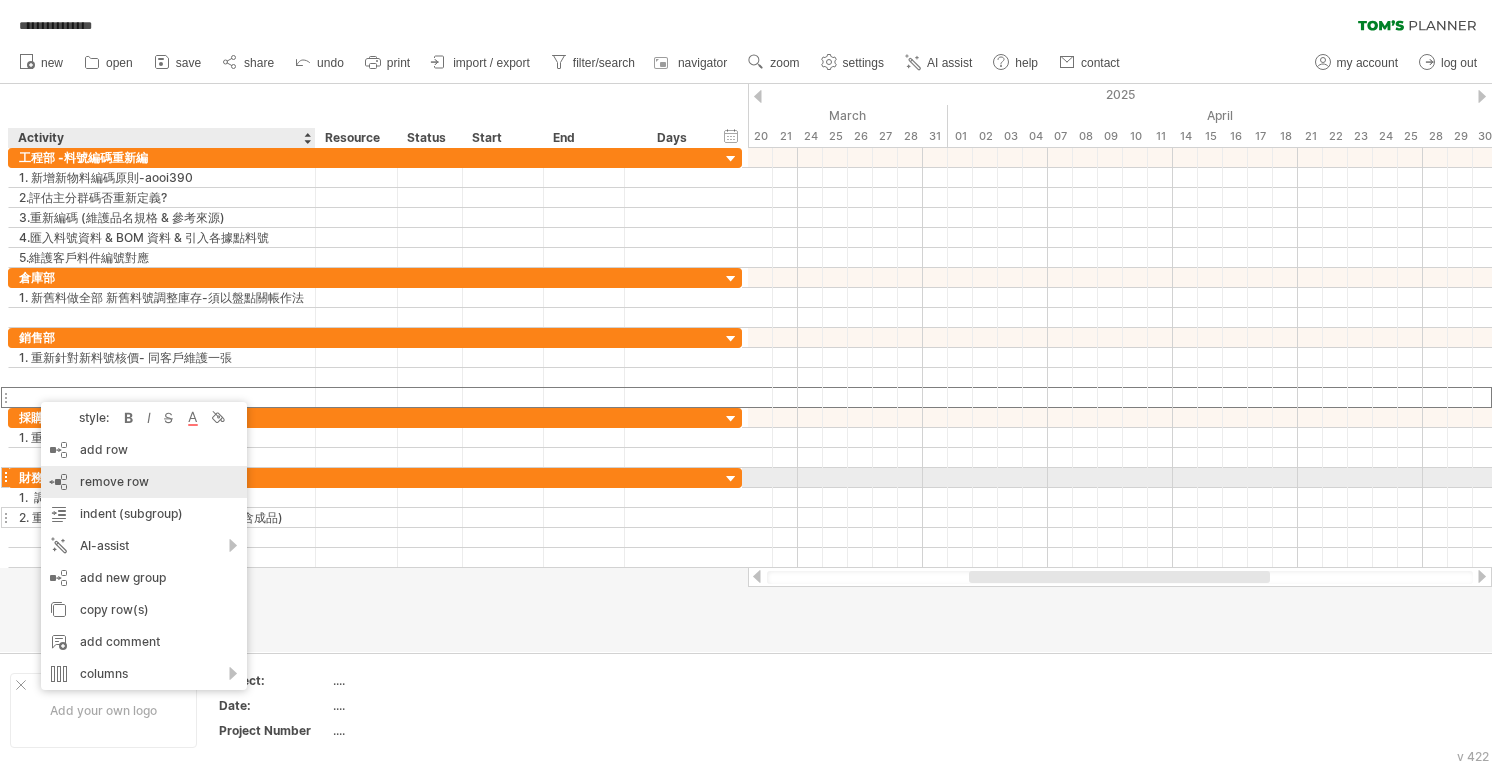 drag, startPoint x: 120, startPoint y: 485, endPoint x: 144, endPoint y: 484, distance: 24.020824 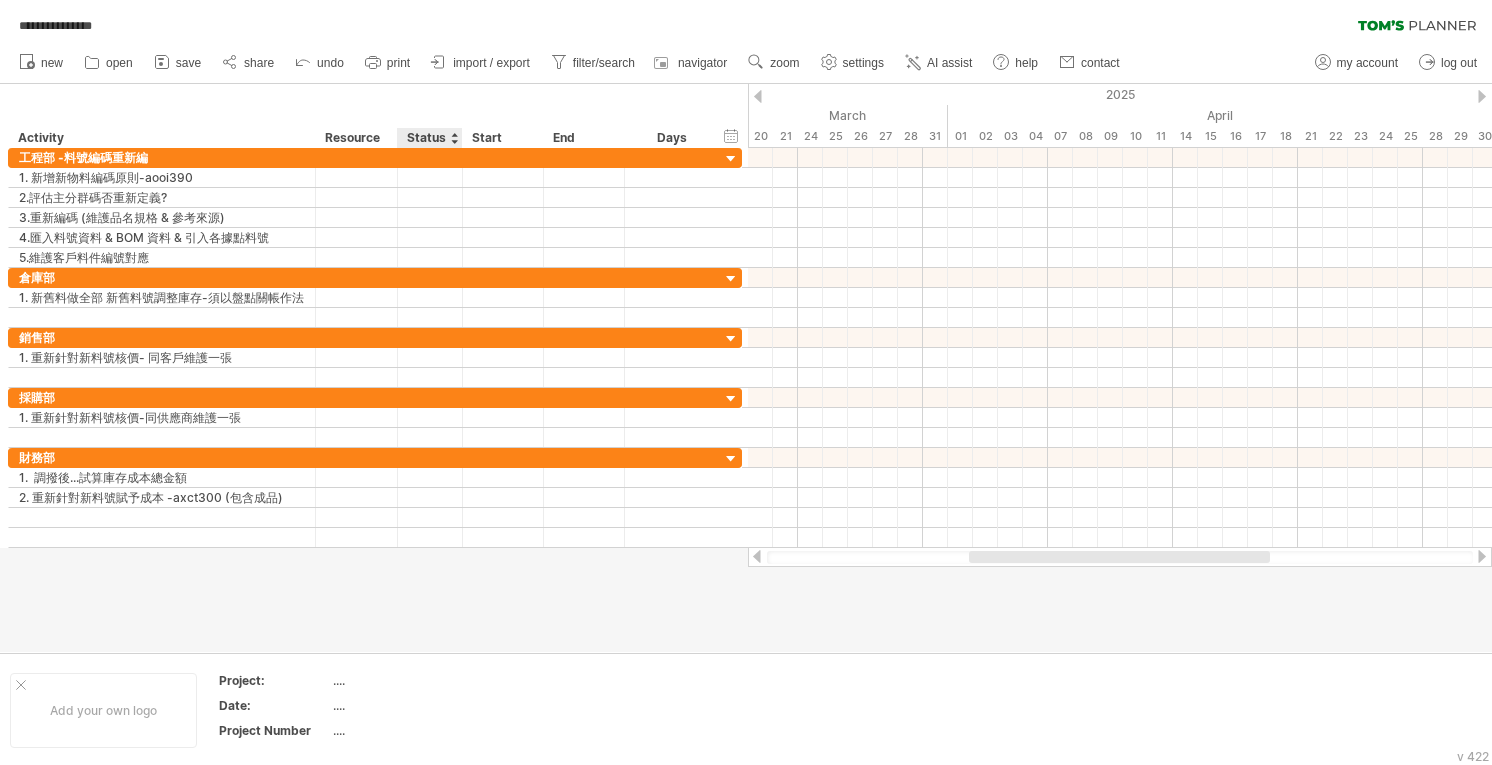 click at bounding box center [746, 368] 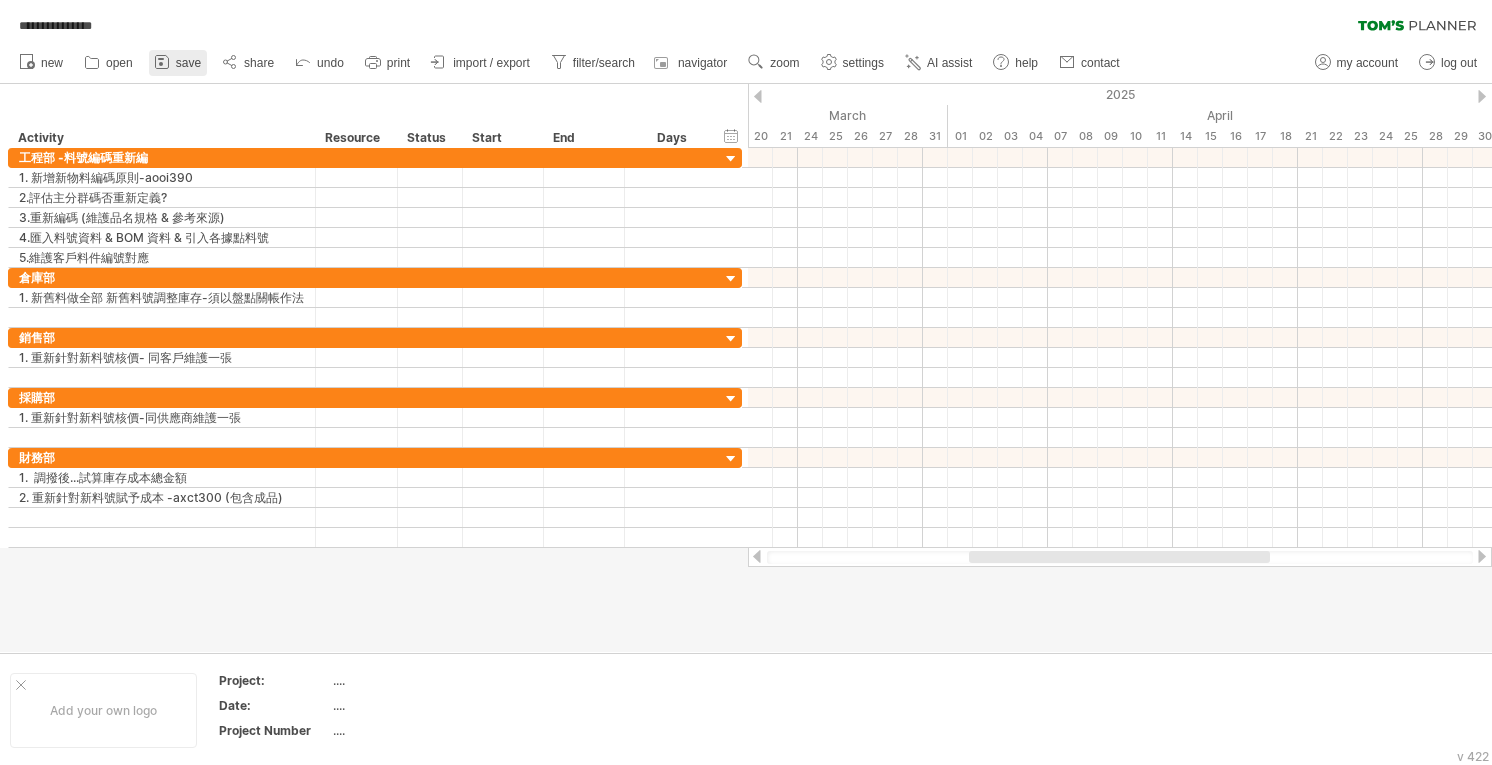 click 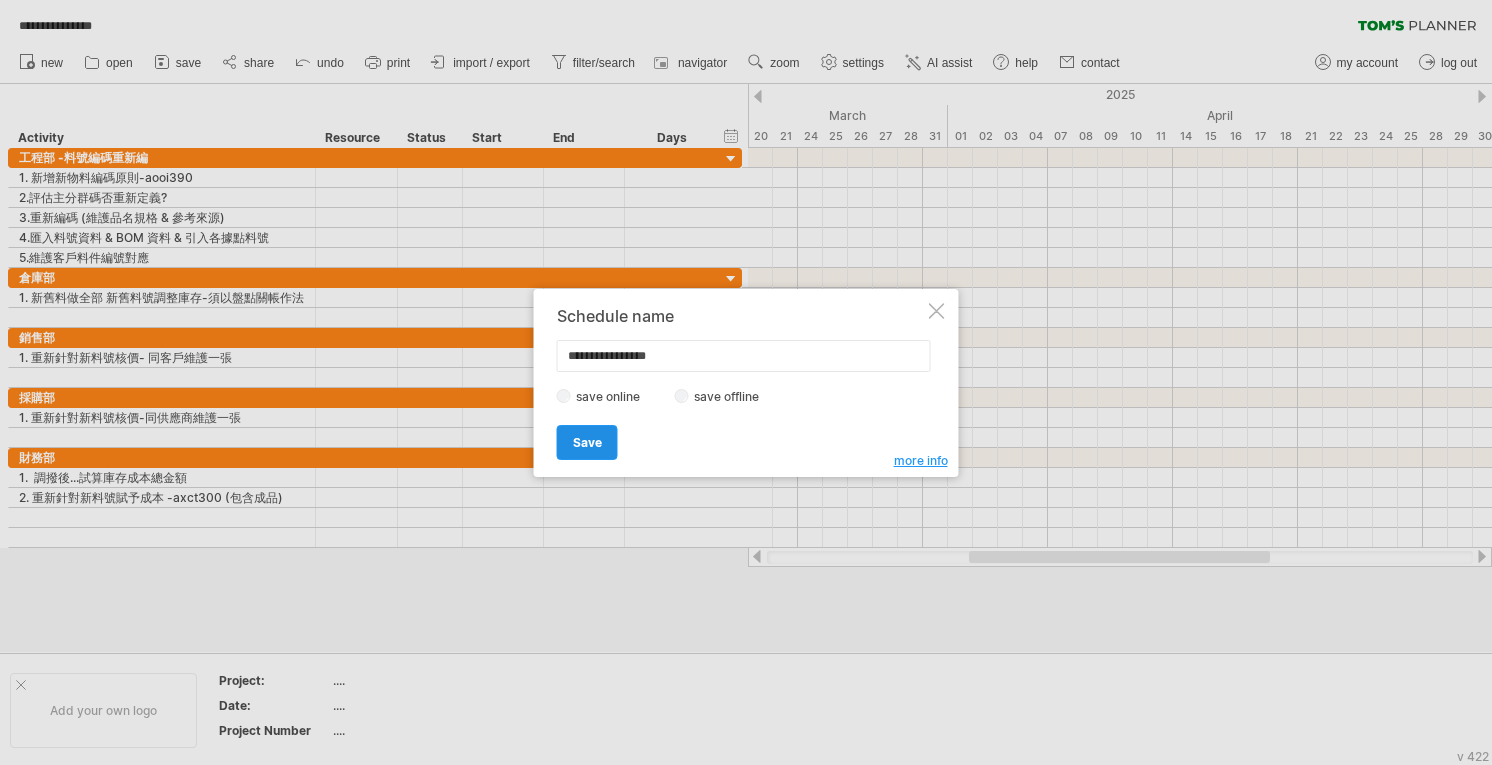 click on "Save" at bounding box center (587, 442) 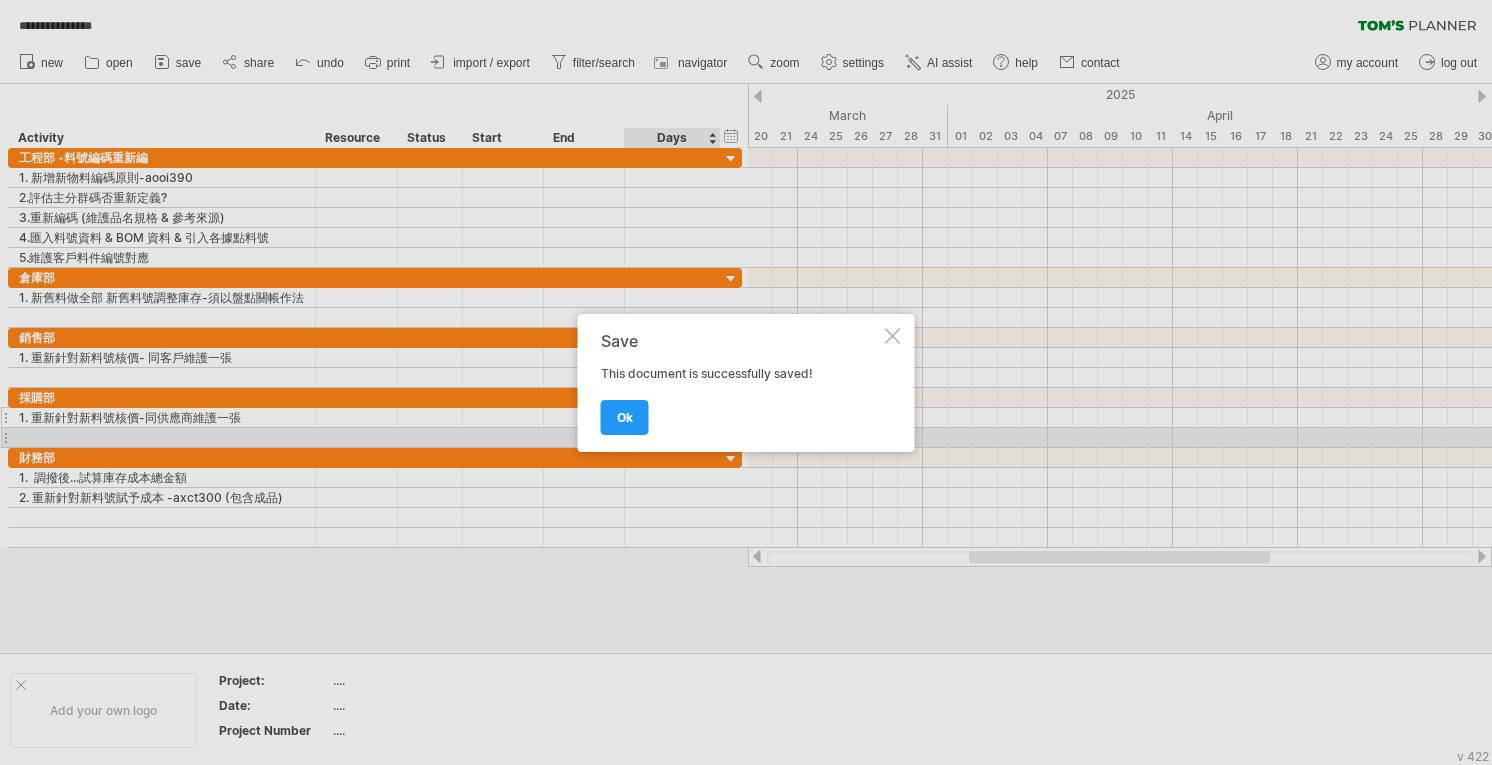 click on "ok" at bounding box center (625, 417) 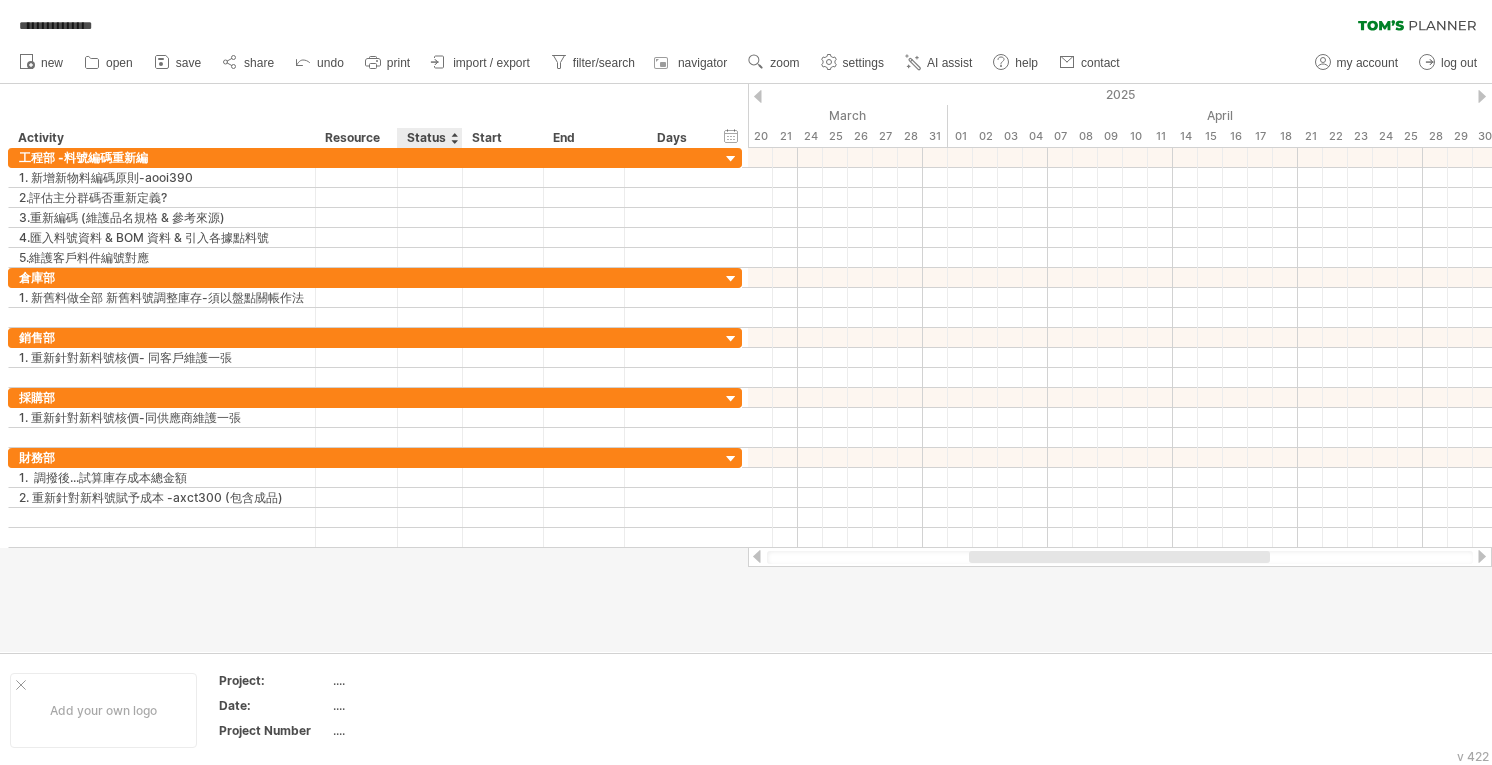 click at bounding box center [746, 368] 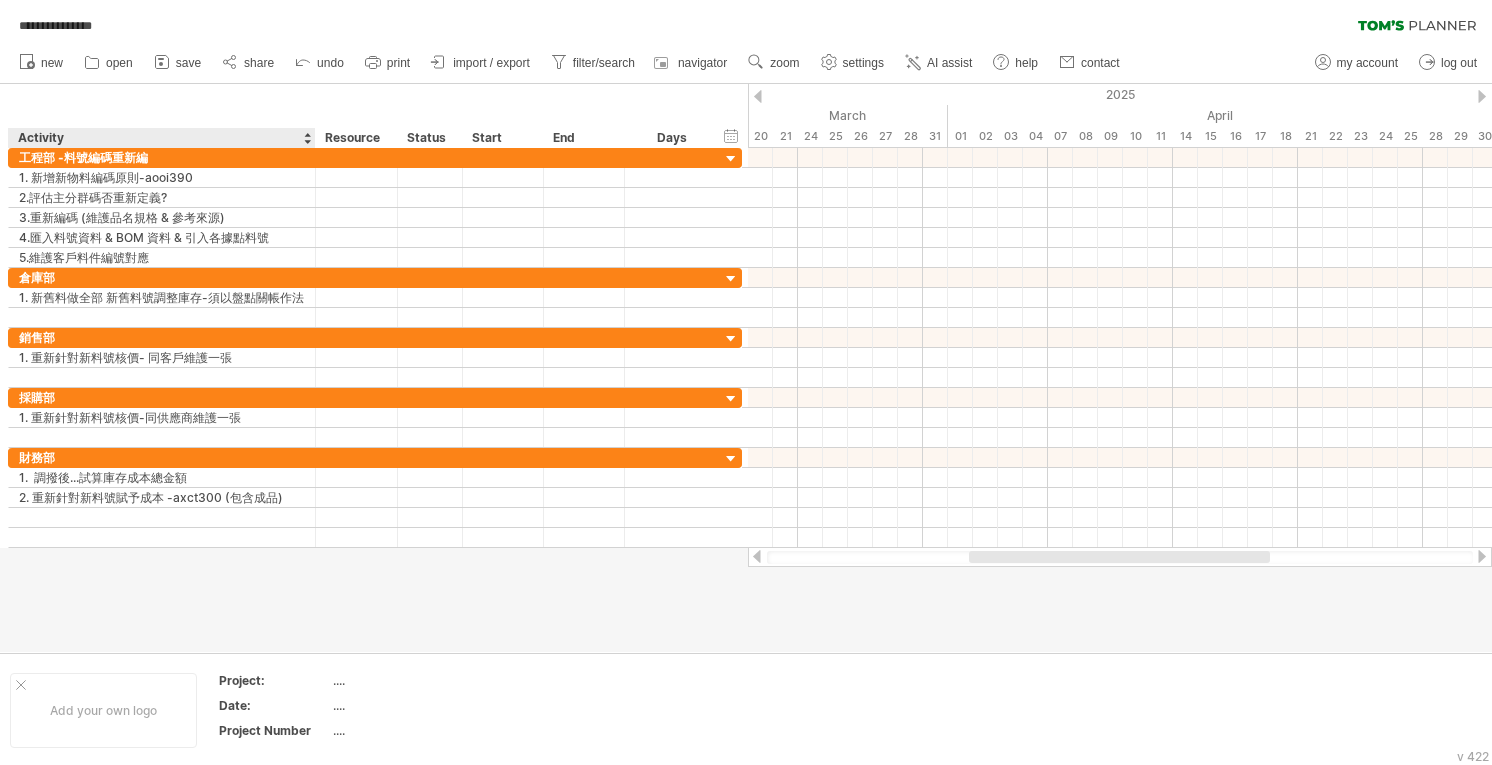 click on "hide start/end/duration show start/end/duration
******** Activity ******** Resource ****** Status Start   End   Days" at bounding box center [374, 116] 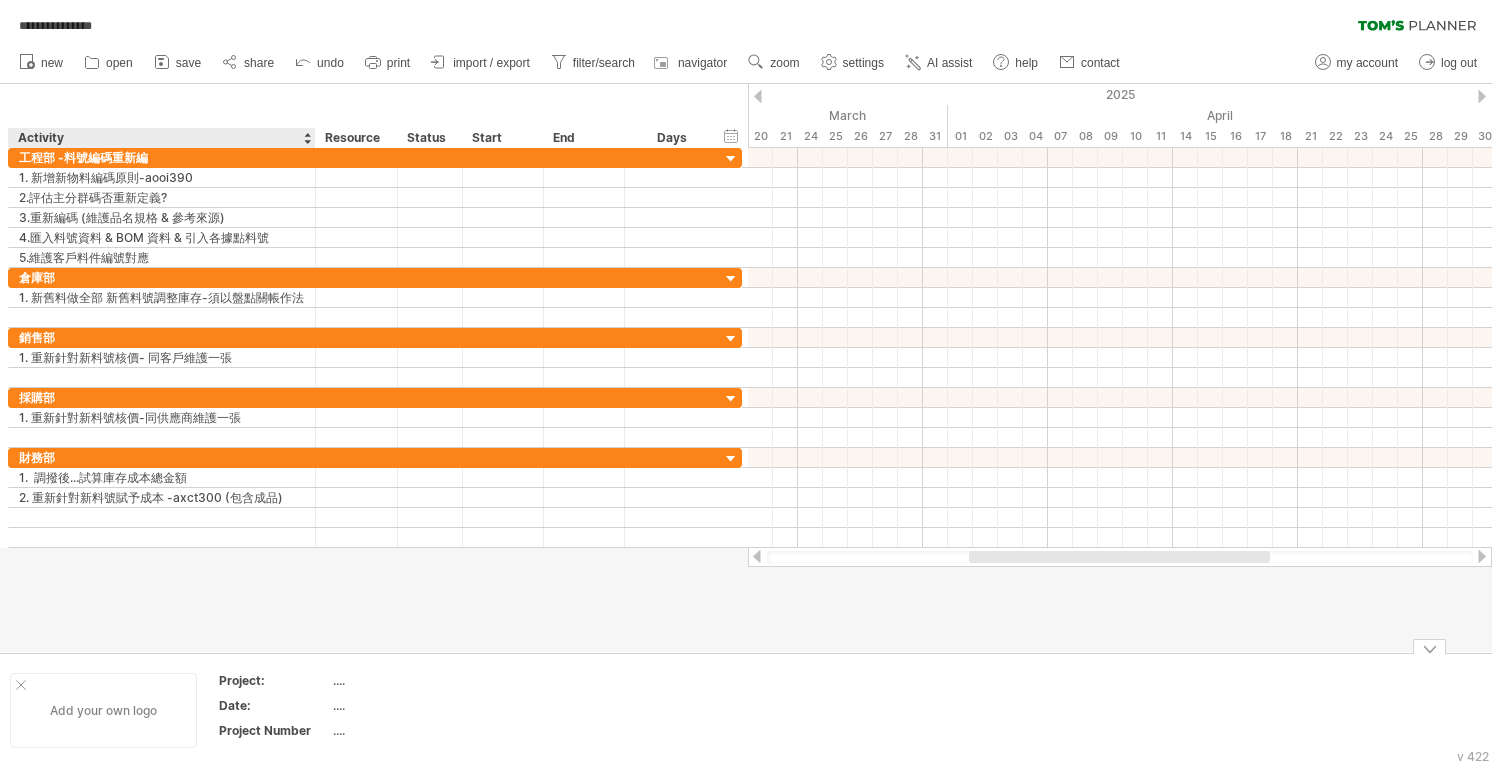 click at bounding box center (21, 685) 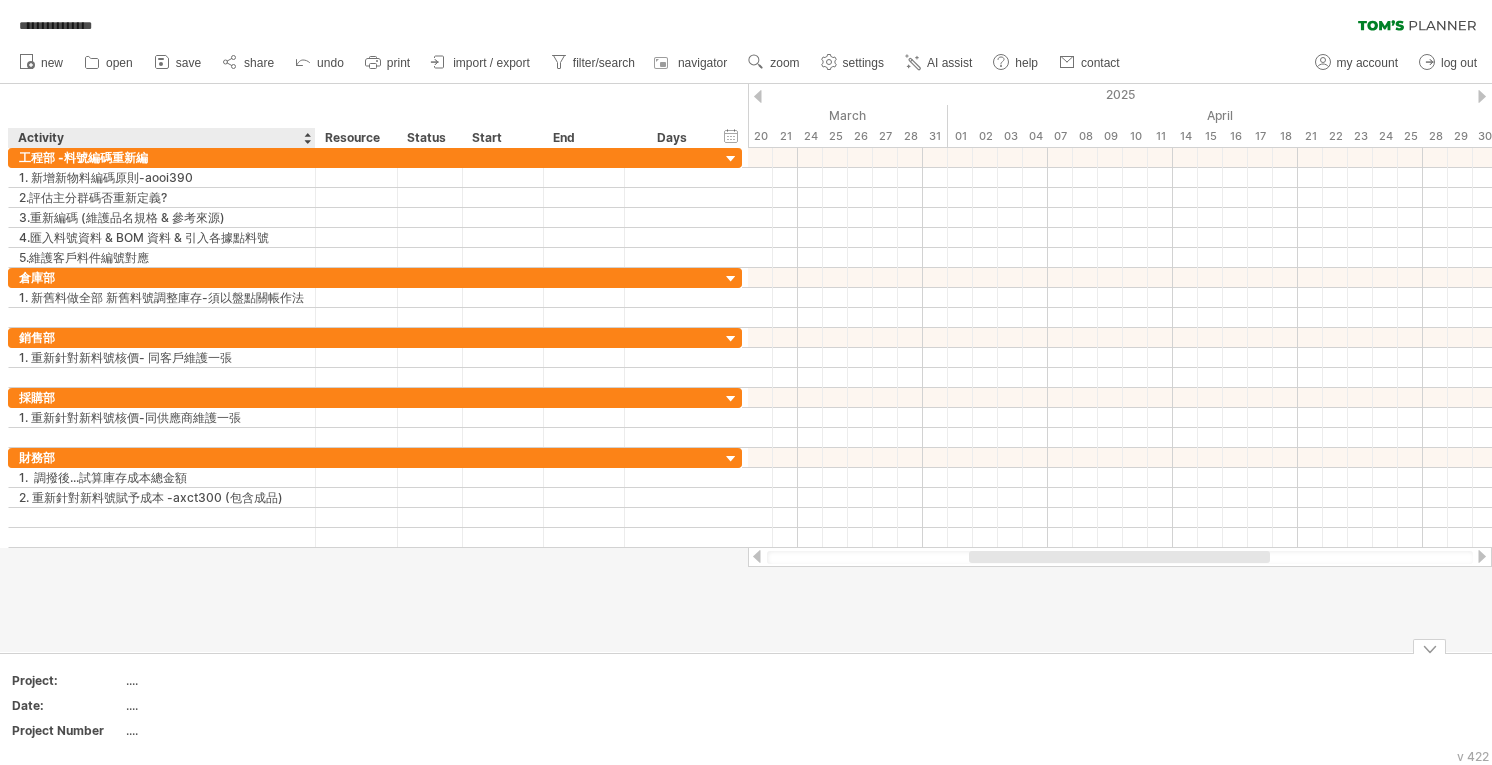 click at bounding box center [746, 368] 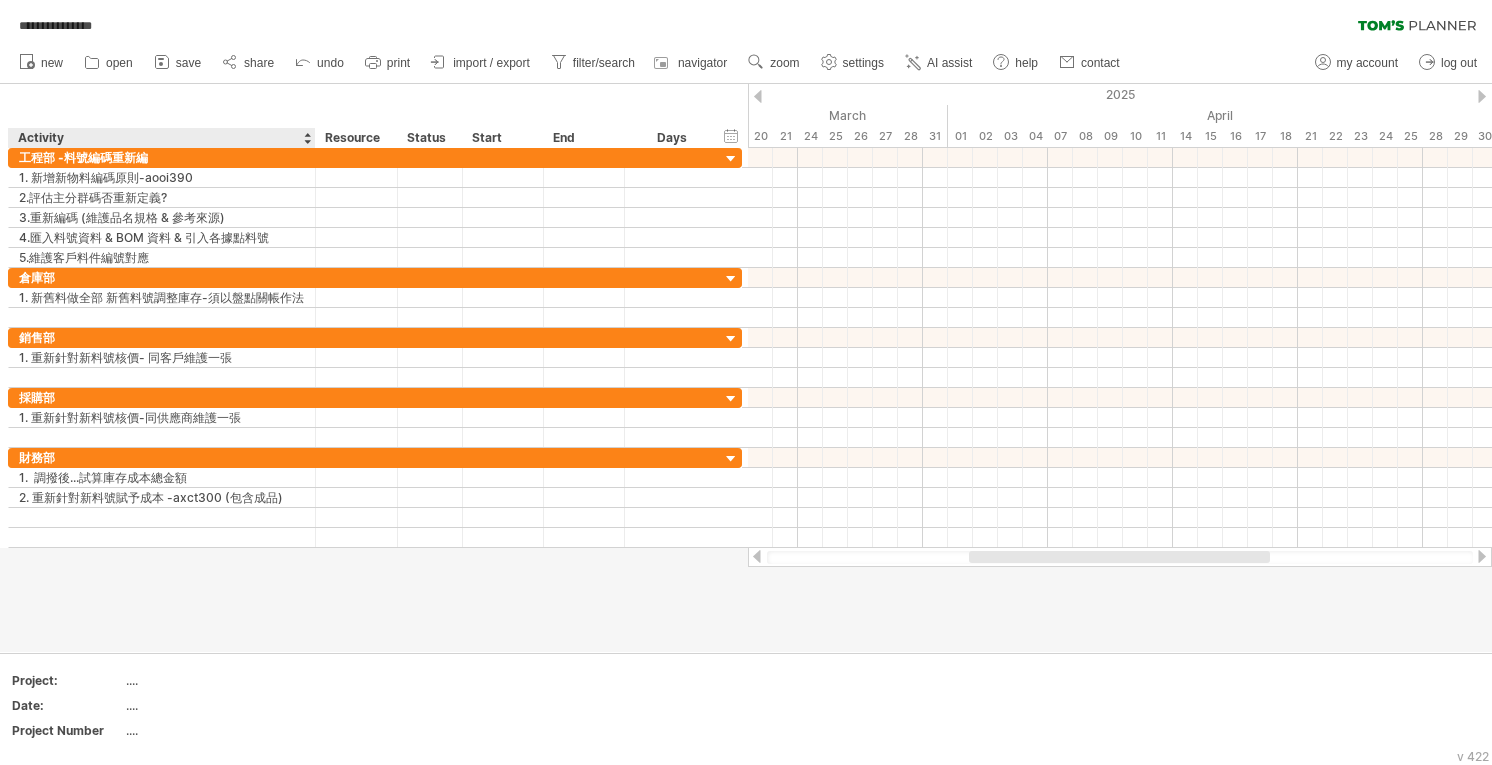 click on "hide start/end/duration show start/end/duration
******** Activity ******** Resource ****** Status Start   End   Days" at bounding box center [374, 116] 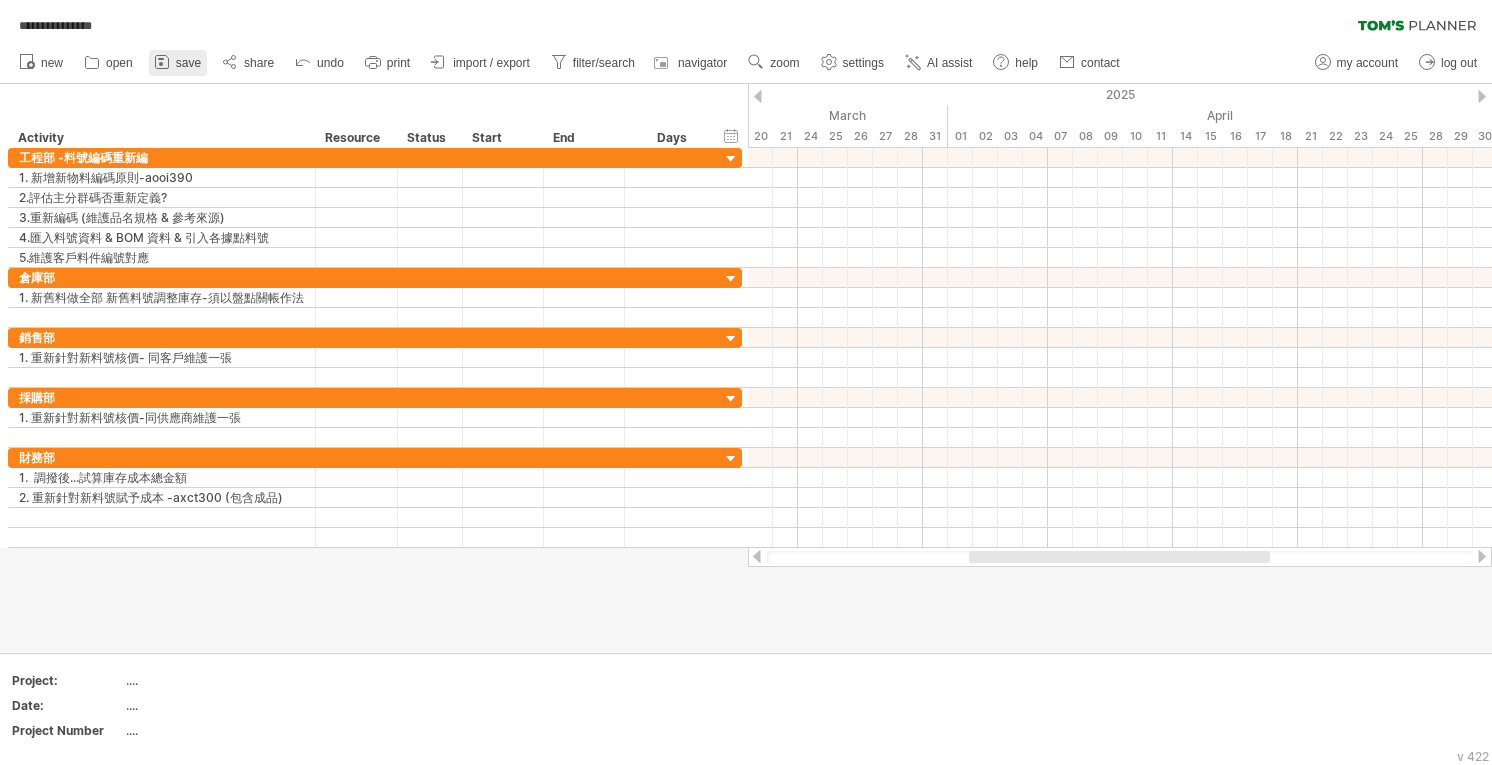 click on "save" at bounding box center (178, 63) 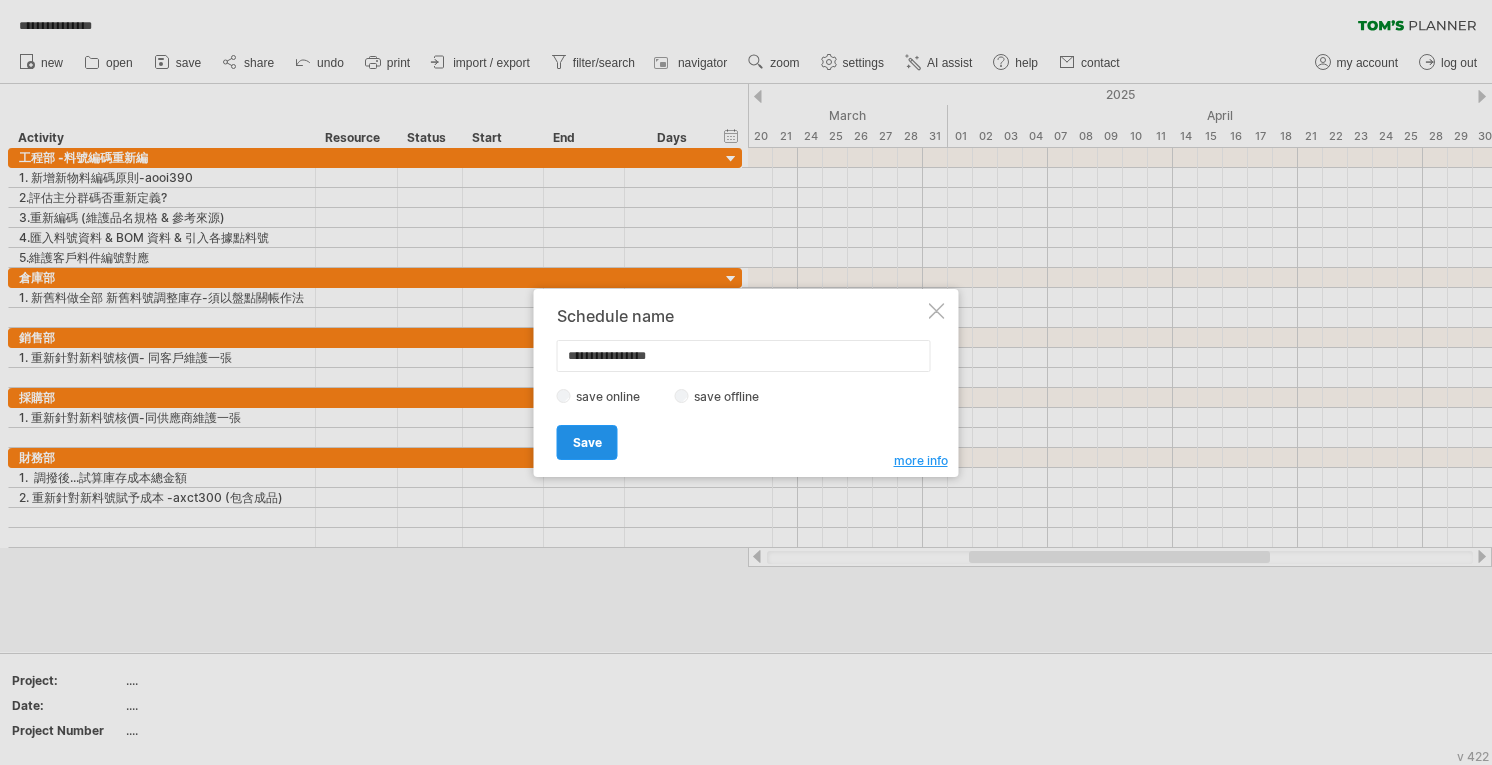 click on "Save" at bounding box center [587, 442] 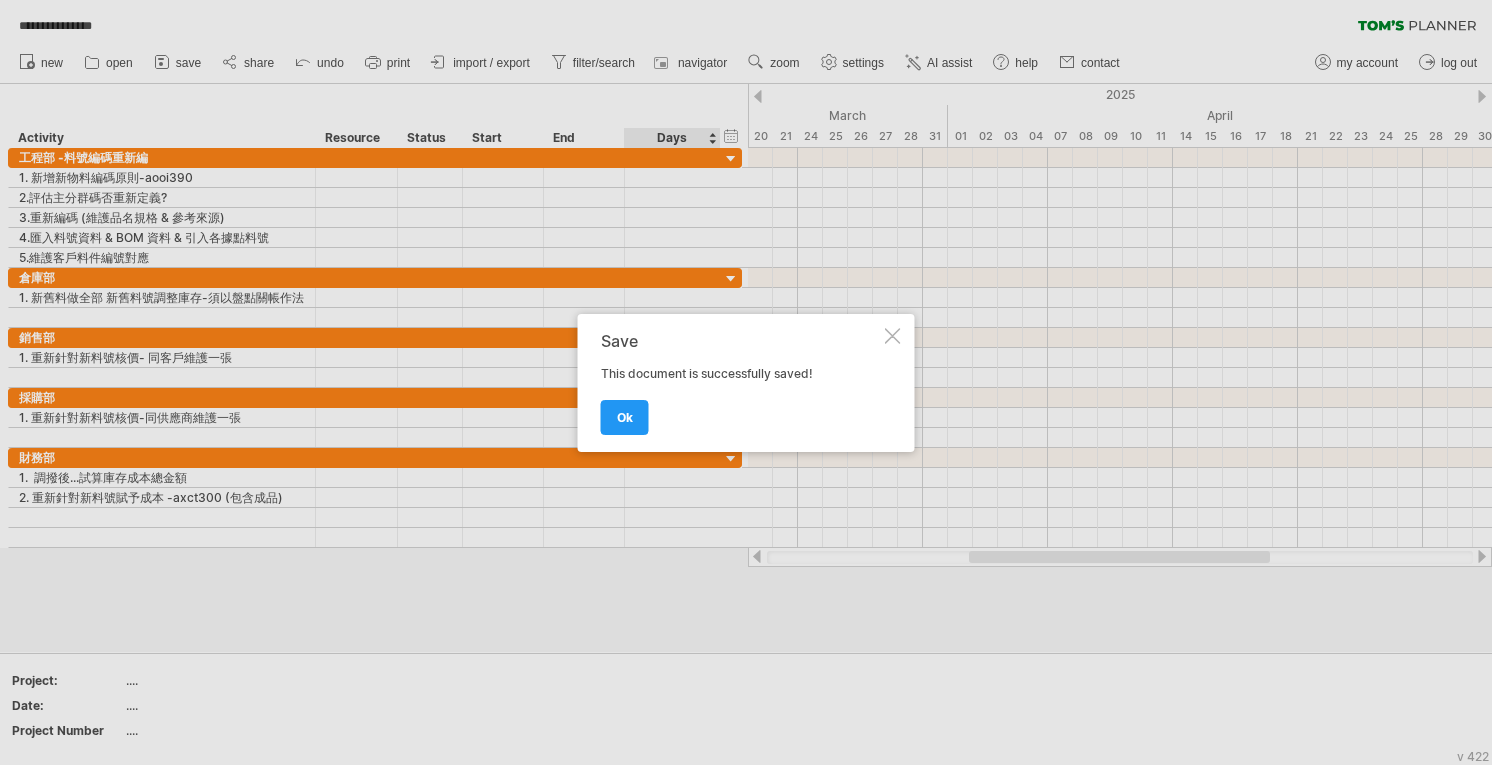 click at bounding box center [746, 382] 